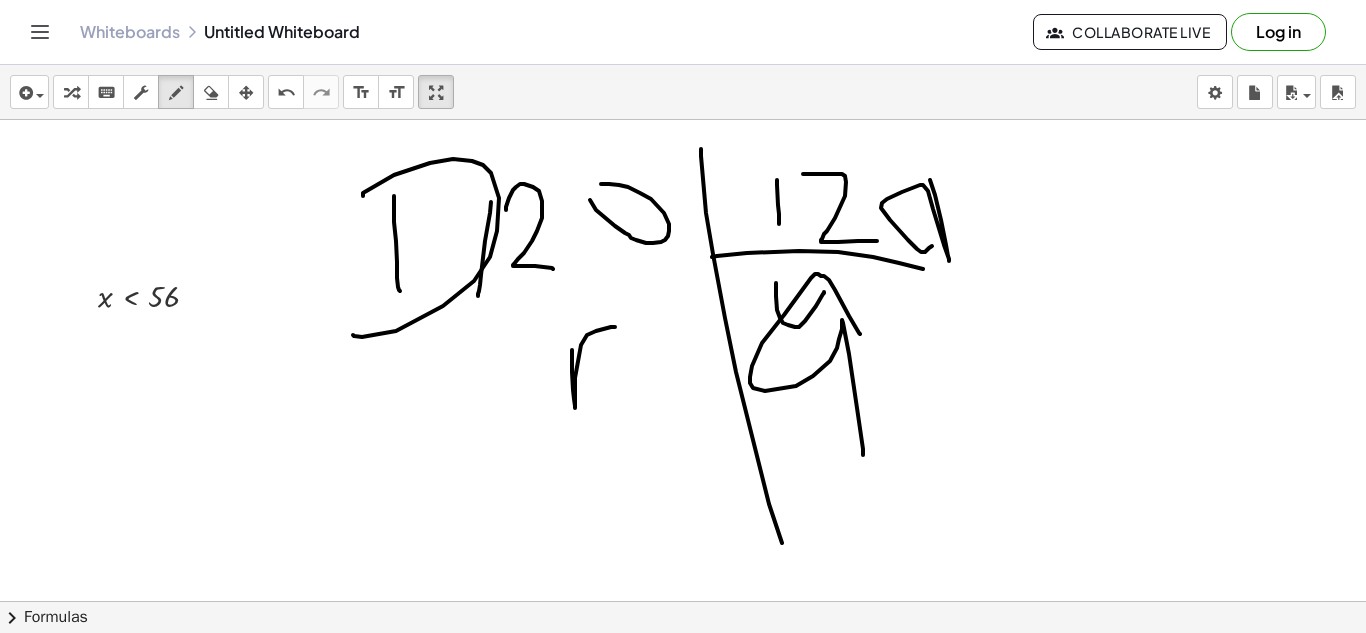 scroll, scrollTop: 0, scrollLeft: 0, axis: both 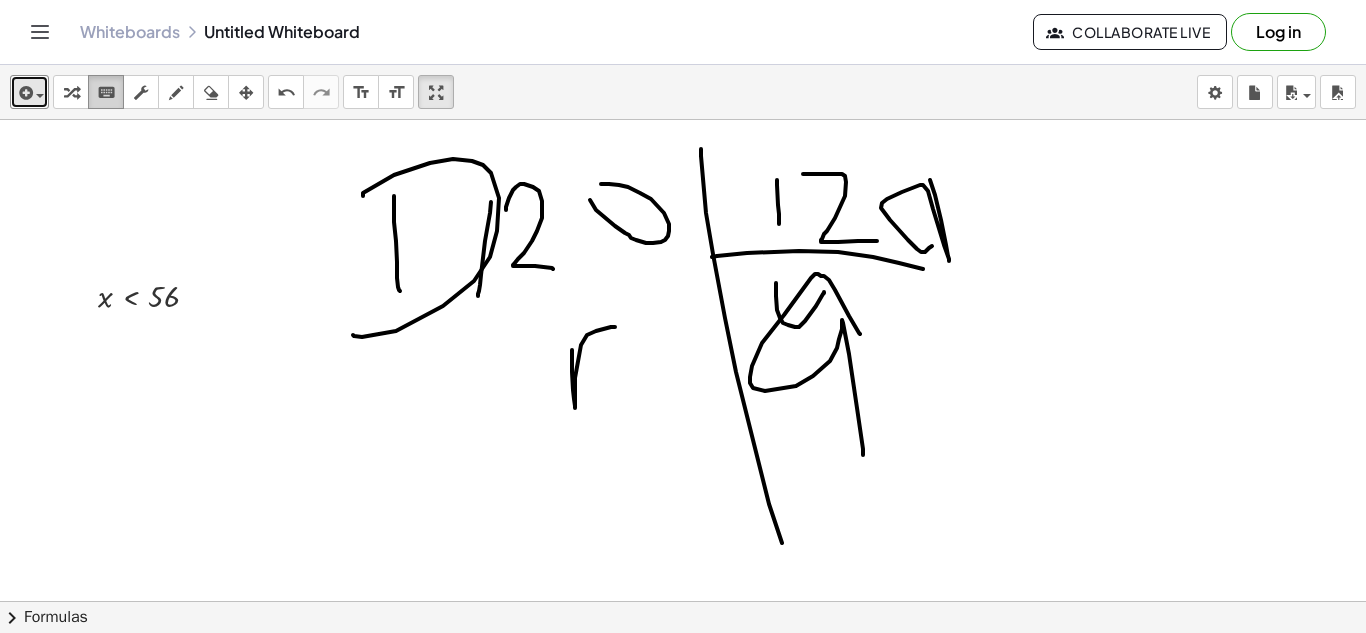 click on "keyboard" at bounding box center [106, 93] 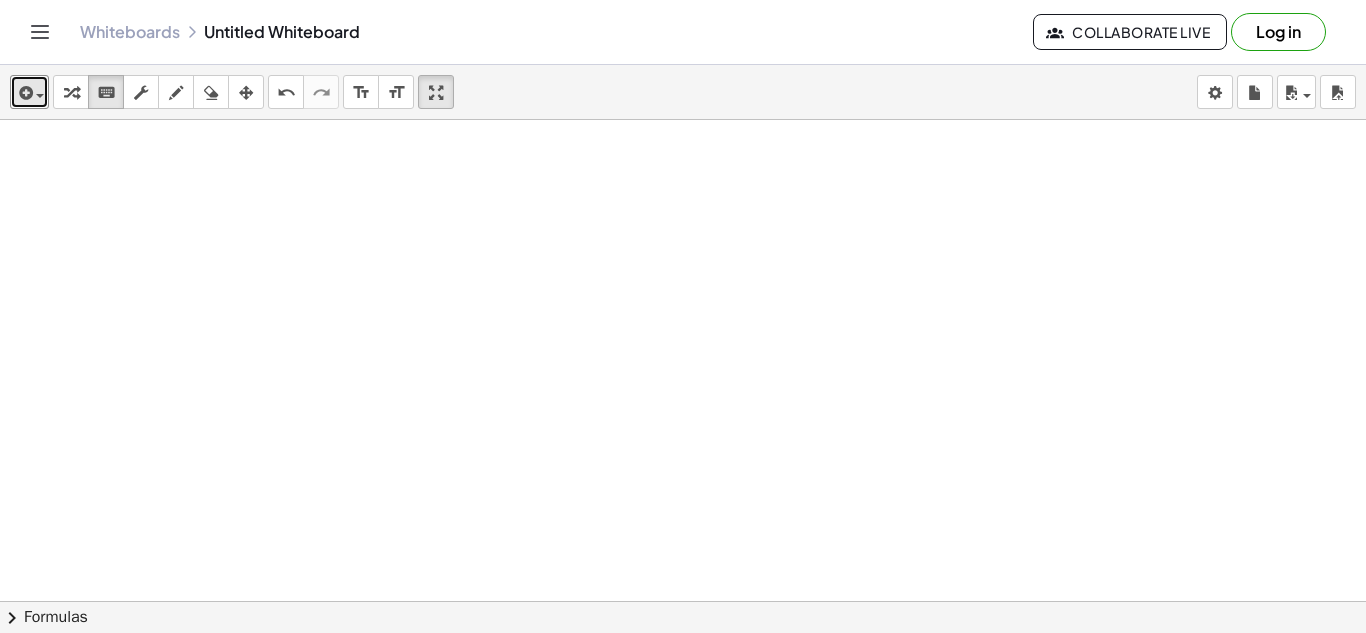 scroll, scrollTop: 1919, scrollLeft: 0, axis: vertical 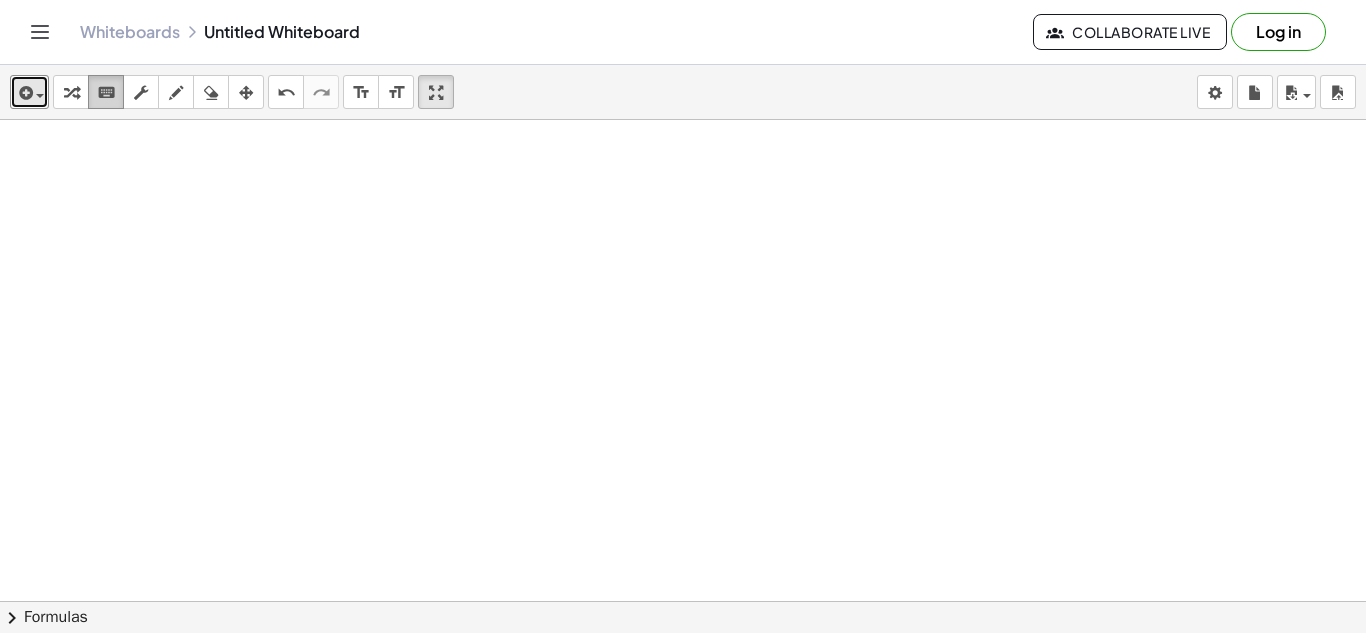 click on "keyboard" at bounding box center [106, 93] 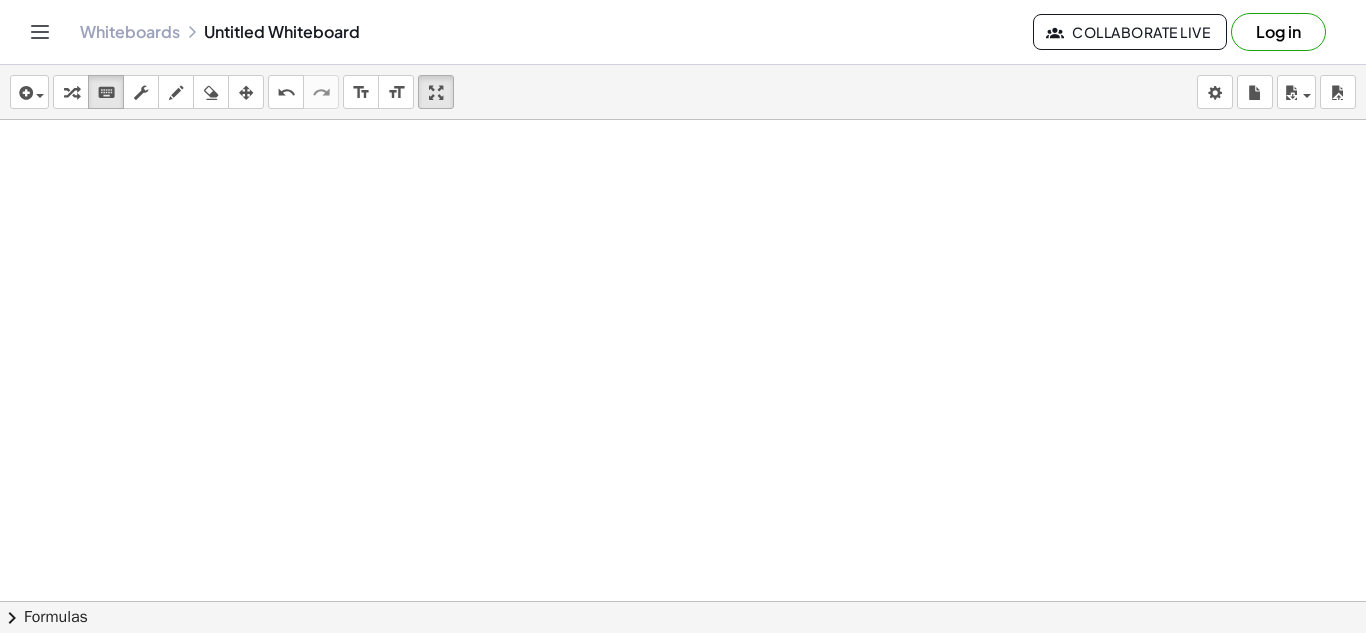 click on "insert select one: Math Expression Function Text Youtube Video Graphing Geometry Geometry 3D transform keyboard keypad scrub draw erase arrange undo undo redo redo format_size smaller format_size larger fullscreen load   save new settings" at bounding box center [683, 92] 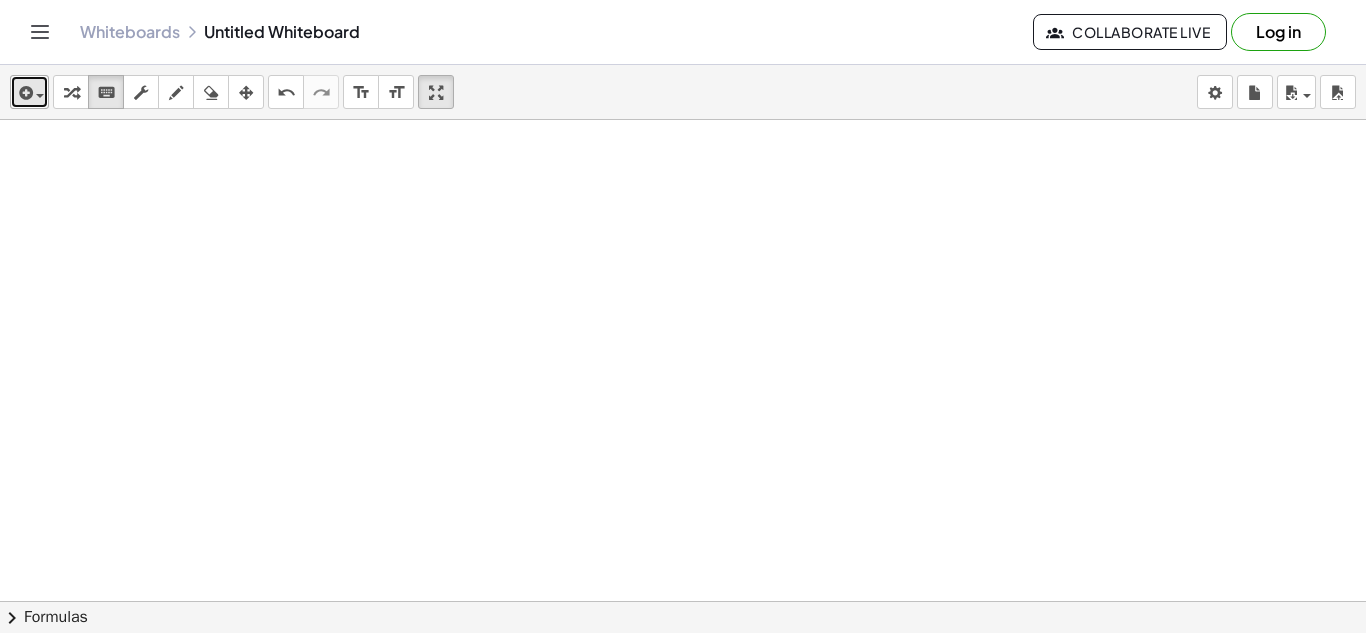 click on "insert" at bounding box center (29, 92) 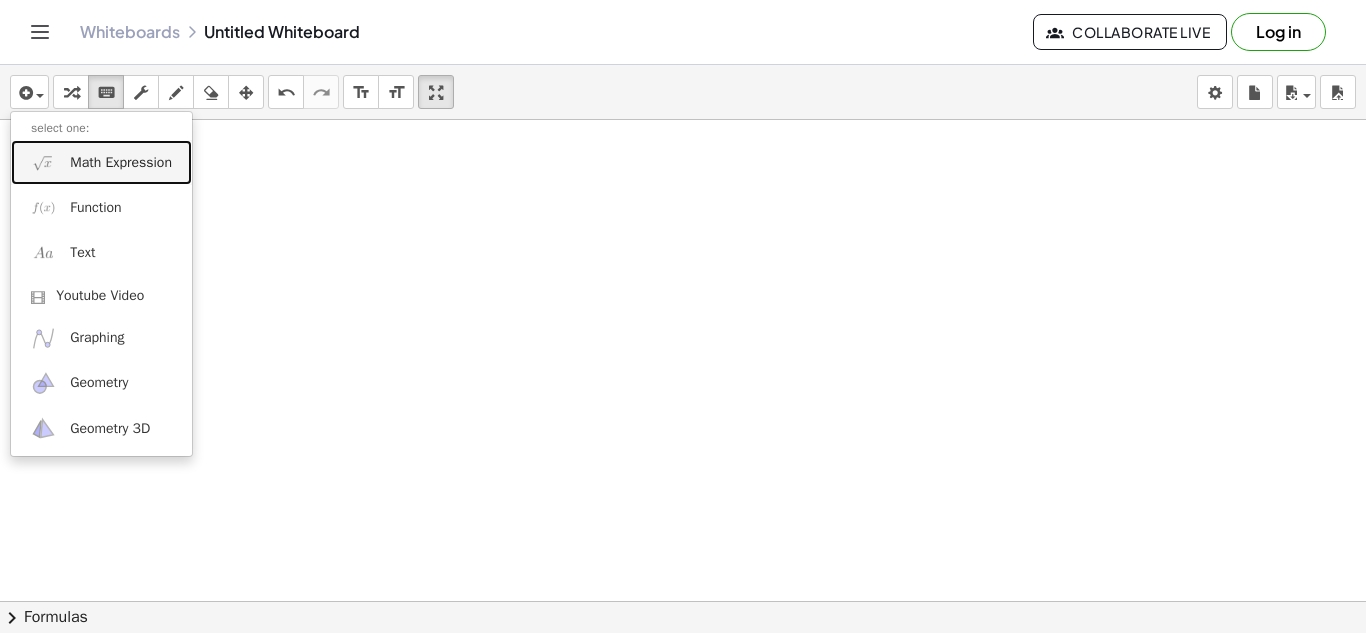 click on "Math Expression" at bounding box center (121, 163) 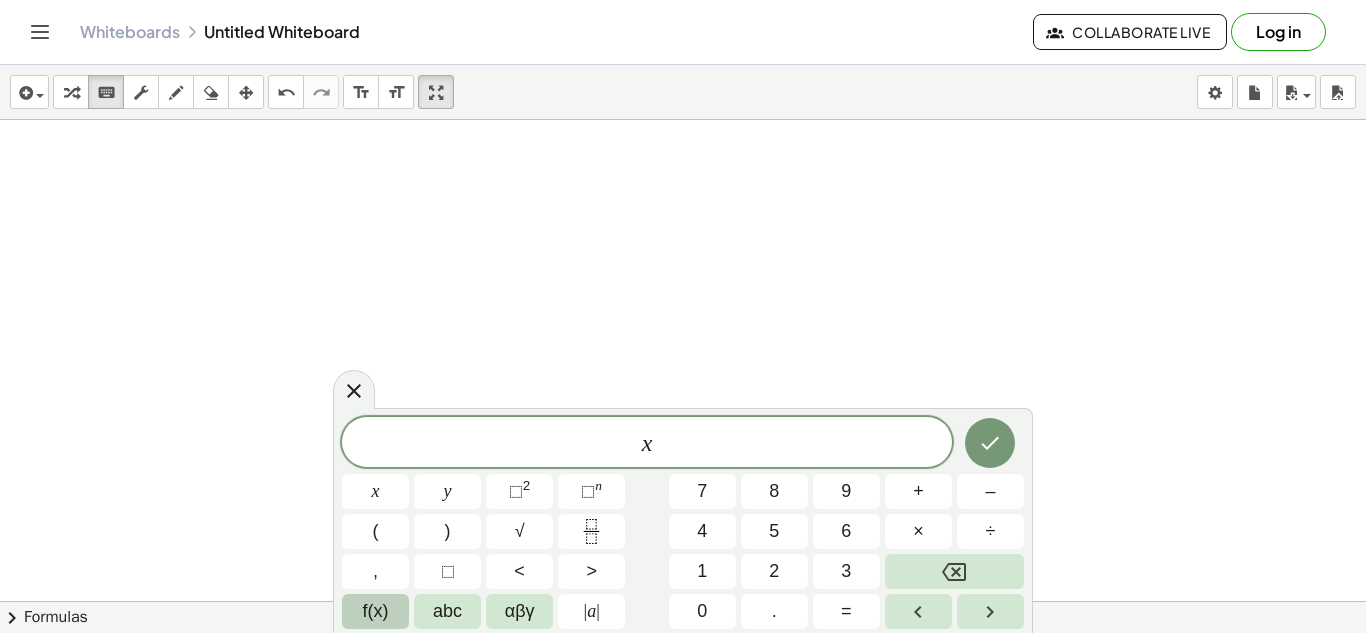 click on "f(x)" at bounding box center [375, 611] 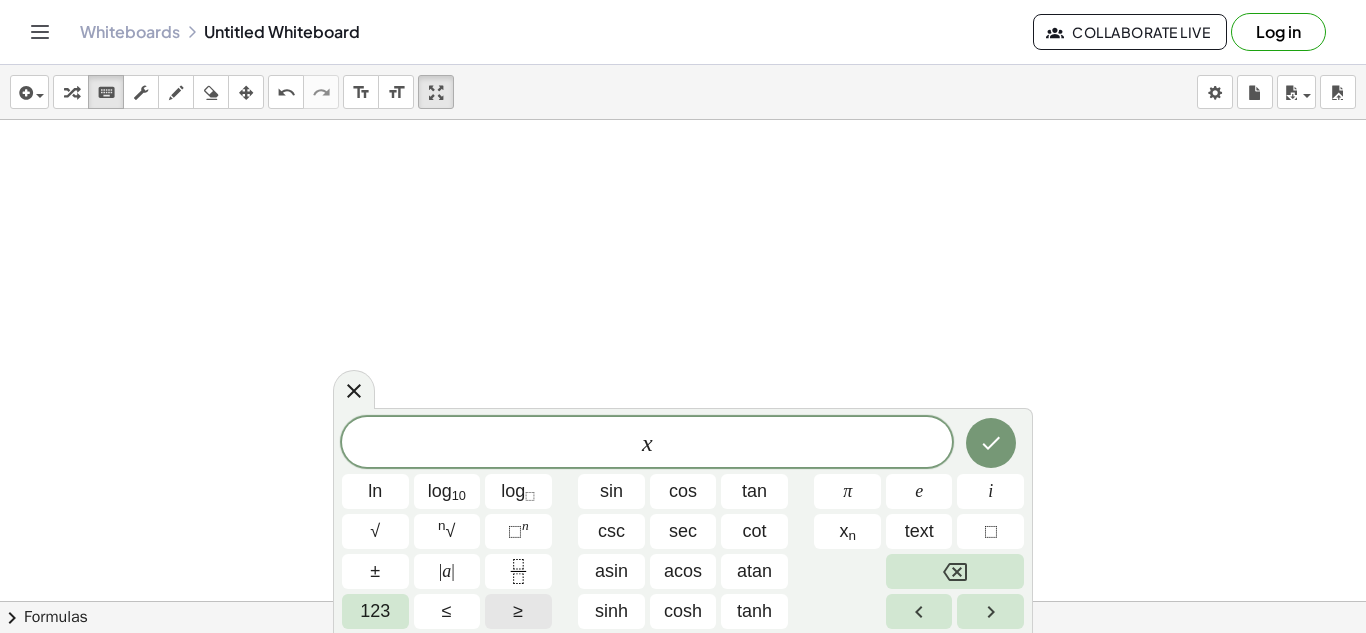 click on "≥" at bounding box center (518, 611) 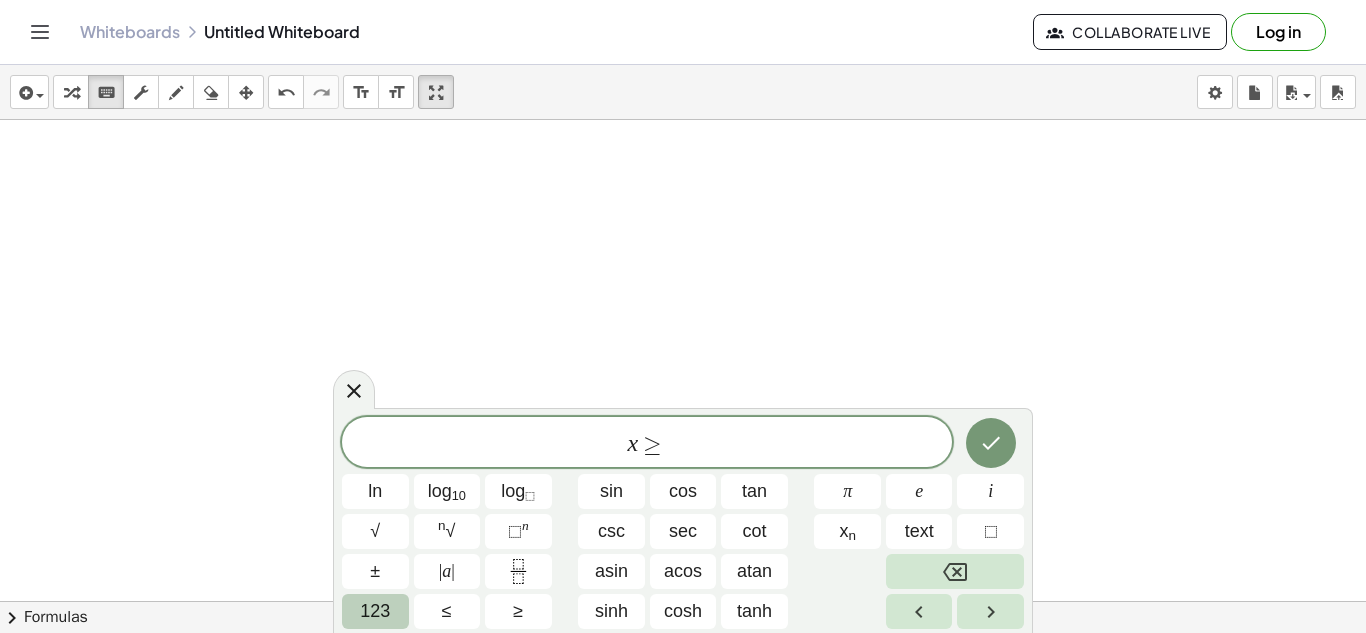click on "123" at bounding box center (375, 611) 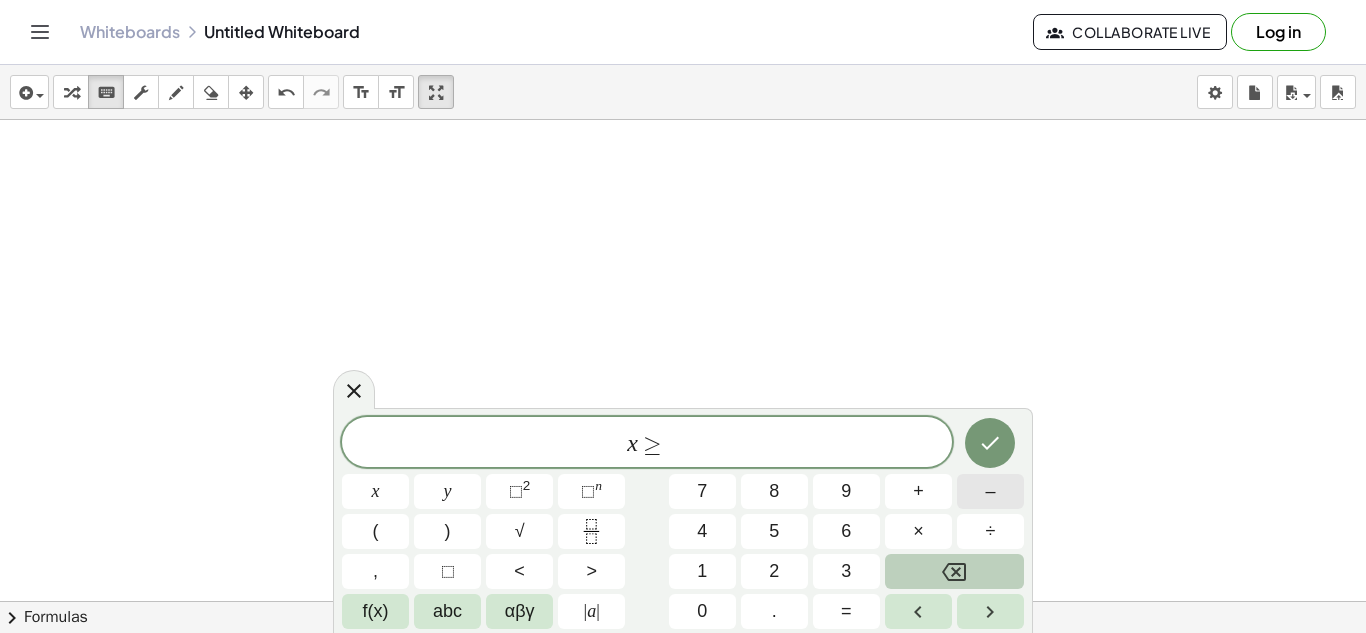 click on "–" at bounding box center (990, 491) 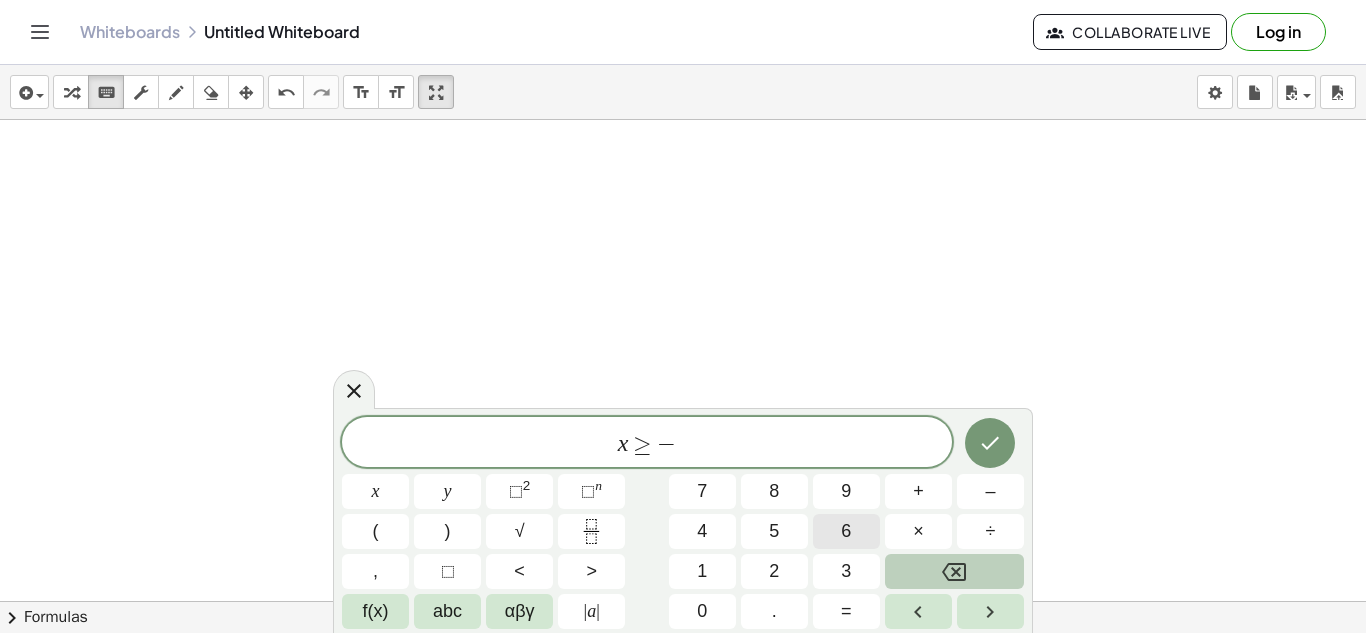 click on "6" at bounding box center (846, 531) 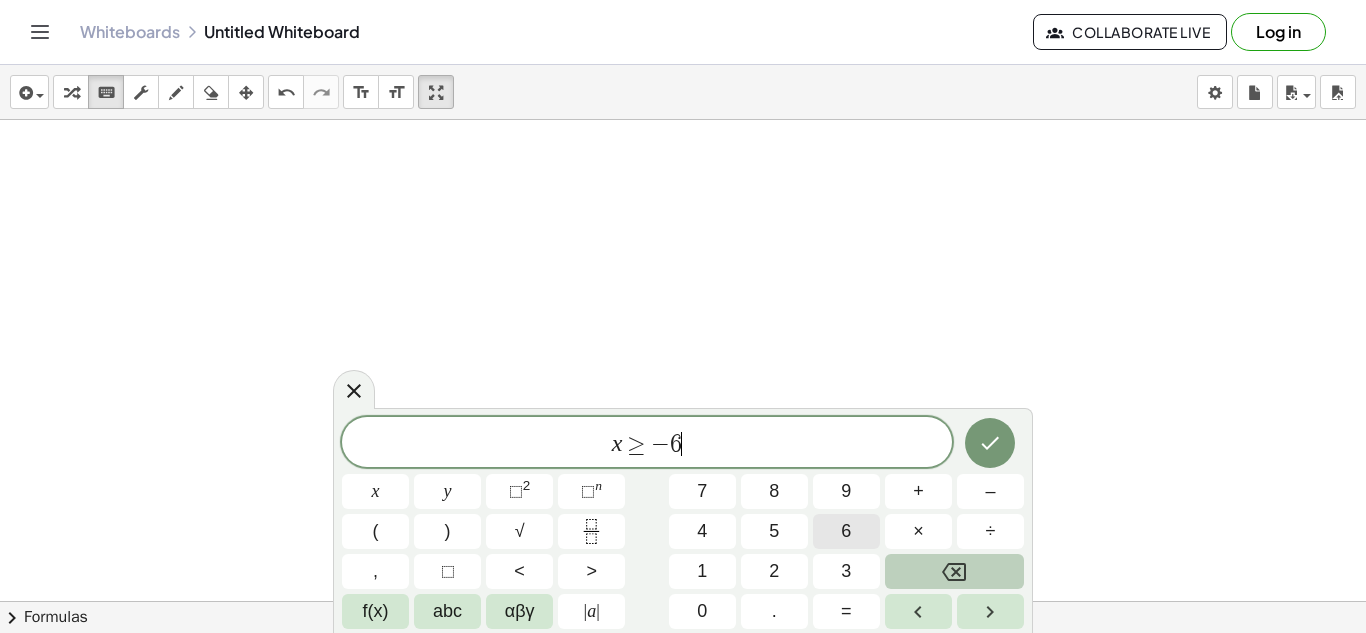 click on "6" at bounding box center [846, 531] 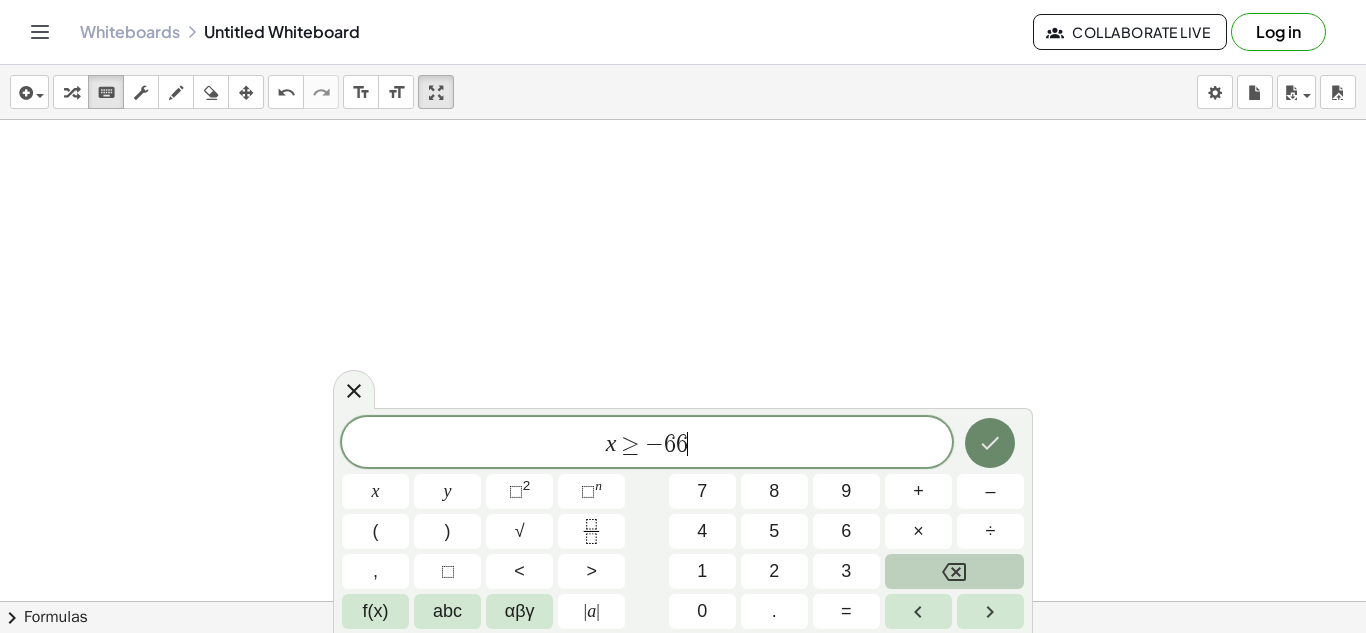 click 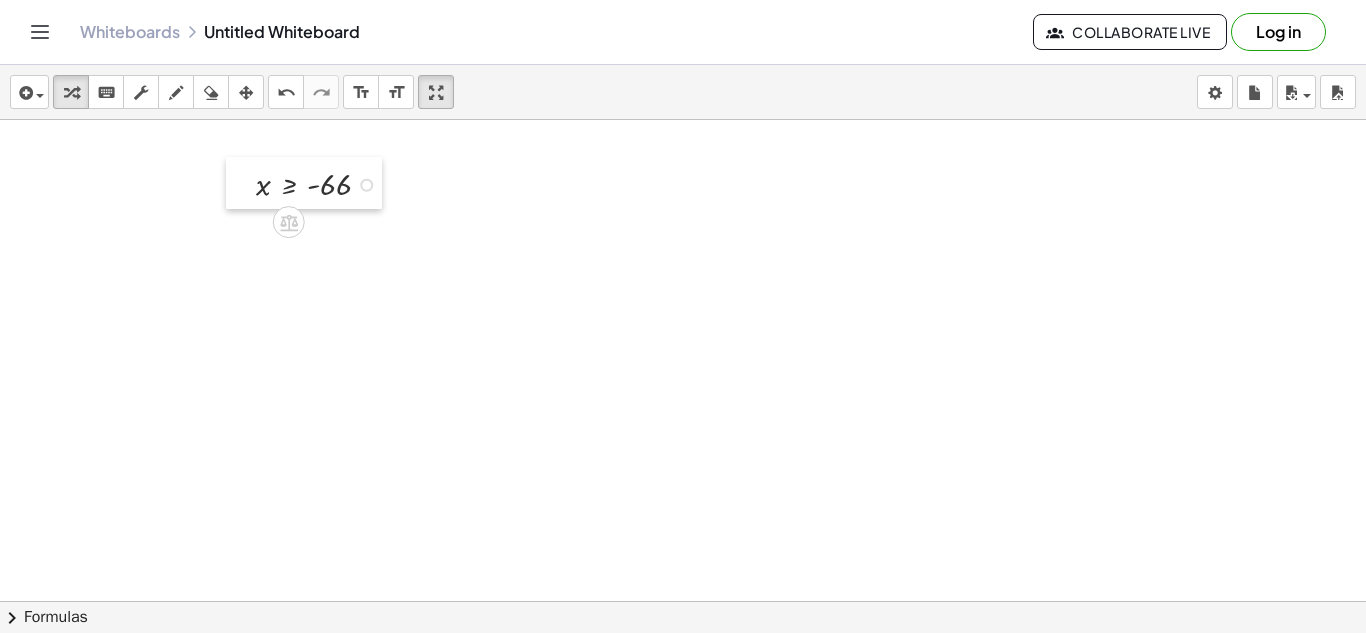 drag, startPoint x: 158, startPoint y: 197, endPoint x: 260, endPoint y: 185, distance: 102.70345 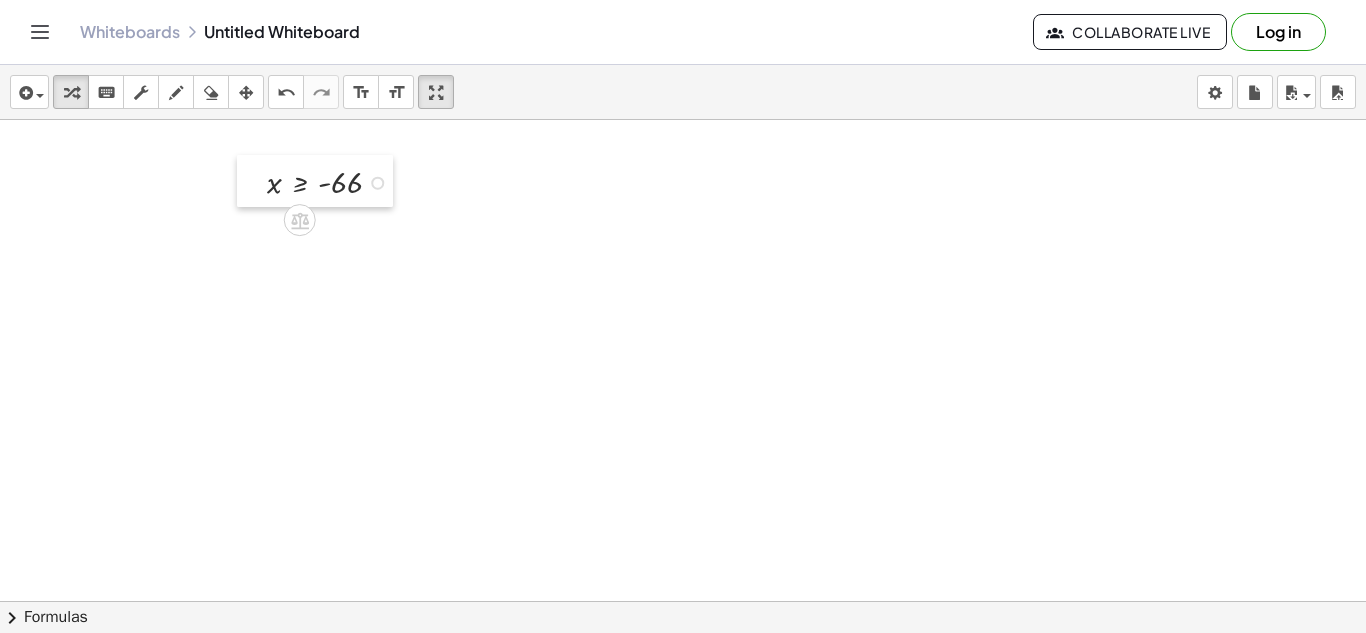 click at bounding box center (252, 181) 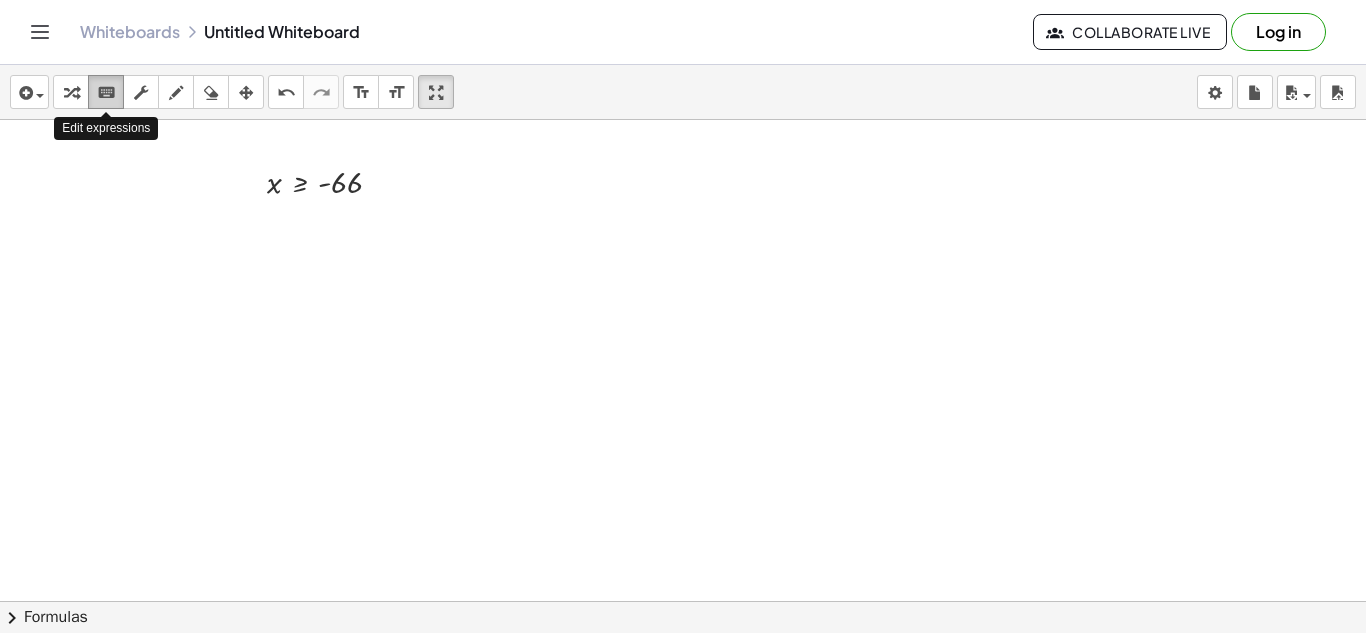 click on "keyboard" at bounding box center [106, 93] 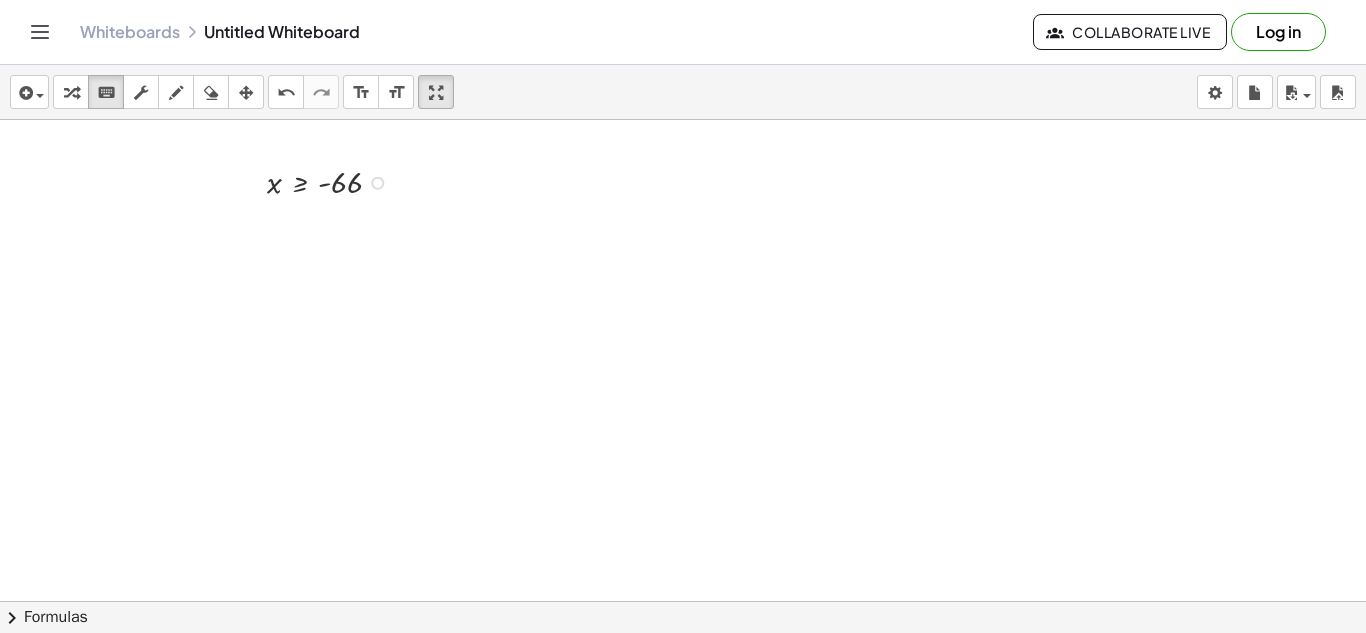 drag, startPoint x: 286, startPoint y: 162, endPoint x: 292, endPoint y: 204, distance: 42.426407 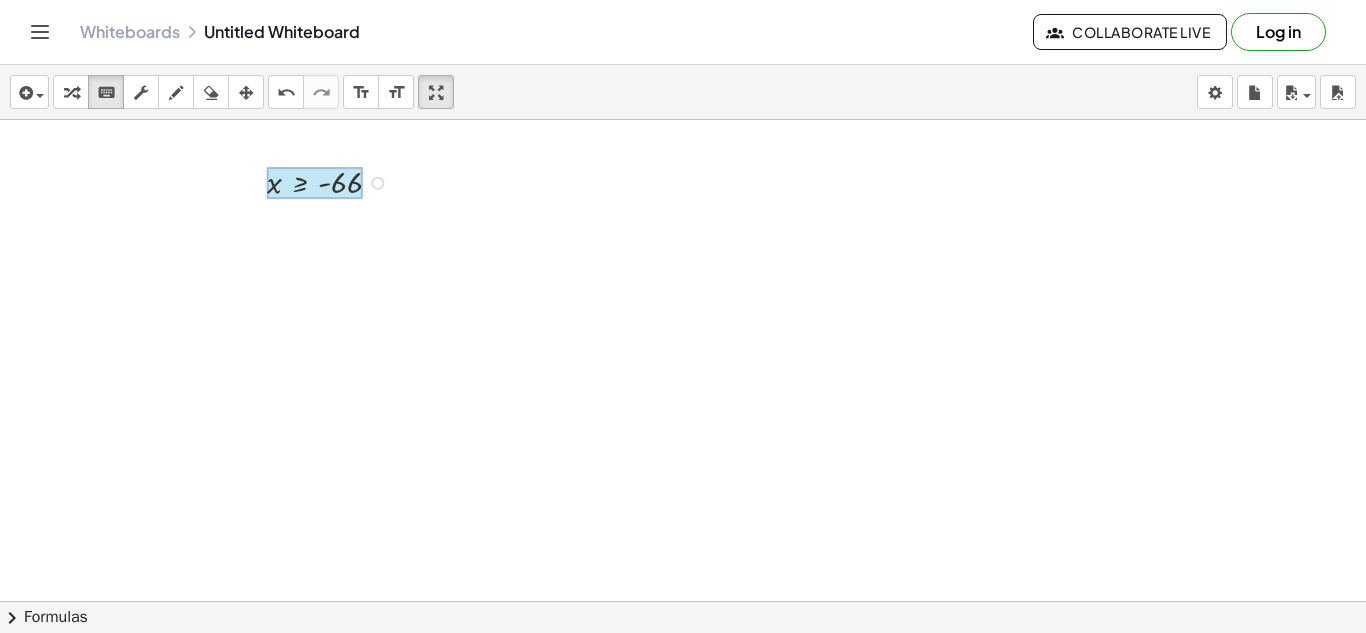 click at bounding box center [315, 183] 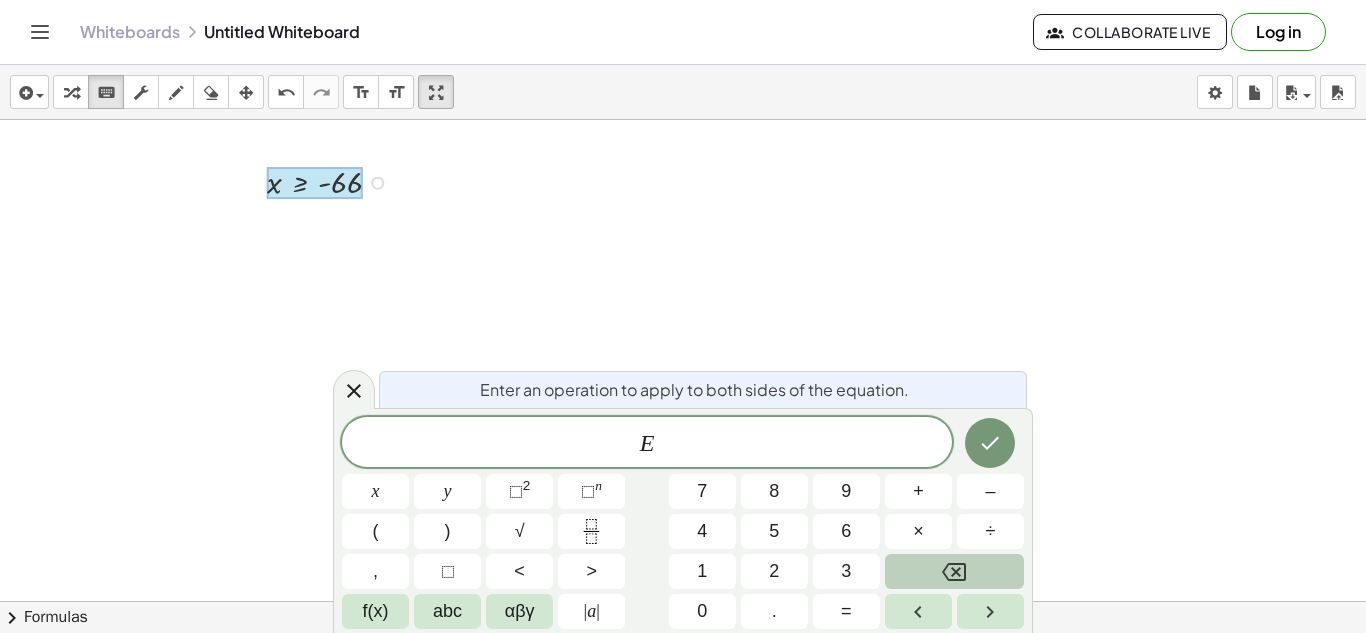 click at bounding box center (315, 183) 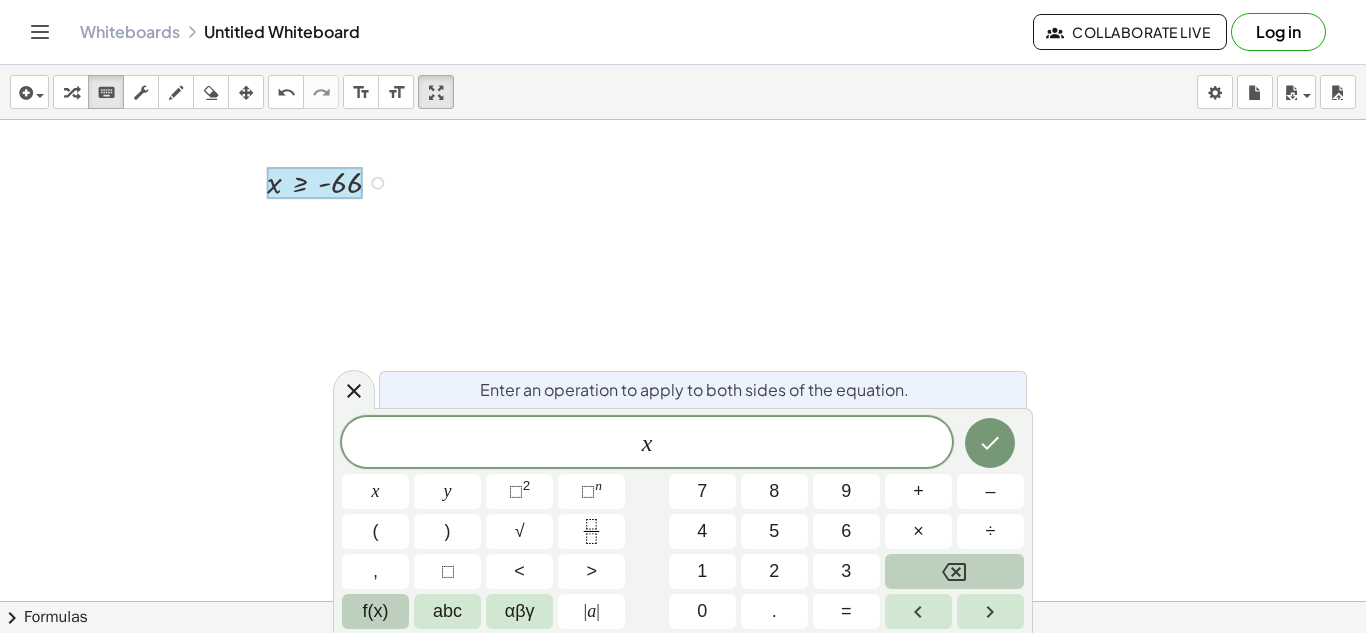 click on "f(x)" at bounding box center (375, 611) 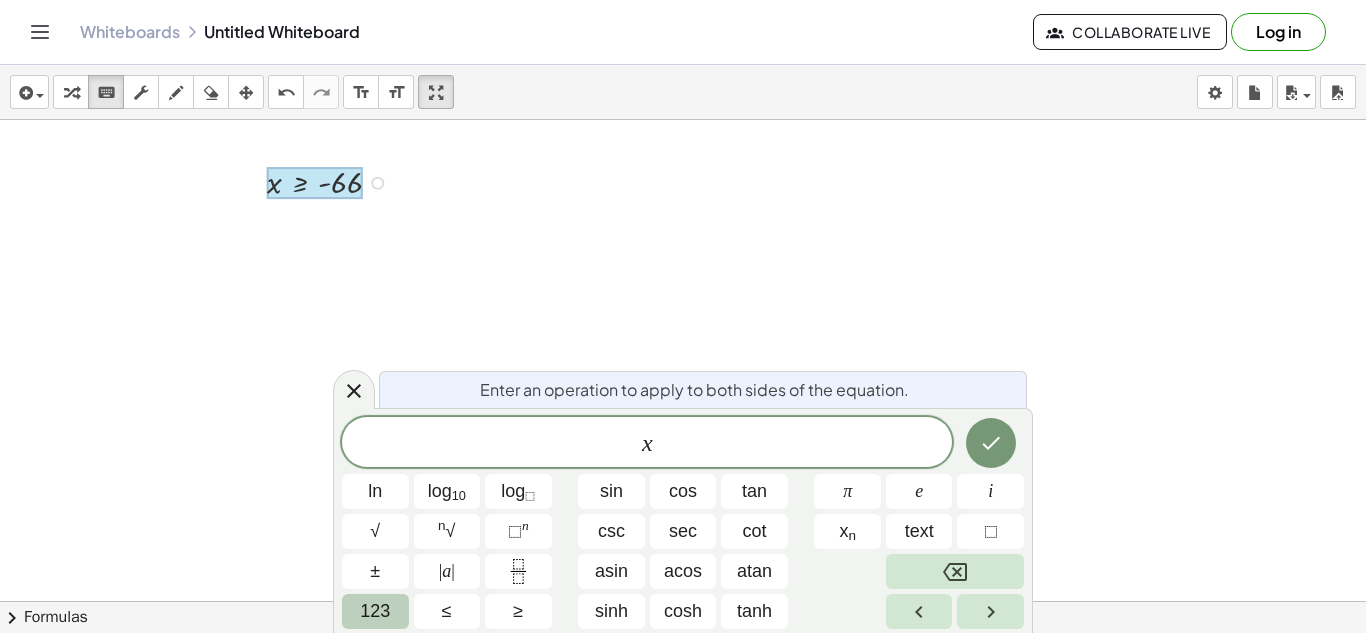 click on "x ln log 10 log ⬚ sin cos tan π e i √ n √ ⬚ n csc sec cot x n text ⬚ ± | a | asin acos atan 123 ≤ ≥ sinh cosh tanh" at bounding box center (683, 523) 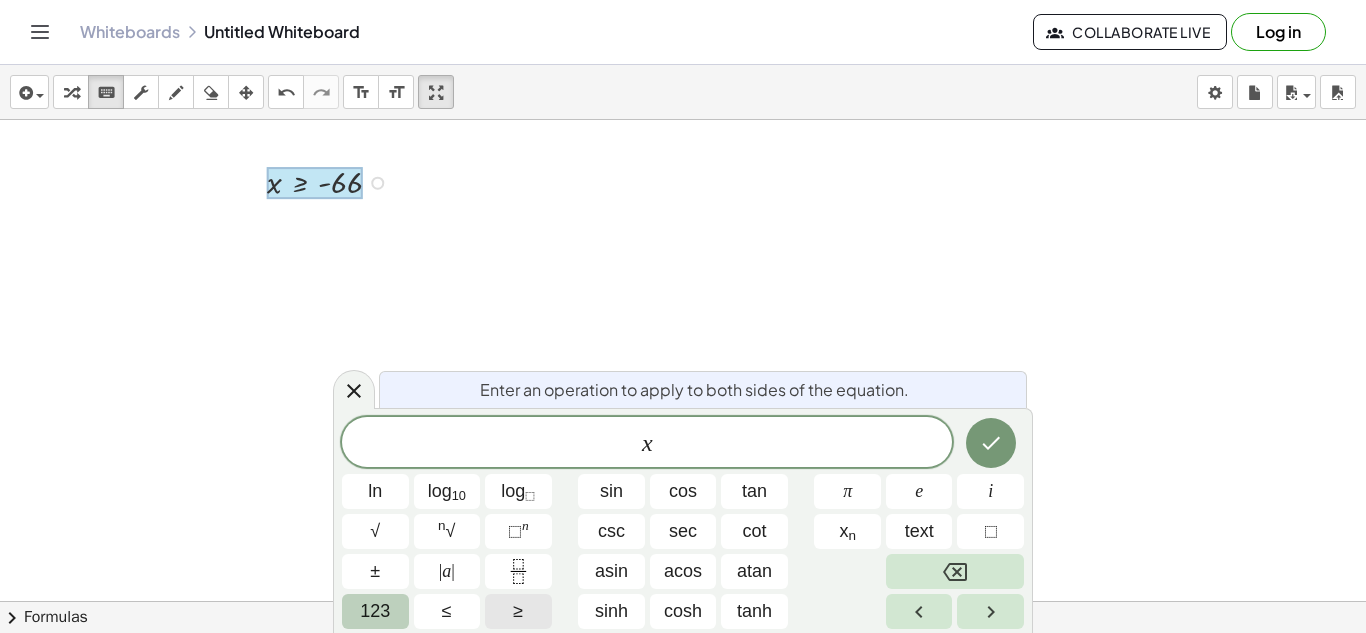 click on "≥" at bounding box center (518, 611) 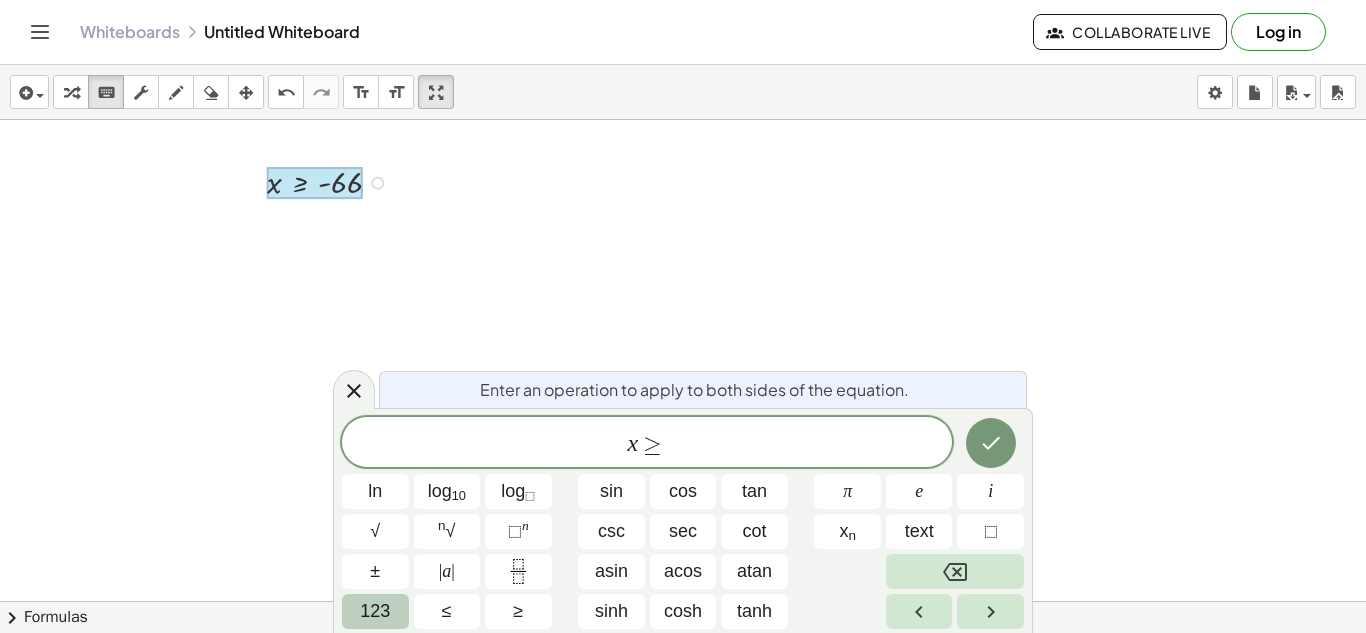 click on "123" at bounding box center (375, 611) 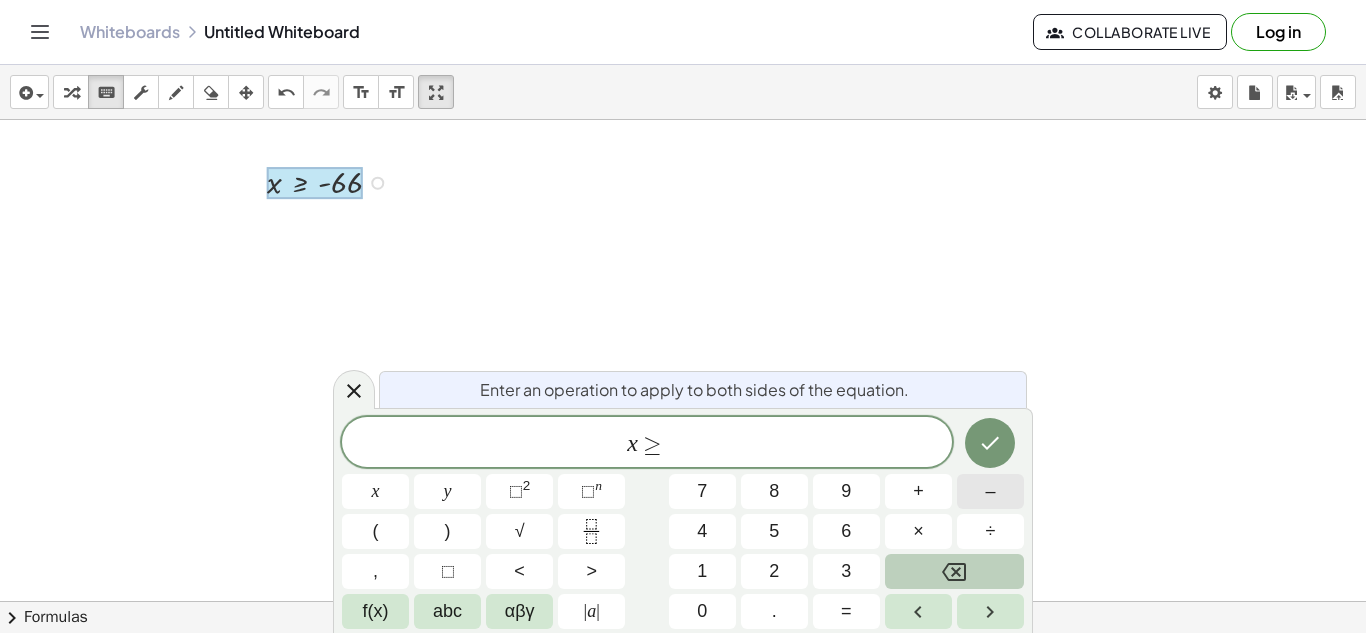 click on "–" at bounding box center (990, 491) 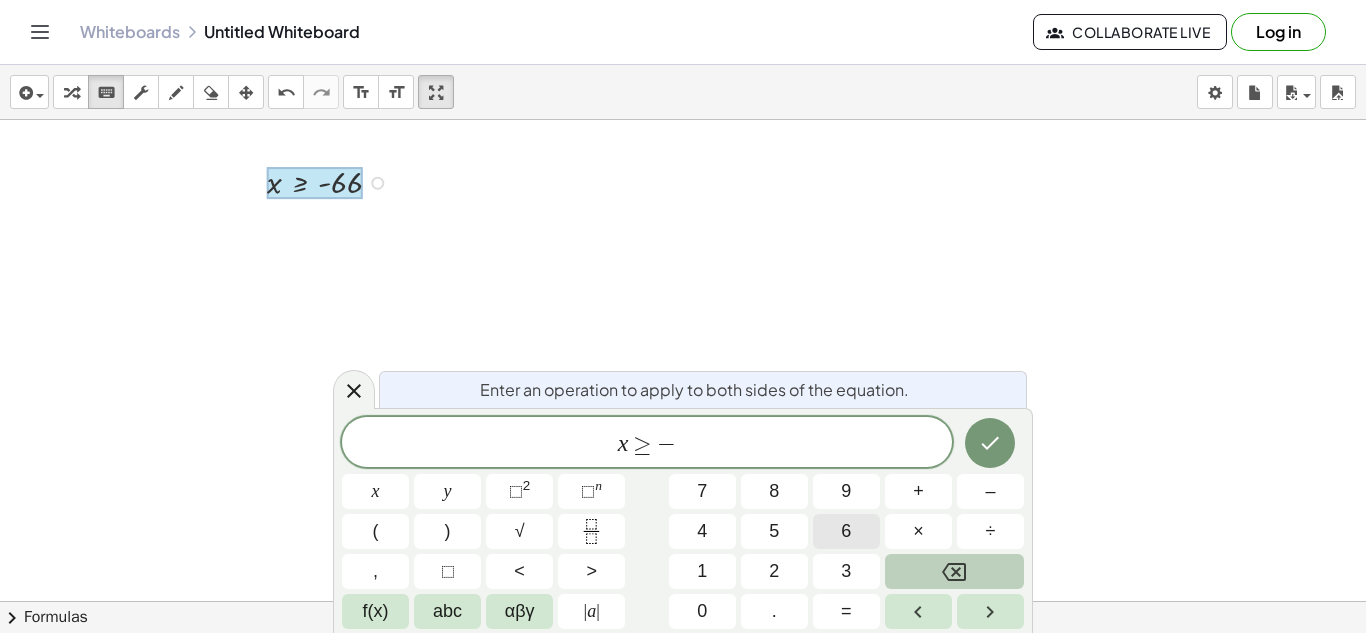 click on "6" at bounding box center [846, 531] 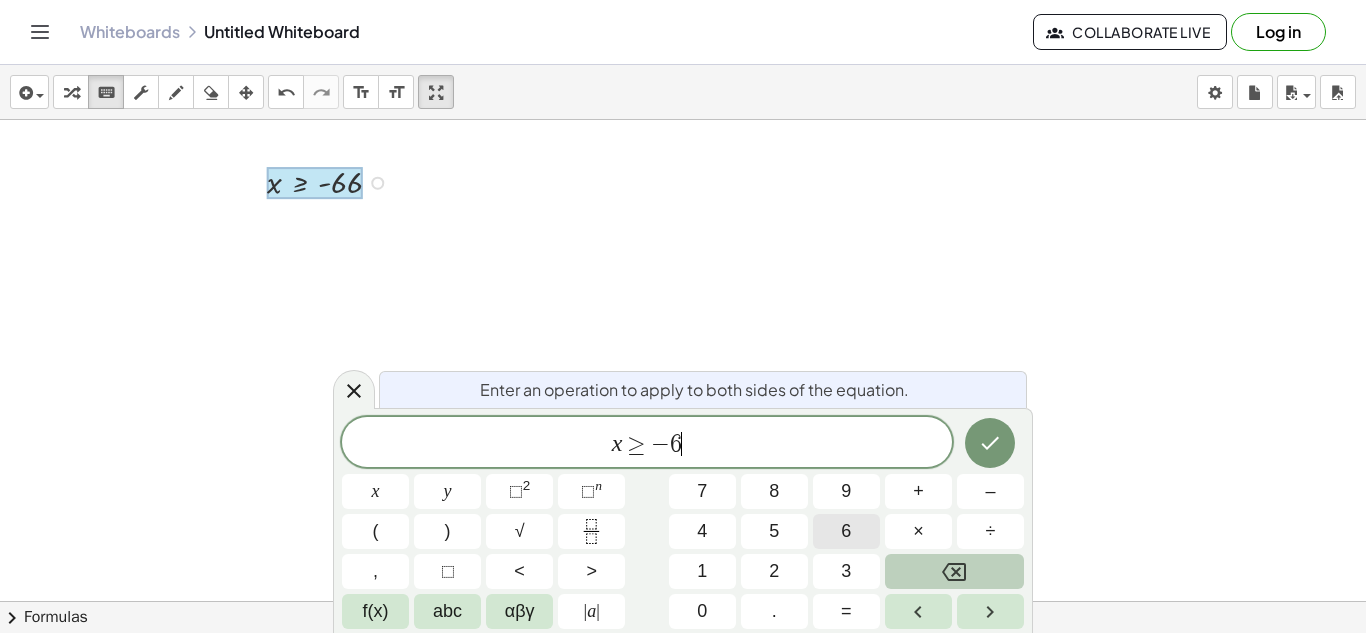 click on "6" at bounding box center [846, 531] 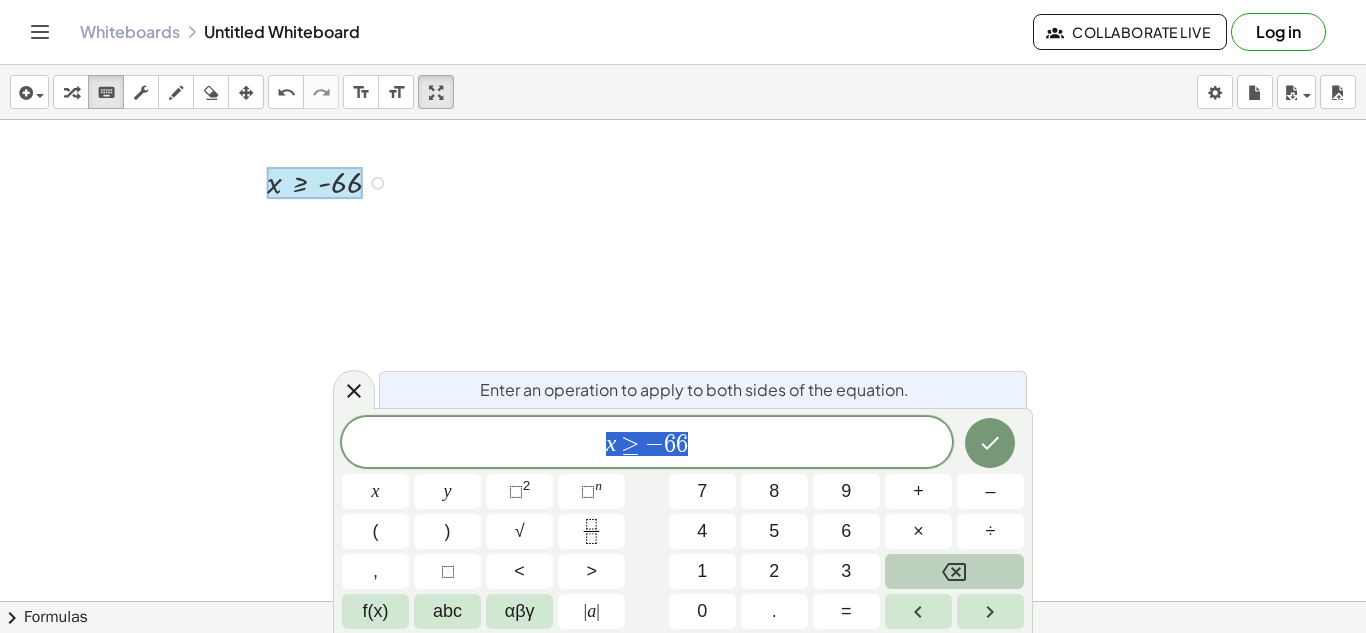 drag, startPoint x: 595, startPoint y: 448, endPoint x: 707, endPoint y: 452, distance: 112.0714 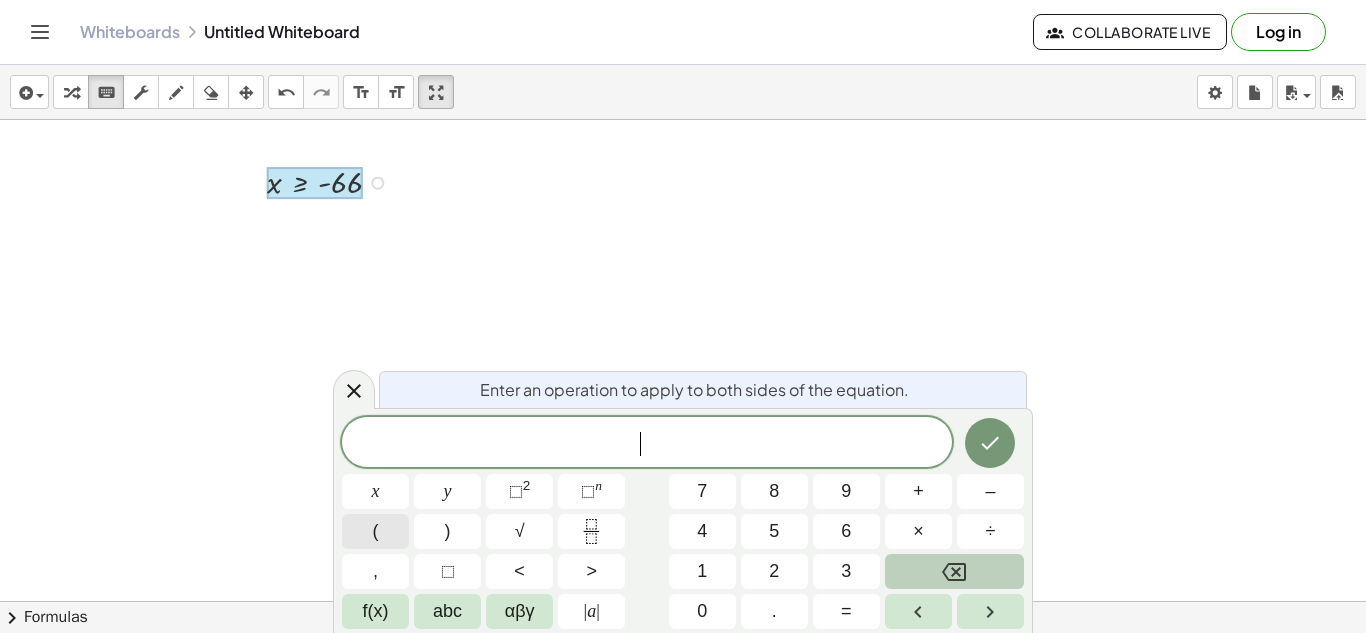 click on "(" at bounding box center [375, 531] 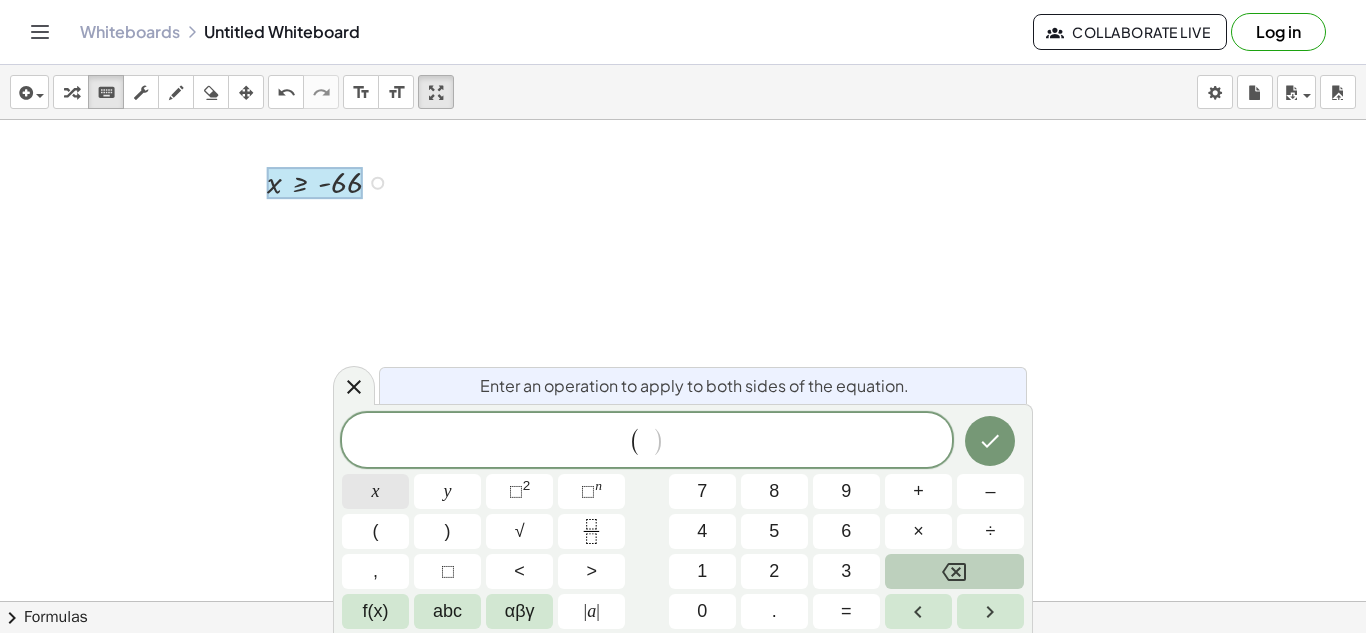 click on "x" at bounding box center [376, 491] 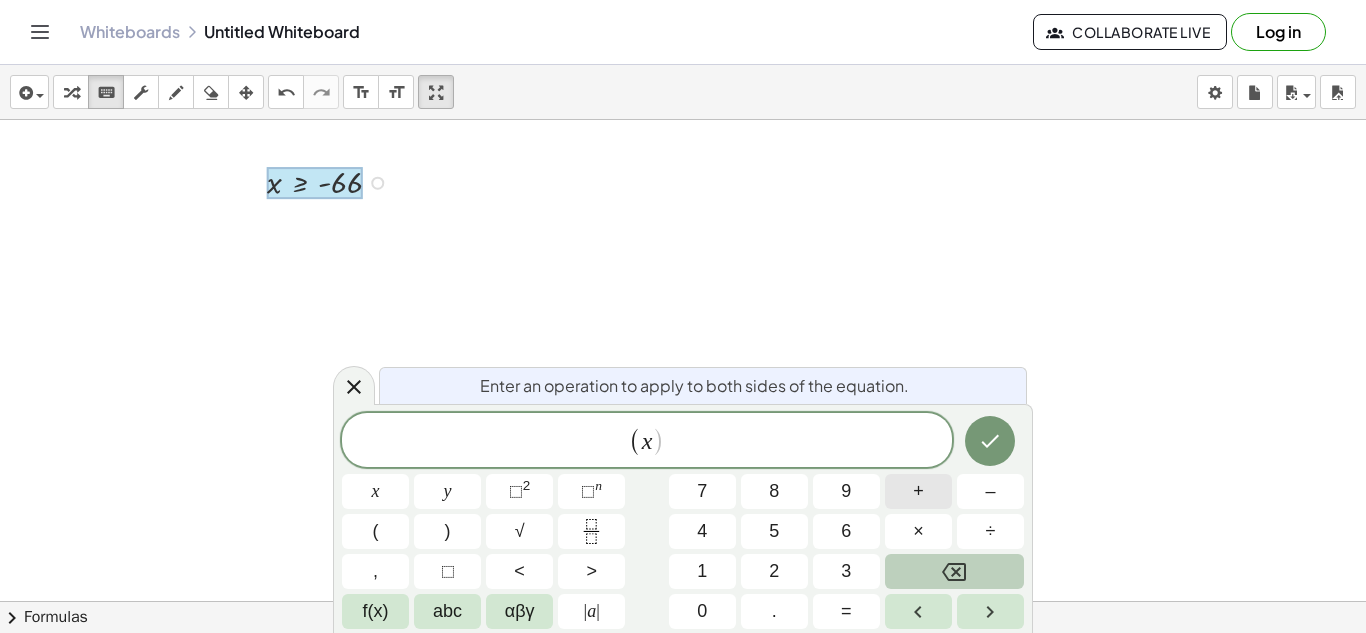 click on "+" at bounding box center [918, 491] 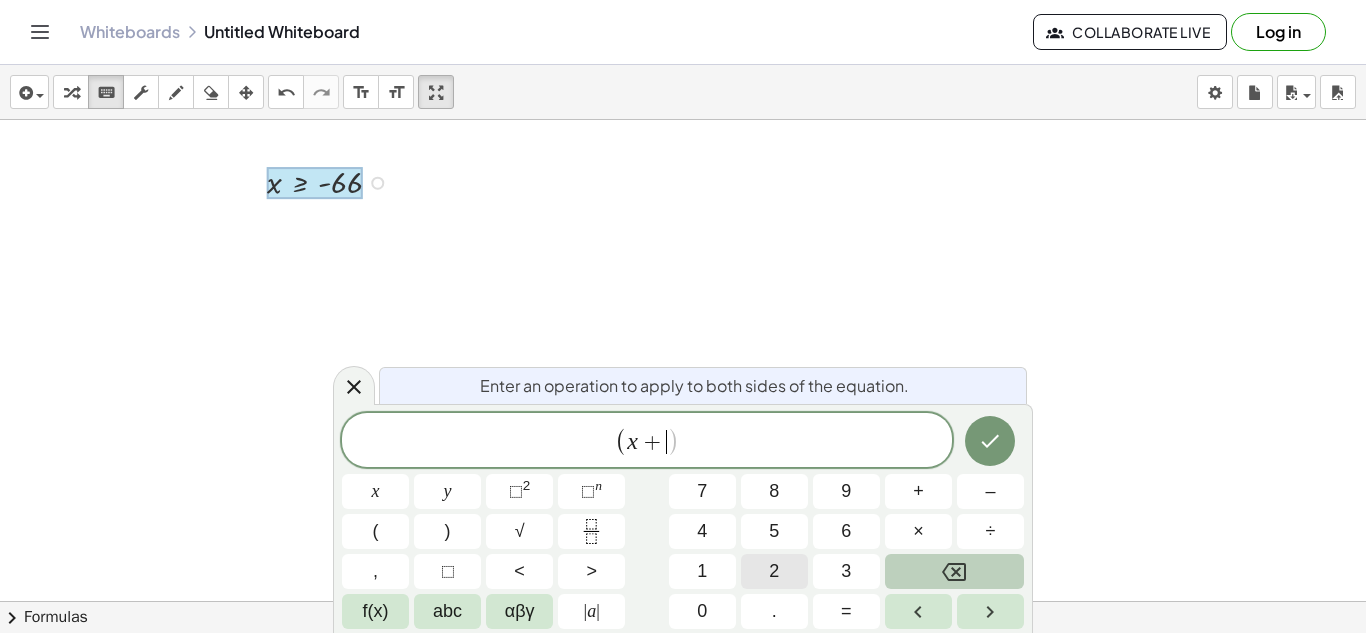 click on "2" at bounding box center [774, 571] 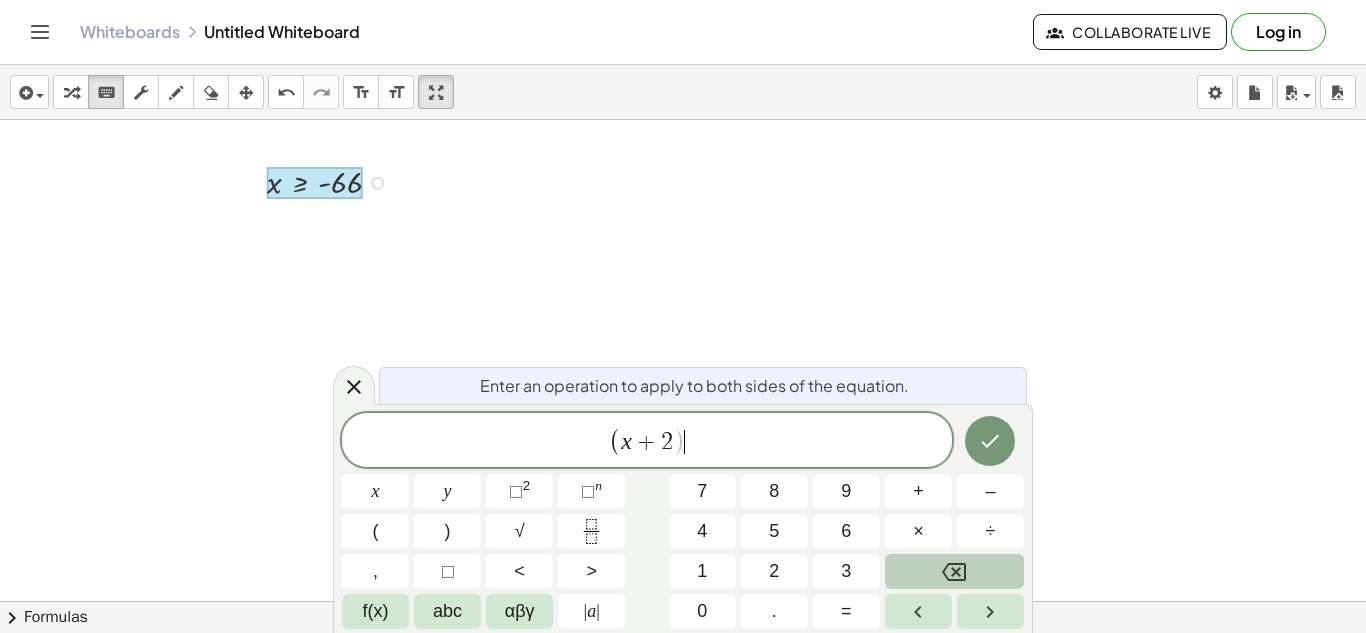 click on "( x + 2 )" at bounding box center (647, 441) 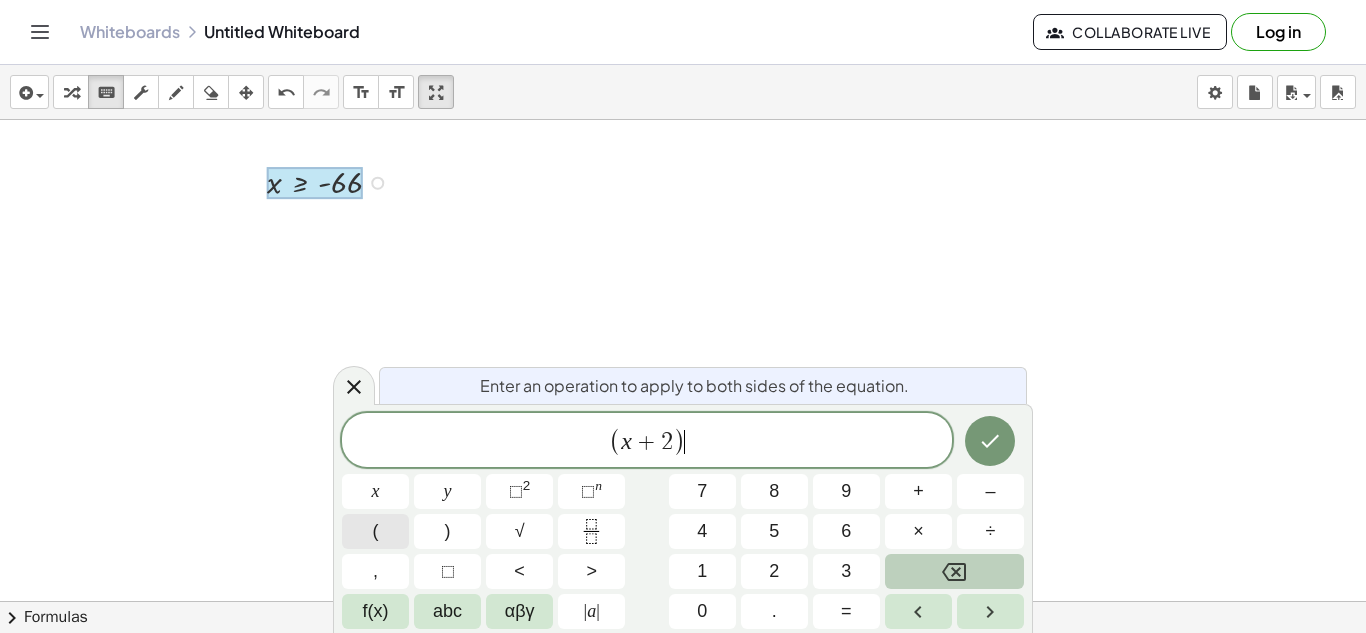 click on "(" at bounding box center (375, 531) 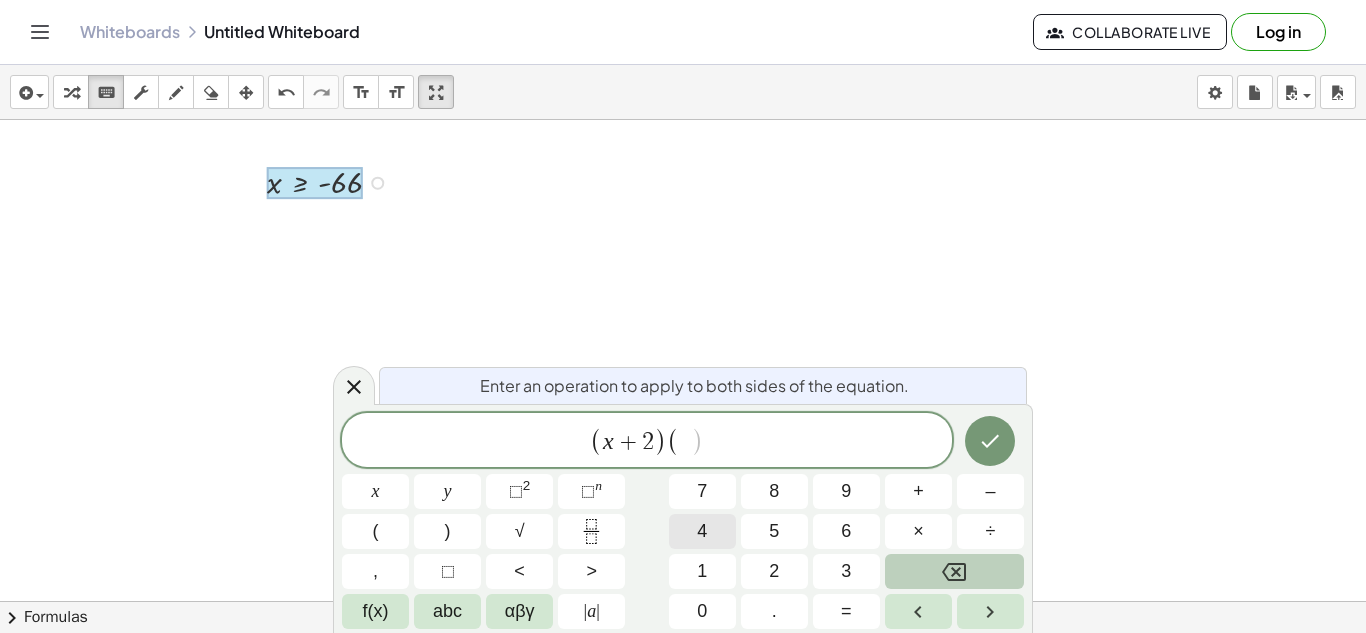 click on "4" at bounding box center (702, 531) 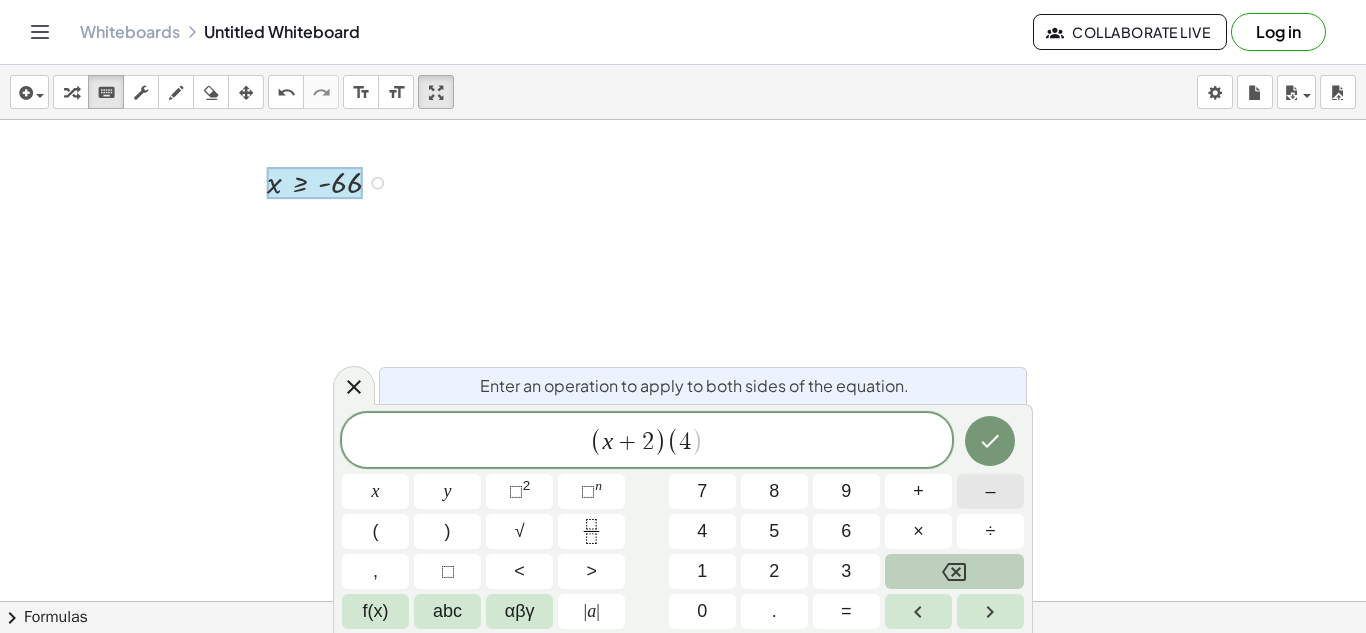 click on "–" at bounding box center [990, 491] 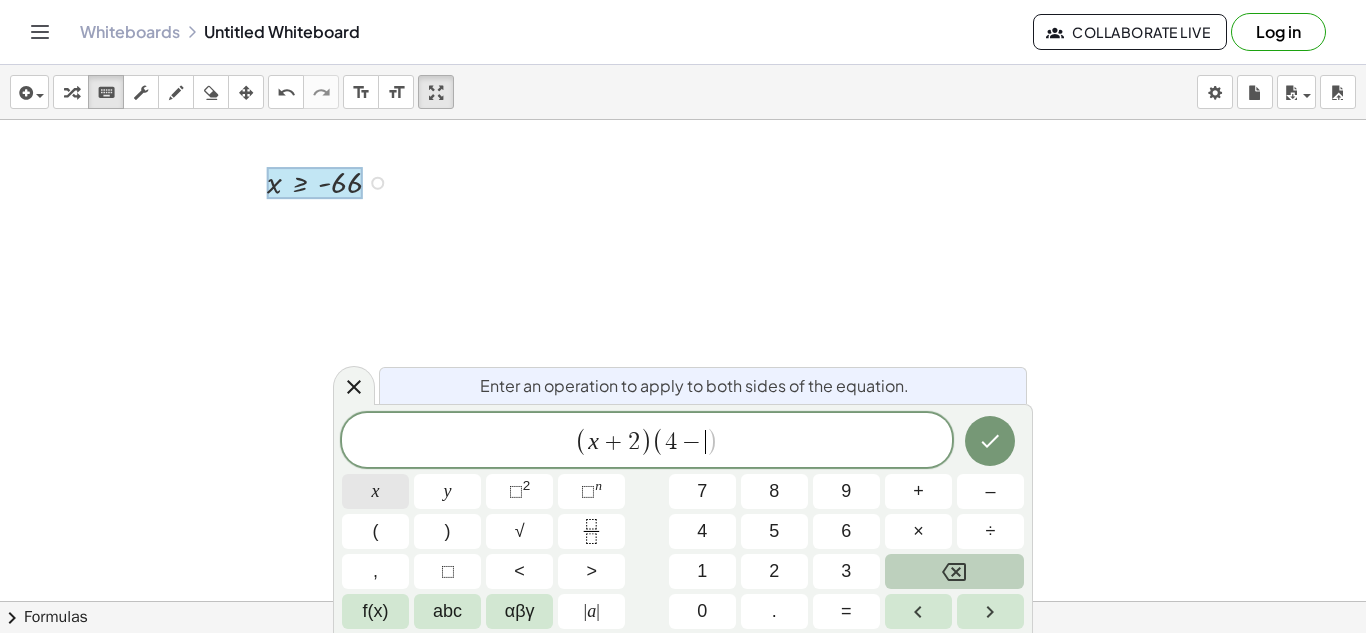 click on "x" at bounding box center [376, 491] 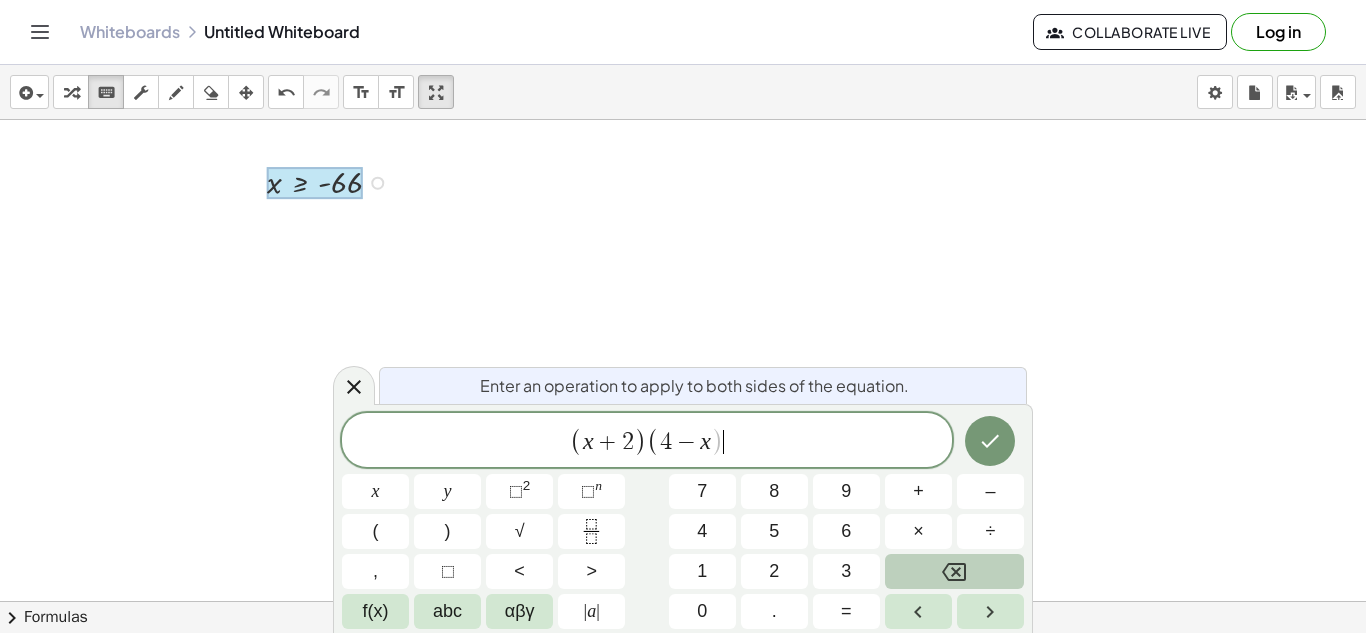 click on "( x + 2 ) ( 4 − x )" at bounding box center [647, 441] 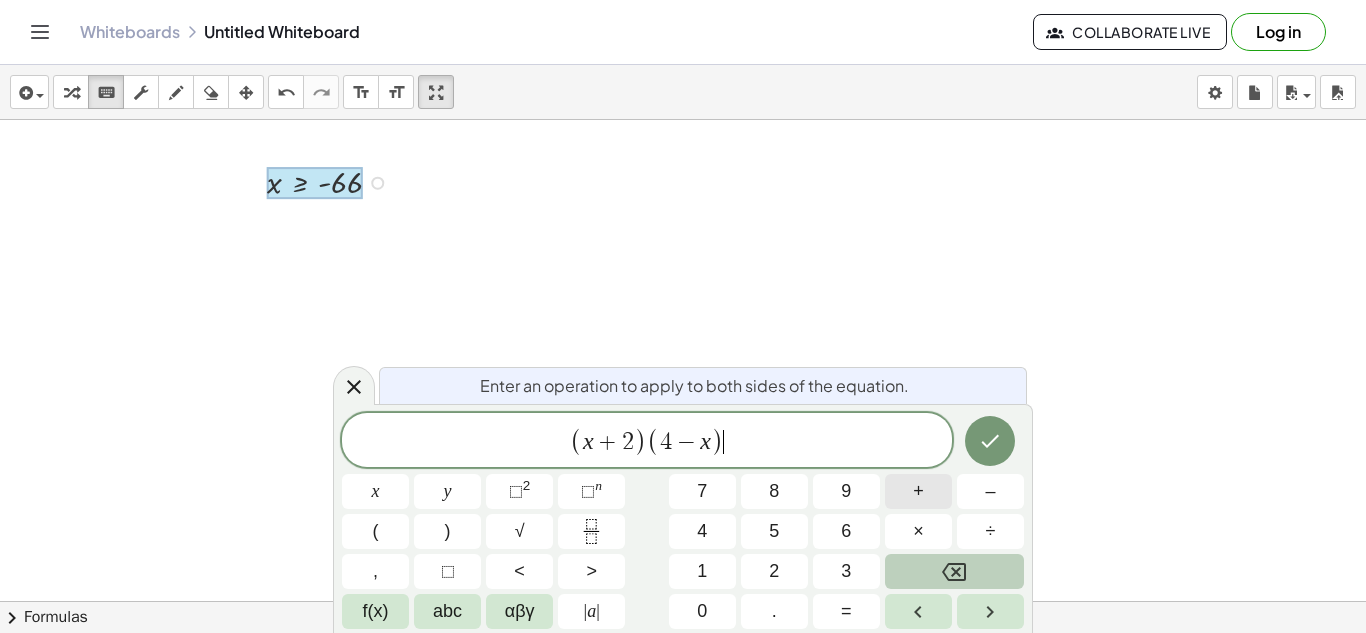 click on "+" at bounding box center (918, 491) 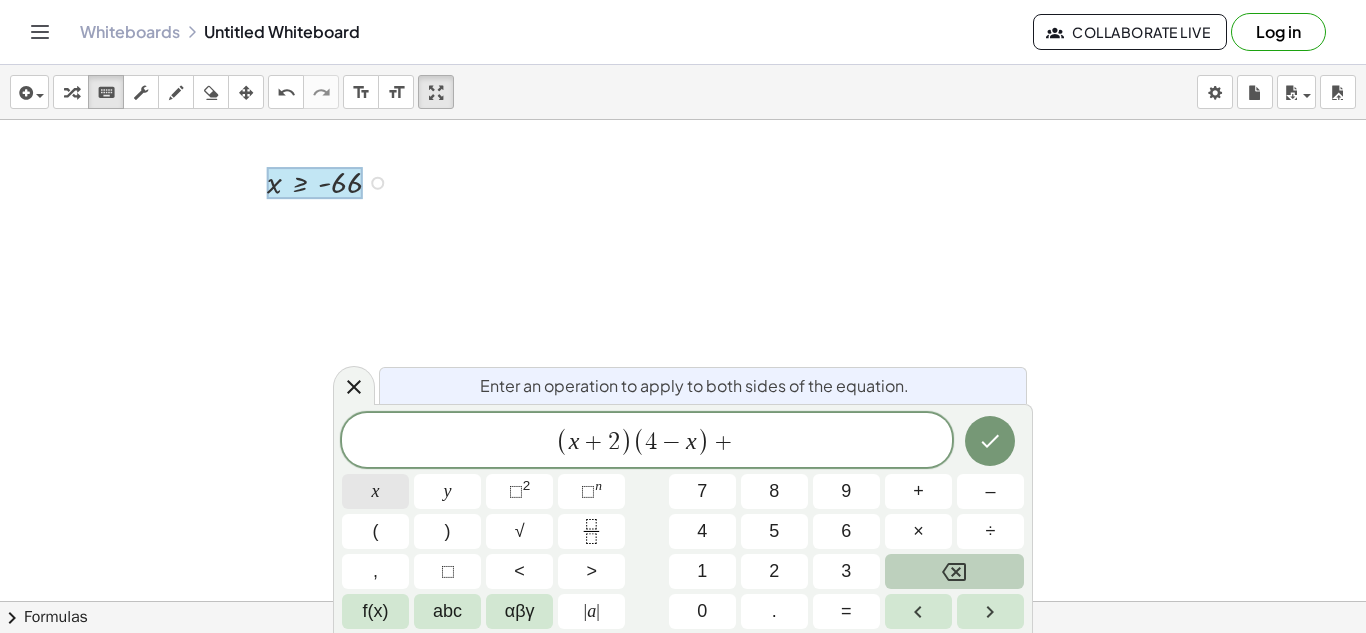 click on "x" at bounding box center (375, 491) 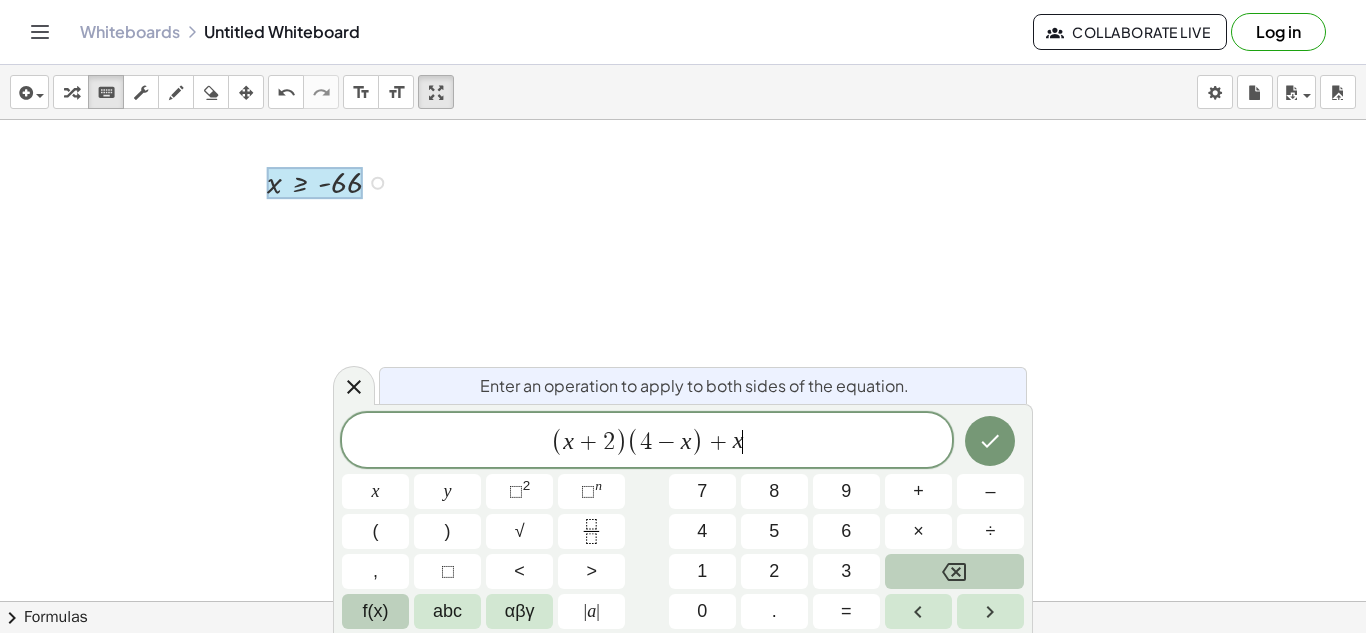 click on "f(x)" at bounding box center [376, 611] 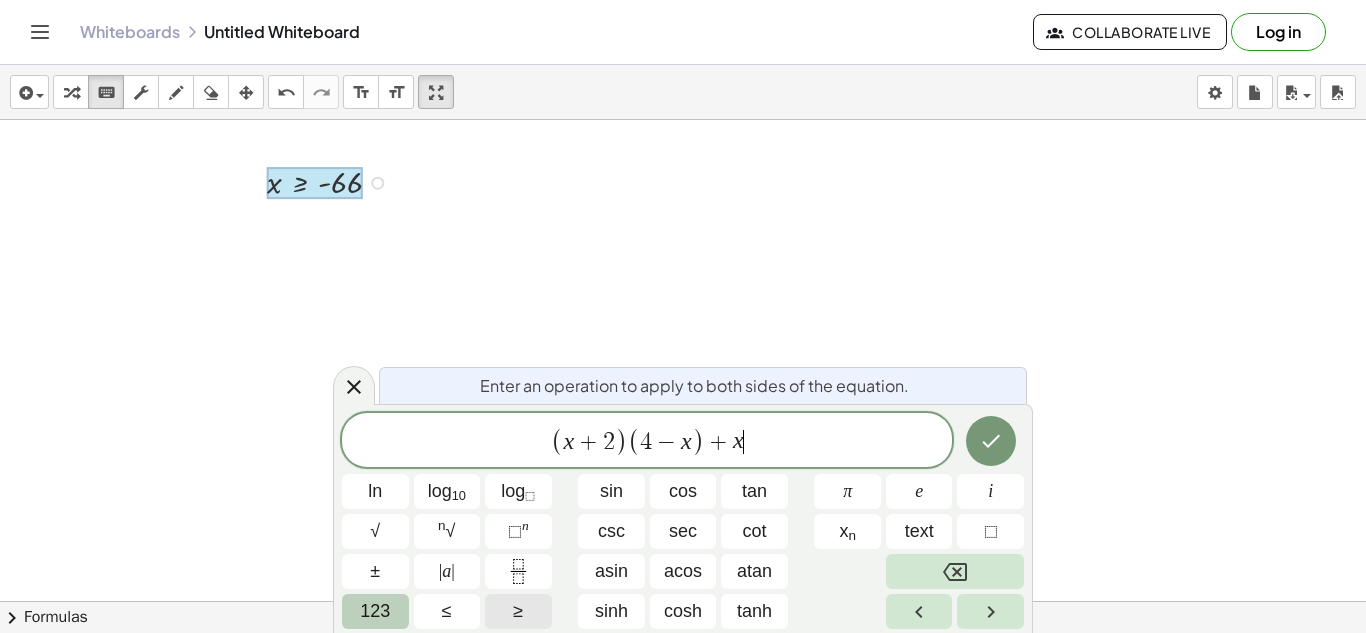 click on "≥" at bounding box center (518, 611) 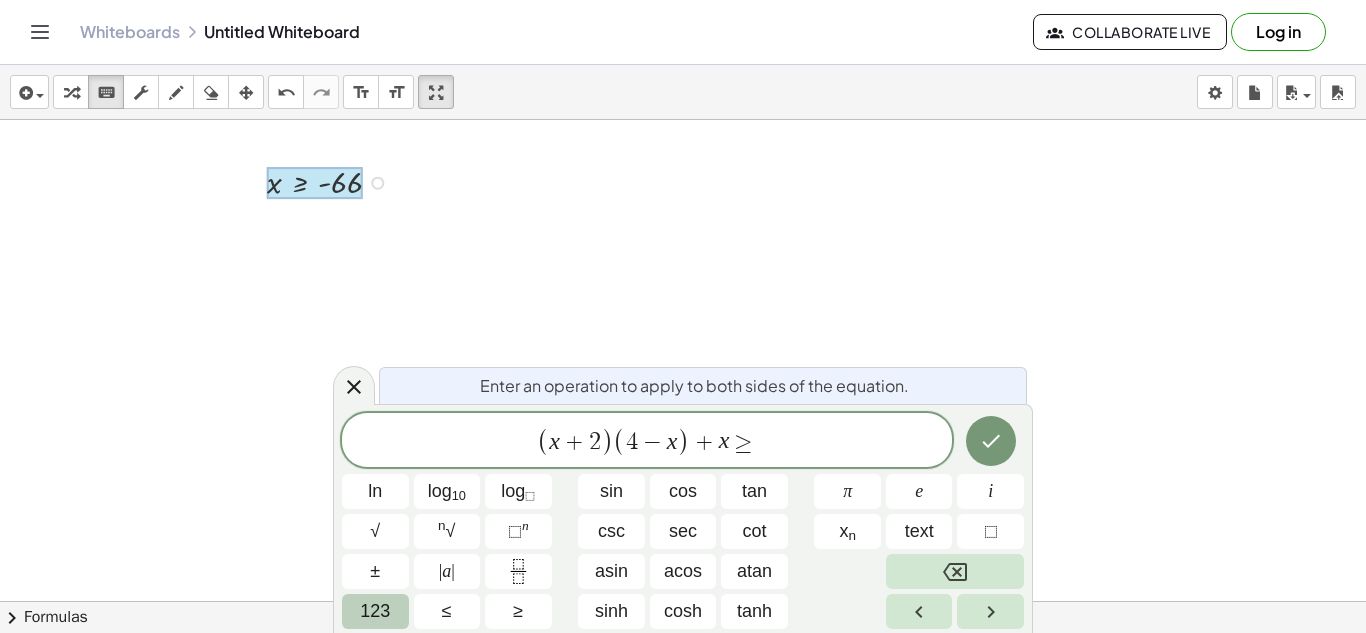 click on "123" at bounding box center [375, 611] 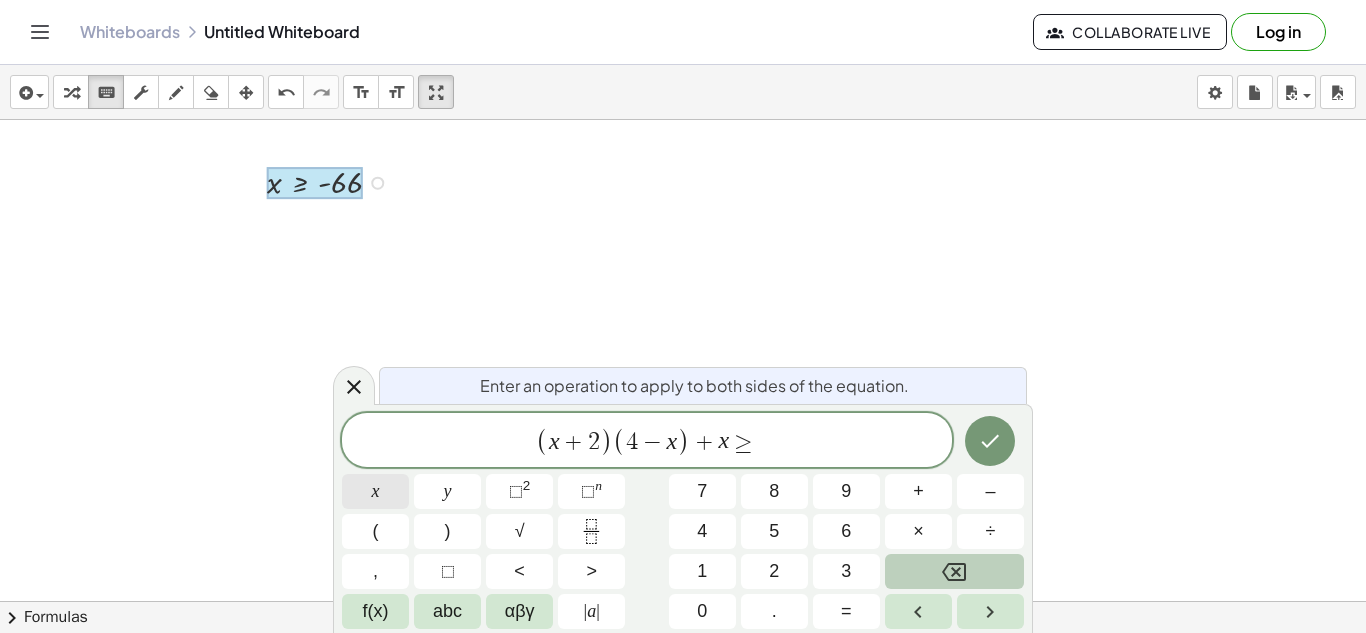click on "x" at bounding box center (375, 491) 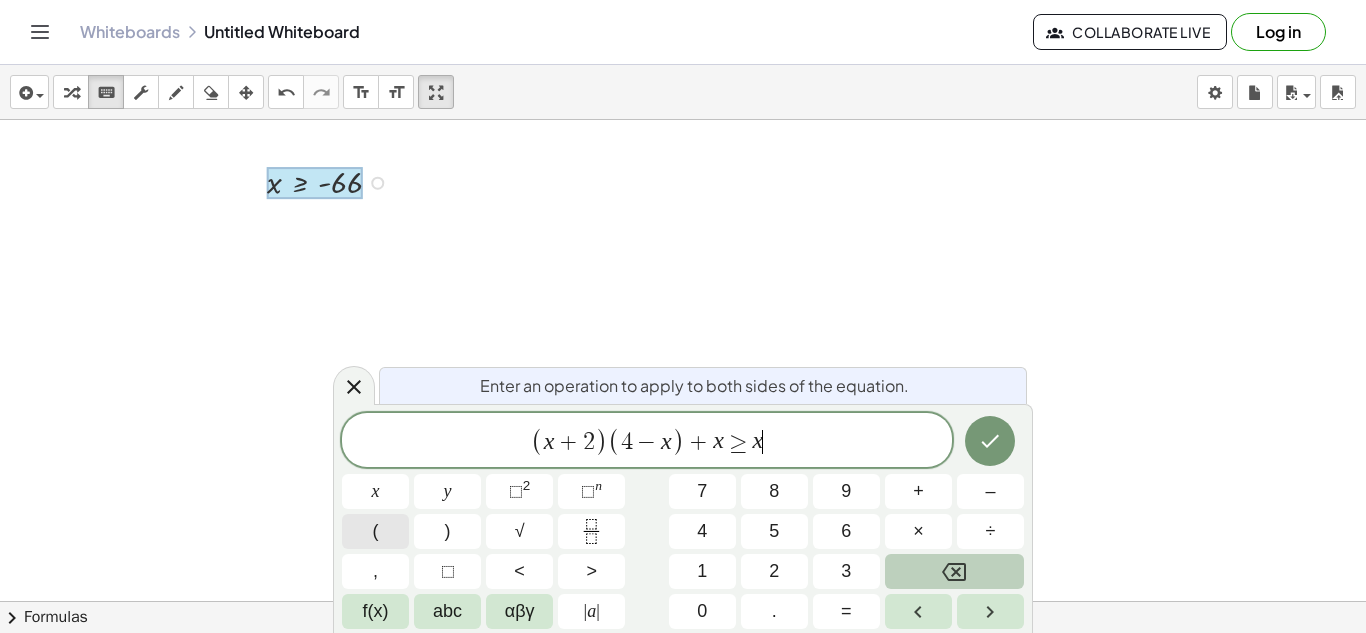 click on "(" at bounding box center (376, 531) 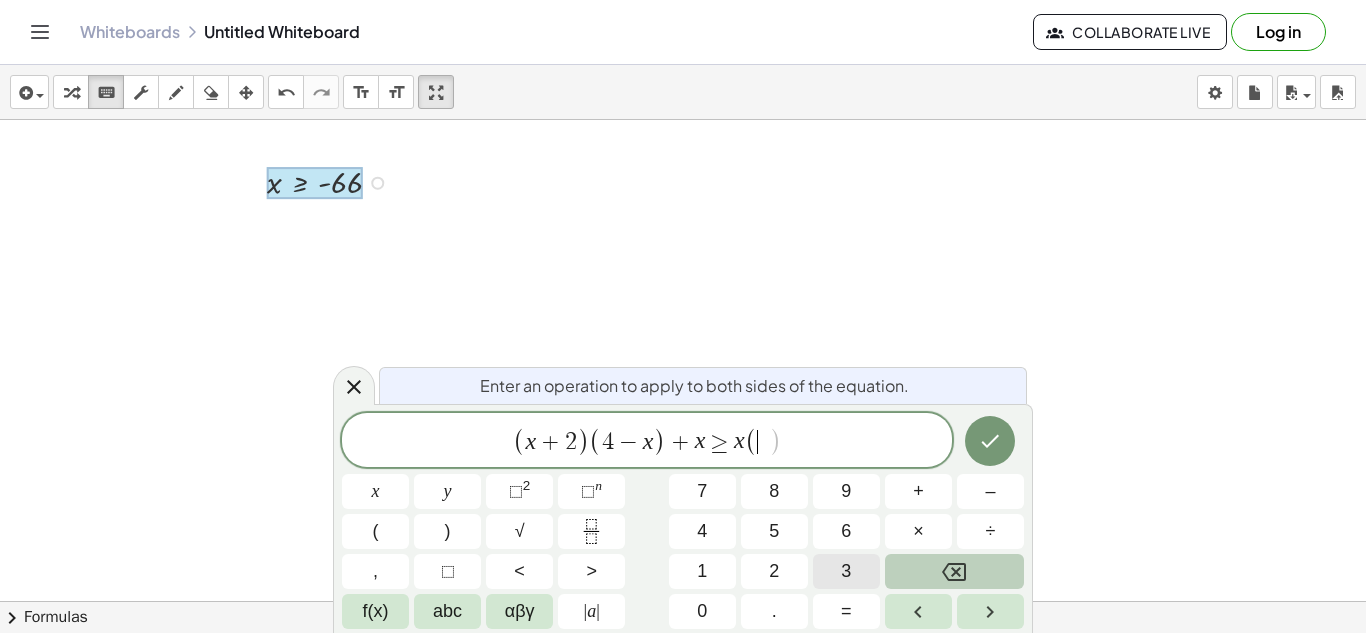 click on "3" at bounding box center (846, 571) 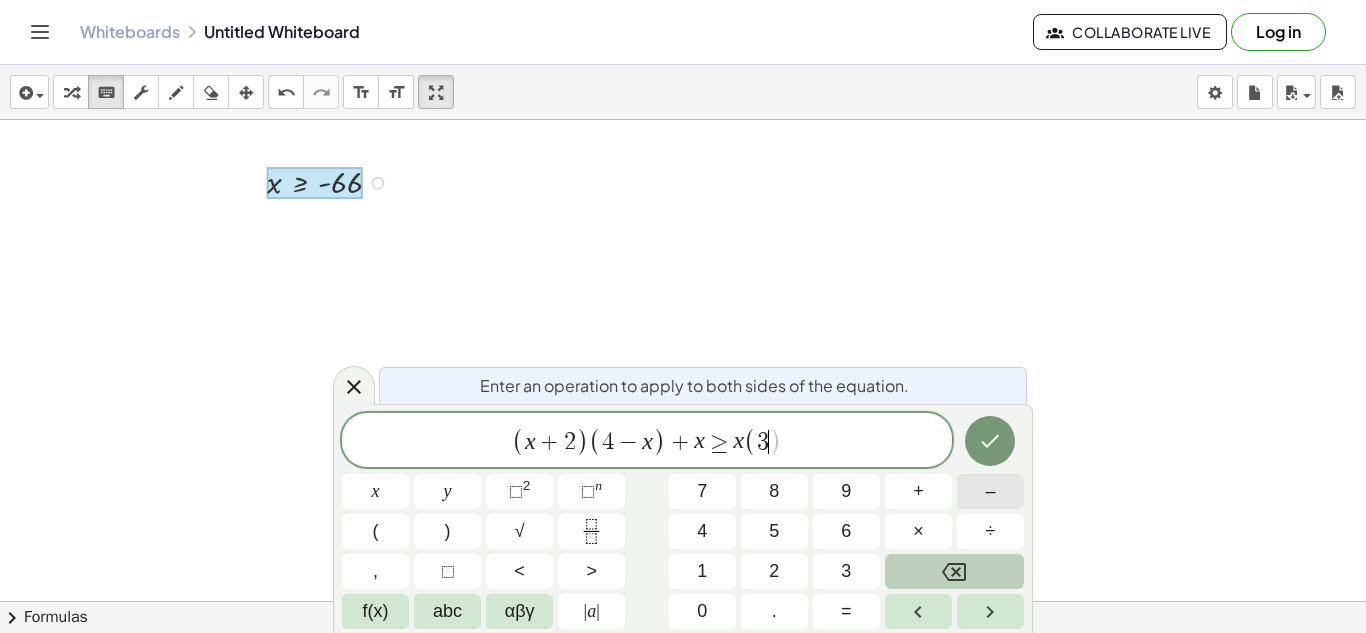 click on "–" at bounding box center (990, 491) 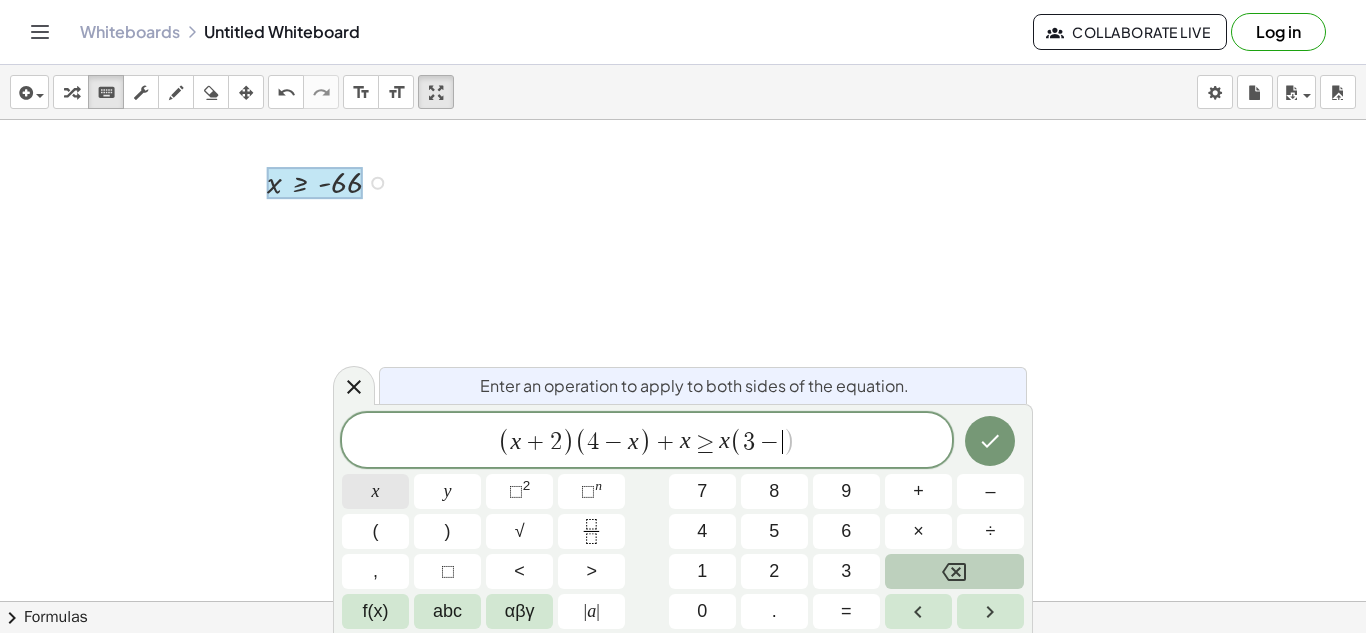 click on "x" at bounding box center [375, 491] 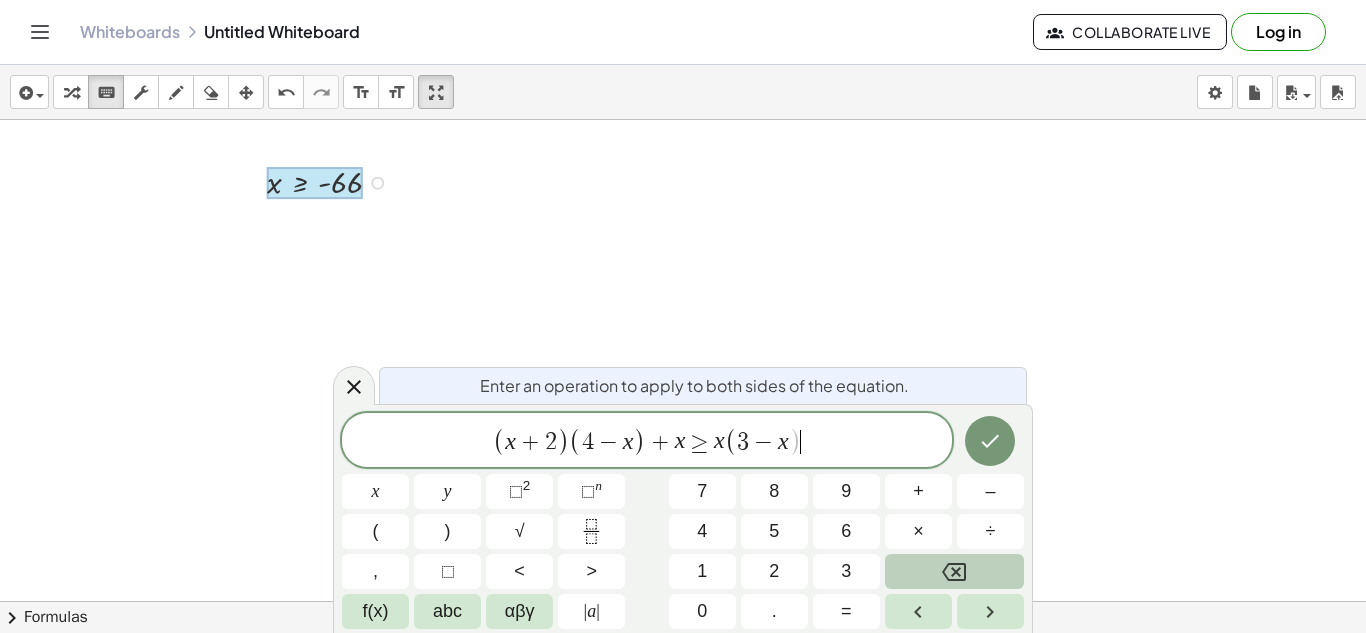 click on "( x + 2 ) ( 4 − x ) + x ≥ x ( 3 − x )" at bounding box center (647, 441) 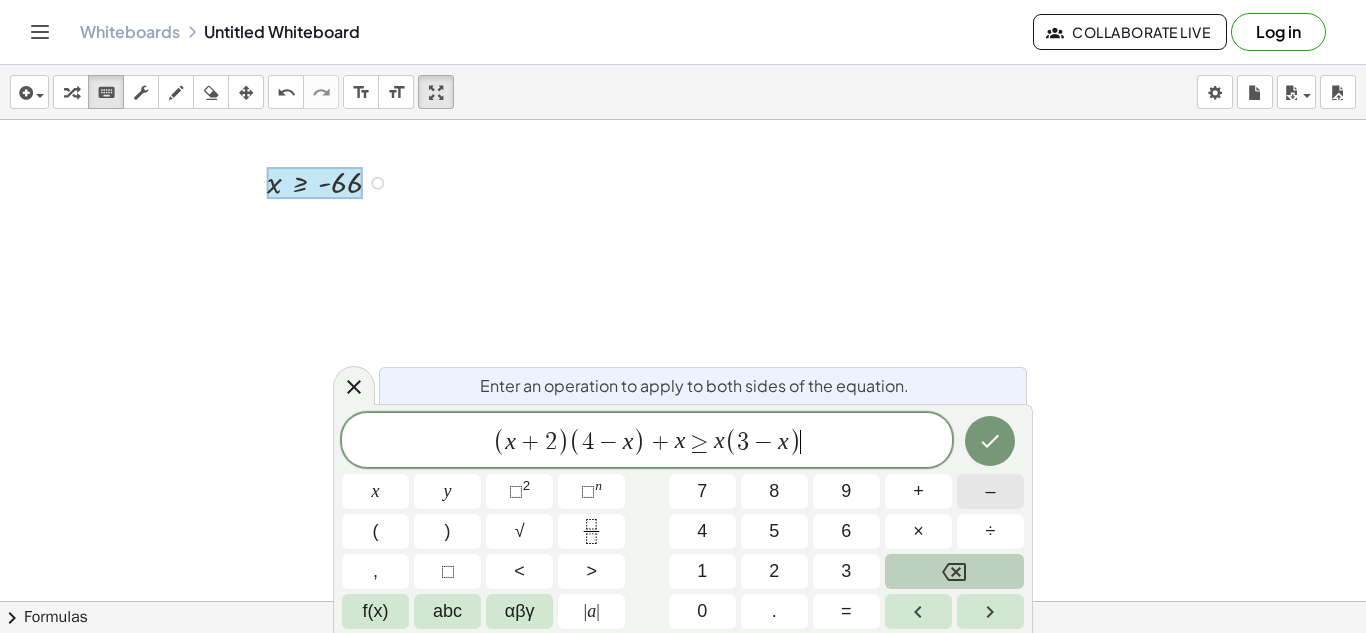 click on "–" at bounding box center (990, 491) 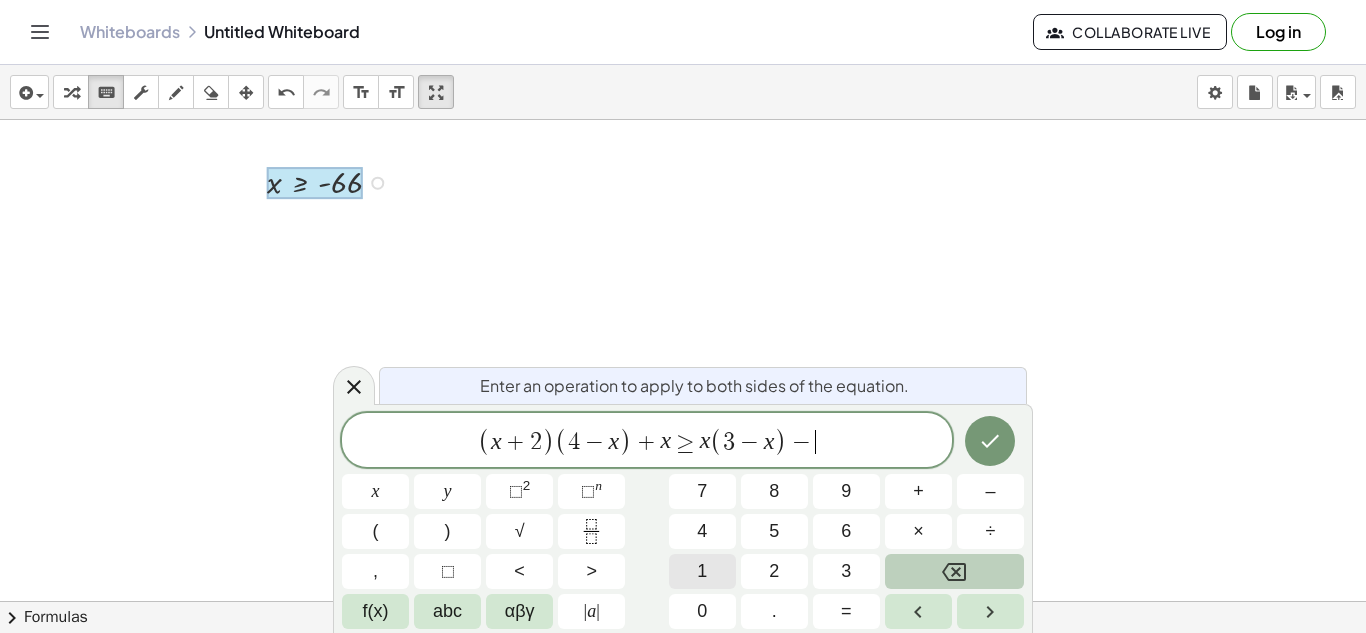 click on "1" at bounding box center [702, 571] 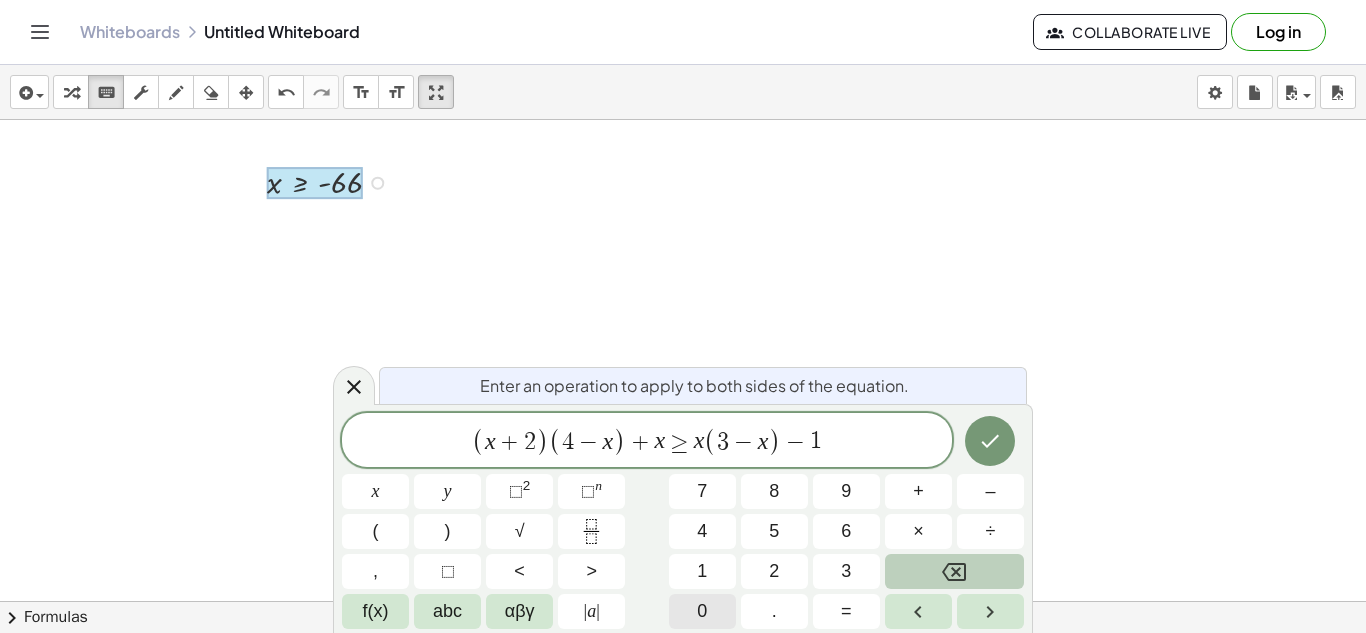 click on "0" at bounding box center (702, 611) 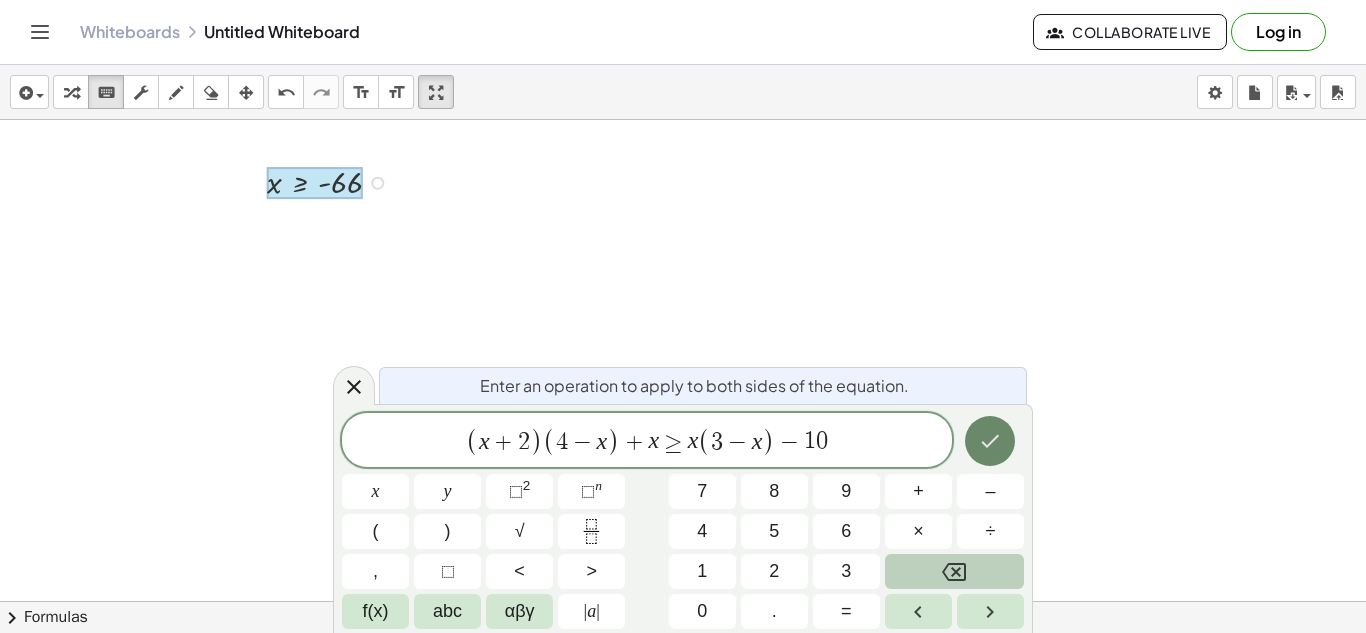 click at bounding box center [990, 441] 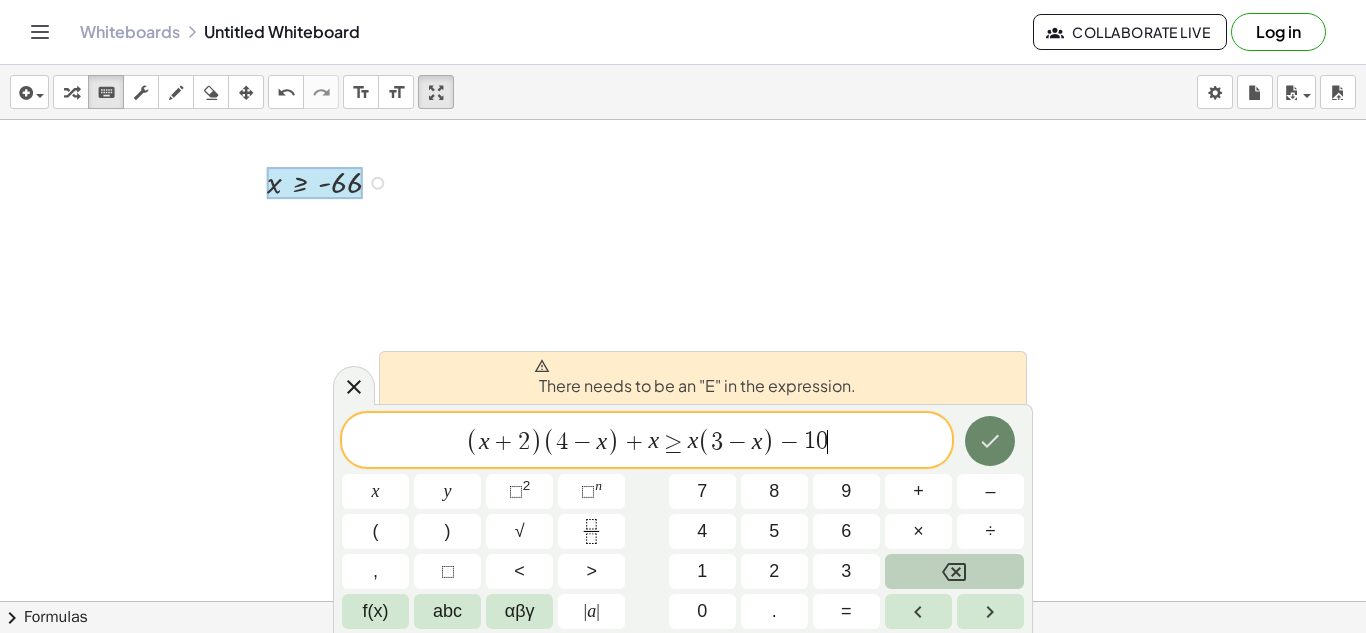 click at bounding box center (990, 441) 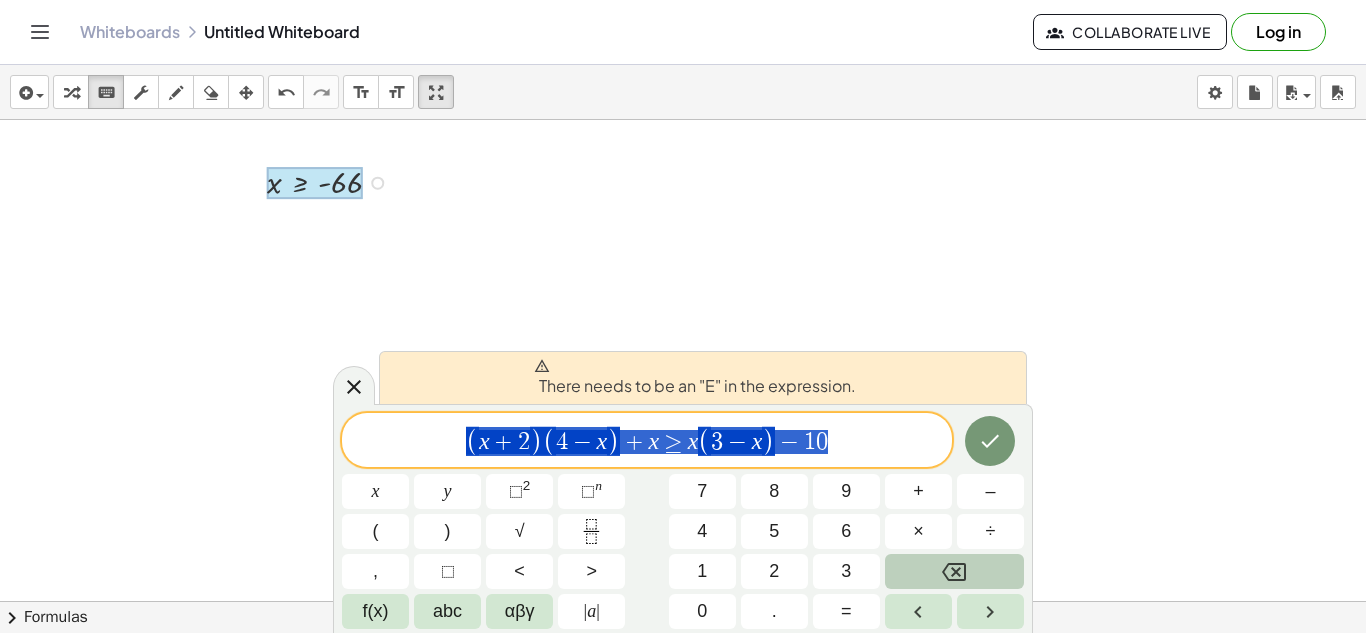 drag, startPoint x: 463, startPoint y: 444, endPoint x: 828, endPoint y: 452, distance: 365.08765 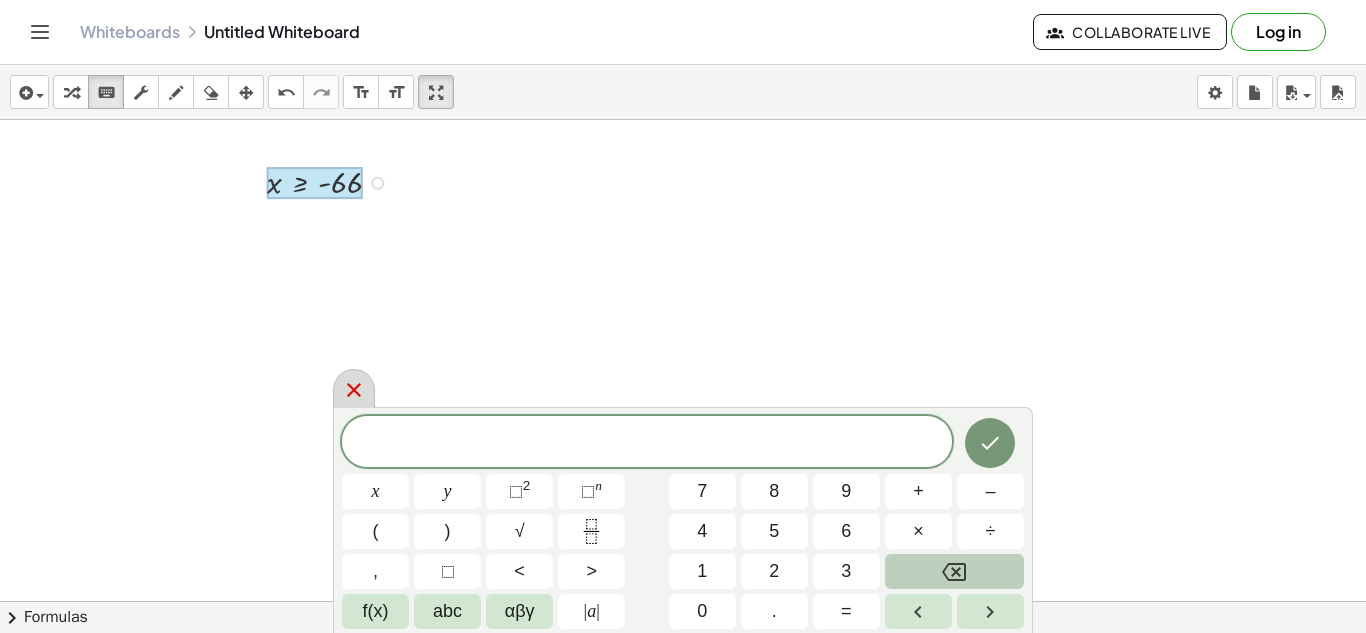 click 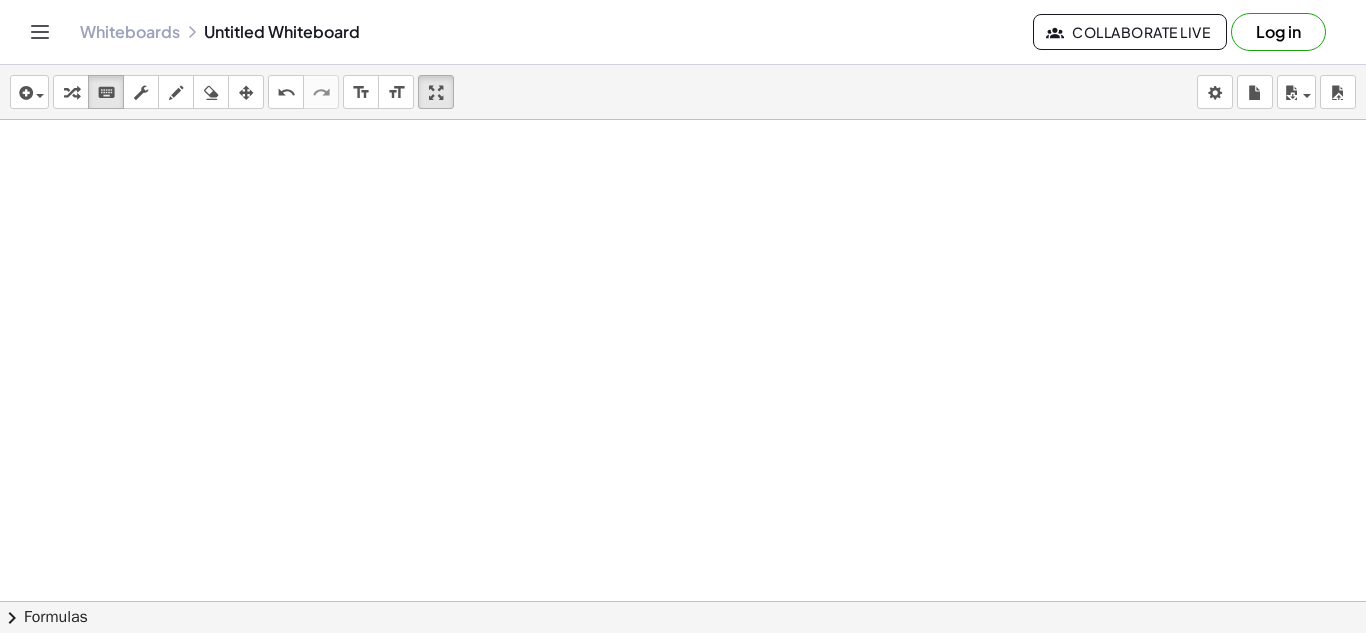 scroll, scrollTop: 2151, scrollLeft: 0, axis: vertical 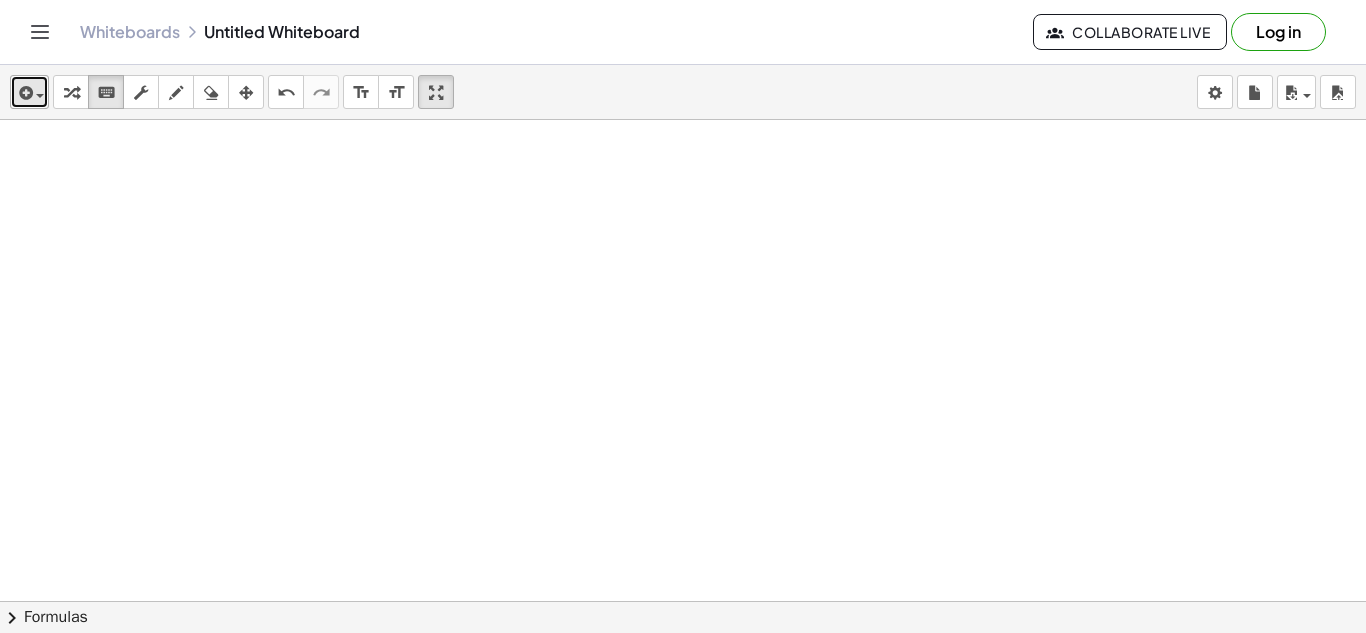 click on "insert" at bounding box center (29, 92) 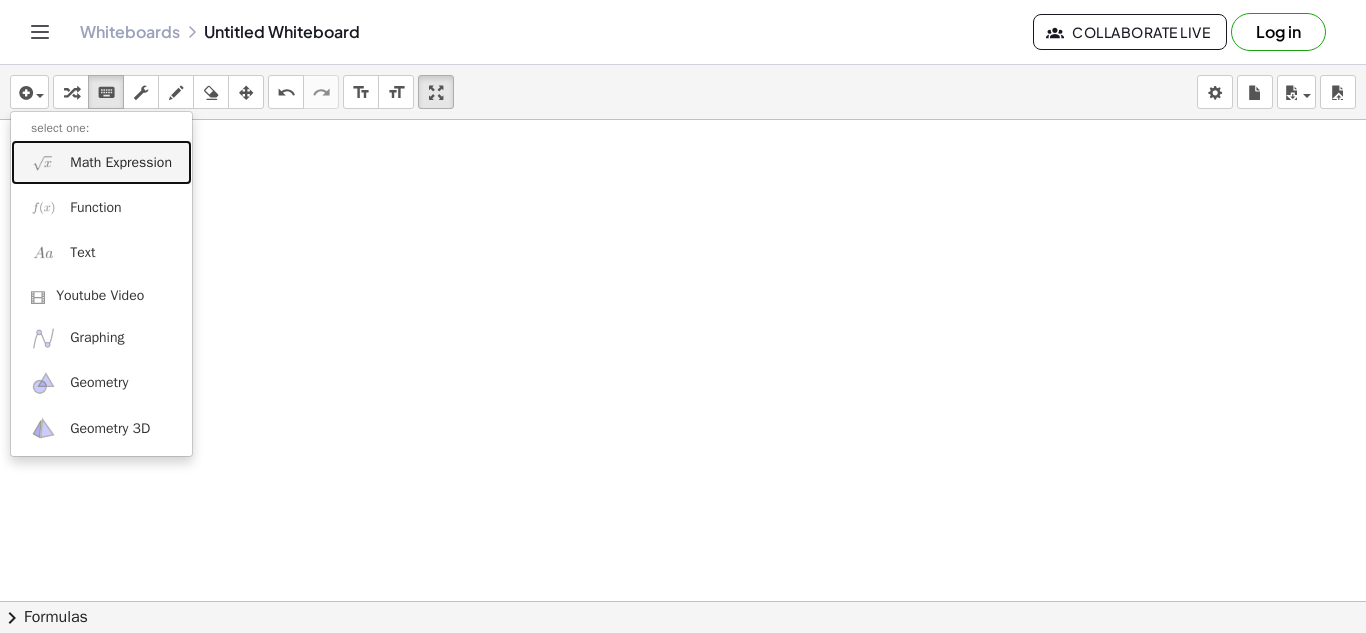 click on "Math Expression" at bounding box center (121, 163) 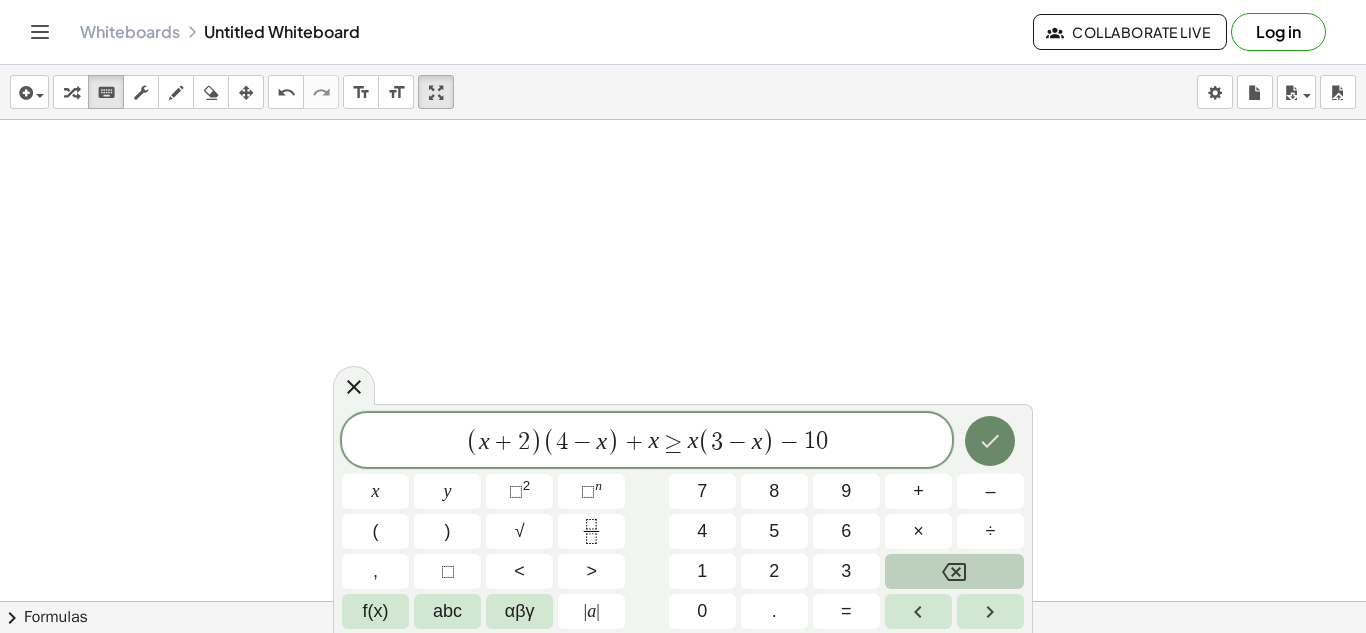 click 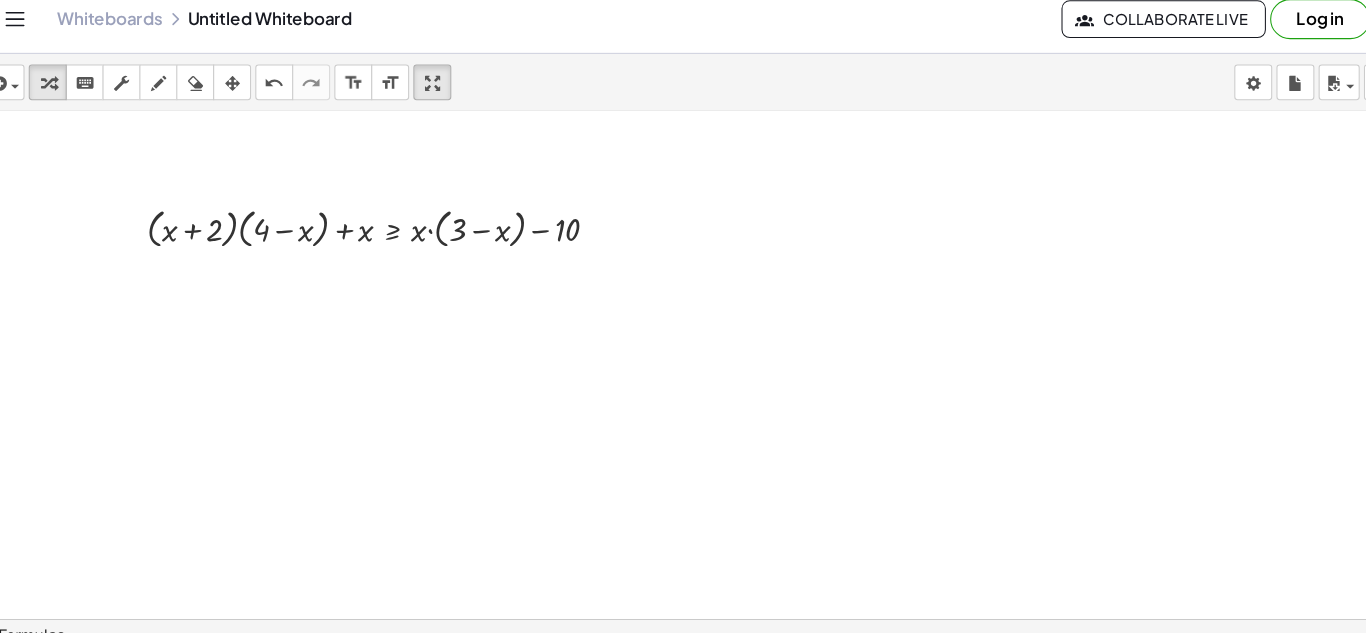 scroll, scrollTop: 2119, scrollLeft: 0, axis: vertical 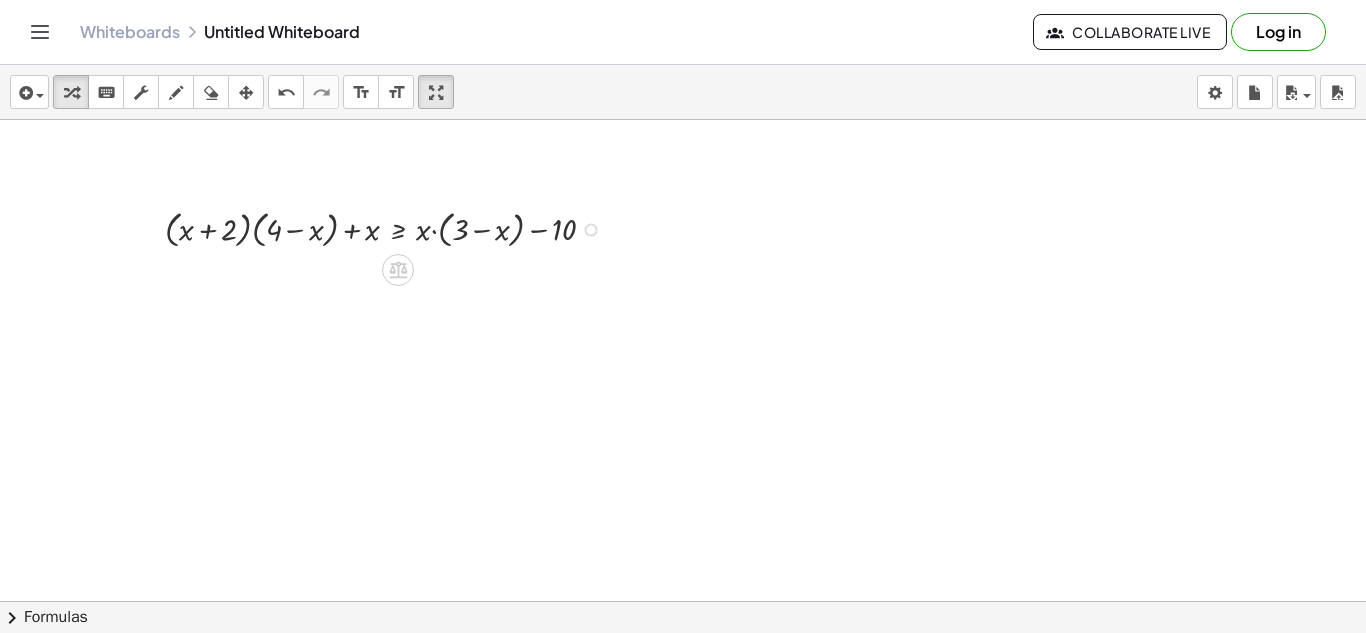 click at bounding box center [388, 228] 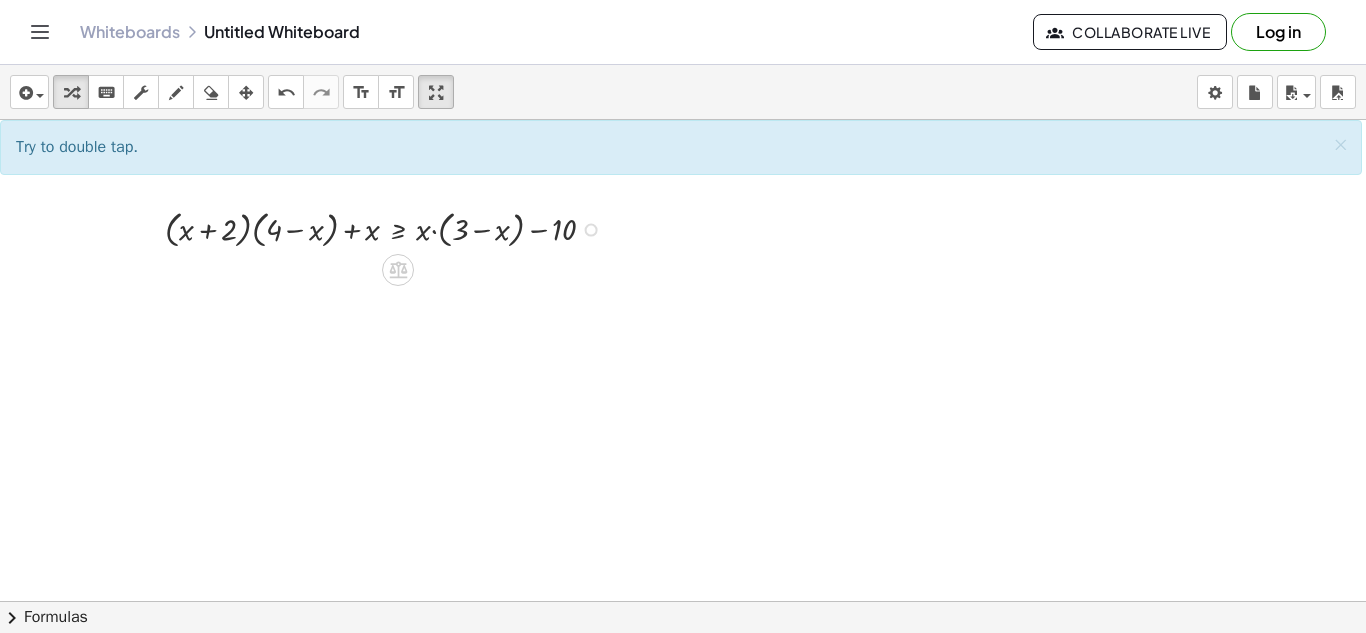 click at bounding box center (388, 228) 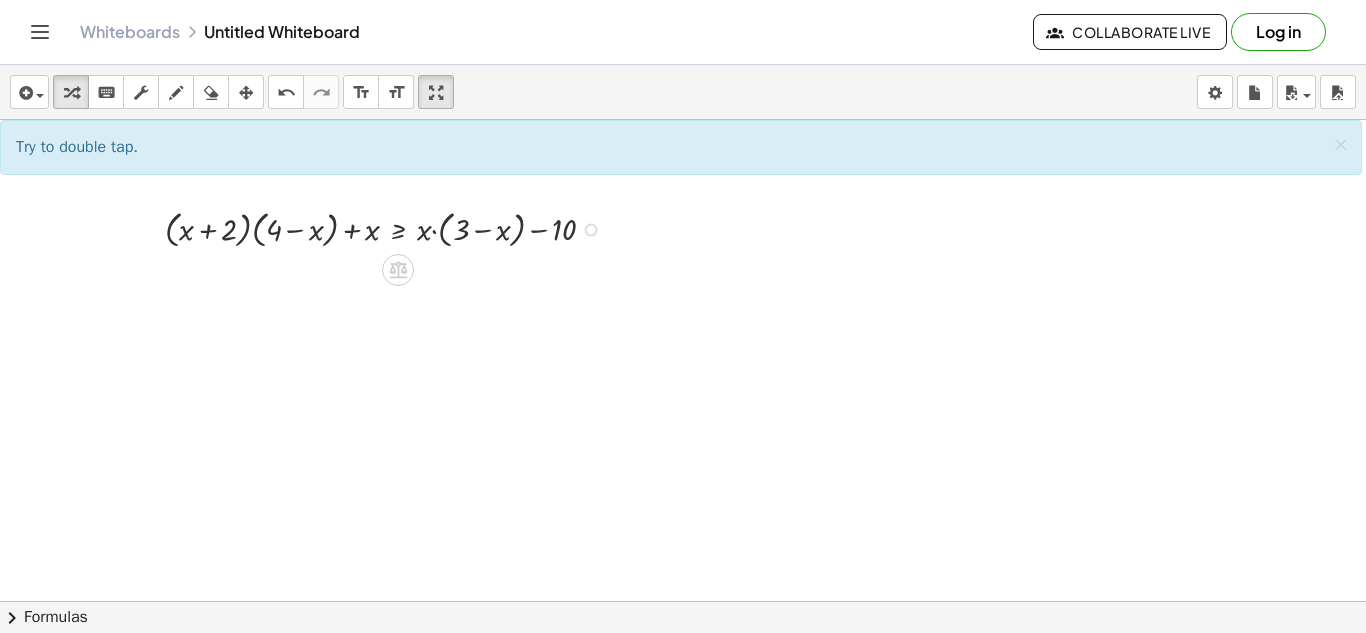 click at bounding box center (388, 228) 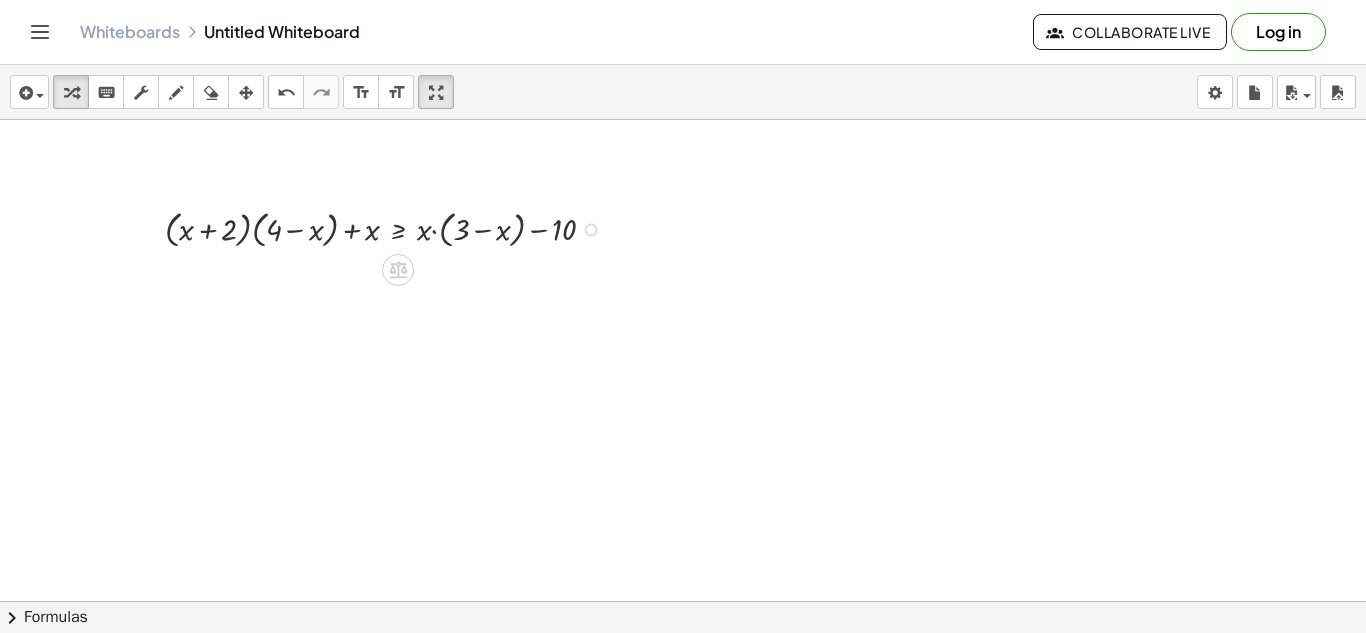 click at bounding box center (388, 228) 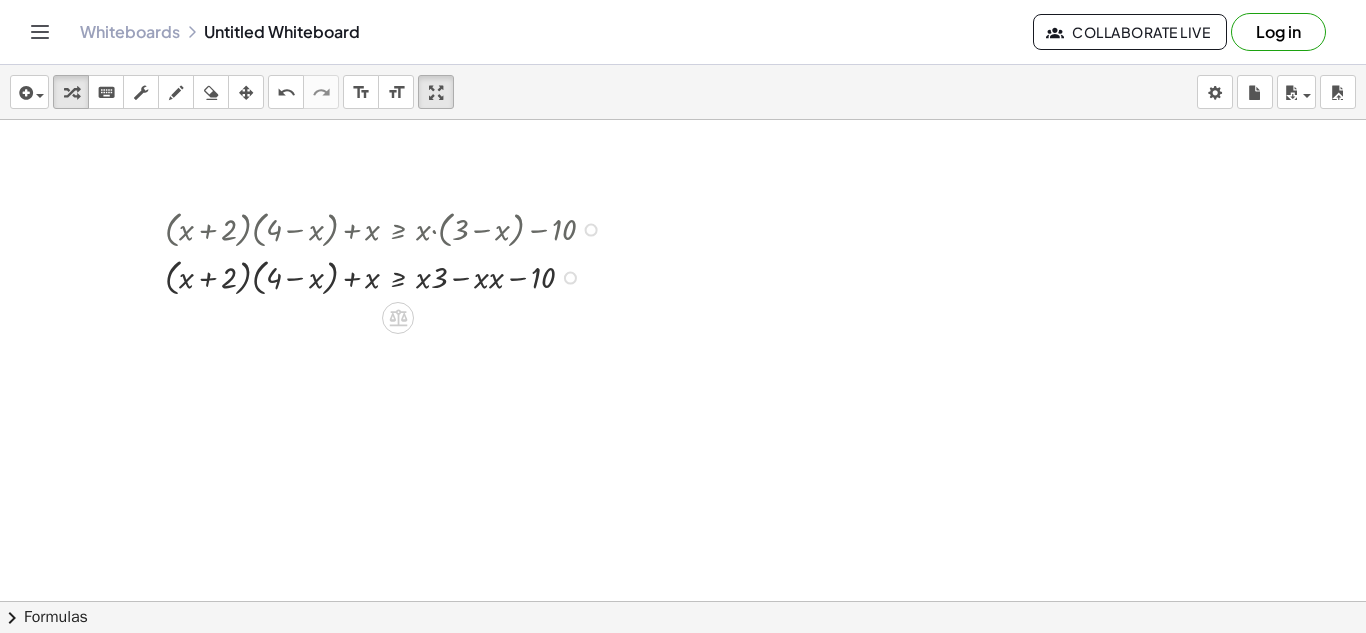 click at bounding box center [388, 276] 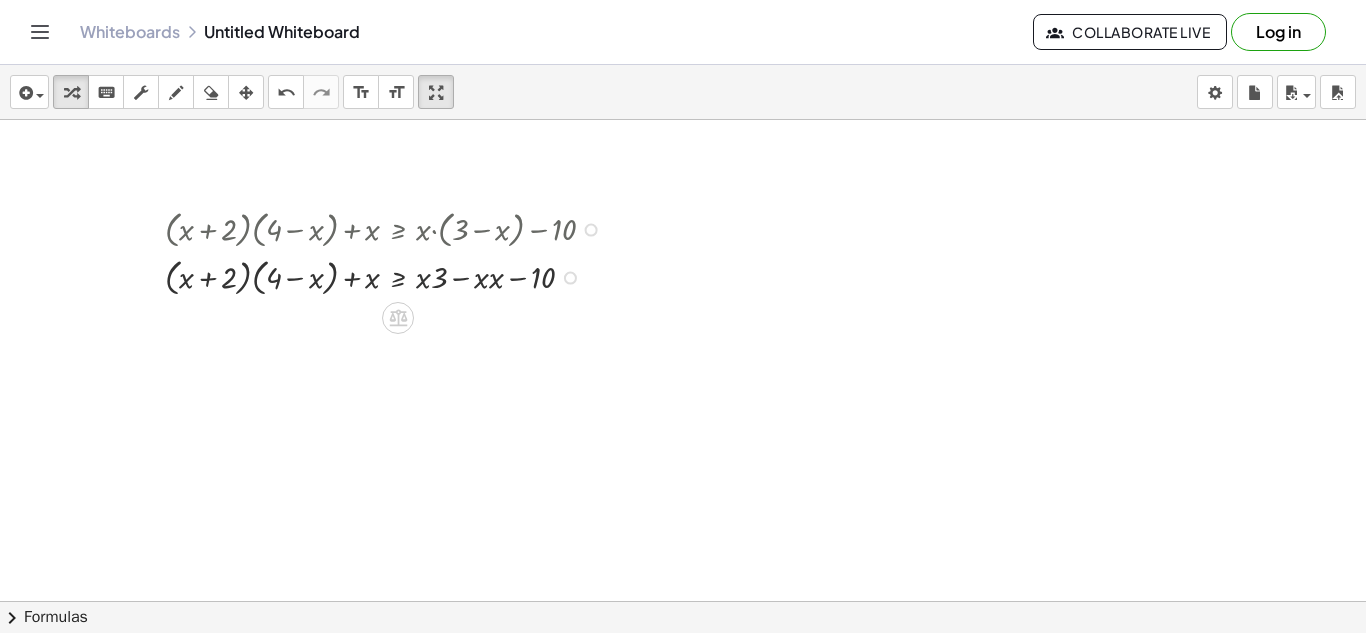 click at bounding box center (388, 276) 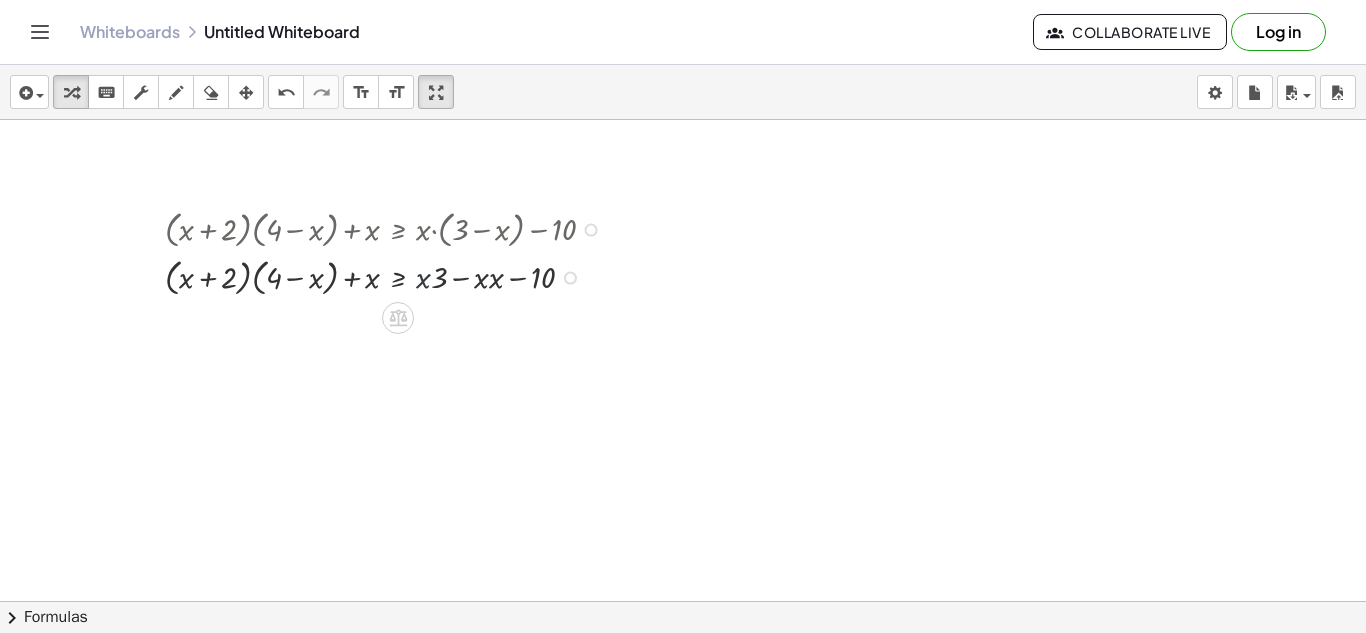 click at bounding box center [388, 276] 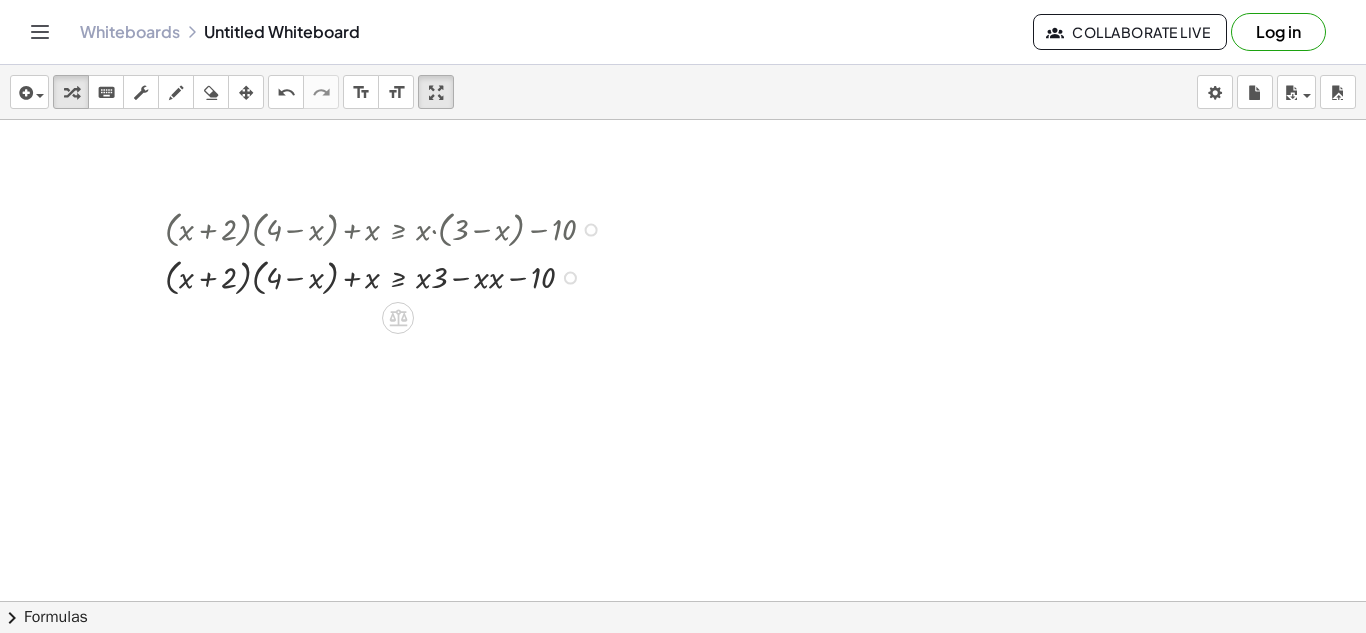 click at bounding box center [388, 276] 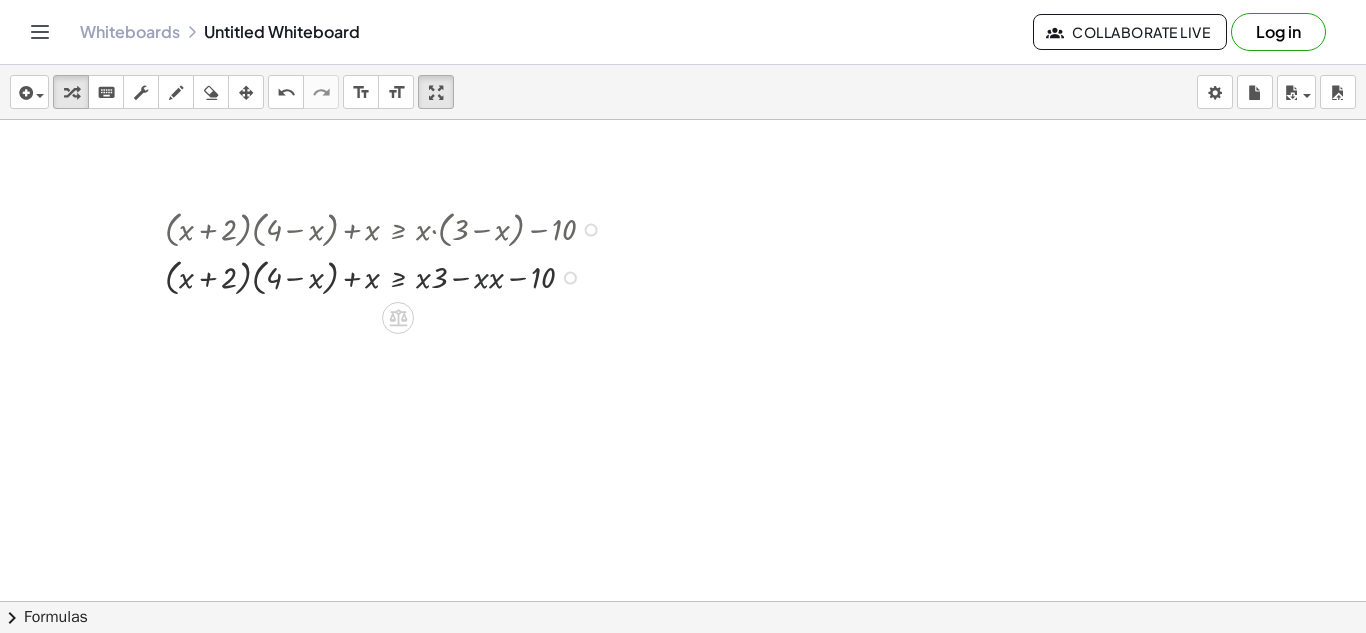 click at bounding box center [388, 276] 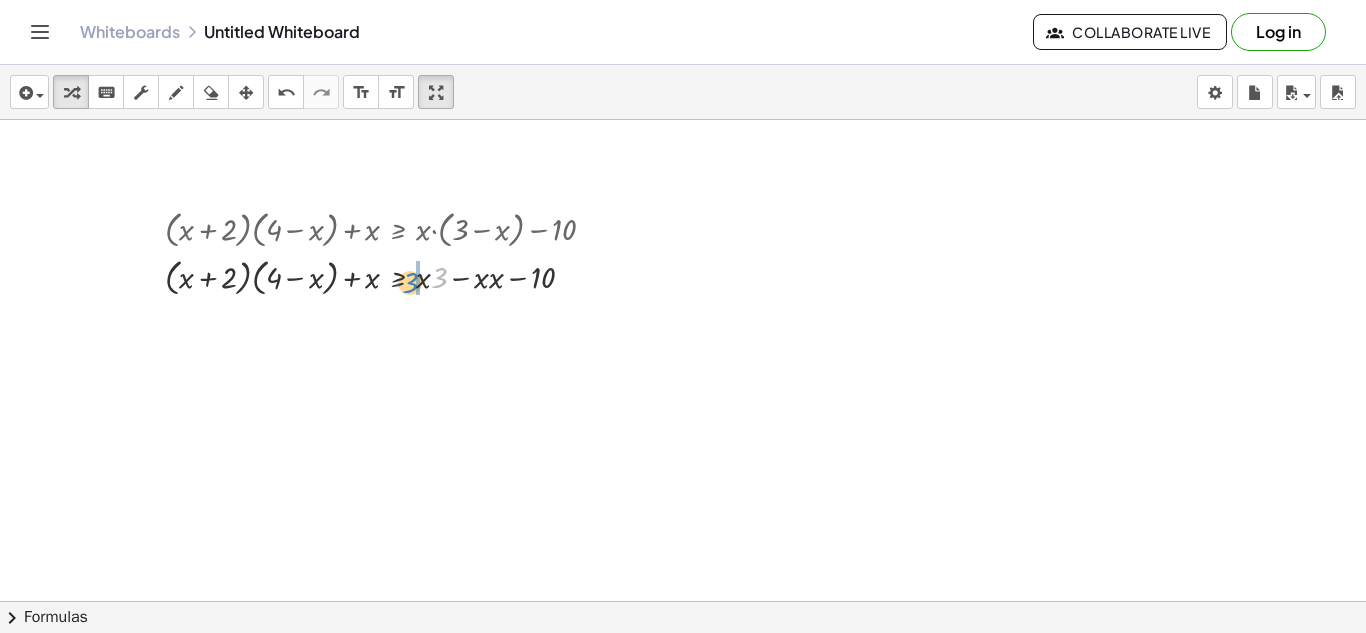 drag, startPoint x: 436, startPoint y: 270, endPoint x: 408, endPoint y: 274, distance: 28.284271 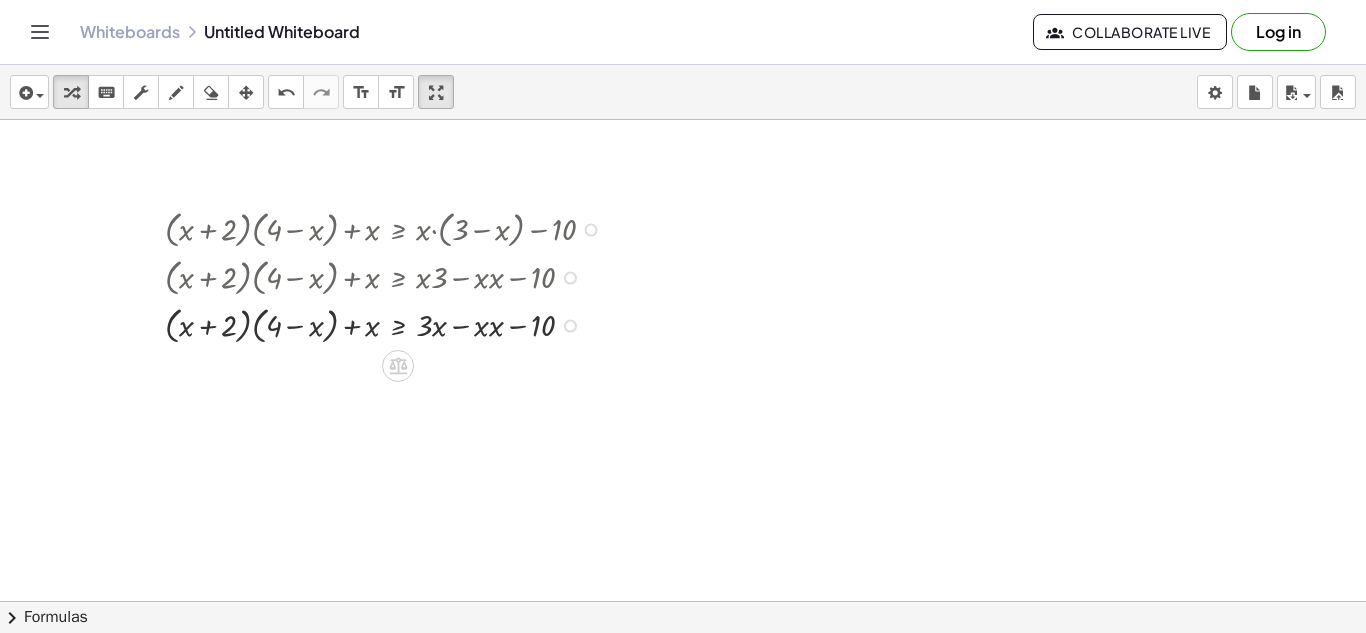 click at bounding box center [388, 324] 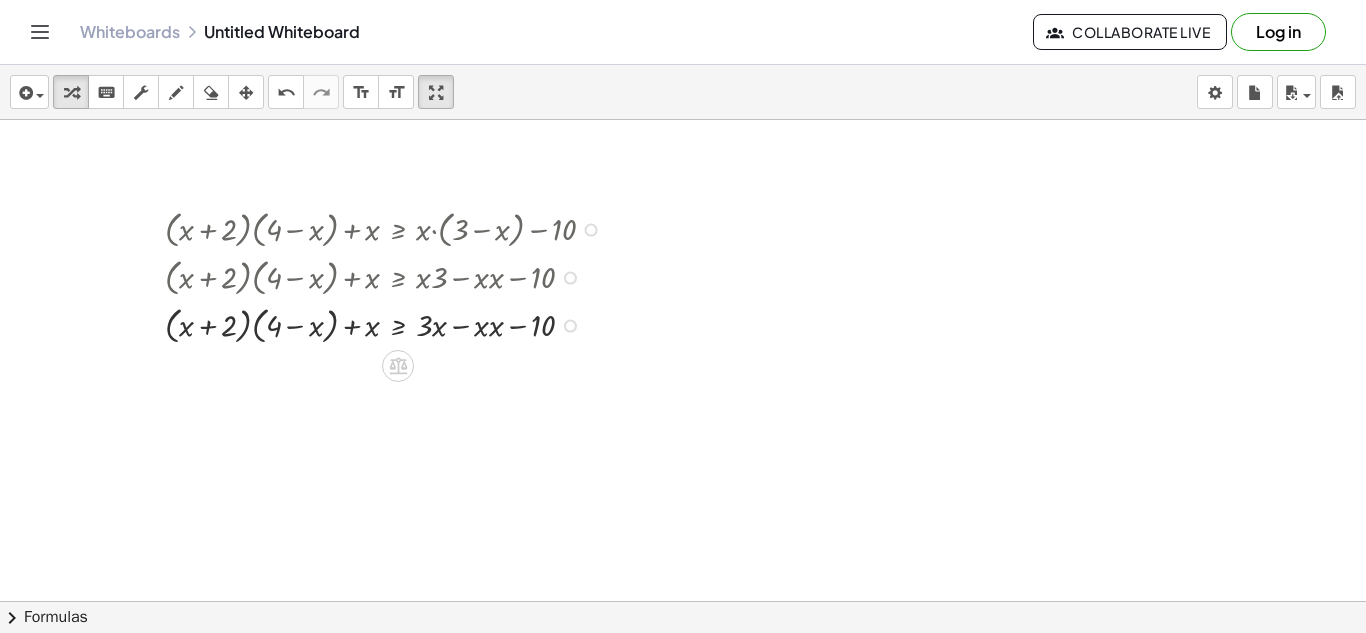 click at bounding box center (388, 324) 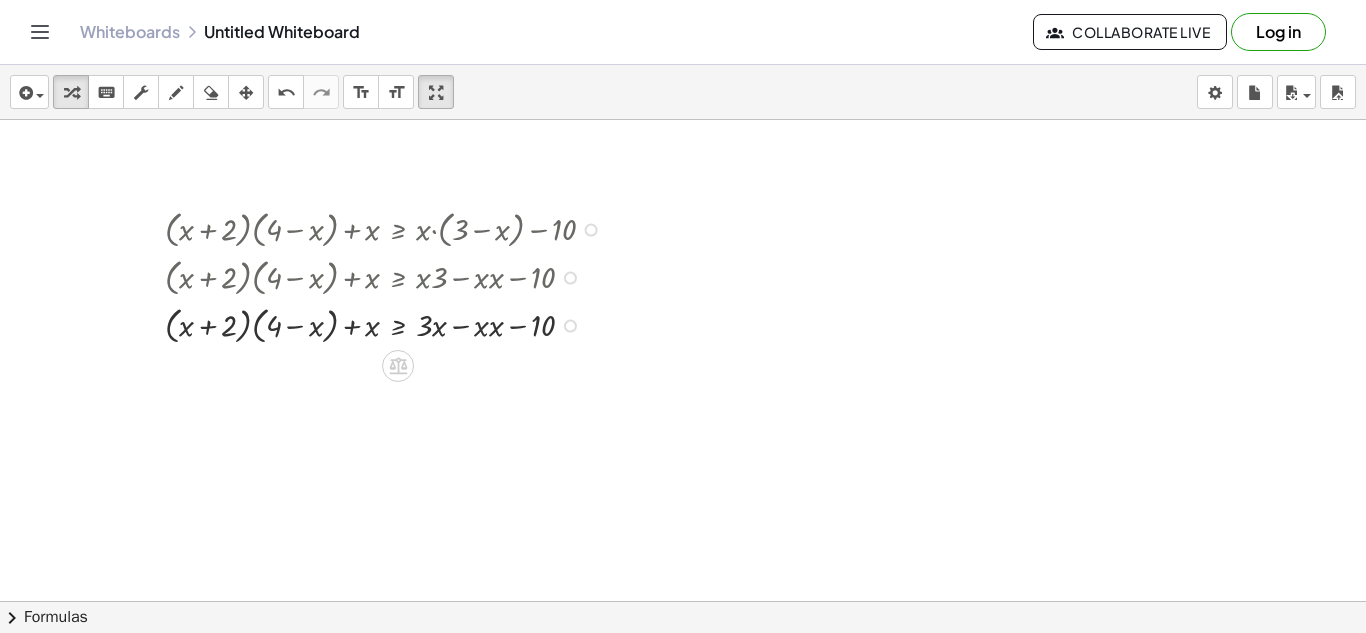 click at bounding box center (388, 324) 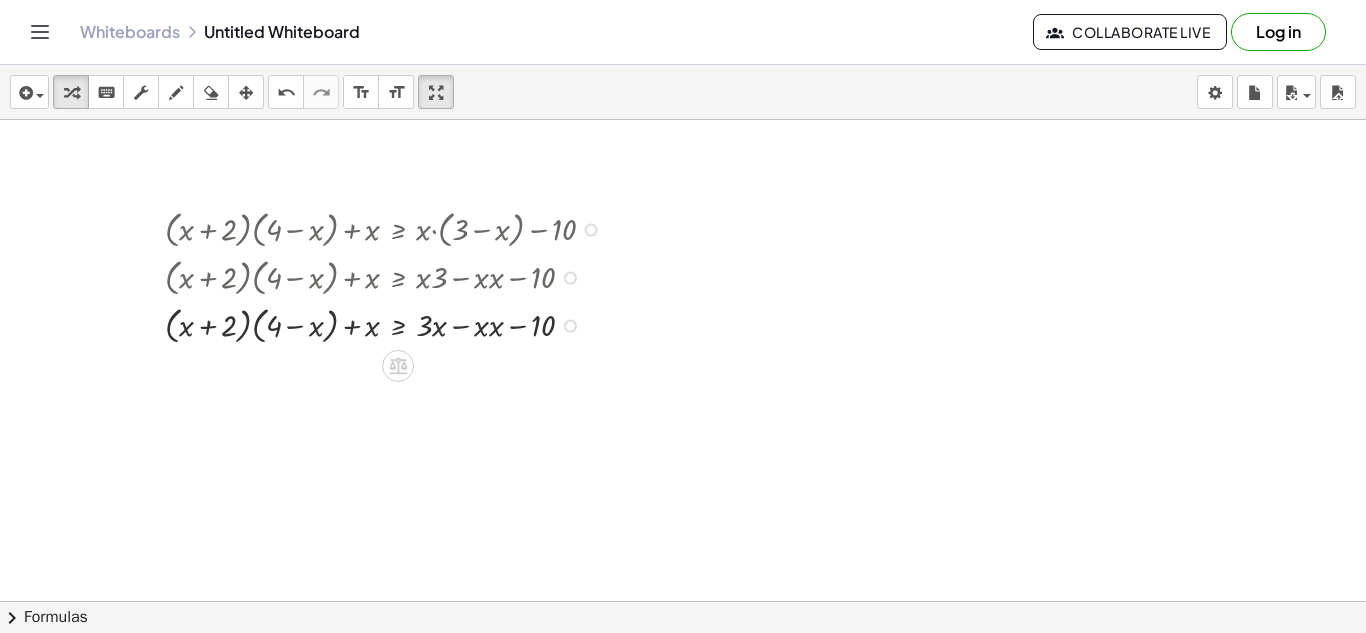 click at bounding box center [388, 324] 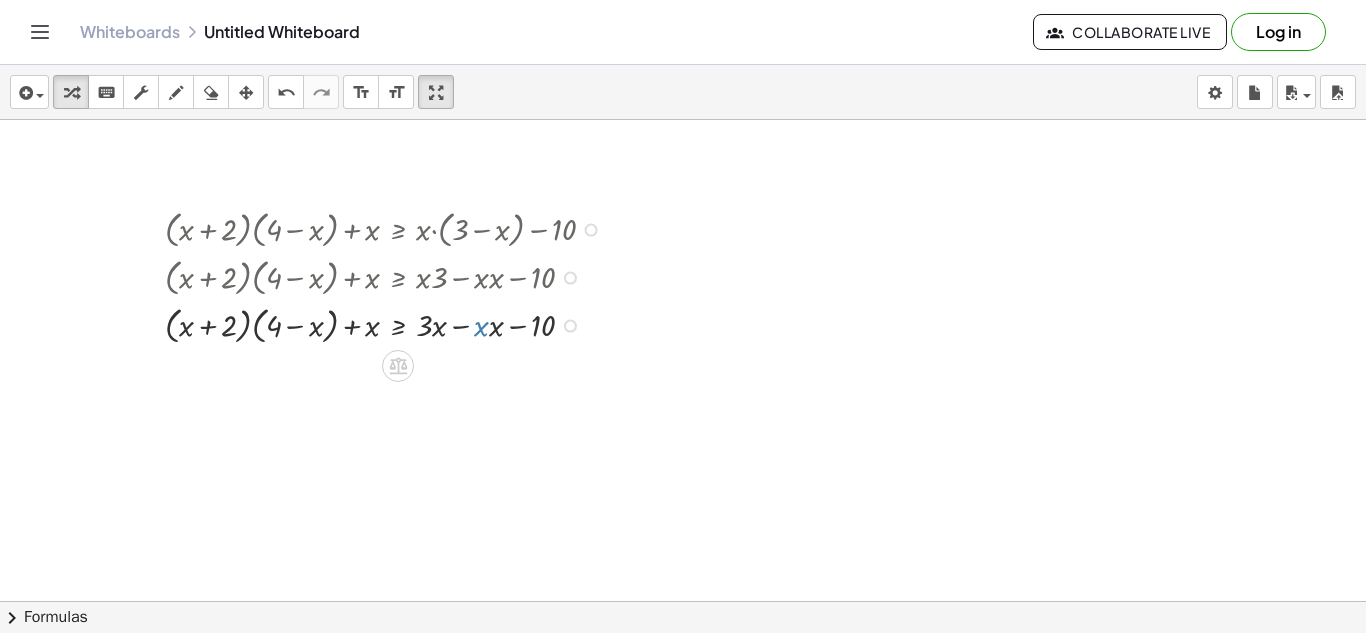 click at bounding box center [388, 324] 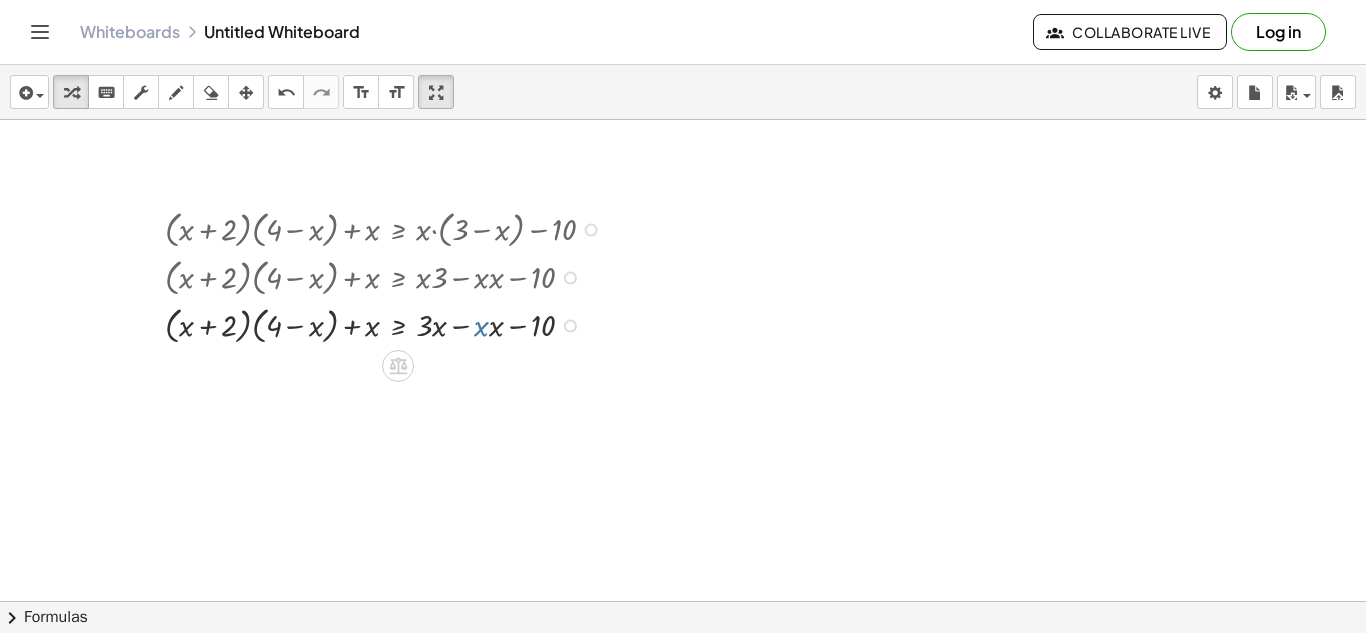 click at bounding box center (388, 324) 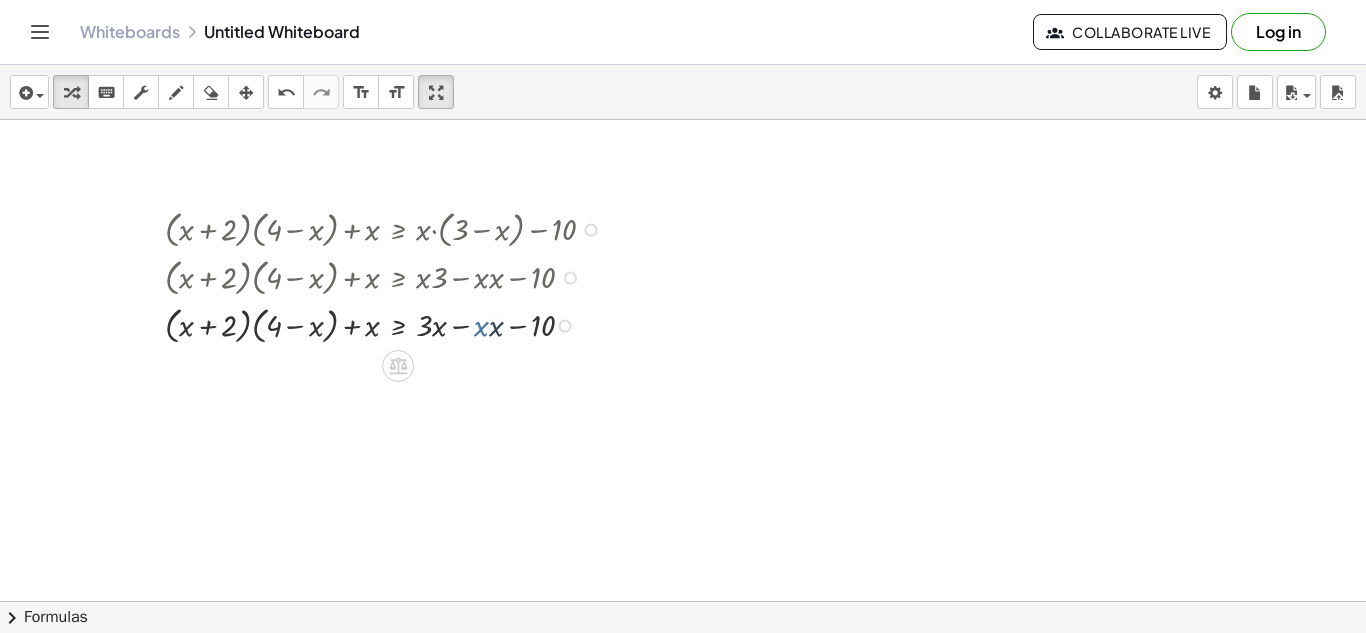 click at bounding box center [388, 324] 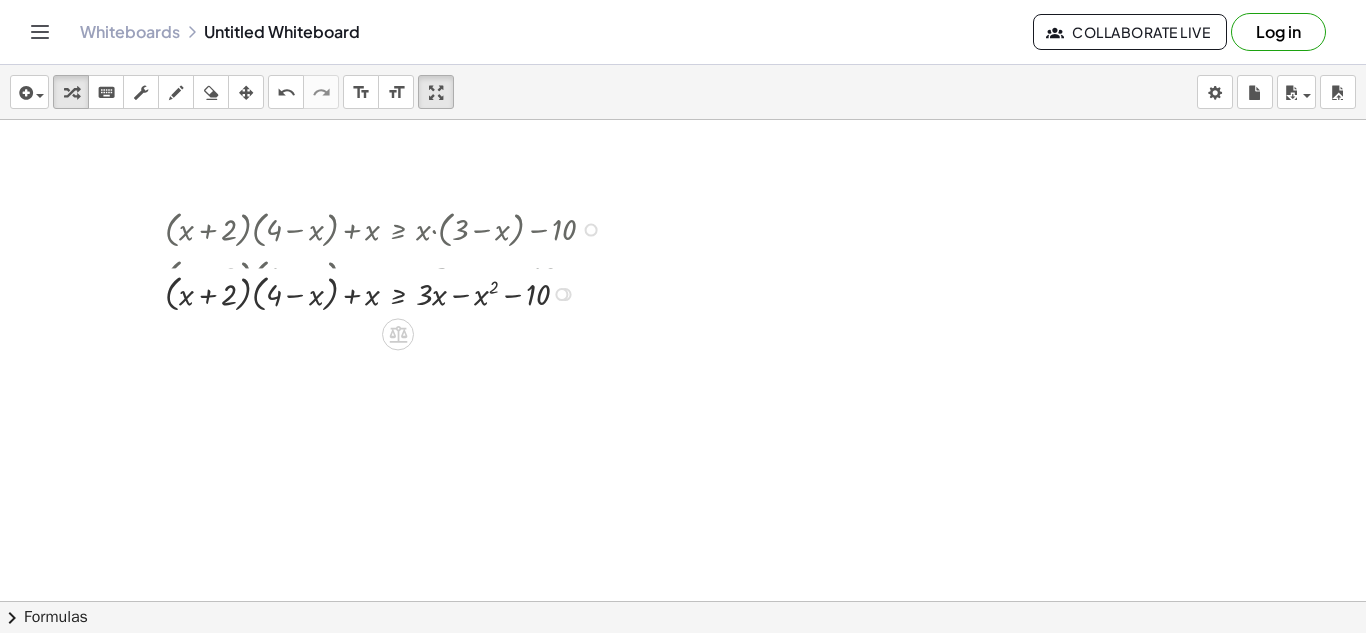 drag, startPoint x: 564, startPoint y: 380, endPoint x: 573, endPoint y: 293, distance: 87.46428 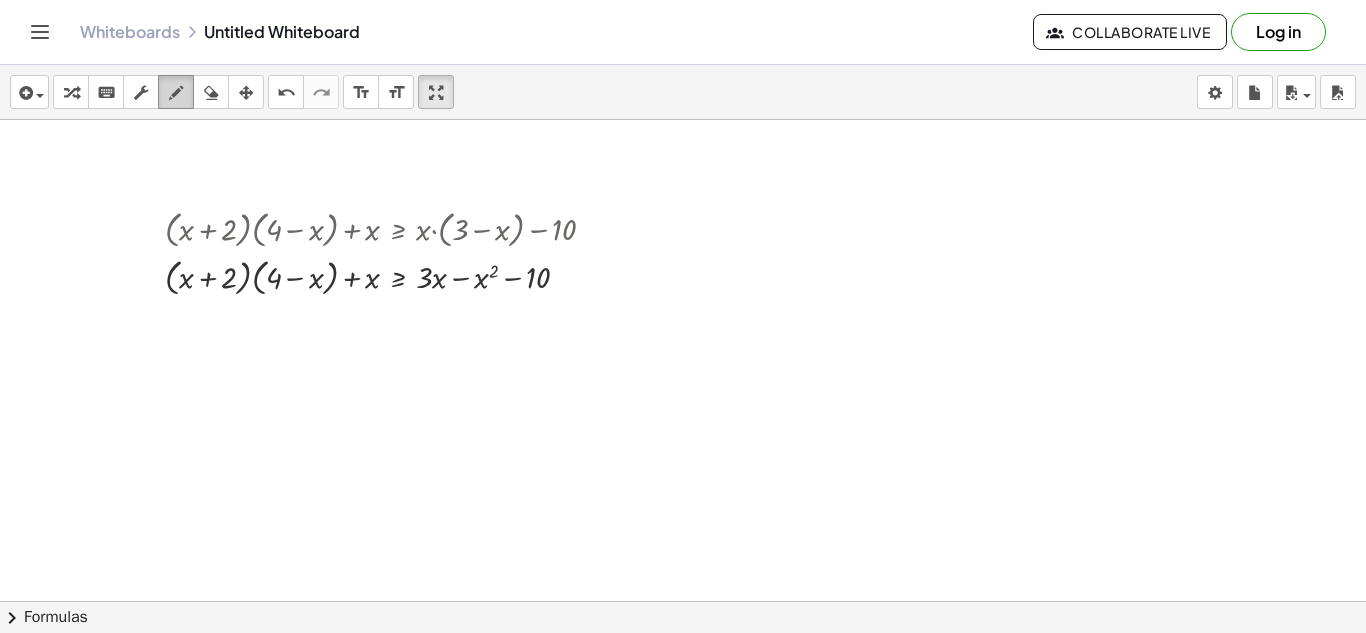 click at bounding box center (176, 93) 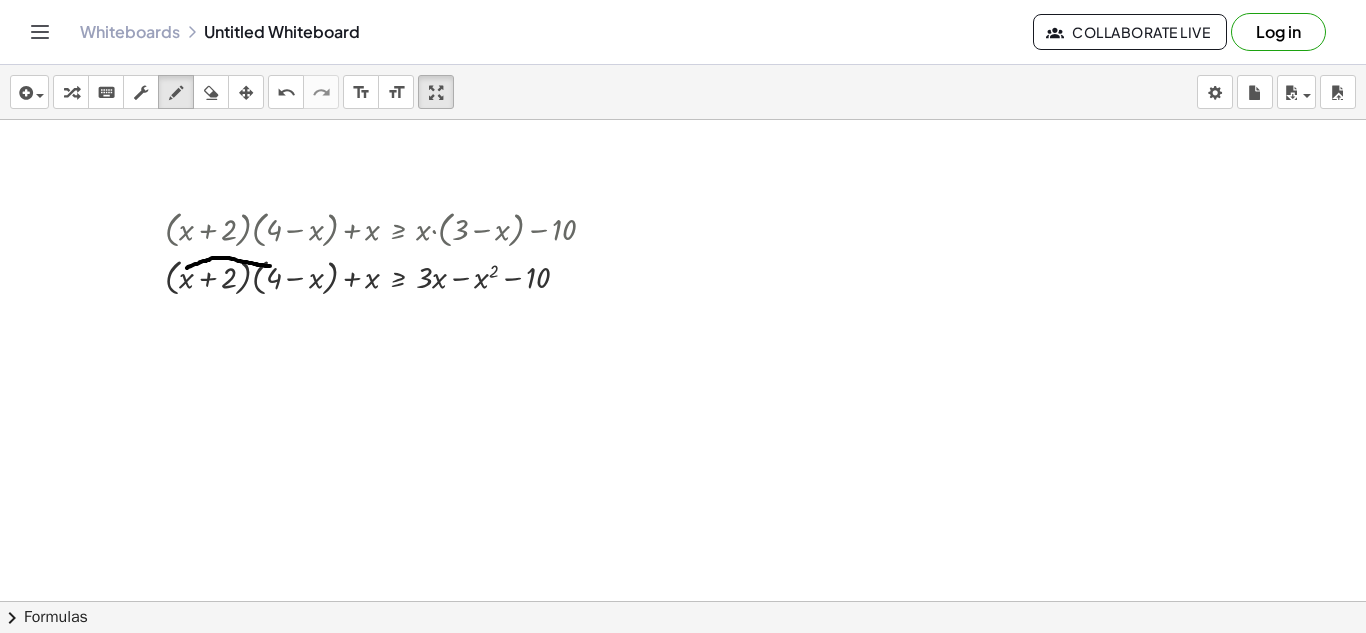 drag, startPoint x: 187, startPoint y: 268, endPoint x: 271, endPoint y: 266, distance: 84.0238 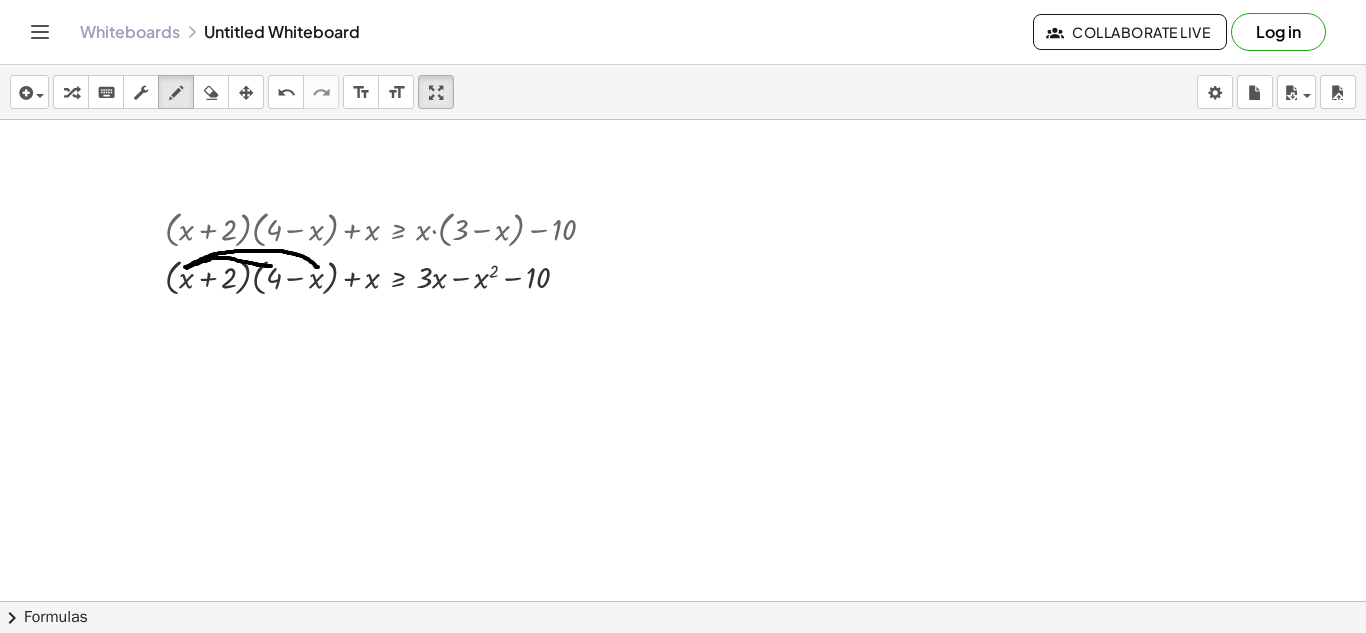 drag, startPoint x: 185, startPoint y: 267, endPoint x: 318, endPoint y: 267, distance: 133 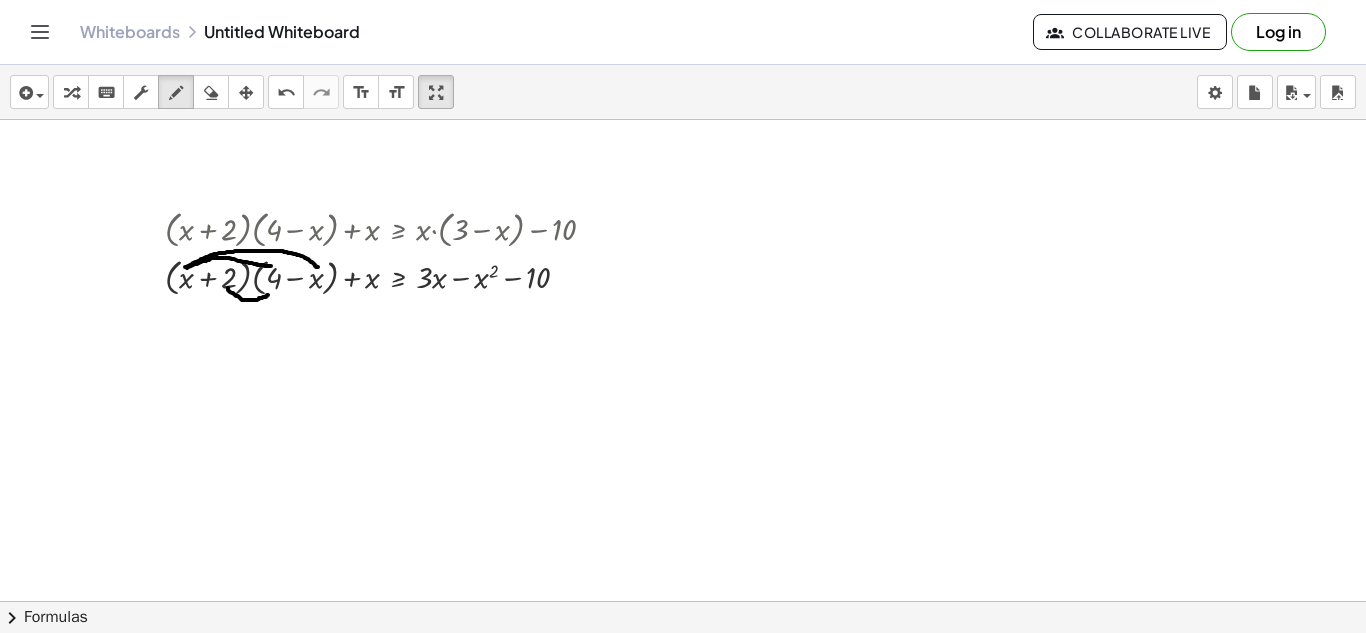 drag, startPoint x: 228, startPoint y: 288, endPoint x: 268, endPoint y: 295, distance: 40.60788 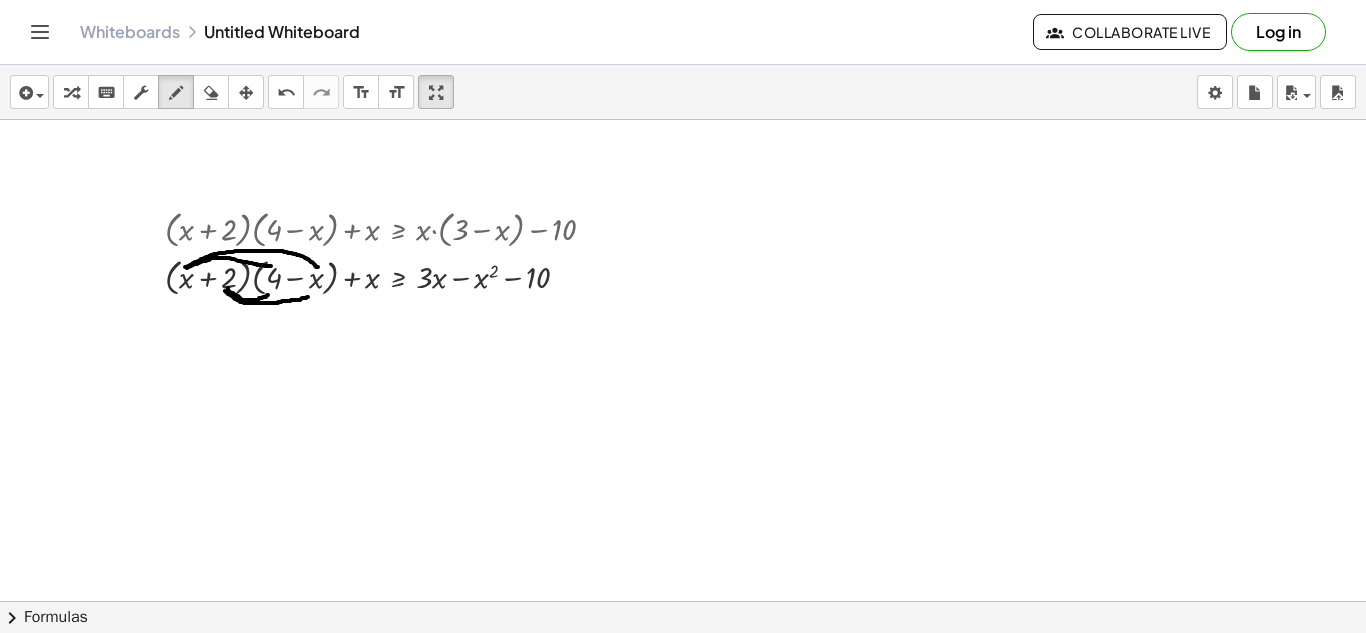 drag, startPoint x: 225, startPoint y: 291, endPoint x: 308, endPoint y: 297, distance: 83.21658 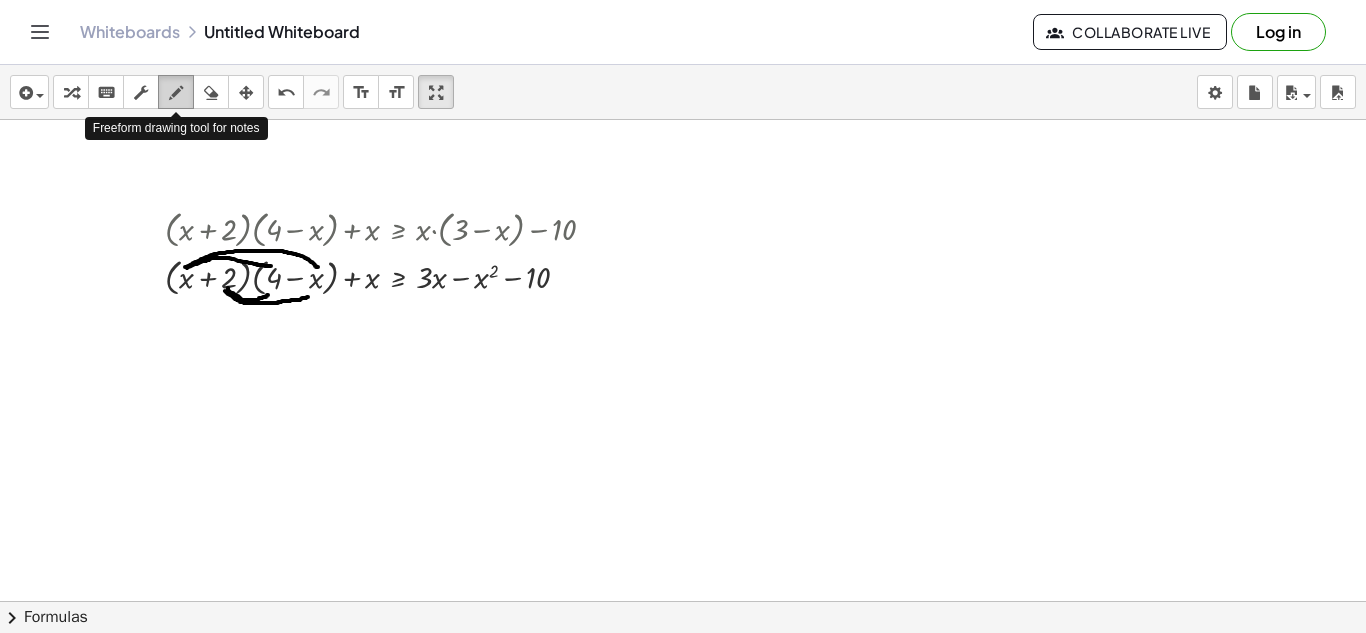 click at bounding box center [176, 92] 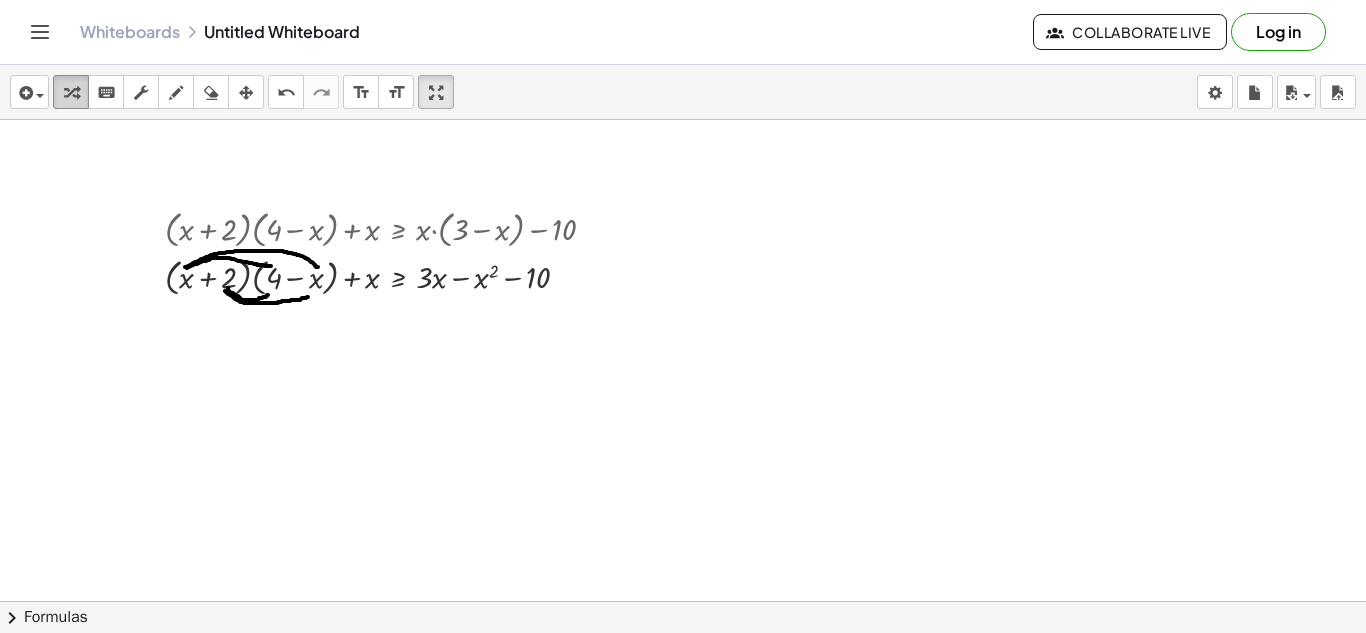 click at bounding box center [71, 92] 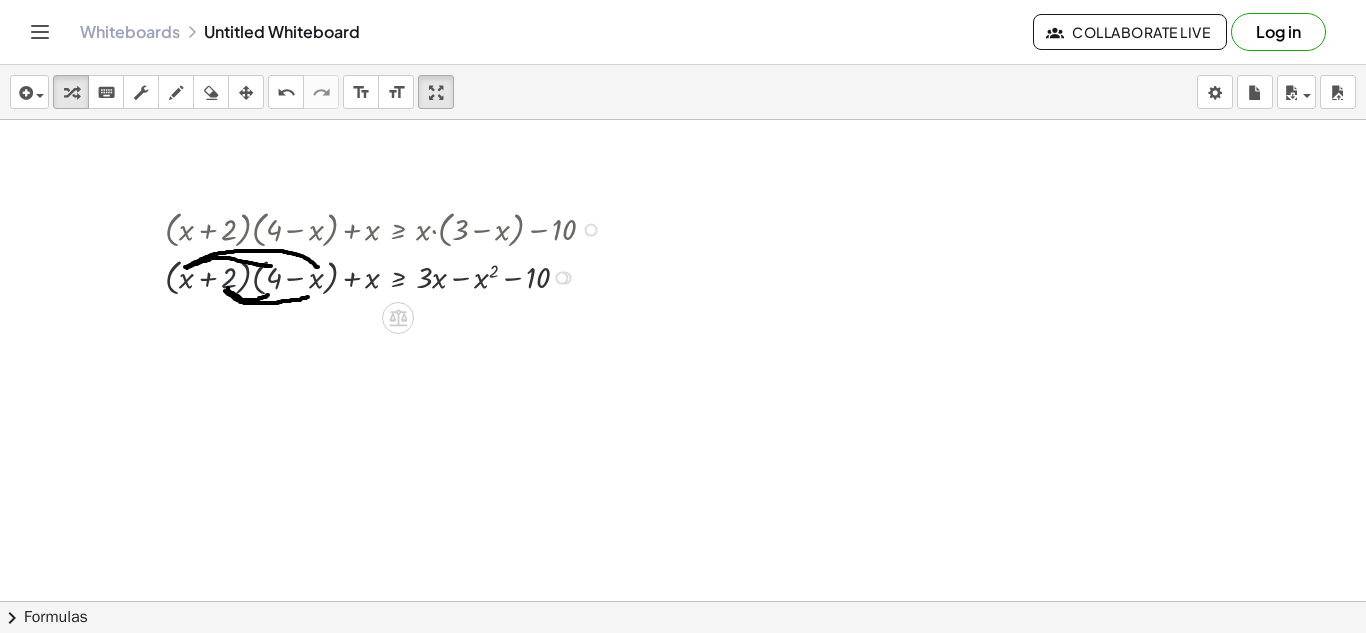 click at bounding box center [388, 276] 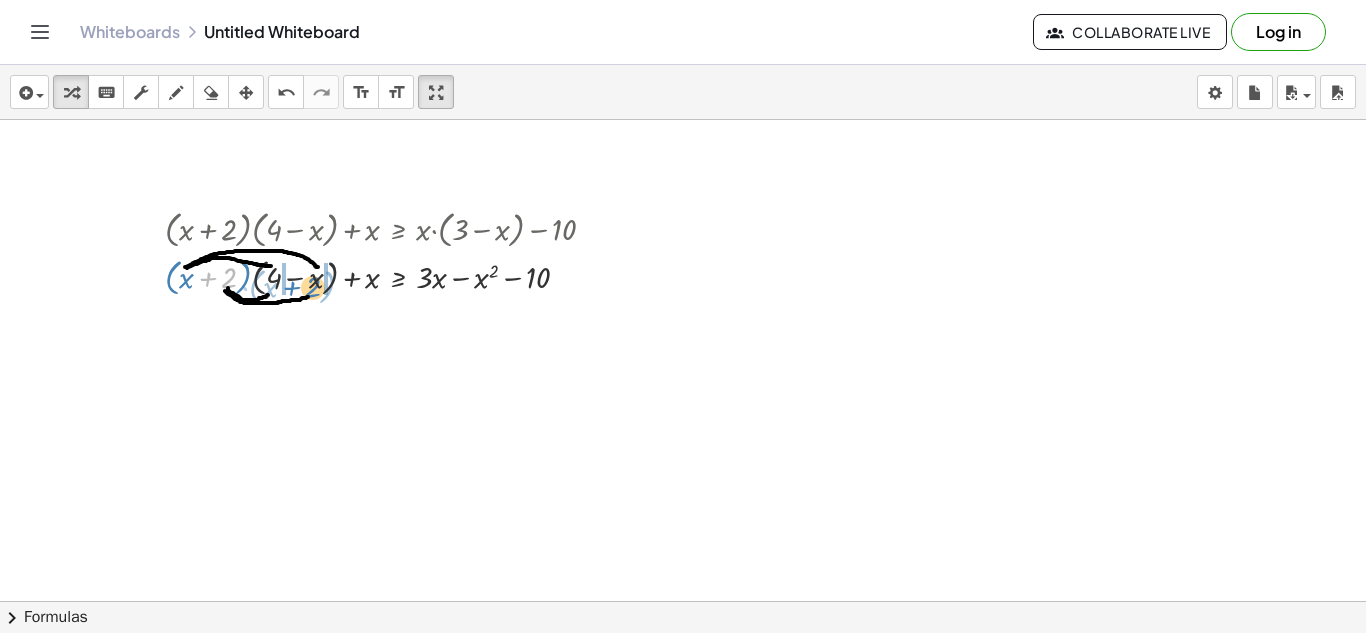drag, startPoint x: 203, startPoint y: 282, endPoint x: 287, endPoint y: 291, distance: 84.48077 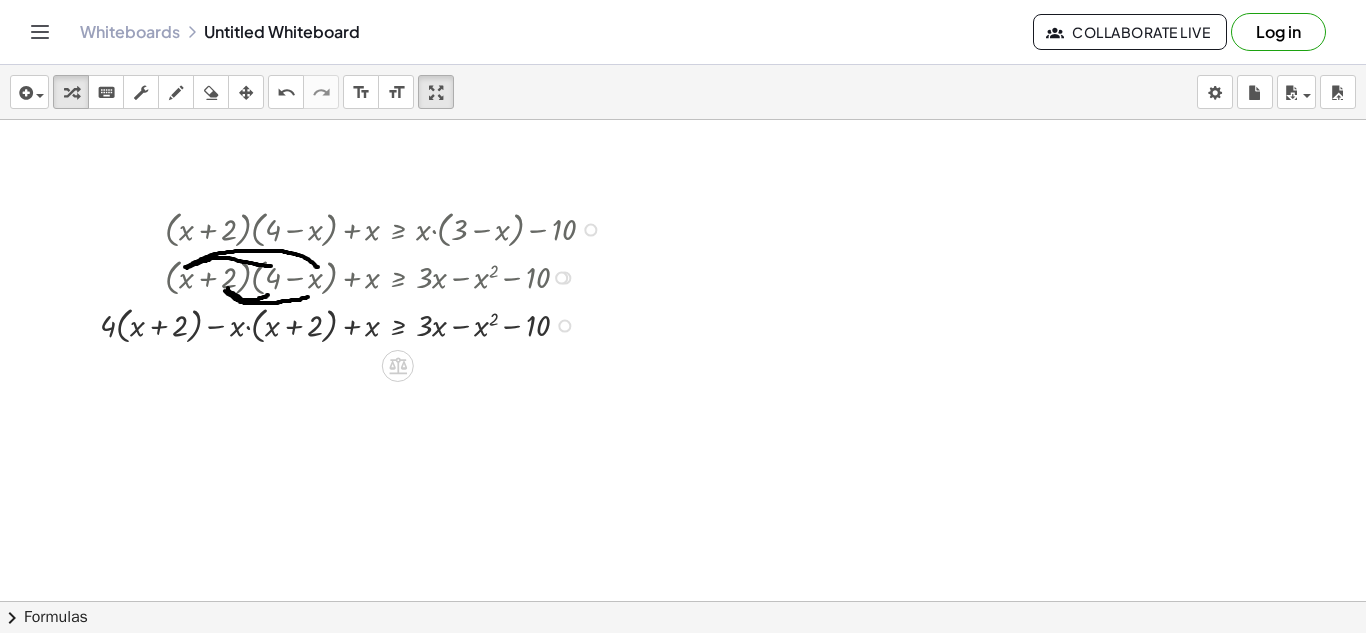 click at bounding box center [355, 324] 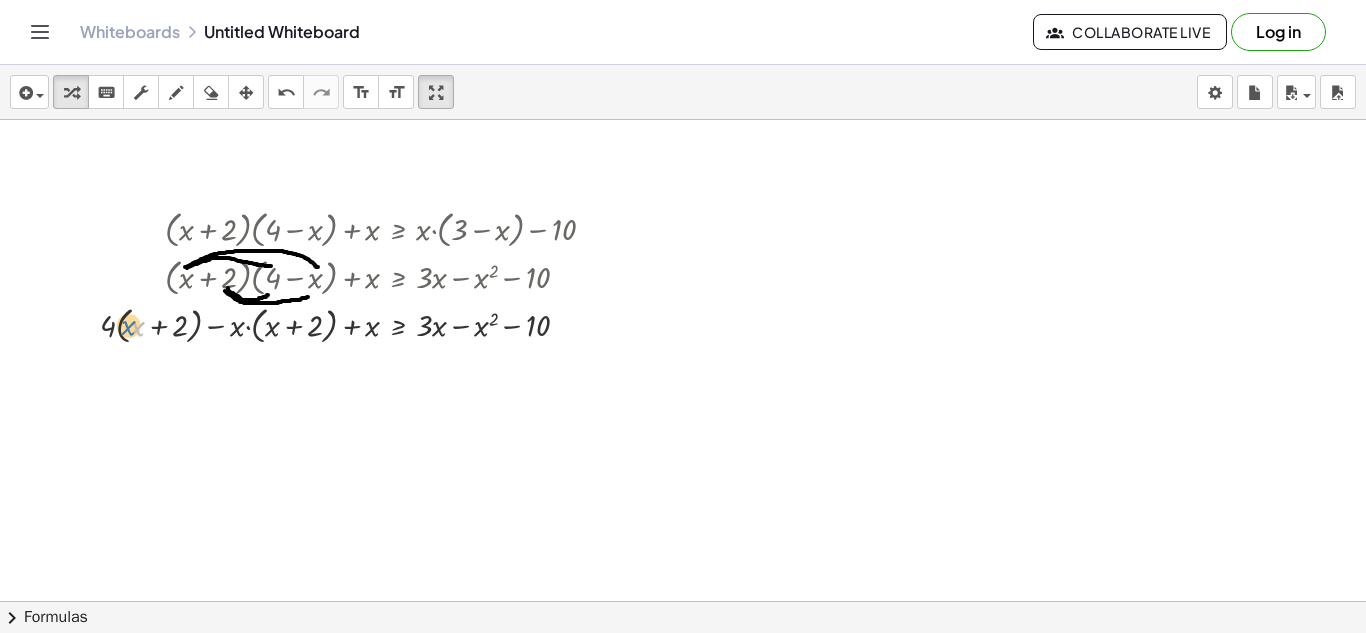 drag, startPoint x: 134, startPoint y: 335, endPoint x: 122, endPoint y: 331, distance: 12.649111 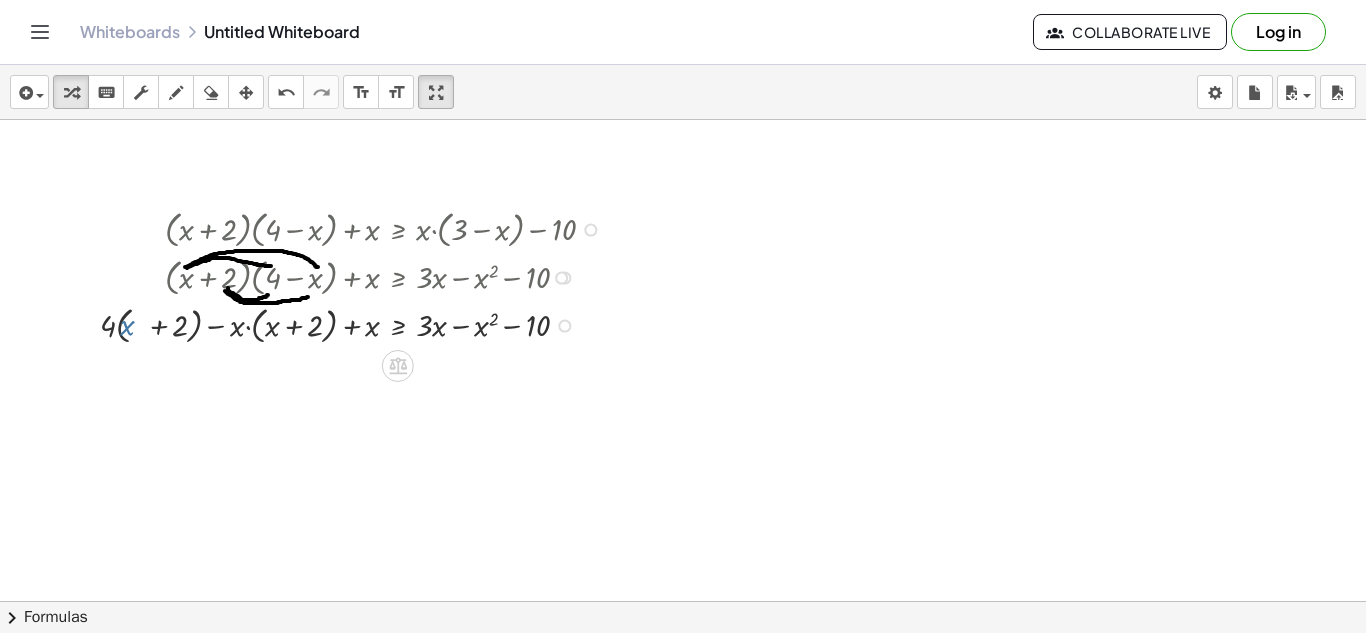 click at bounding box center [355, 324] 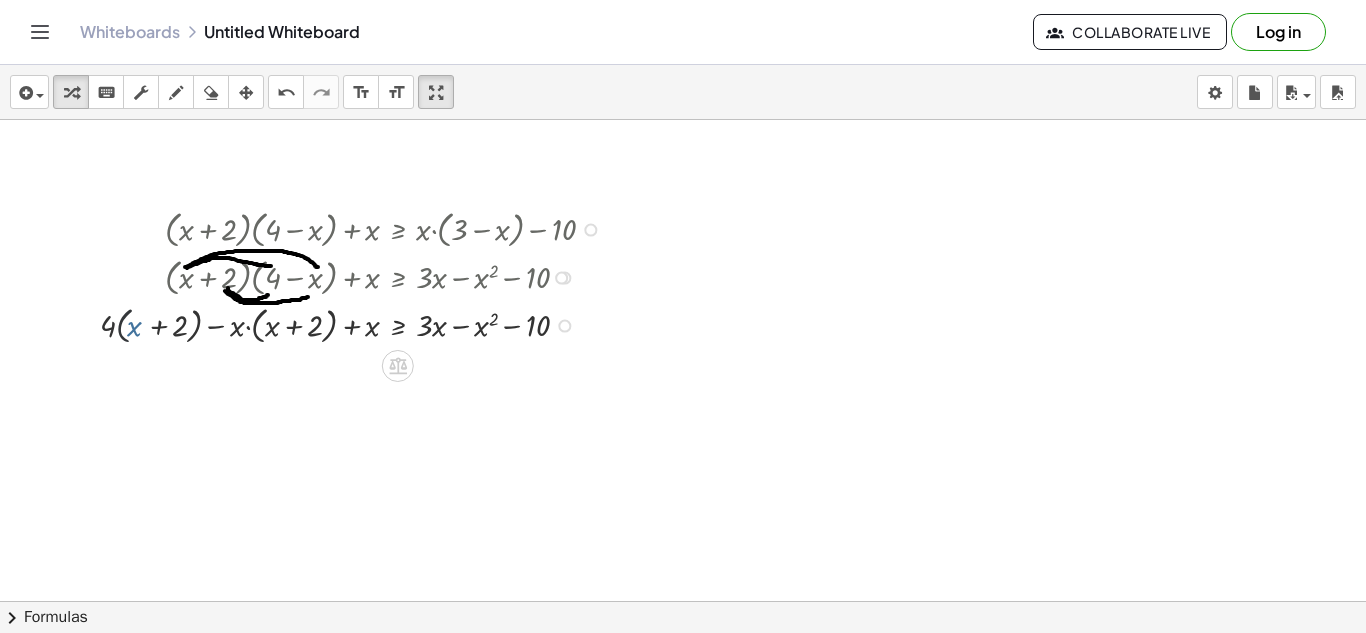 click at bounding box center [355, 324] 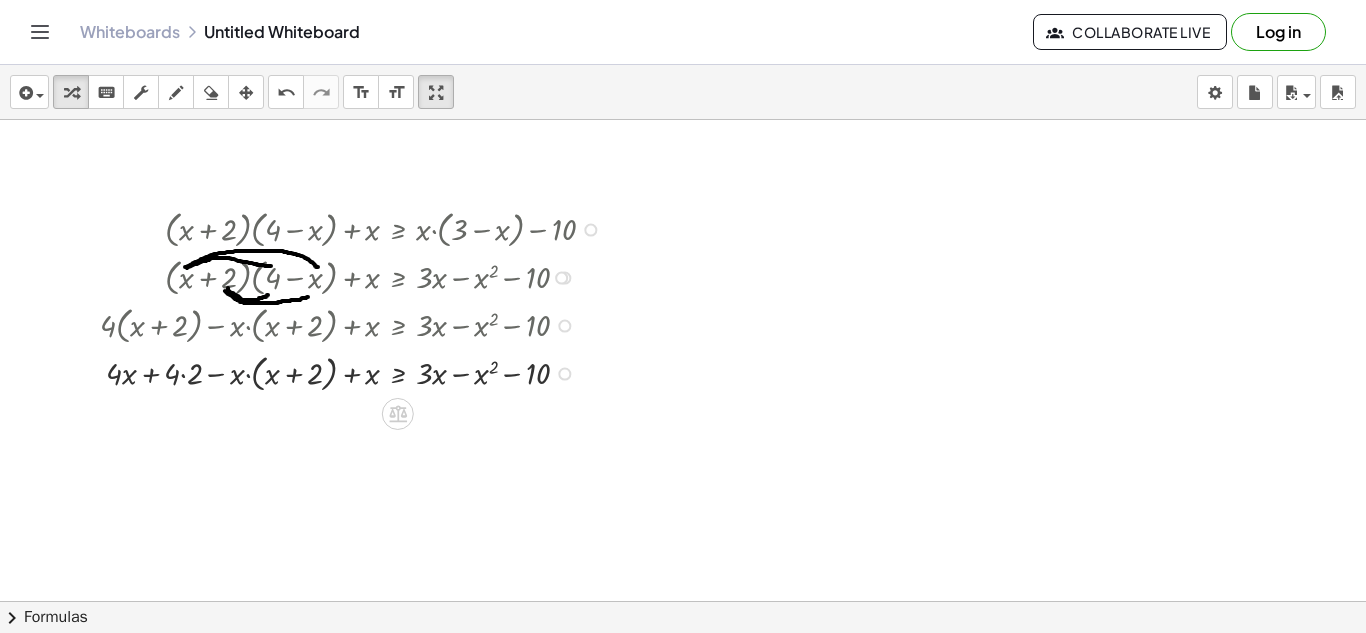 click at bounding box center (355, 372) 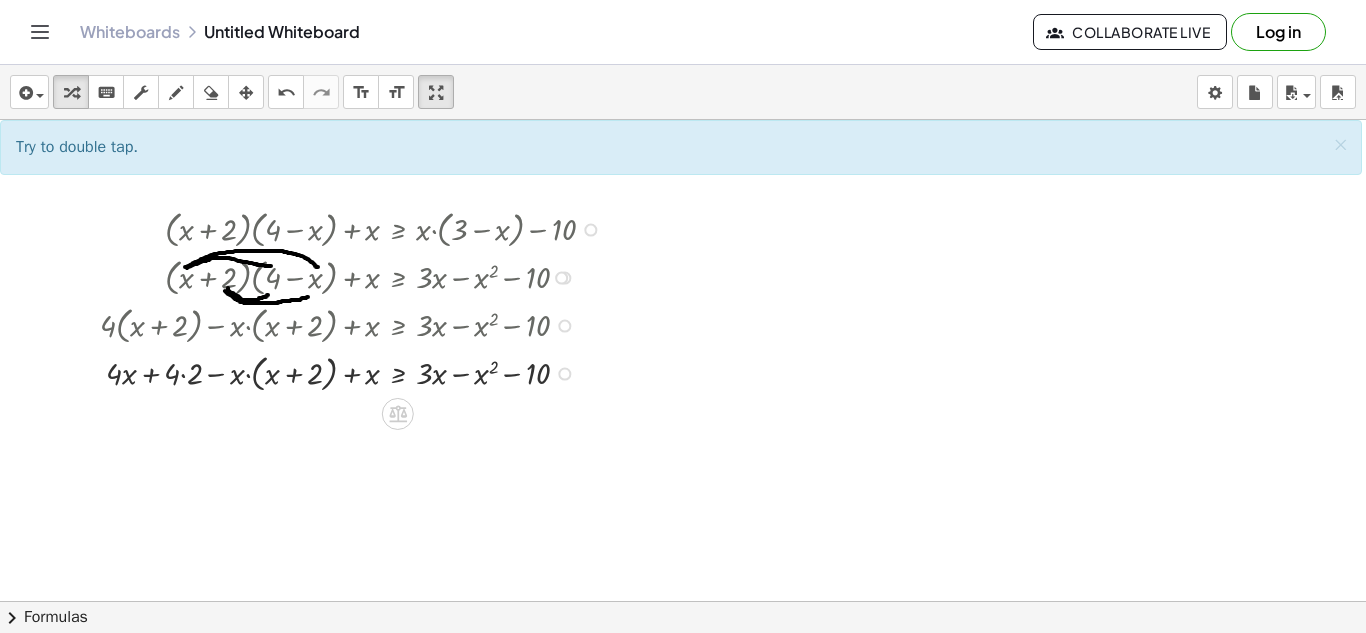 click at bounding box center (355, 372) 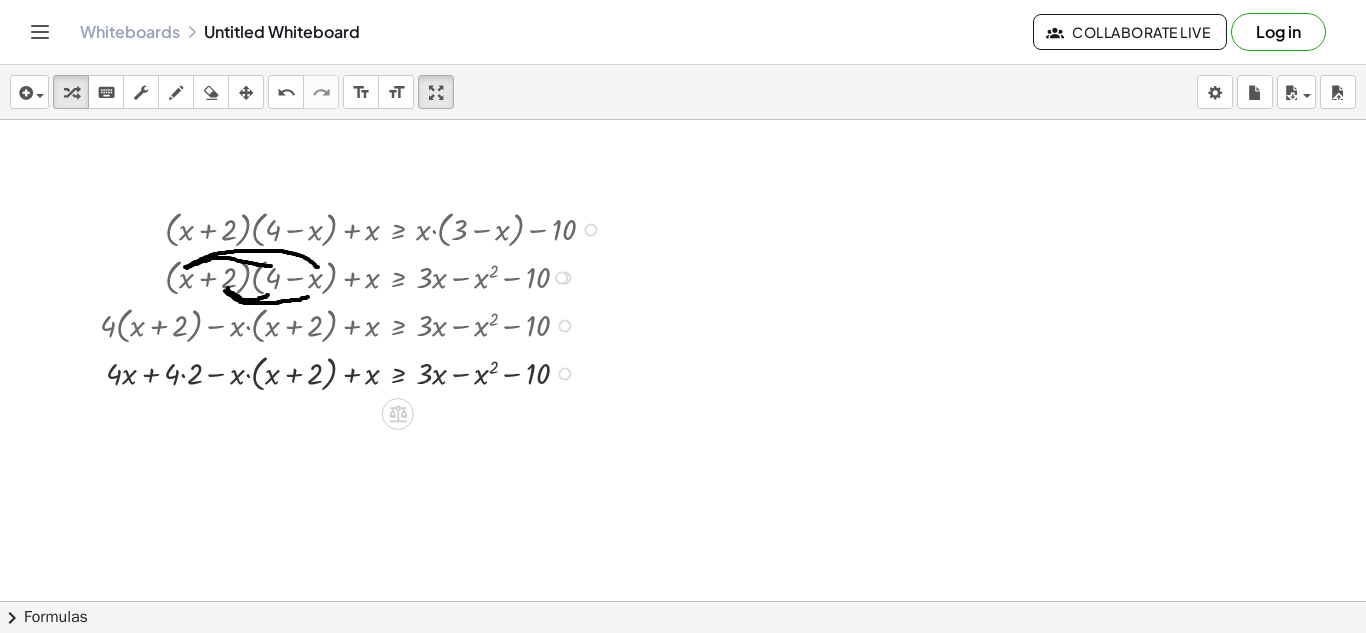 click at bounding box center (355, 372) 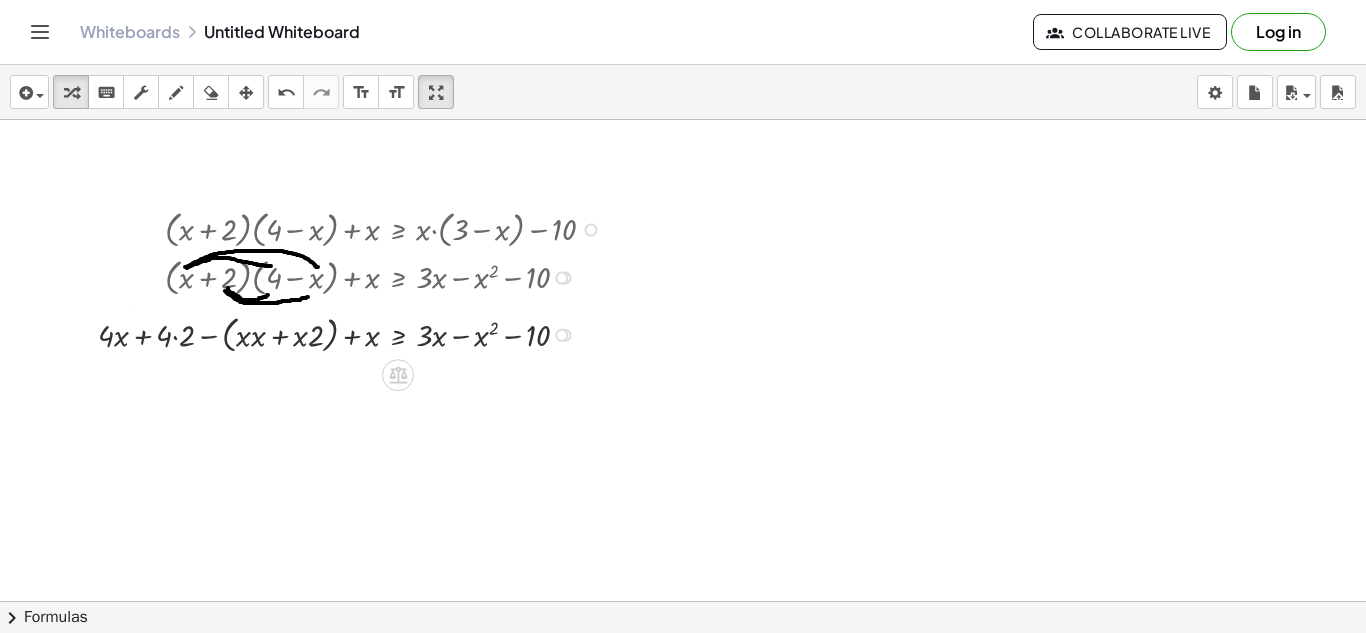 drag, startPoint x: 565, startPoint y: 376, endPoint x: 566, endPoint y: 329, distance: 47.010635 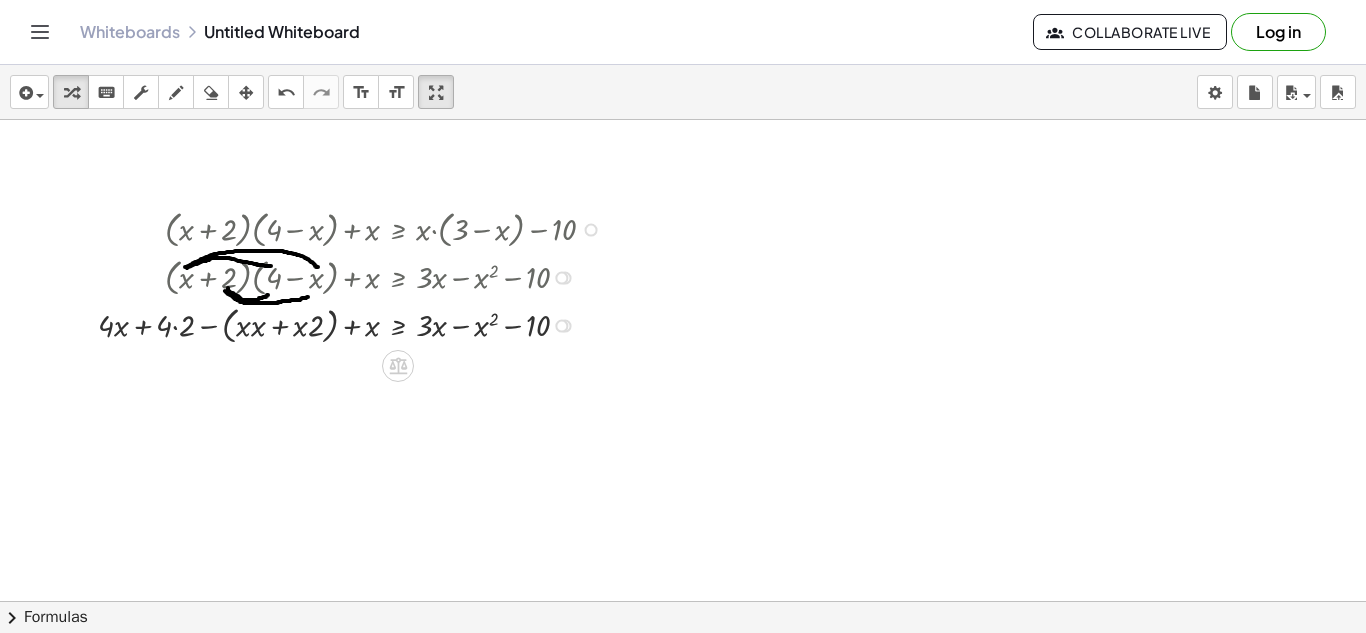 click at bounding box center (354, 324) 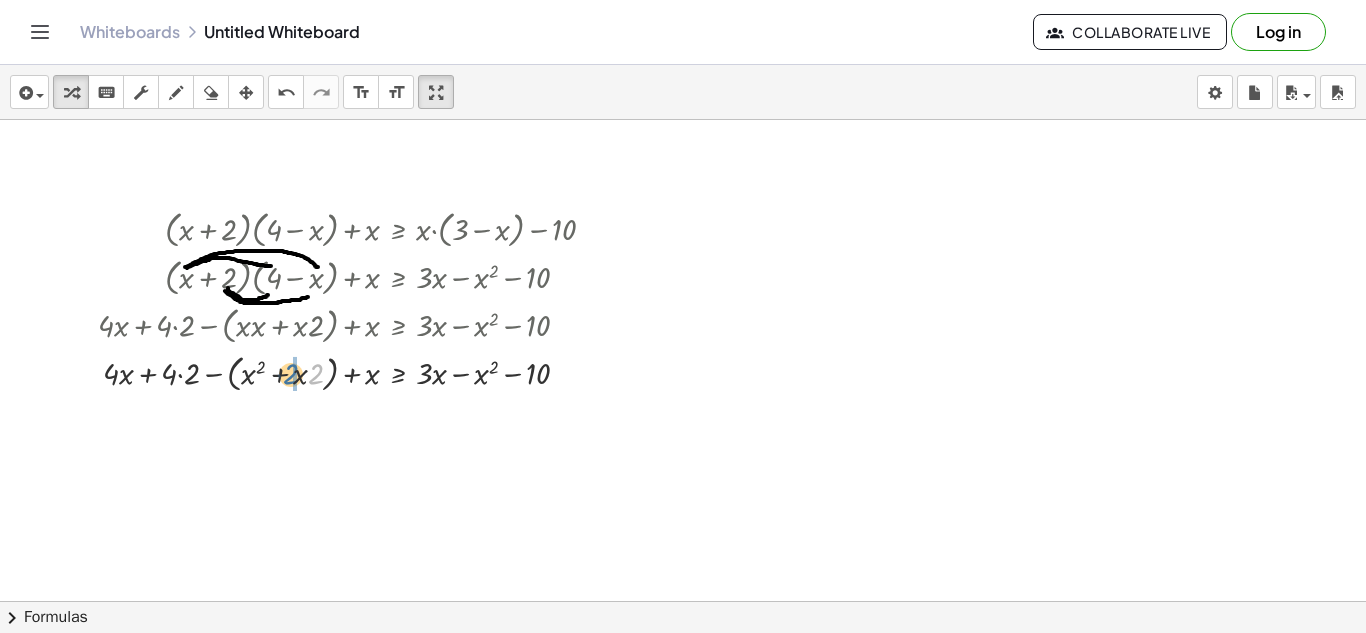 drag, startPoint x: 314, startPoint y: 374, endPoint x: 290, endPoint y: 374, distance: 24 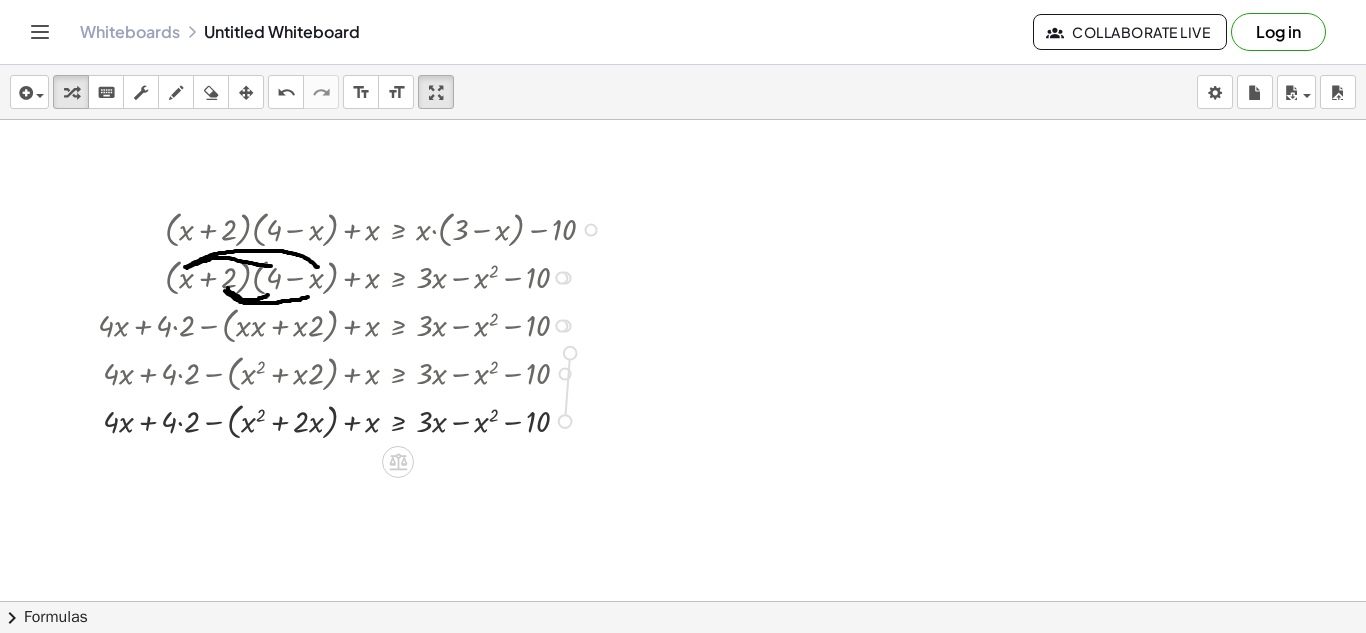 drag, startPoint x: 559, startPoint y: 421, endPoint x: 556, endPoint y: 348, distance: 73.061615 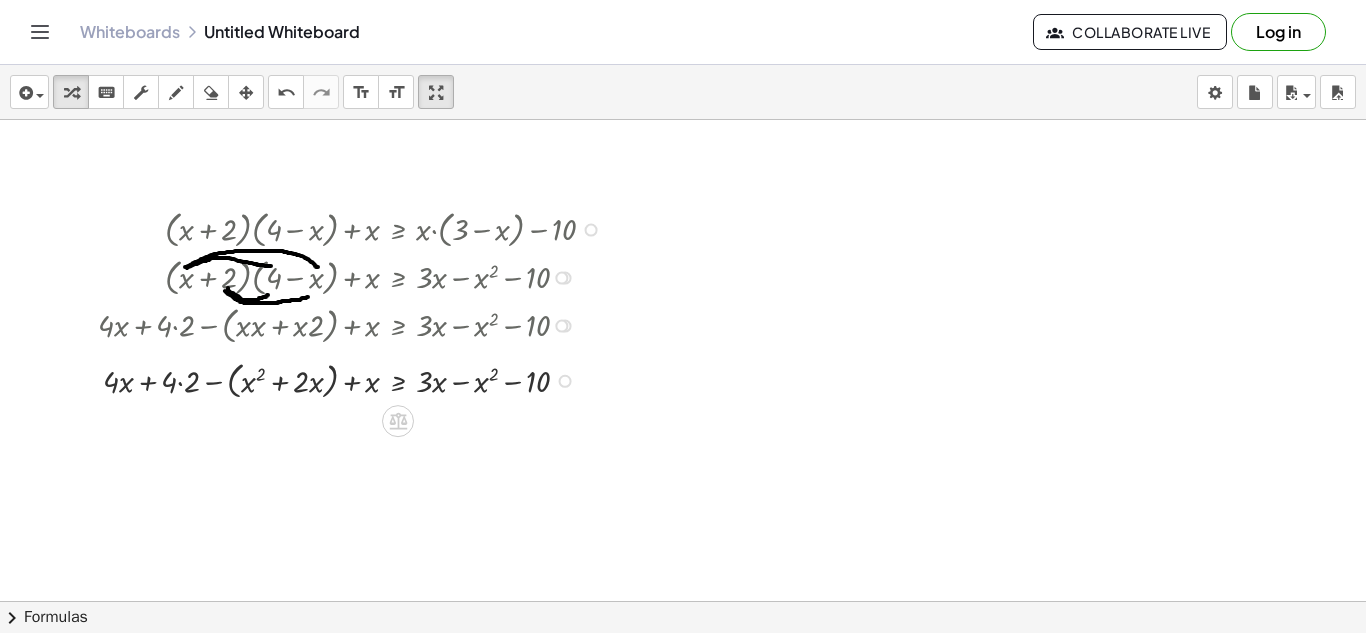 drag, startPoint x: 564, startPoint y: 421, endPoint x: 562, endPoint y: 375, distance: 46.043457 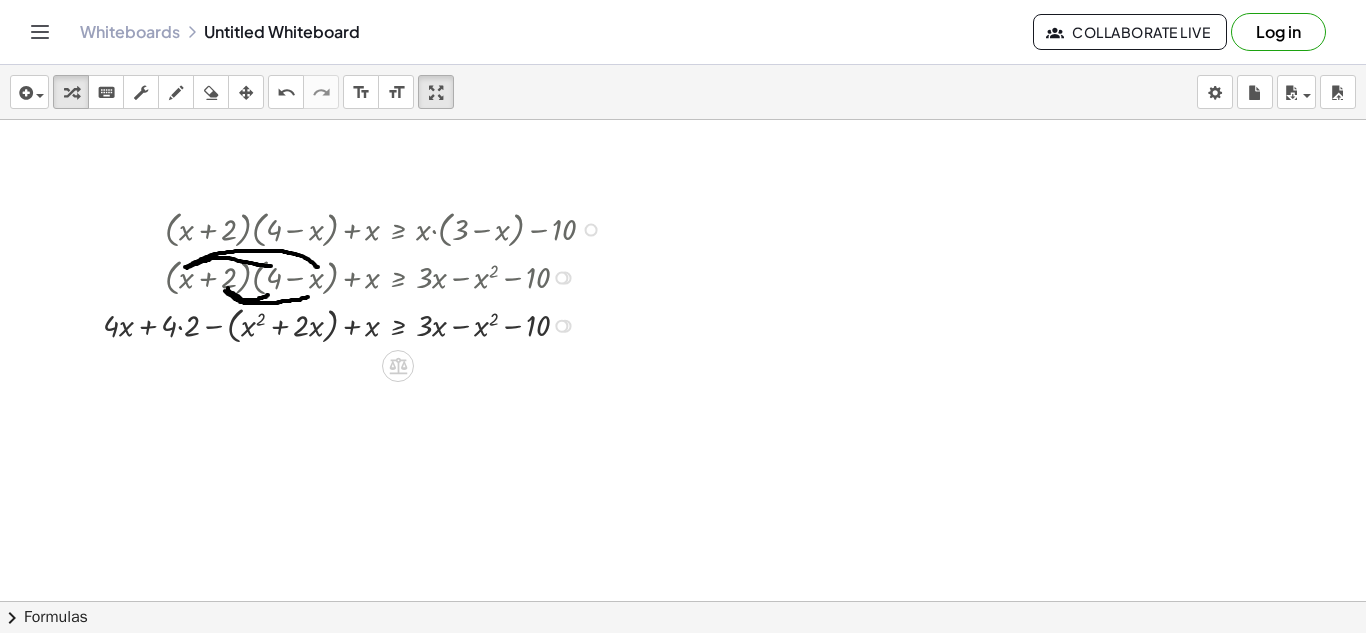 drag, startPoint x: 567, startPoint y: 373, endPoint x: 564, endPoint y: 321, distance: 52.086468 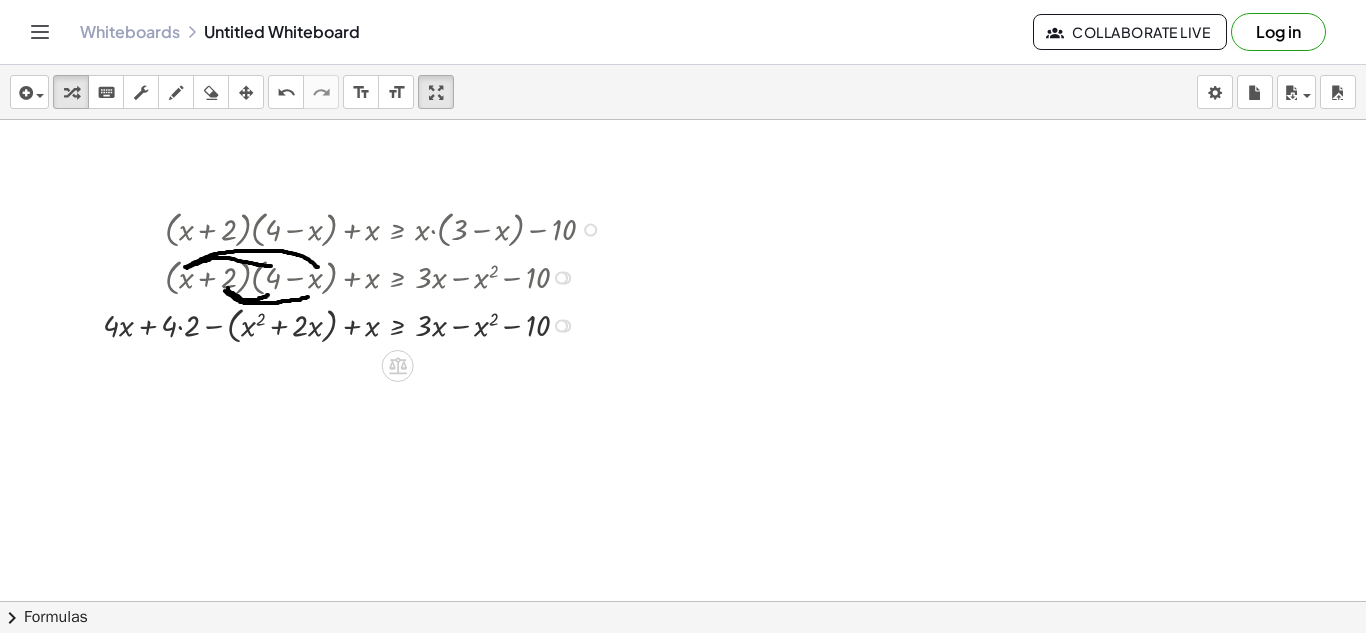 click at bounding box center [357, 324] 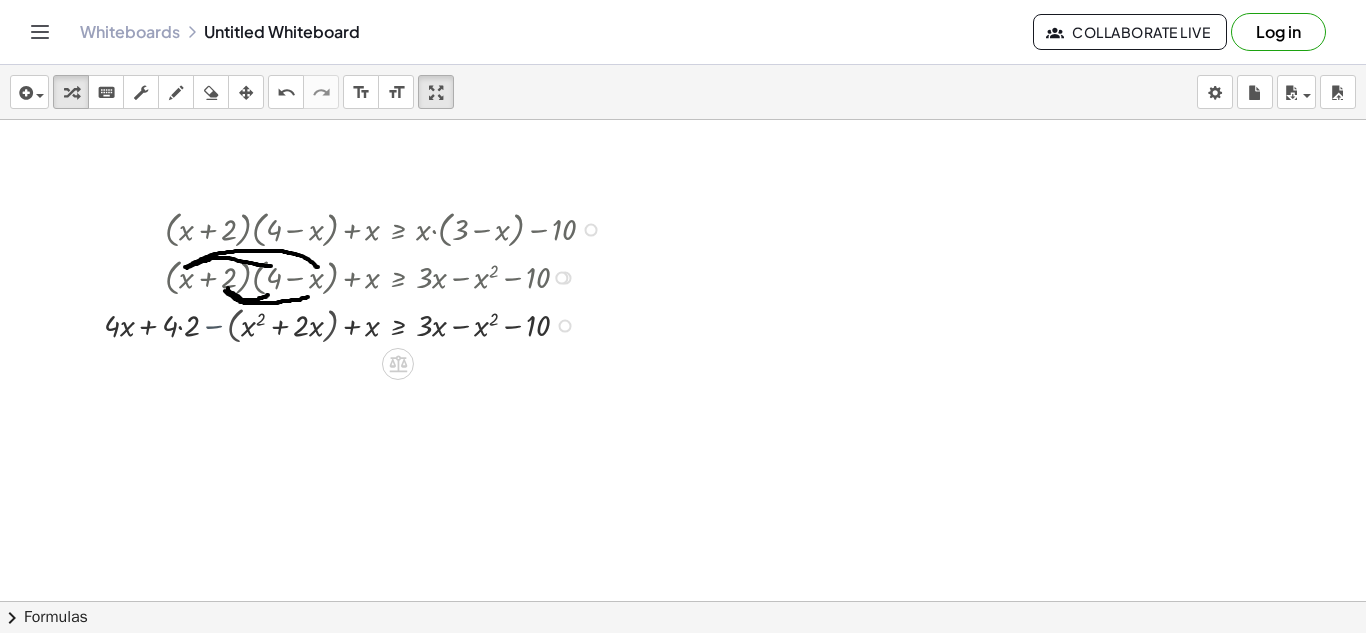 click at bounding box center (371, 324) 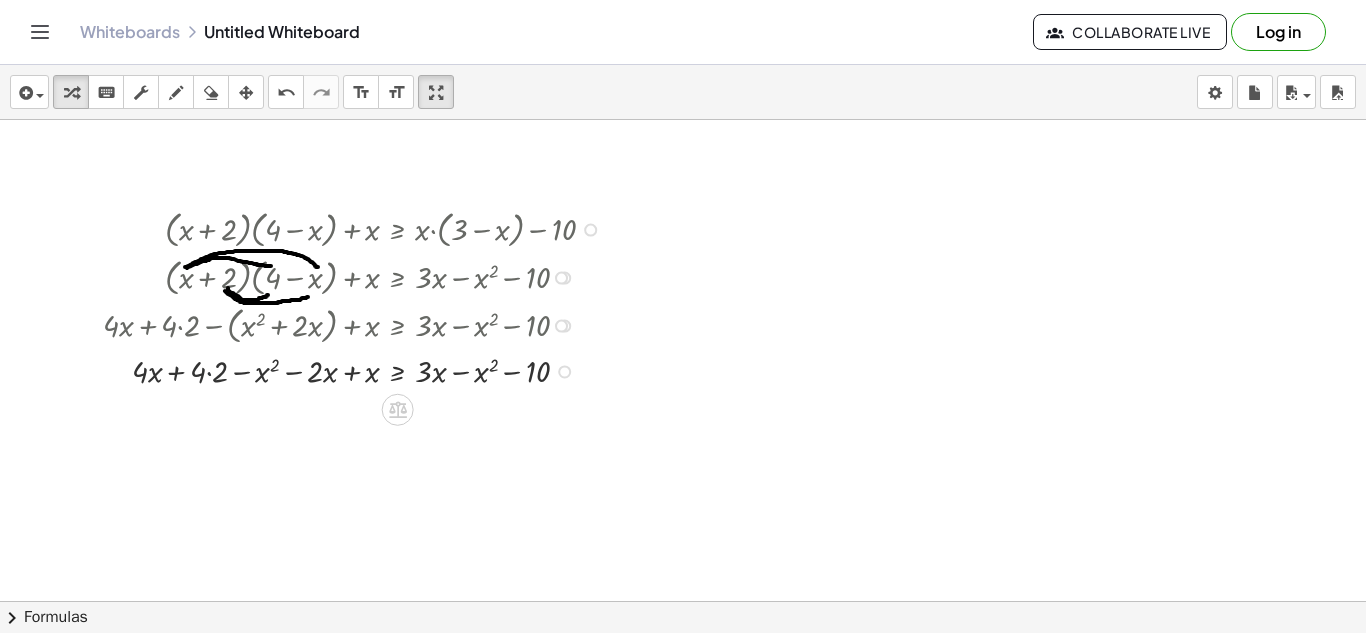 click at bounding box center (357, 370) 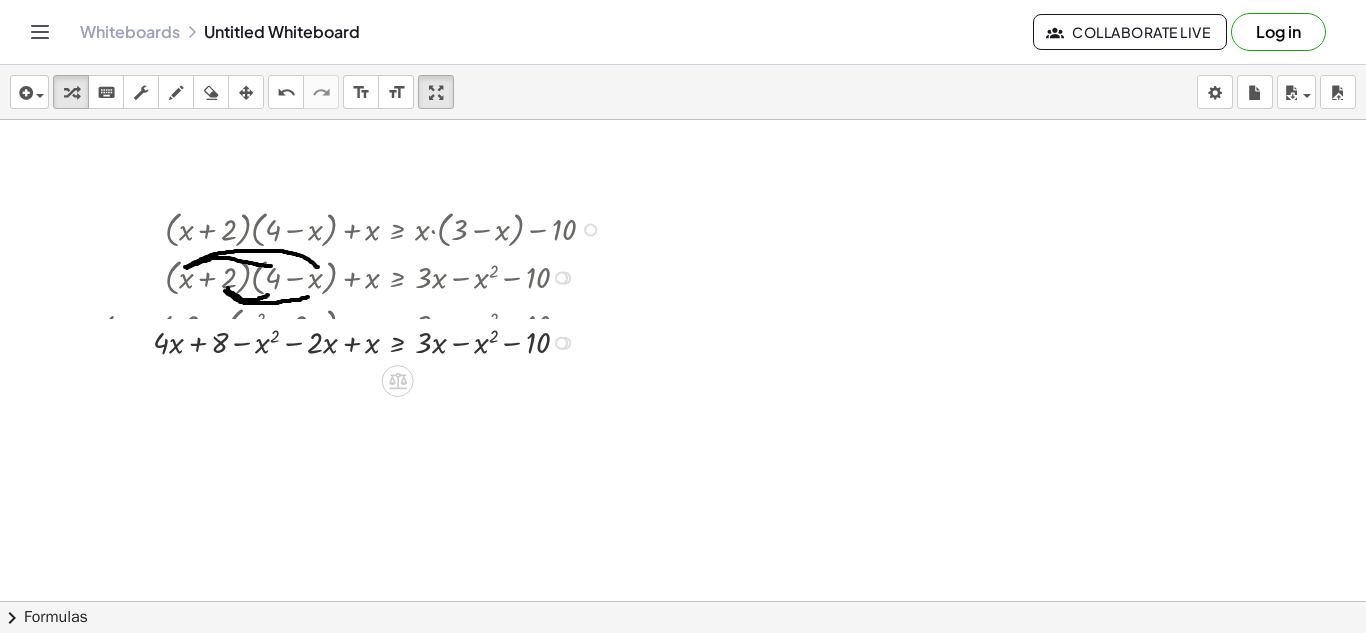 drag, startPoint x: 567, startPoint y: 413, endPoint x: 568, endPoint y: 336, distance: 77.00649 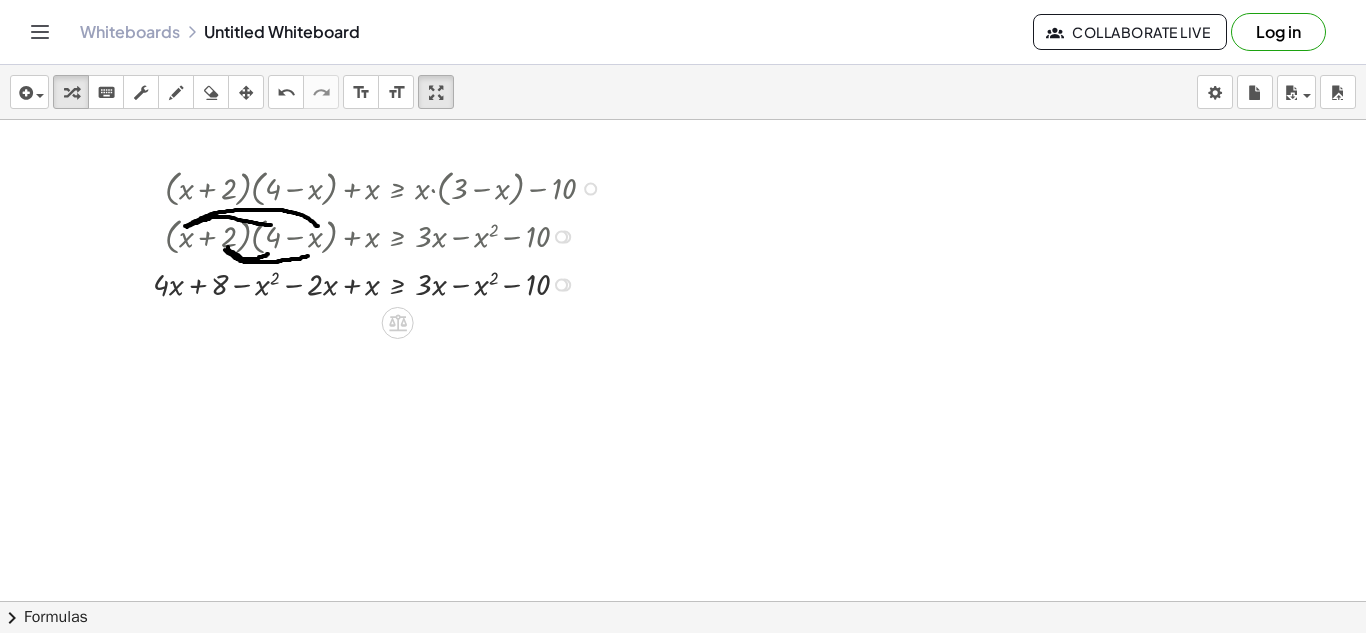 scroll, scrollTop: 2161, scrollLeft: 0, axis: vertical 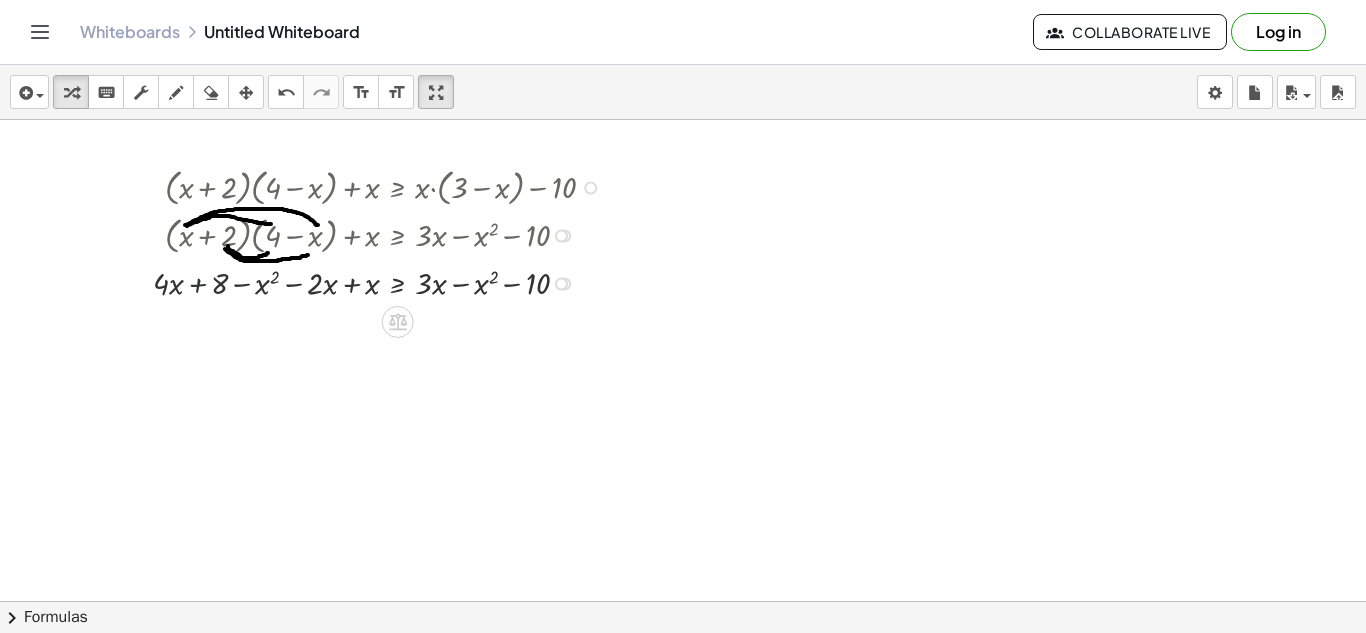 click at bounding box center (382, 282) 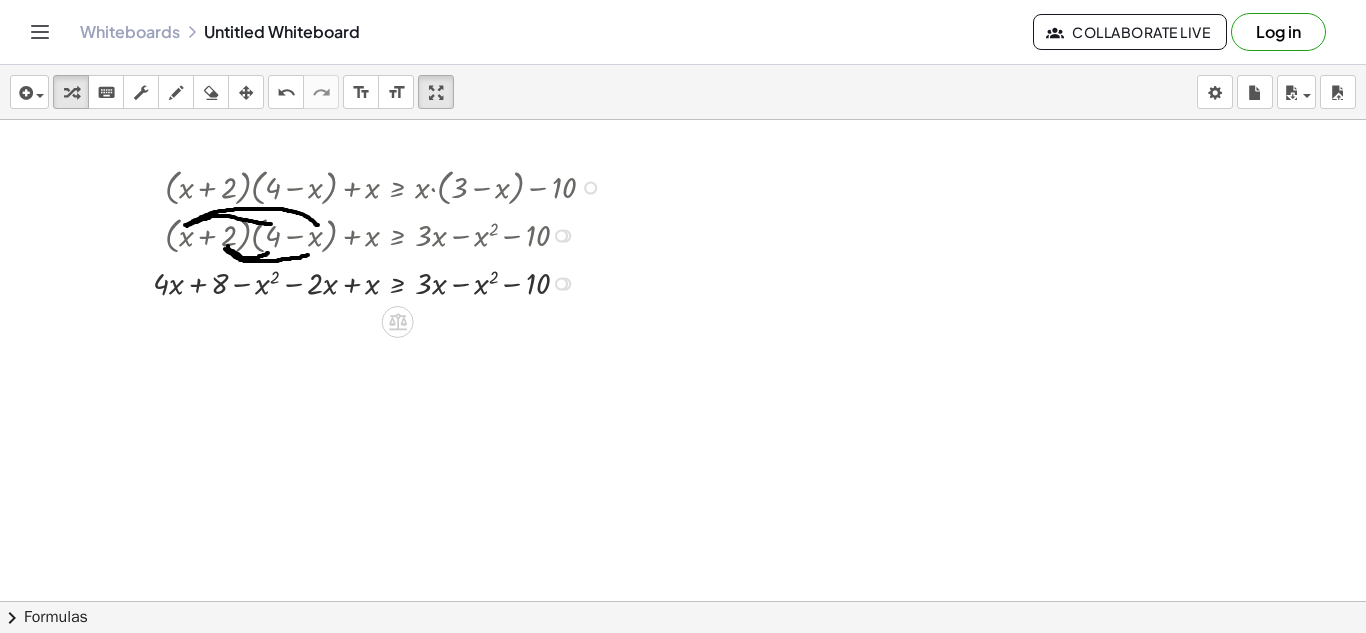 click at bounding box center [382, 282] 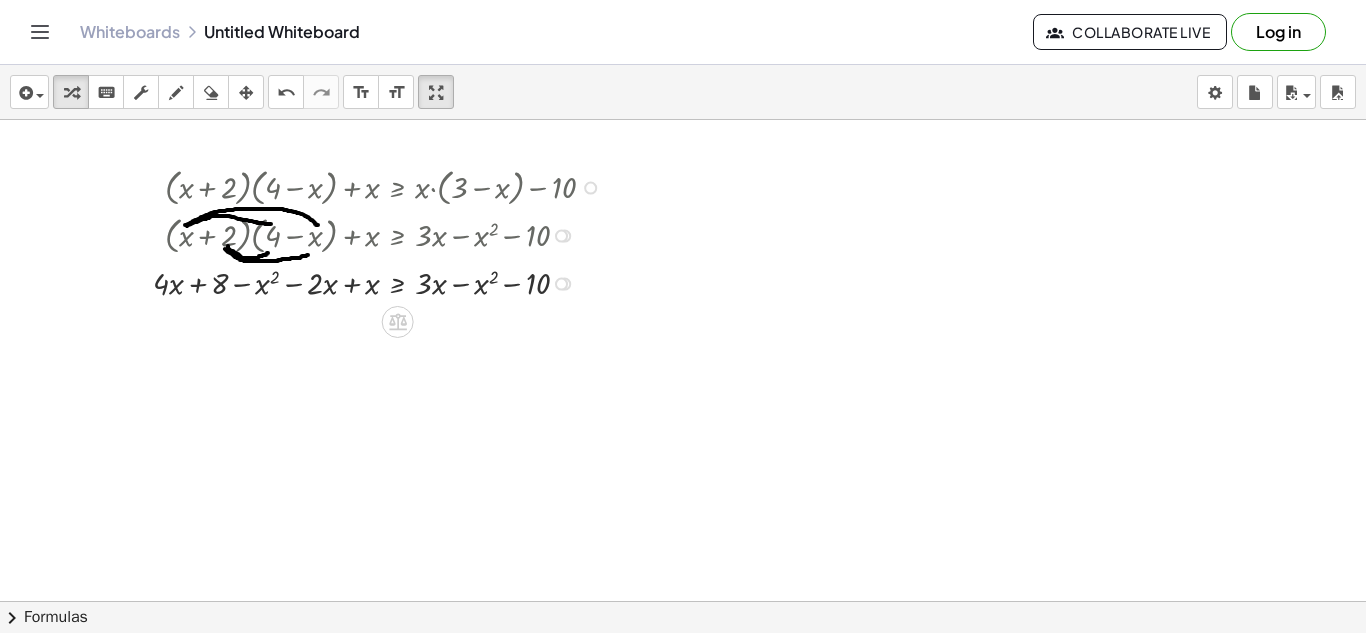 click at bounding box center [382, 282] 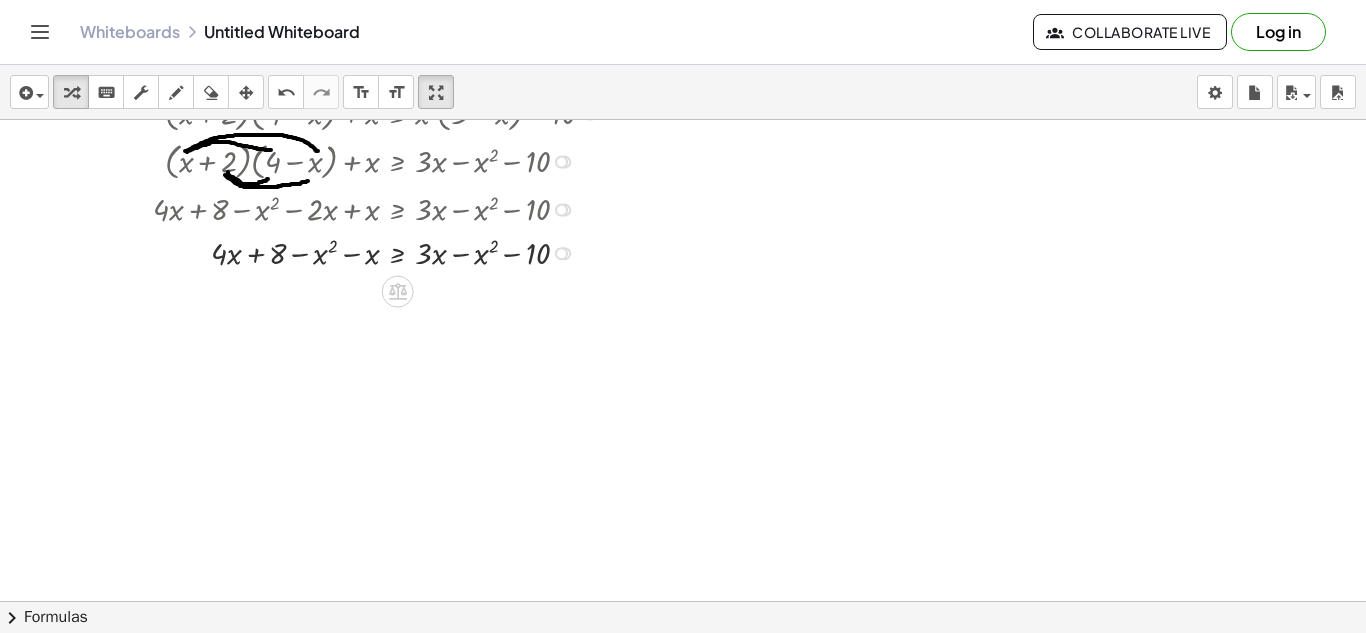 scroll, scrollTop: 2292, scrollLeft: 0, axis: vertical 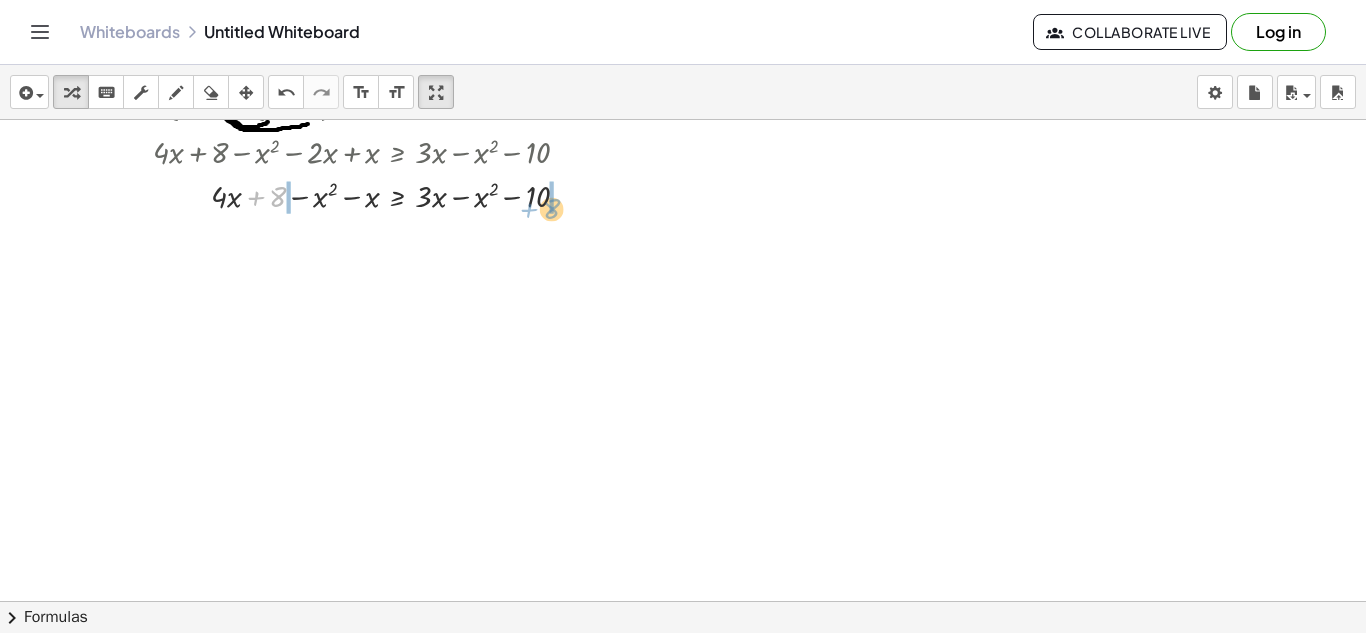 drag, startPoint x: 279, startPoint y: 197, endPoint x: 553, endPoint y: 209, distance: 274.26263 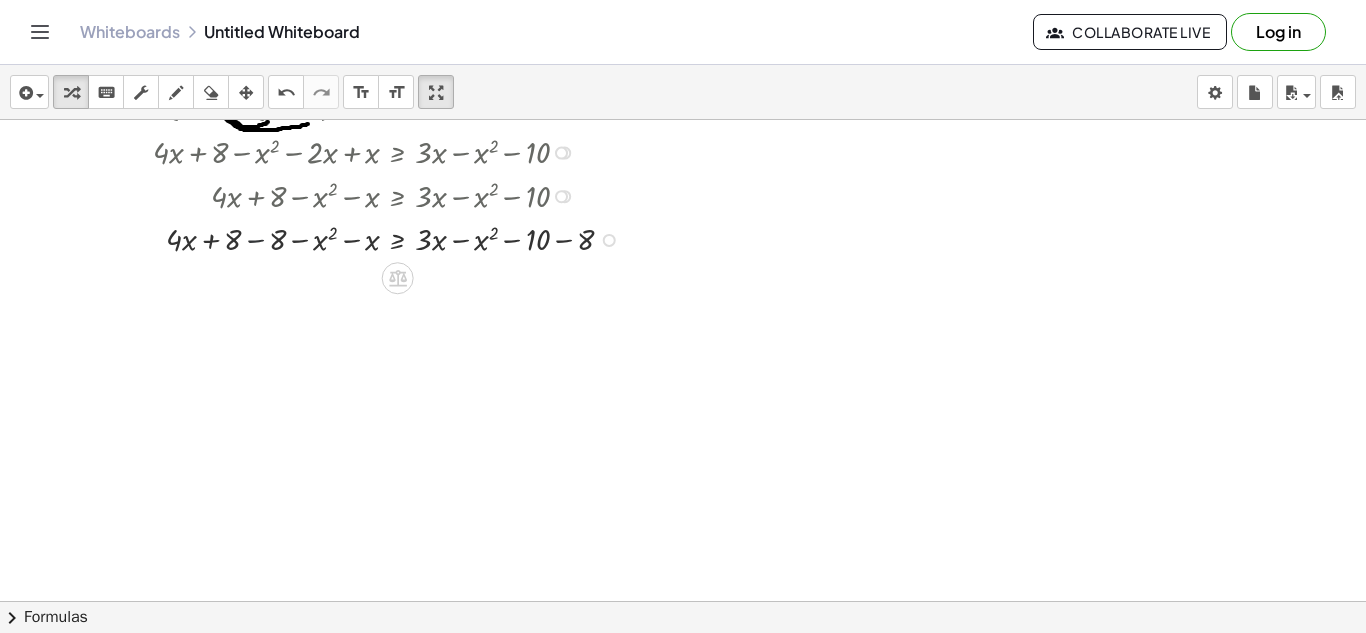 click at bounding box center (391, 238) 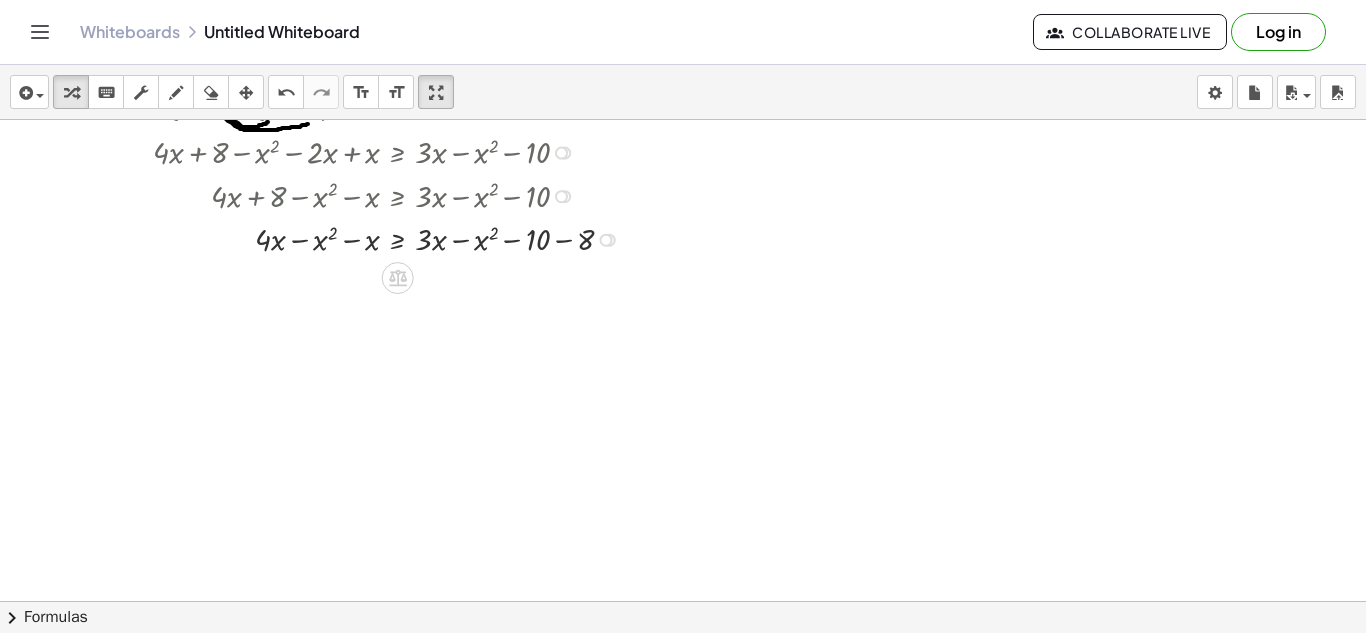 drag, startPoint x: 609, startPoint y: 287, endPoint x: 596, endPoint y: 244, distance: 44.922153 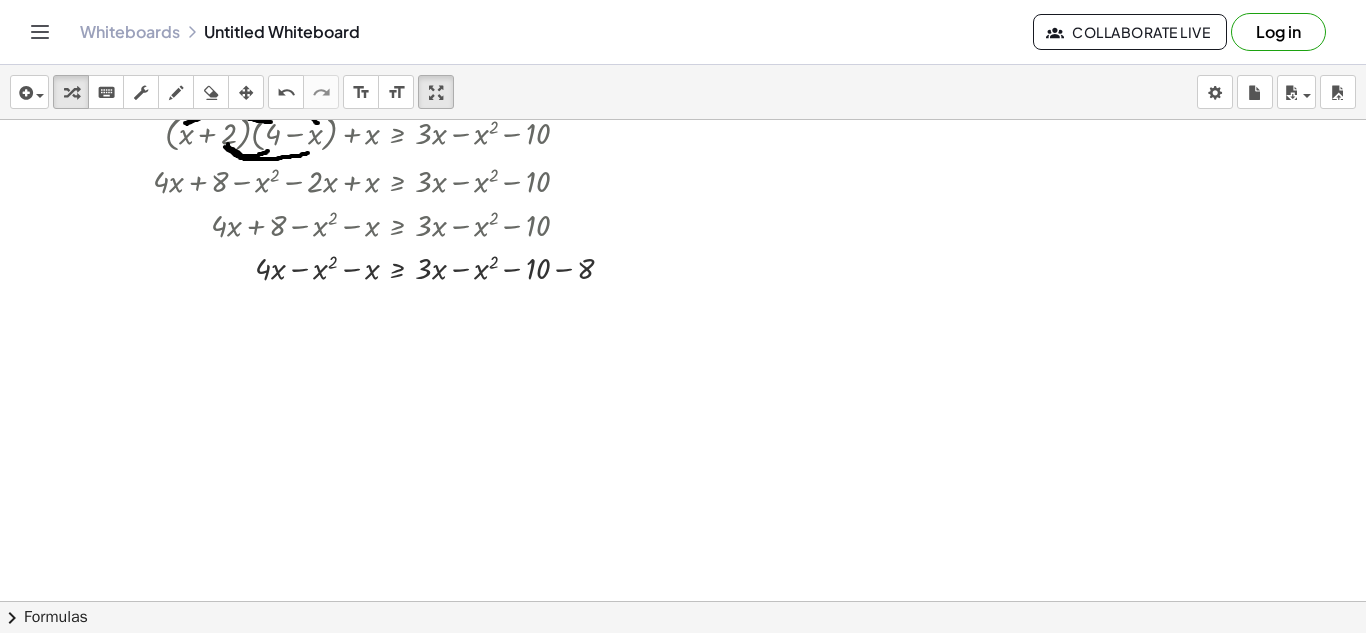 scroll, scrollTop: 2262, scrollLeft: 0, axis: vertical 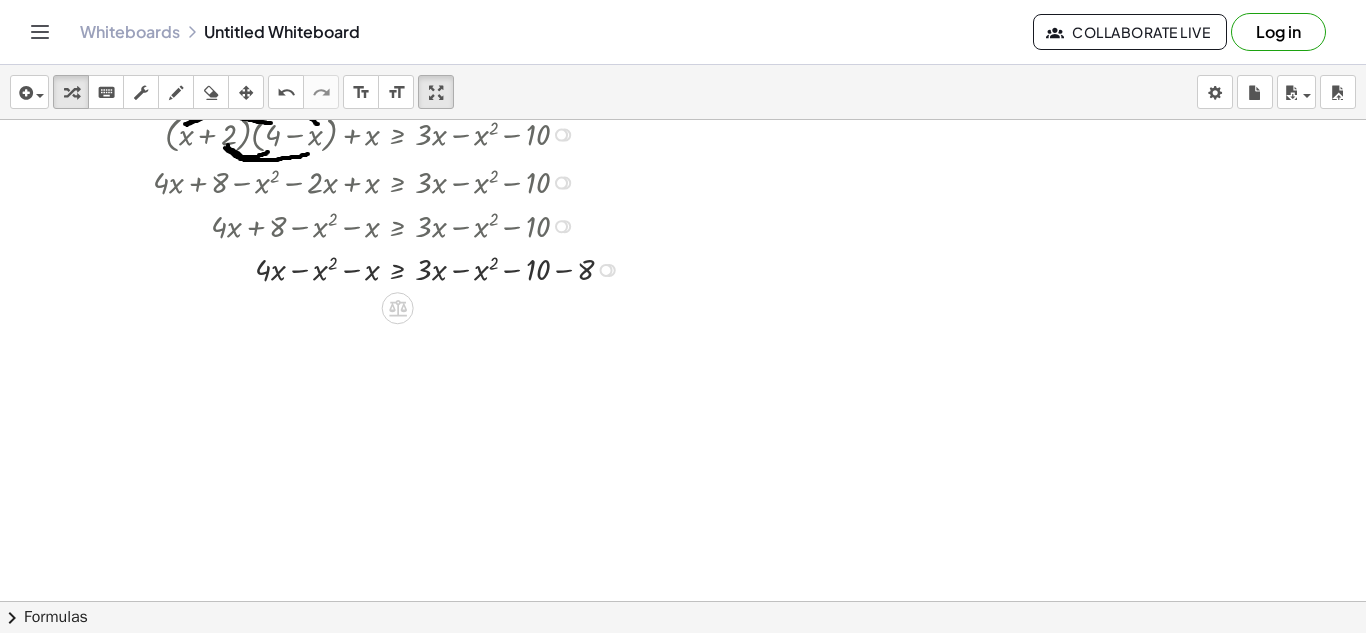 click at bounding box center (391, 268) 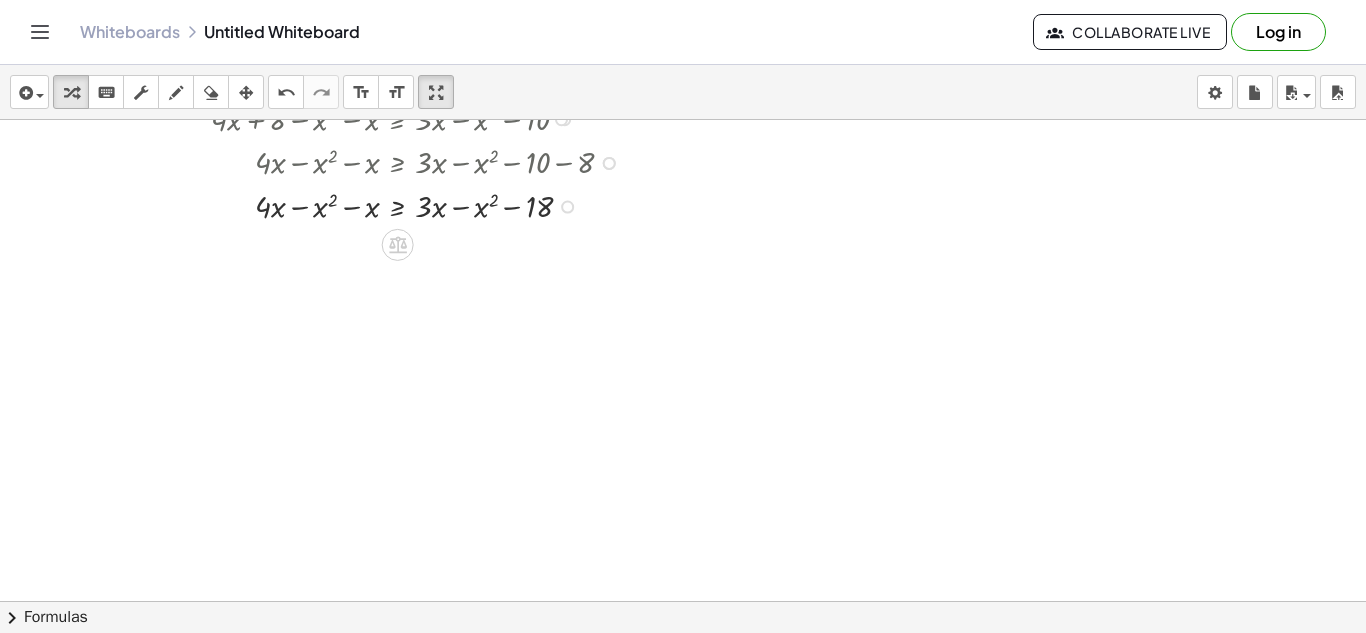 scroll, scrollTop: 2371, scrollLeft: 0, axis: vertical 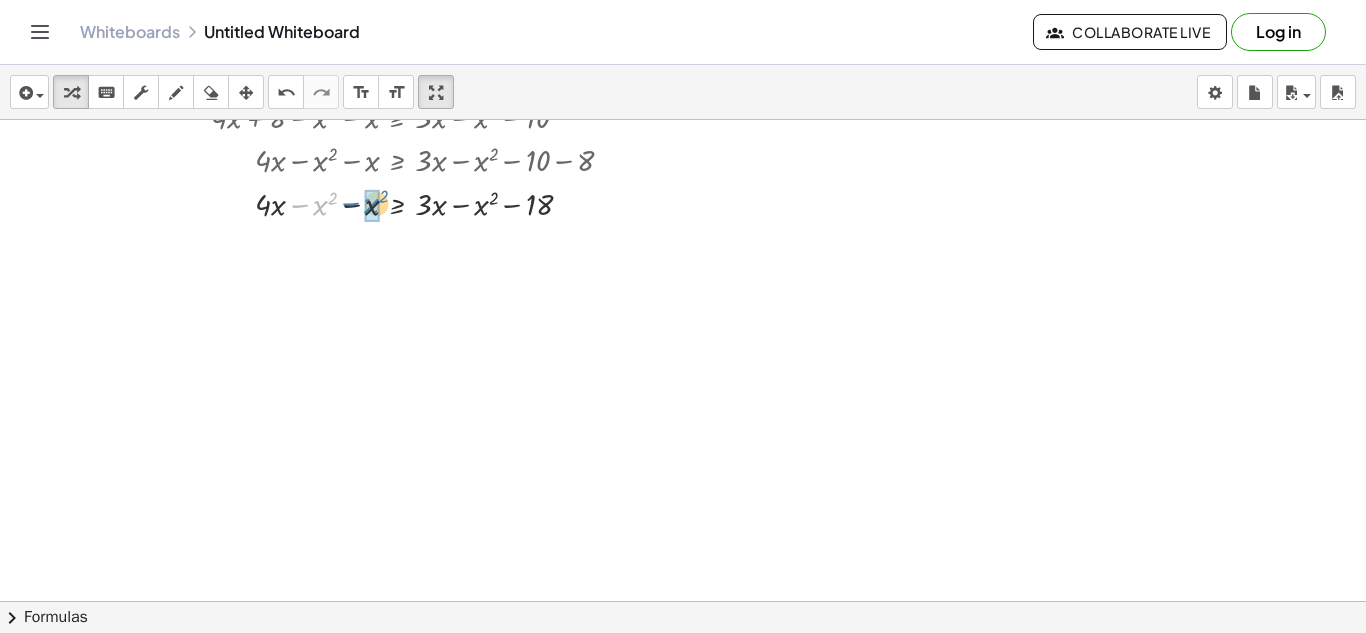drag, startPoint x: 314, startPoint y: 210, endPoint x: 365, endPoint y: 208, distance: 51.0392 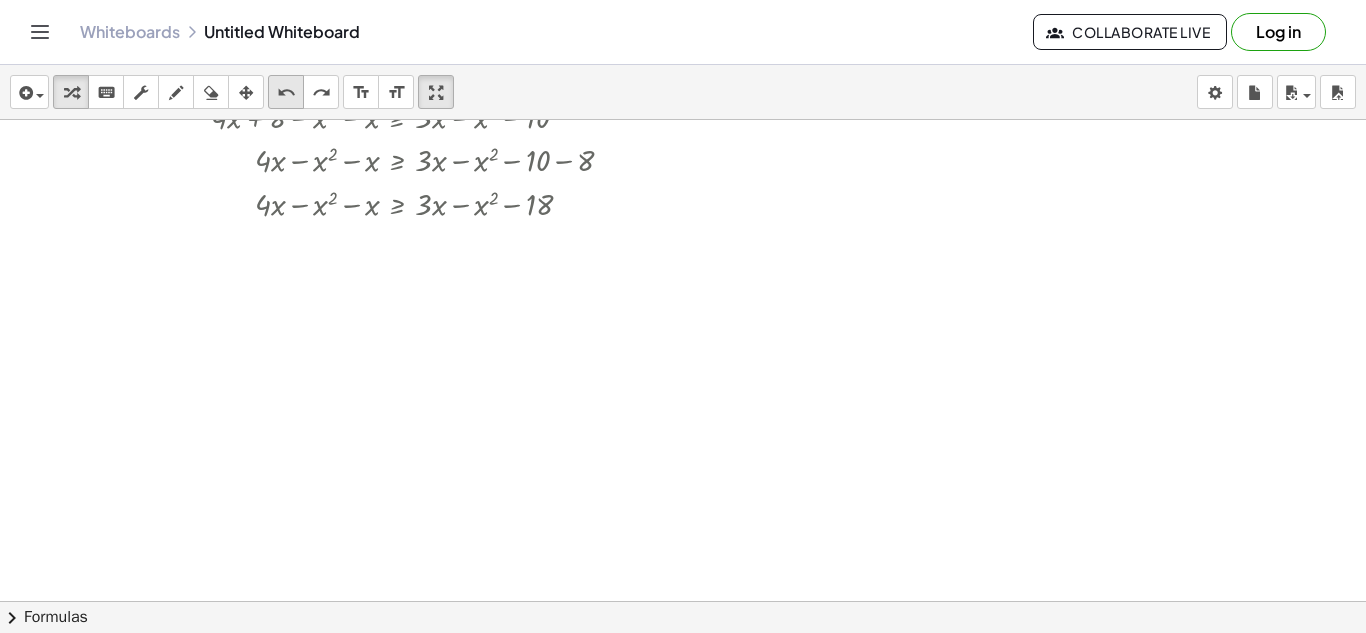 click on "undo" at bounding box center (286, 93) 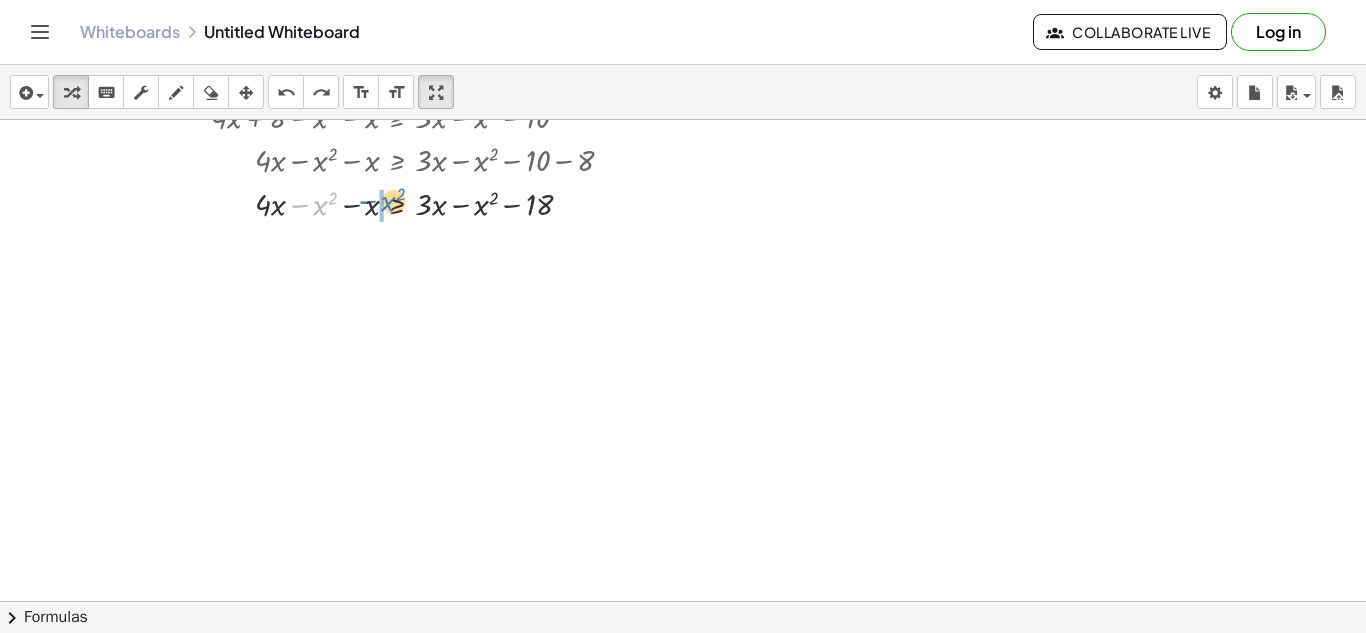 drag, startPoint x: 312, startPoint y: 208, endPoint x: 380, endPoint y: 204, distance: 68.117546 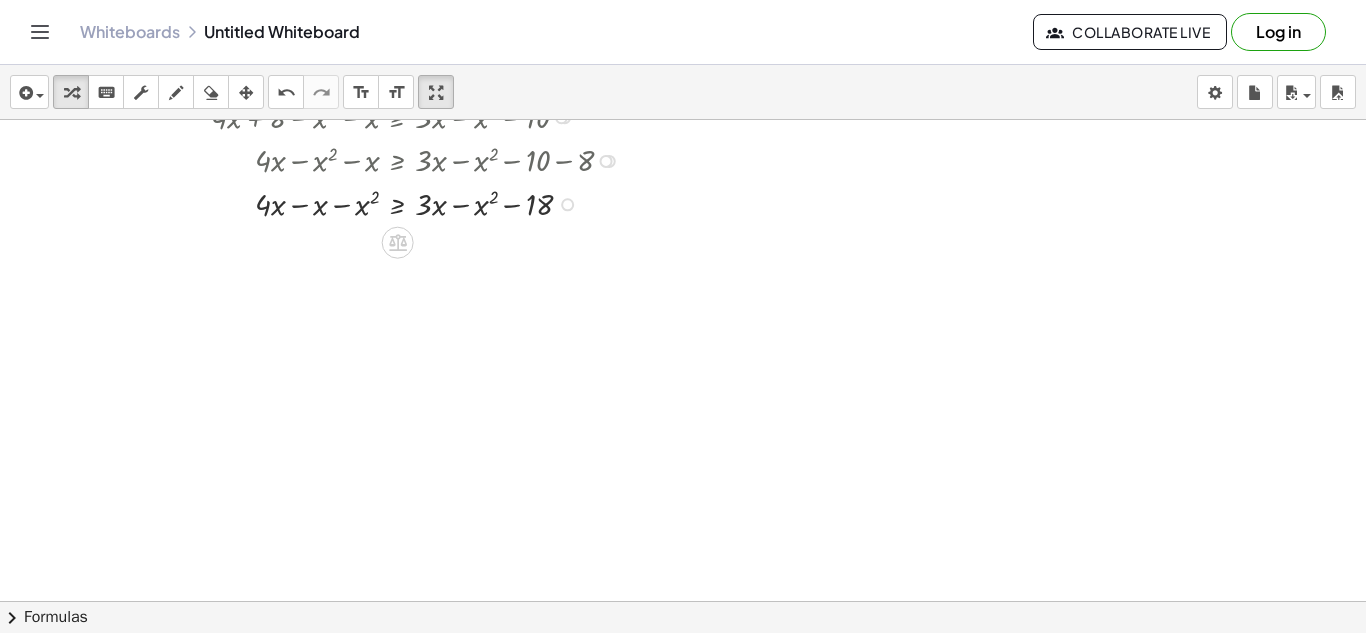 drag, startPoint x: 573, startPoint y: 248, endPoint x: 575, endPoint y: 206, distance: 42.047592 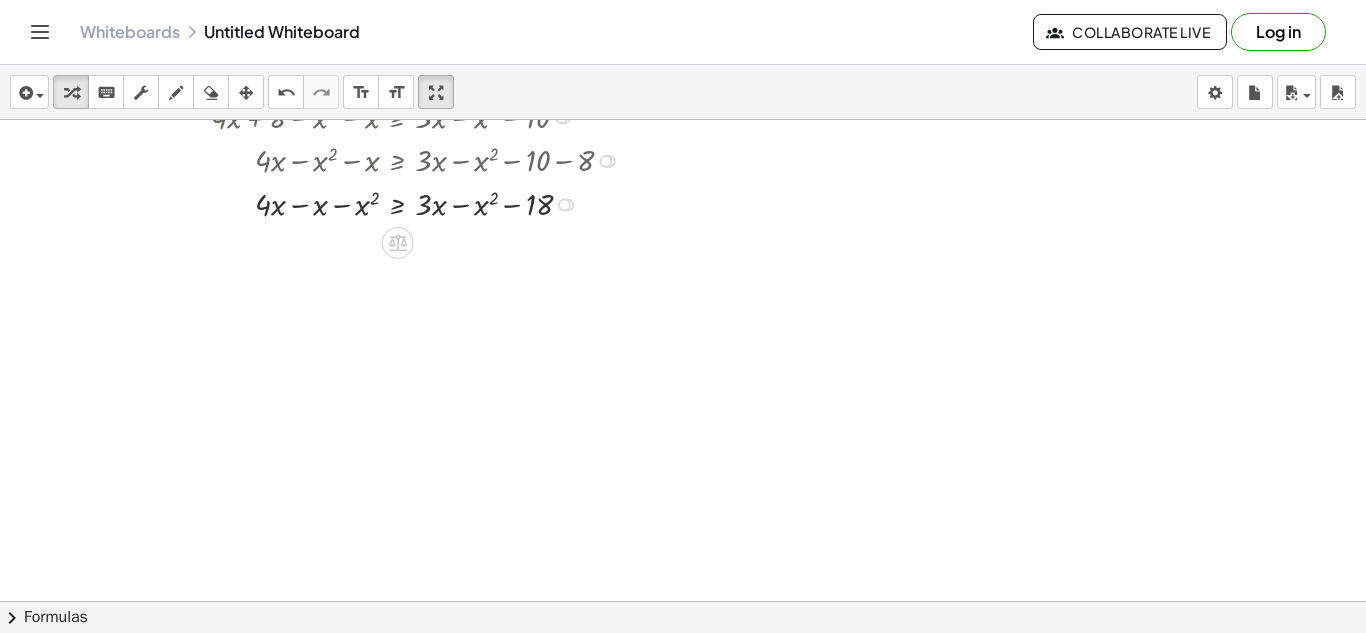 click at bounding box center (391, 203) 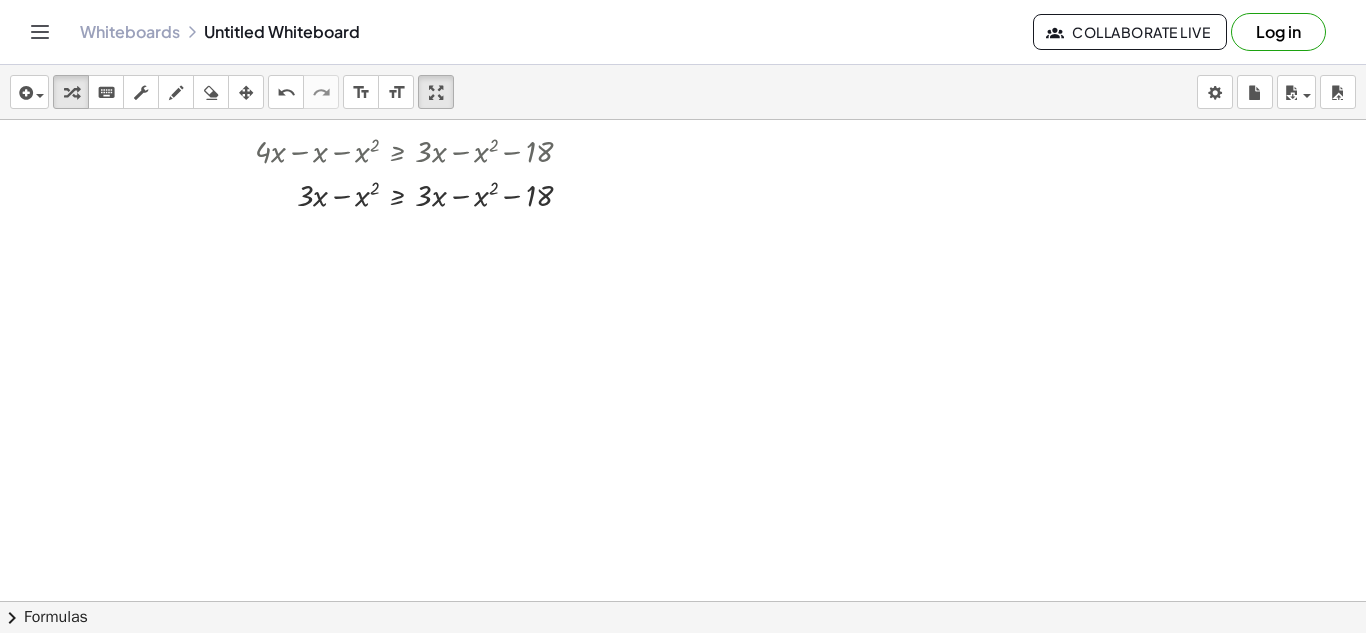 scroll, scrollTop: 2425, scrollLeft: 0, axis: vertical 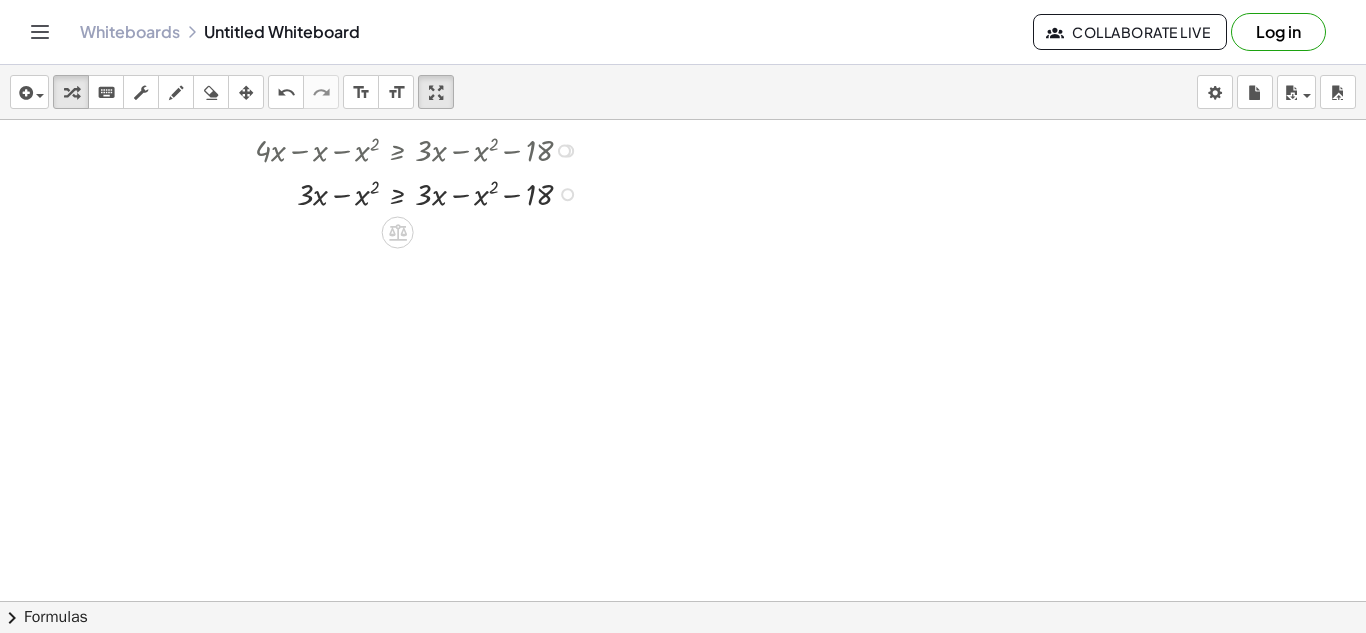 click at bounding box center [391, 193] 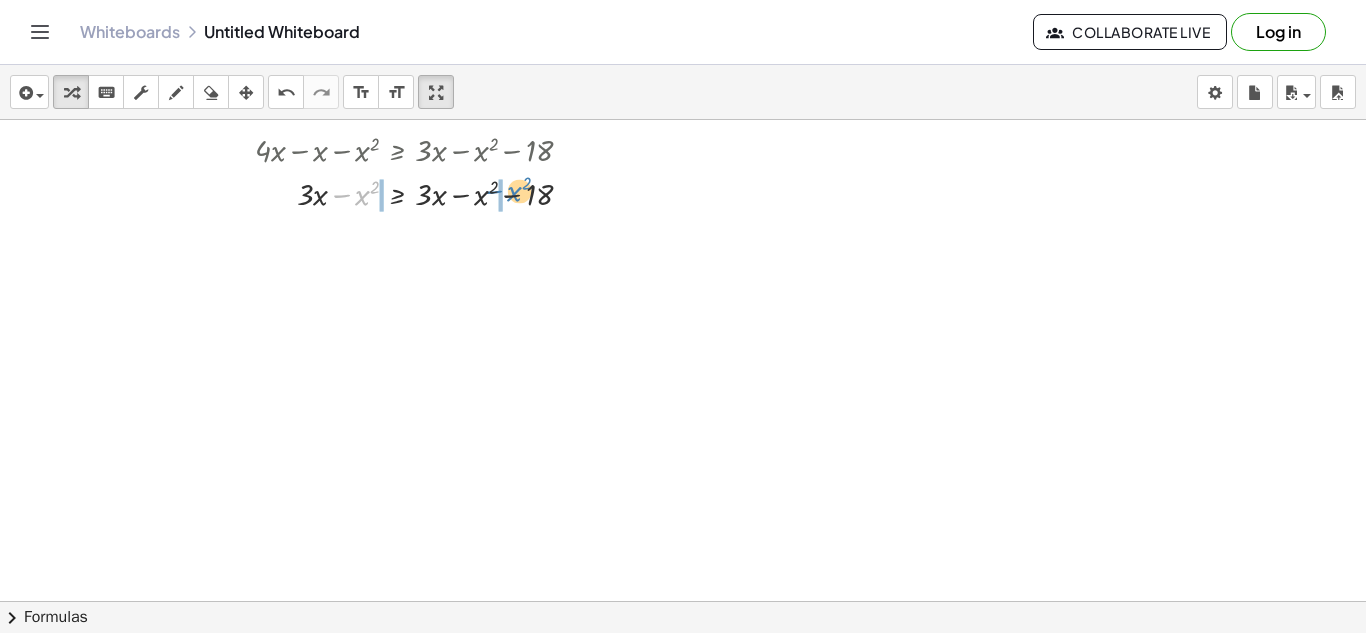 drag, startPoint x: 361, startPoint y: 196, endPoint x: 513, endPoint y: 192, distance: 152.05263 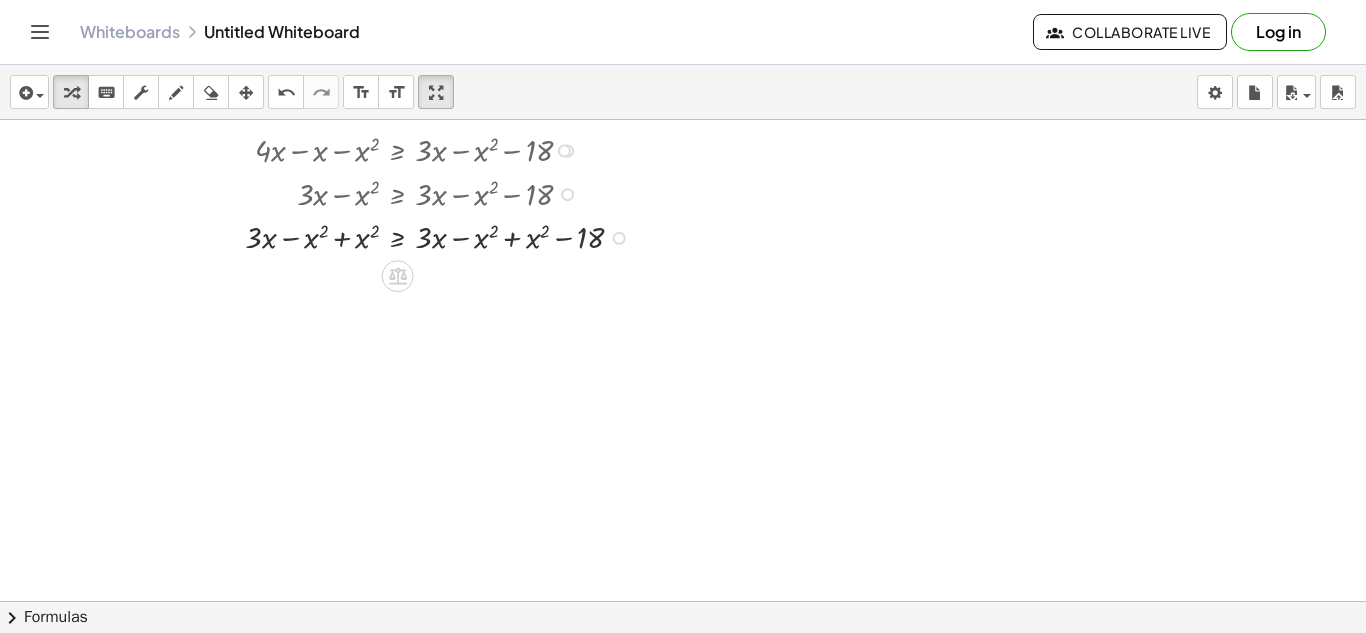 click at bounding box center [396, 236] 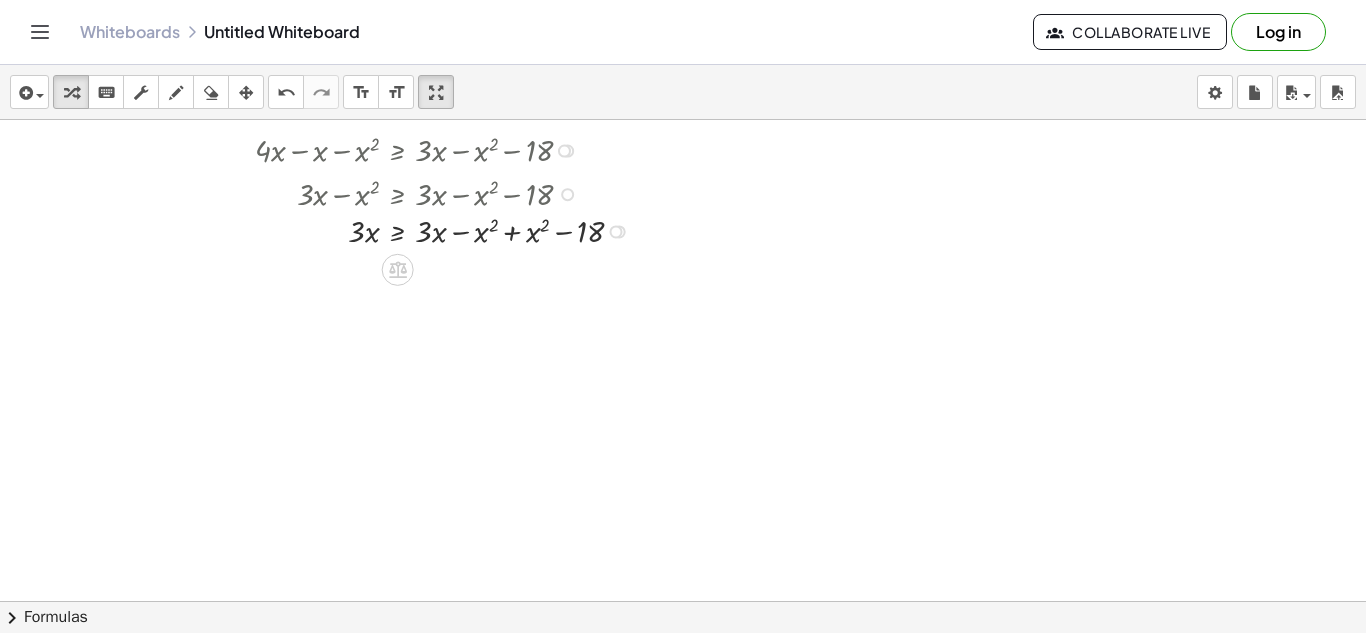 drag, startPoint x: 617, startPoint y: 286, endPoint x: 615, endPoint y: 230, distance: 56.0357 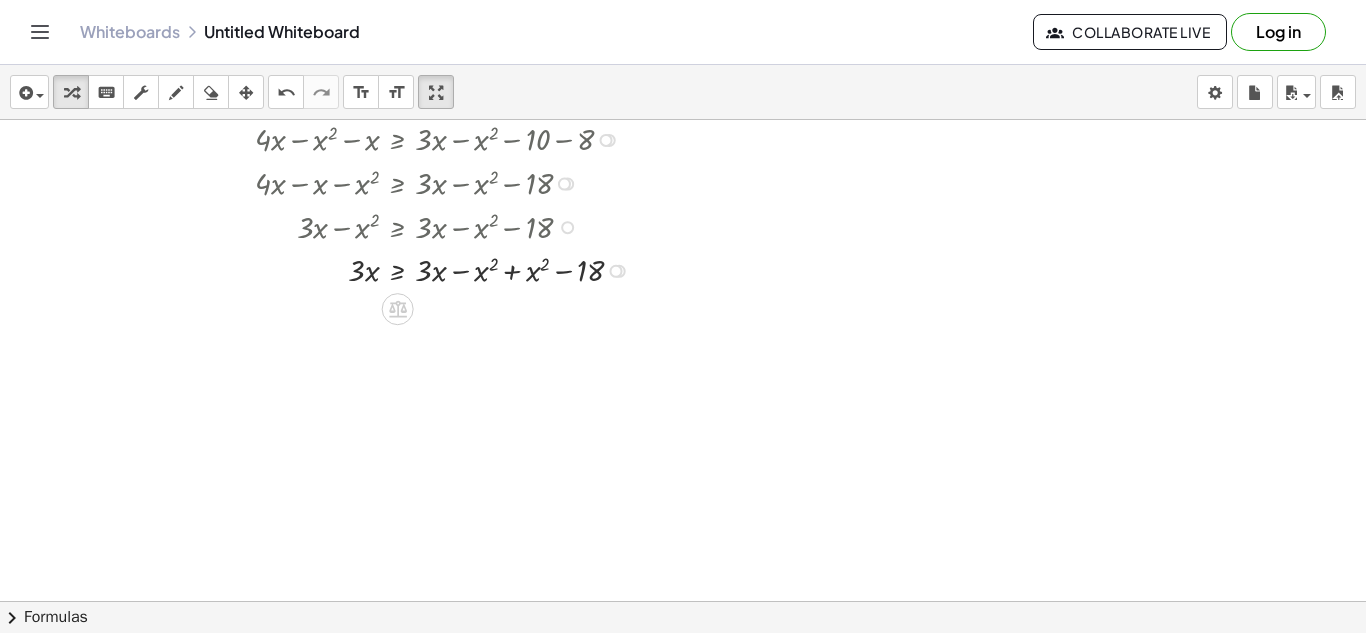 scroll, scrollTop: 2387, scrollLeft: 0, axis: vertical 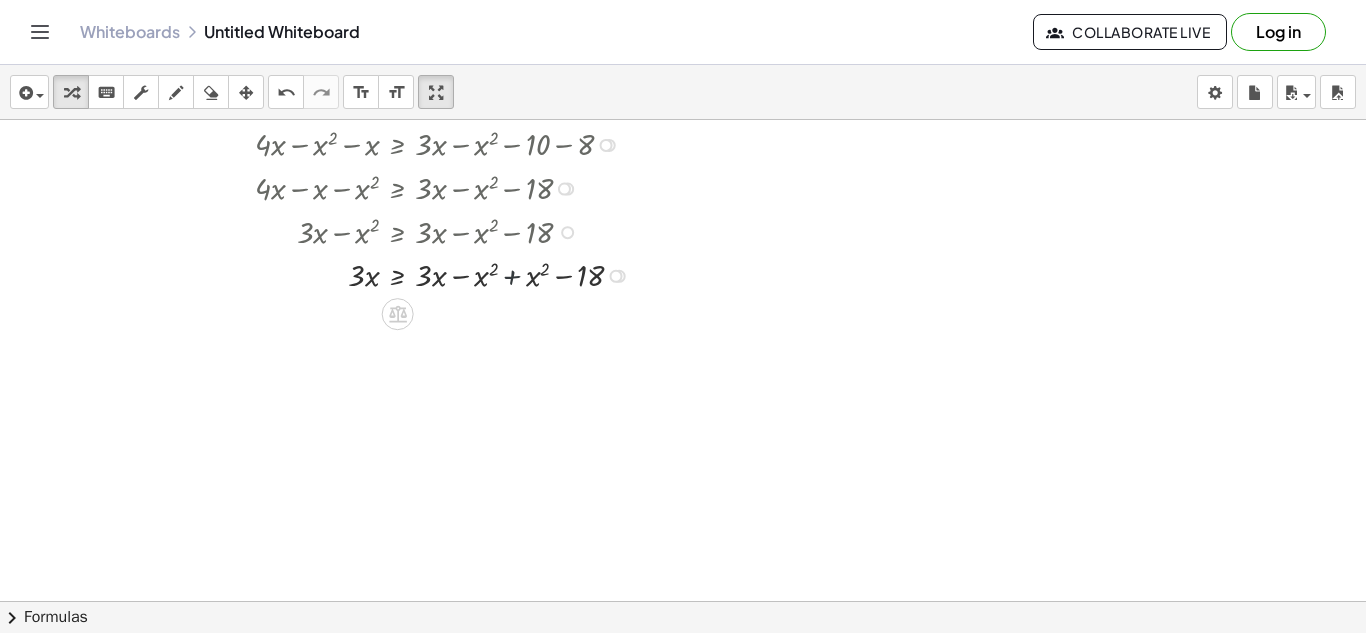 click at bounding box center (396, 274) 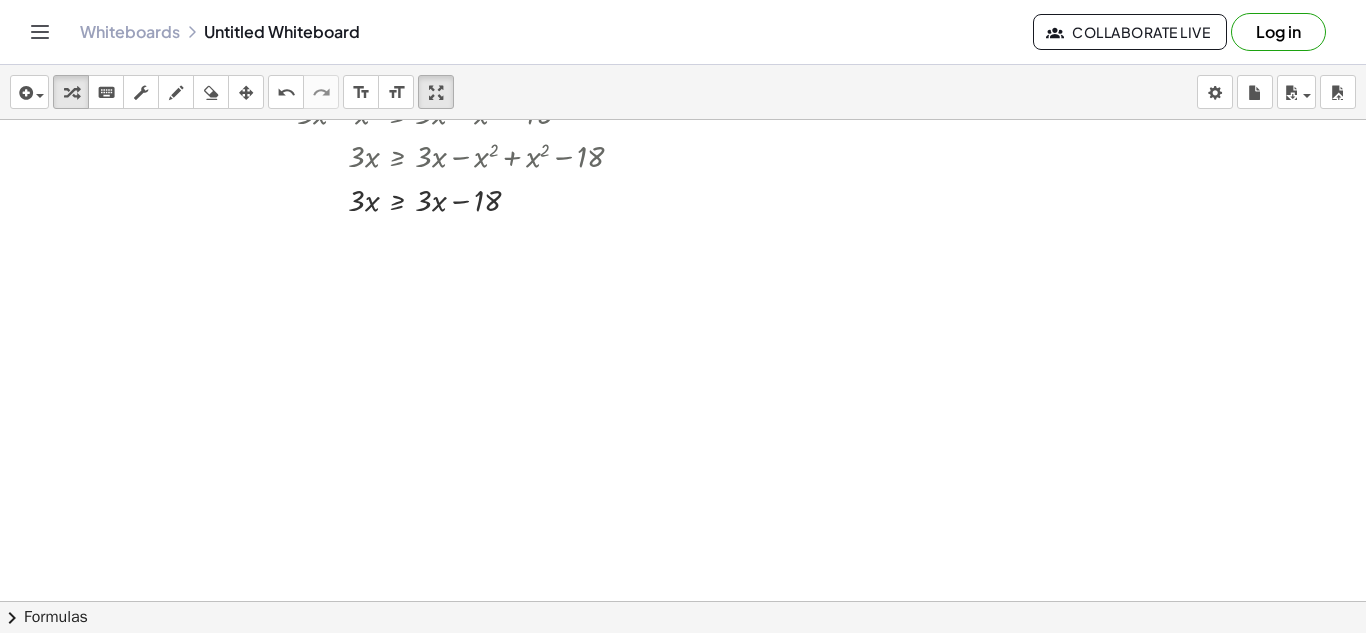 scroll, scrollTop: 2507, scrollLeft: 0, axis: vertical 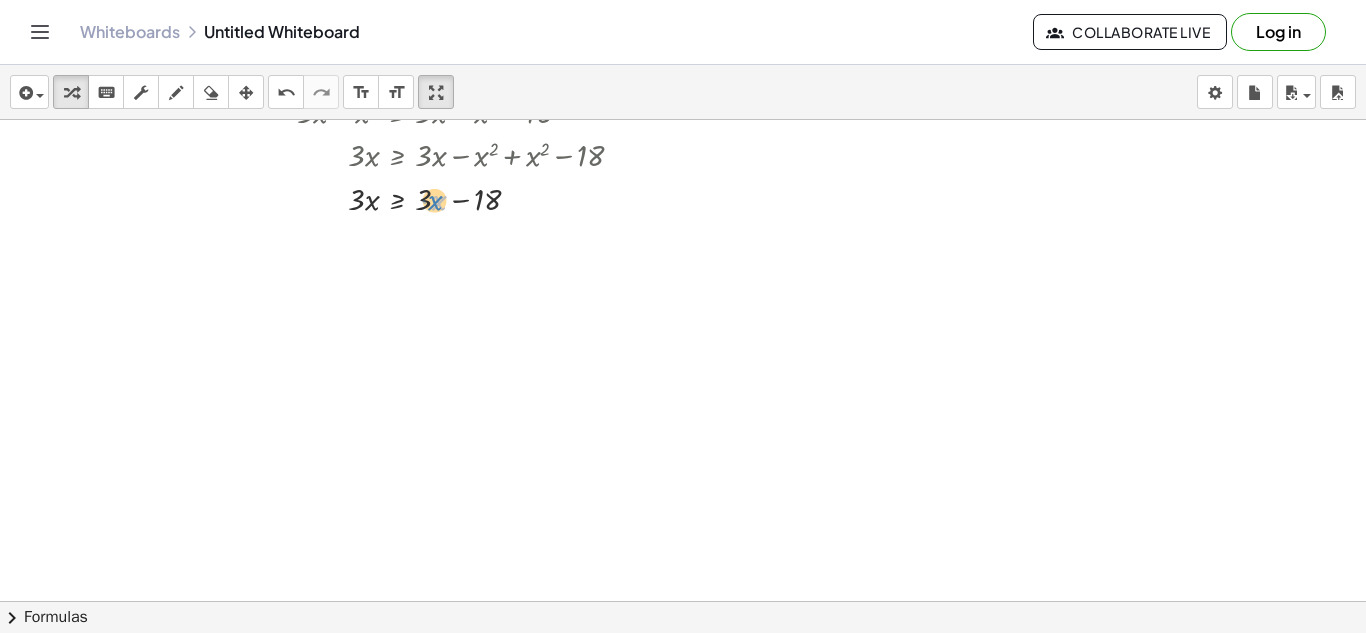 click at bounding box center (396, 198) 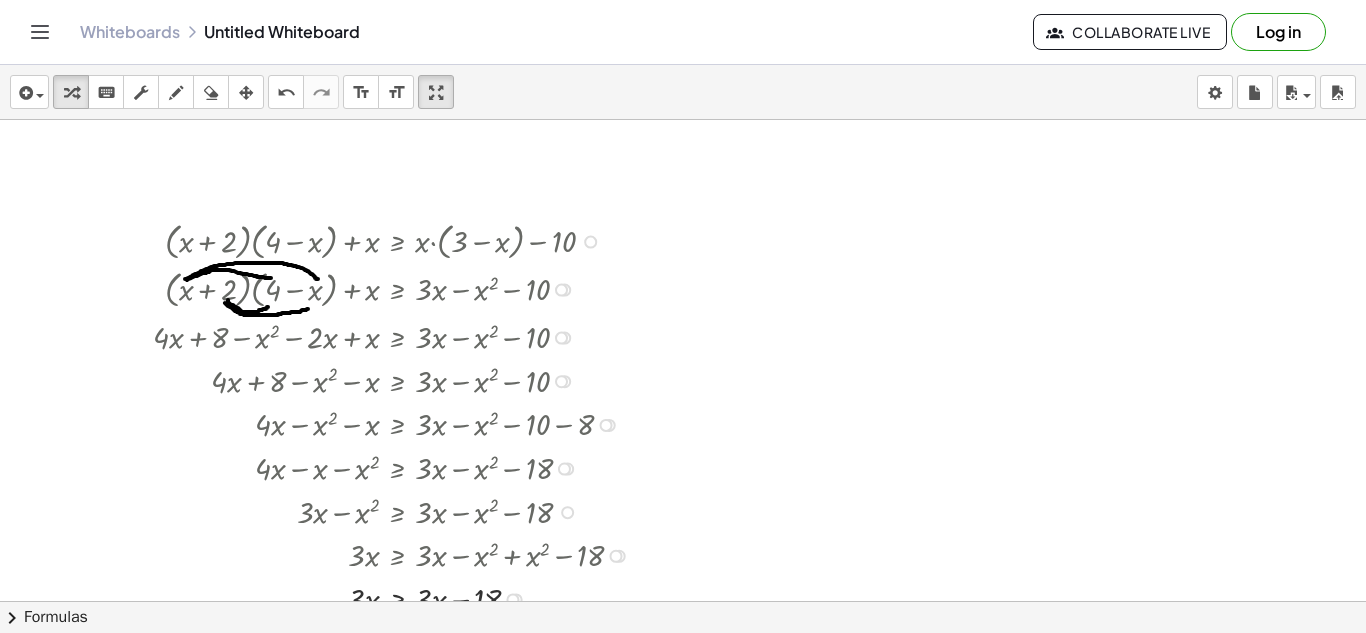 scroll, scrollTop: 2110, scrollLeft: 0, axis: vertical 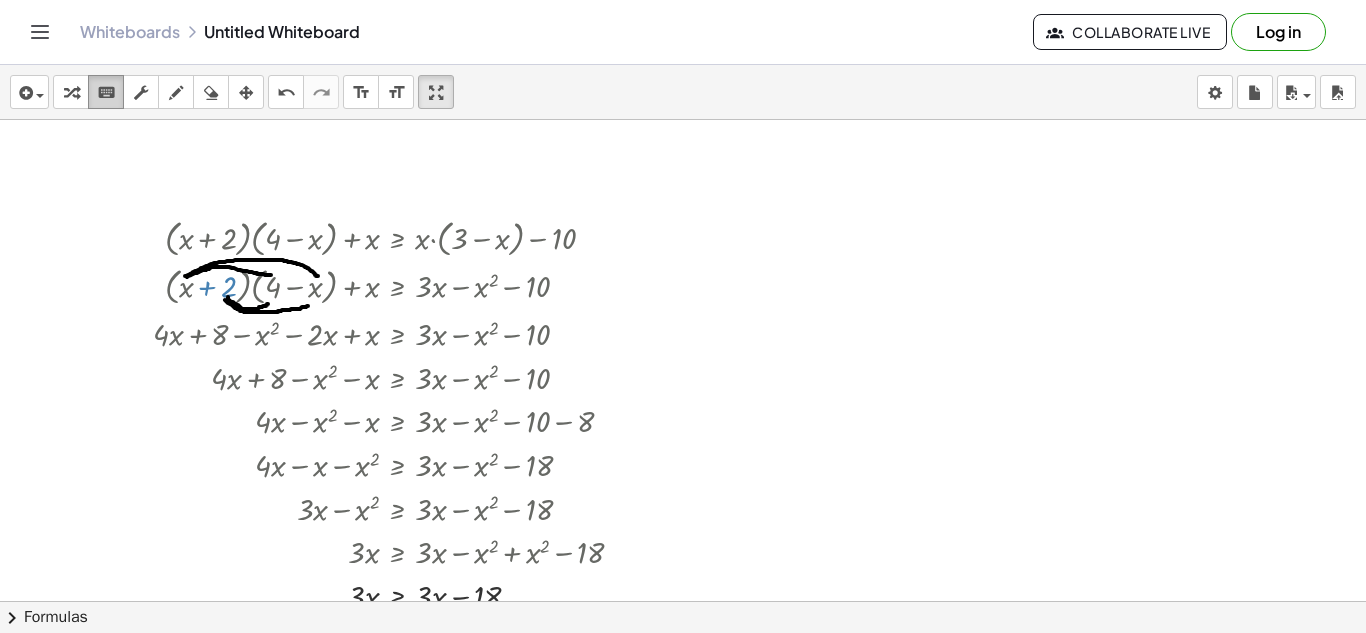 click on "keyboard" at bounding box center (106, 92) 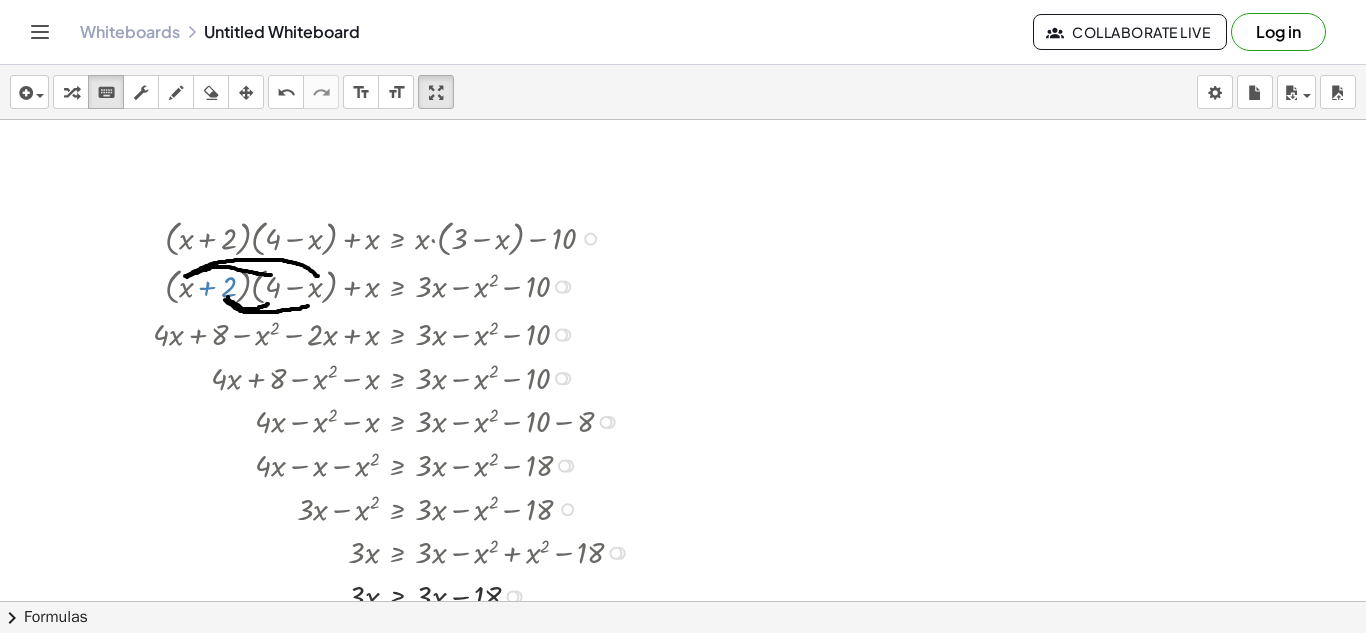 click at bounding box center [396, 237] 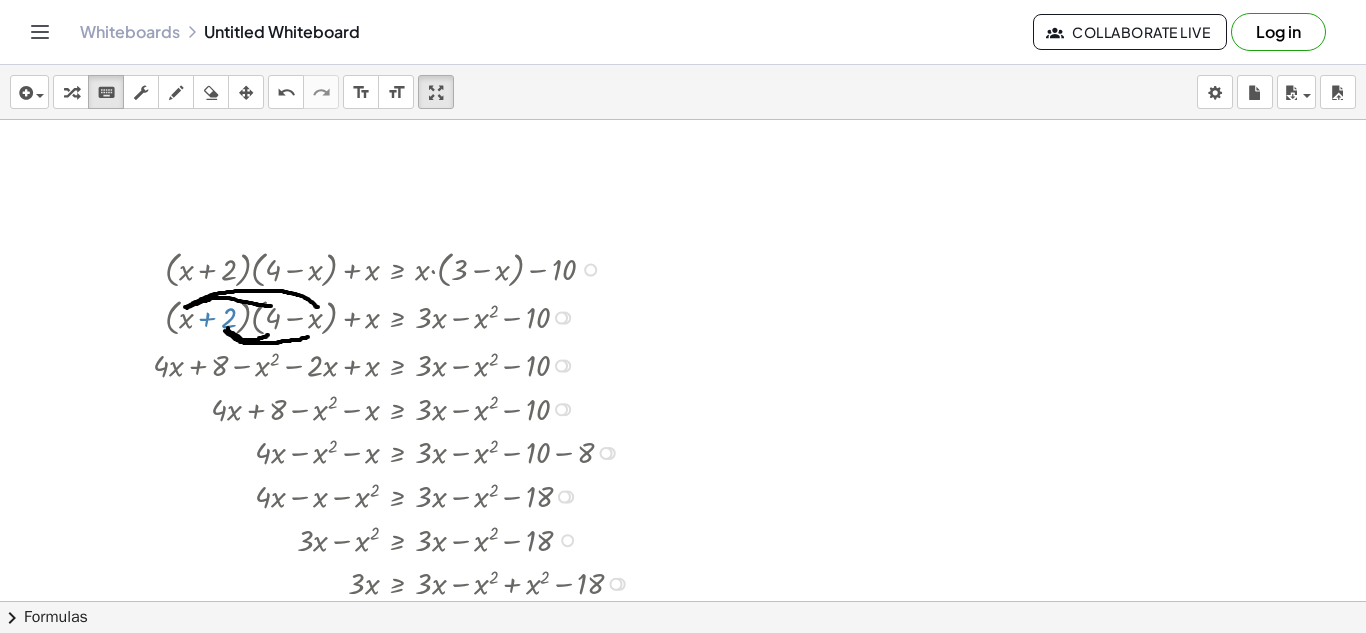 scroll, scrollTop: 2075, scrollLeft: 0, axis: vertical 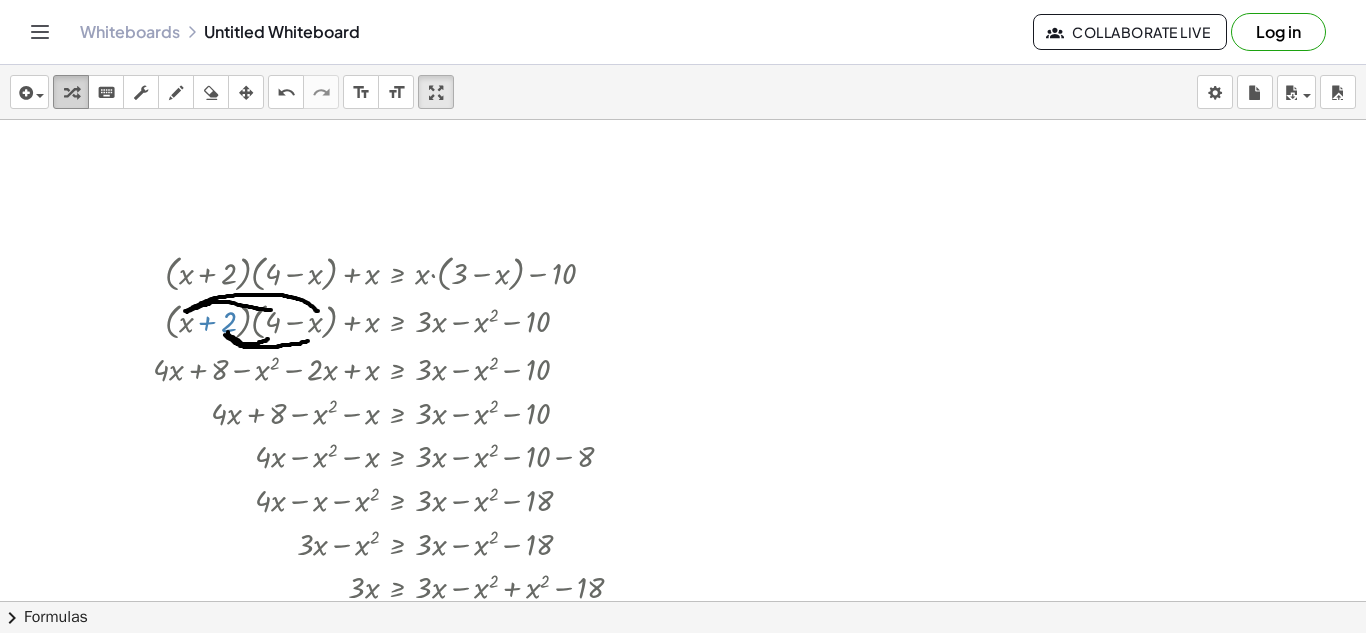 click at bounding box center [71, 93] 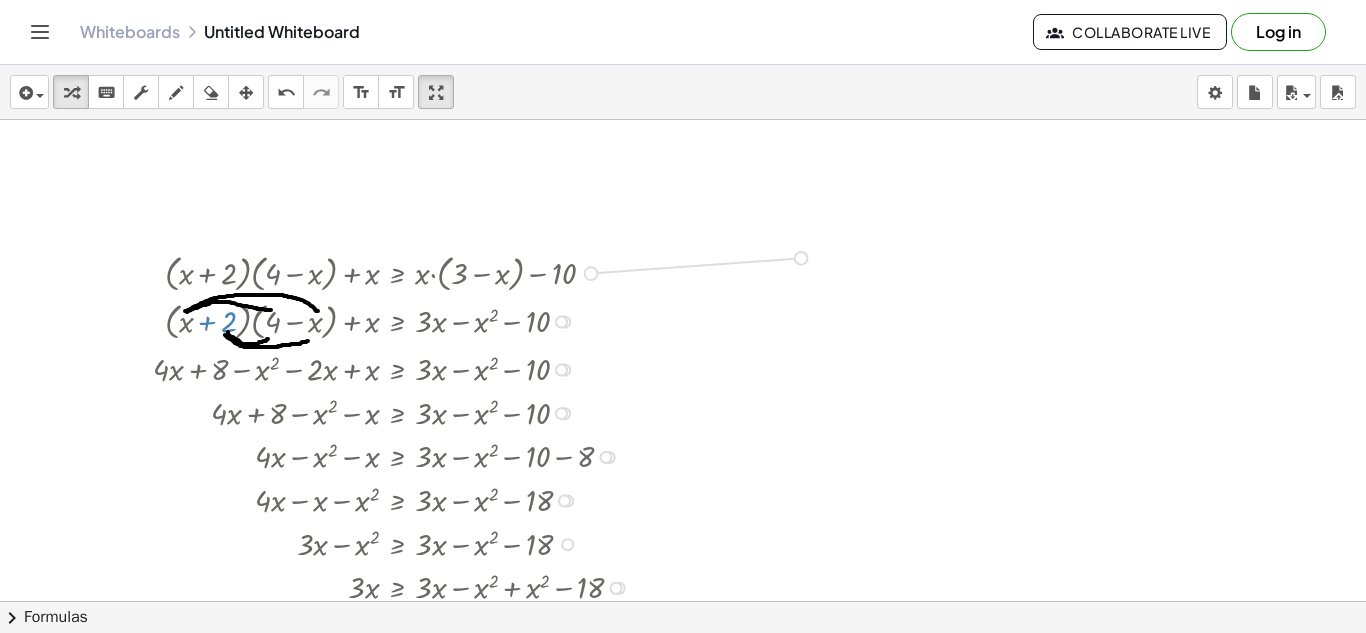 drag, startPoint x: 593, startPoint y: 271, endPoint x: 809, endPoint y: 258, distance: 216.39085 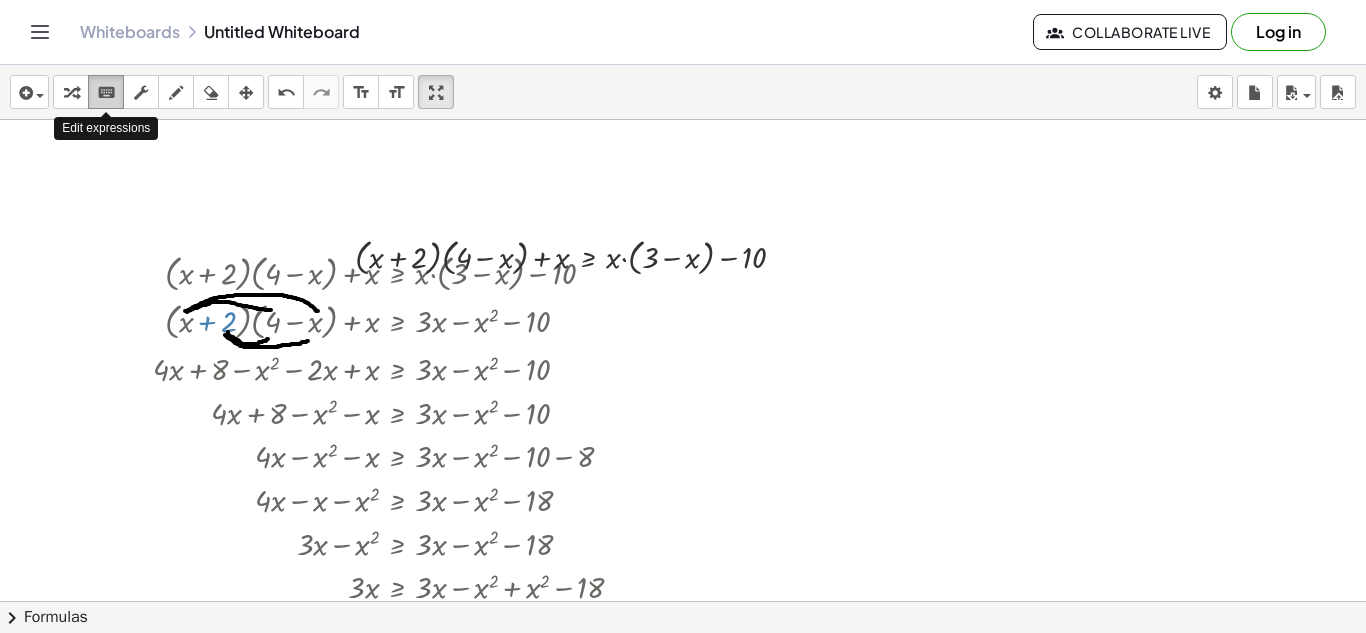 click on "keyboard keypad" at bounding box center (106, 92) 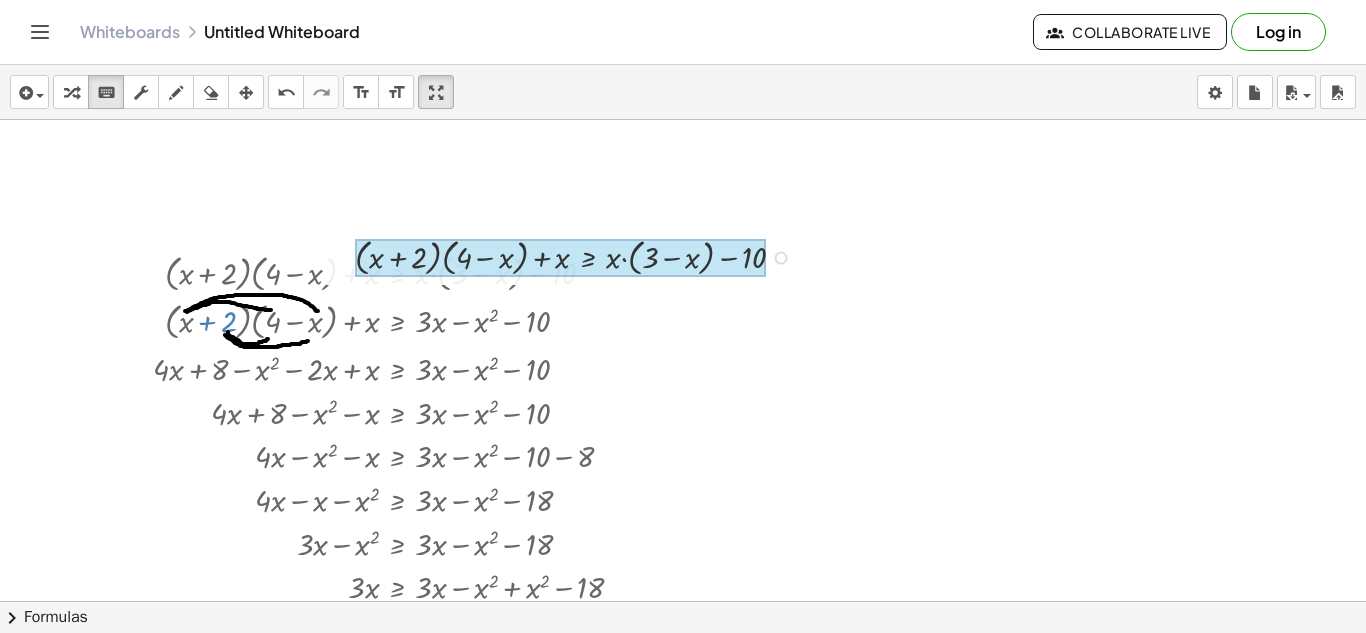 click at bounding box center [560, 258] 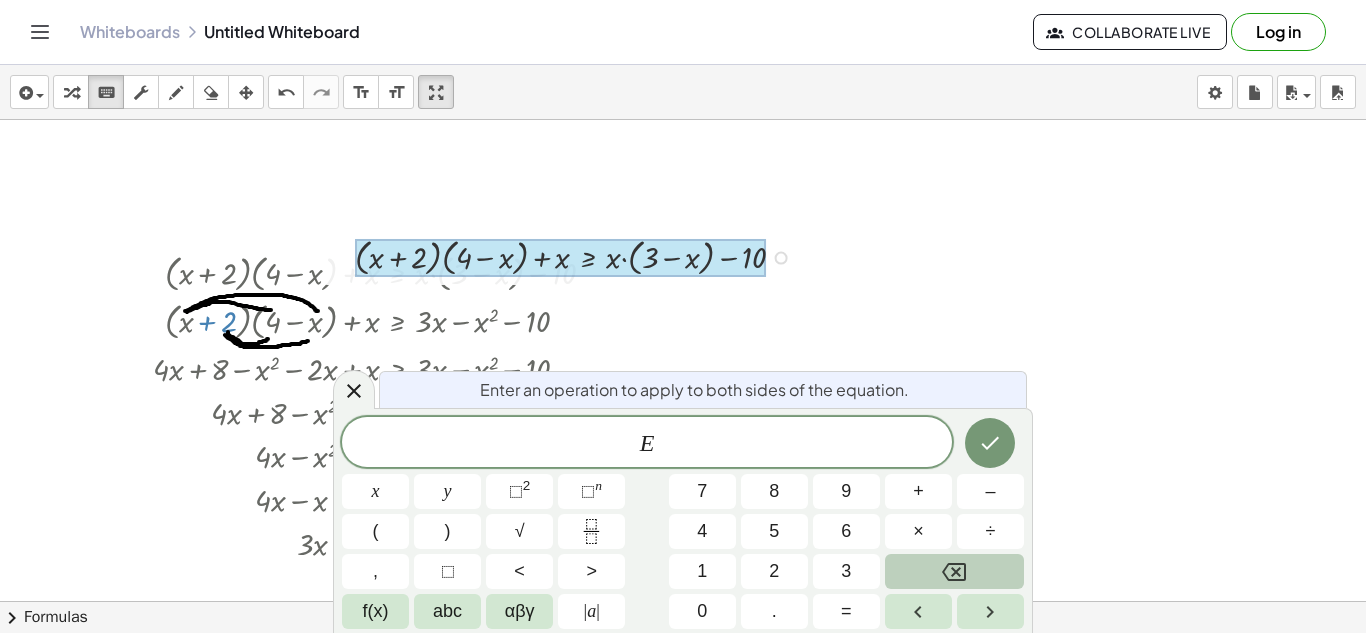 drag, startPoint x: 355, startPoint y: 256, endPoint x: 721, endPoint y: 273, distance: 366.3946 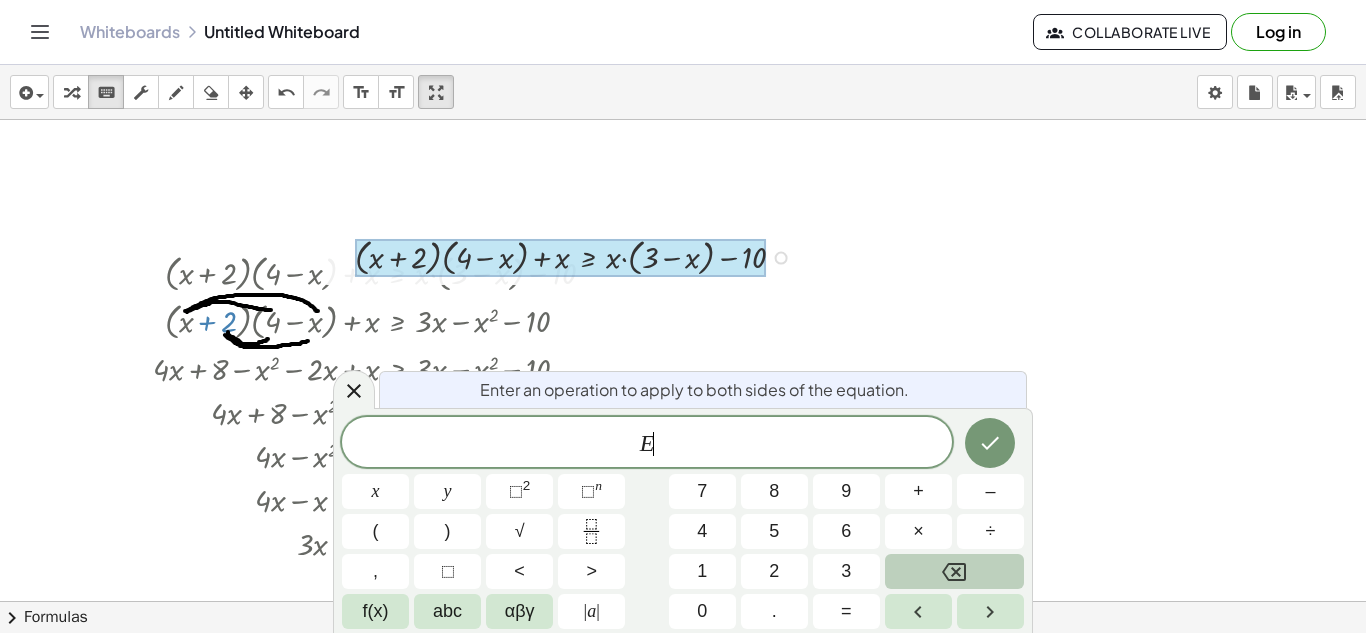 click on "E ​" at bounding box center [647, 444] 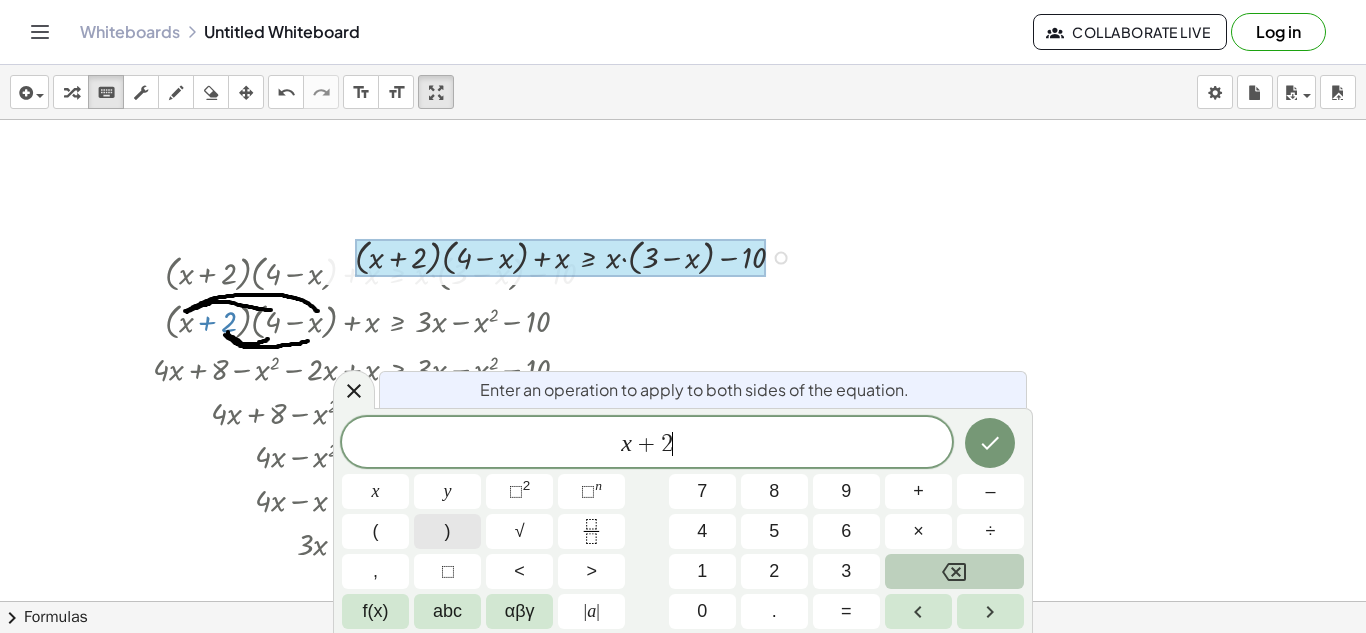 click on ")" at bounding box center (447, 531) 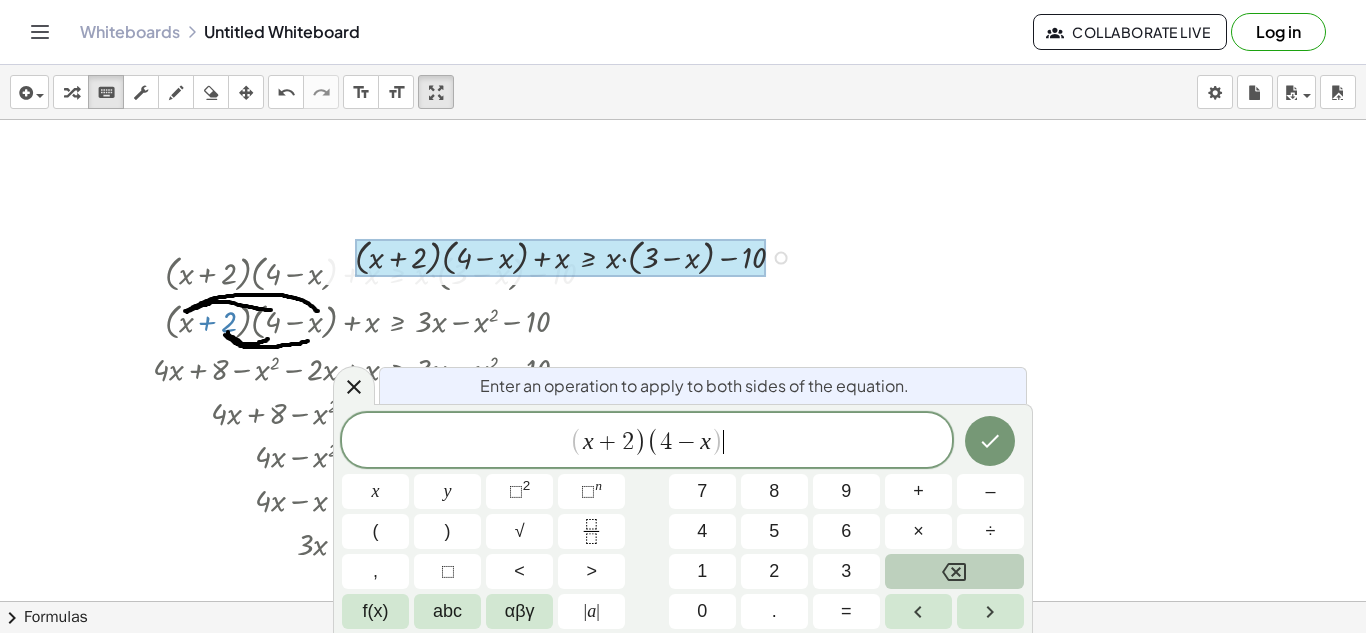 click on "( x + 2 ) ( 4 − x )" at bounding box center [647, 441] 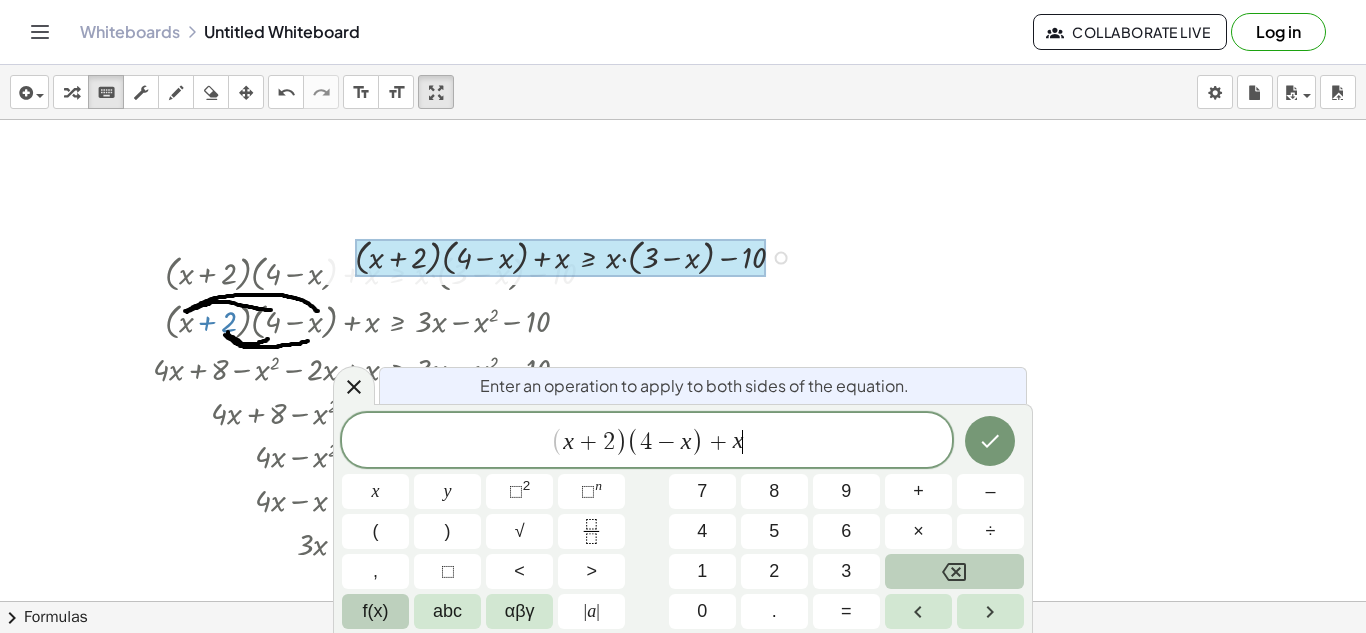 click on "f(x)" at bounding box center [376, 611] 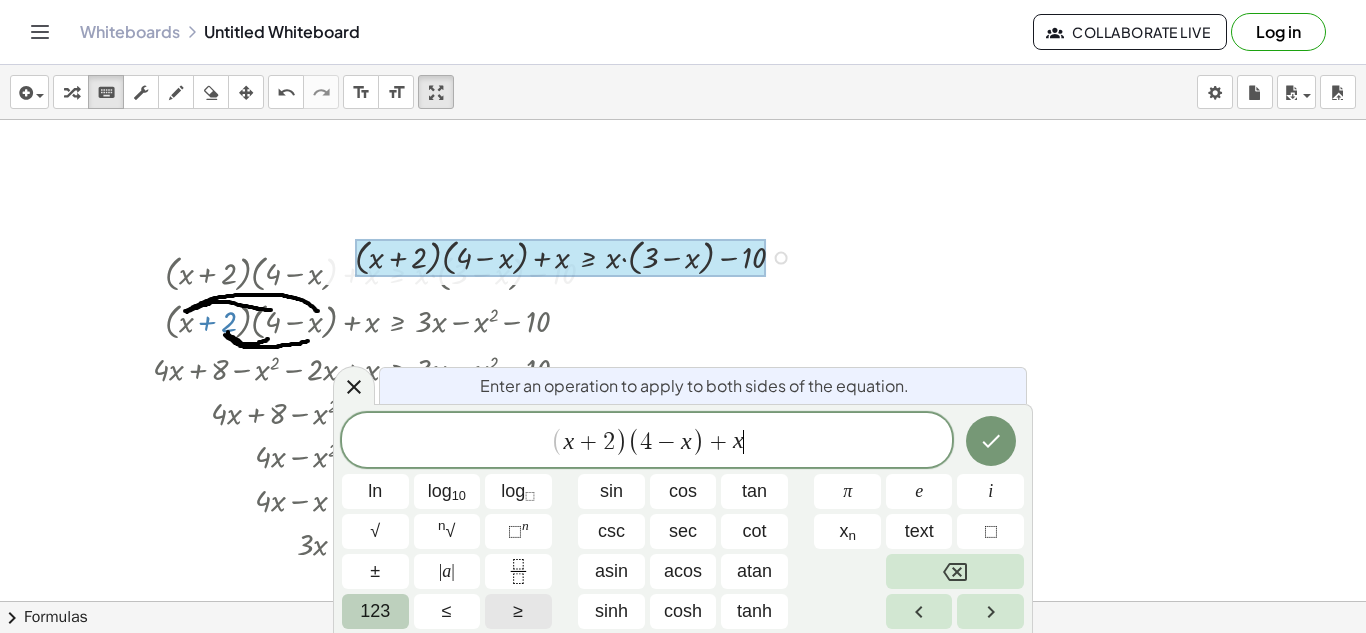 click on "≥" at bounding box center [518, 611] 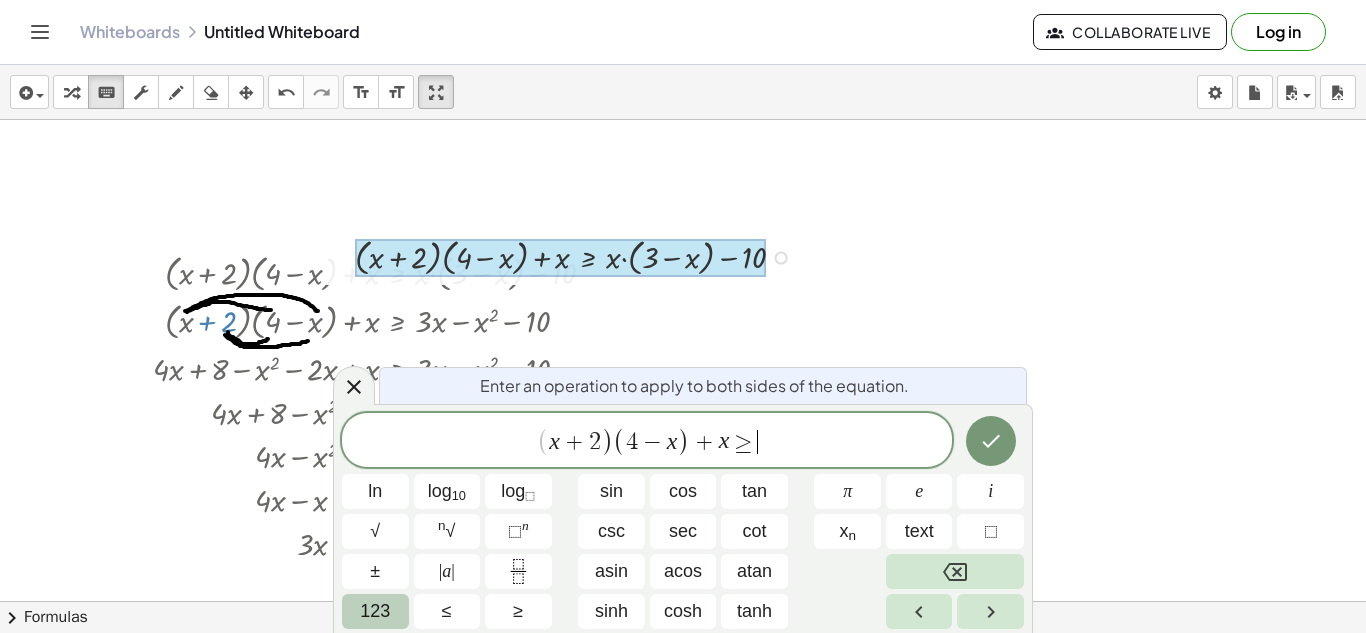 click on "123" at bounding box center [375, 611] 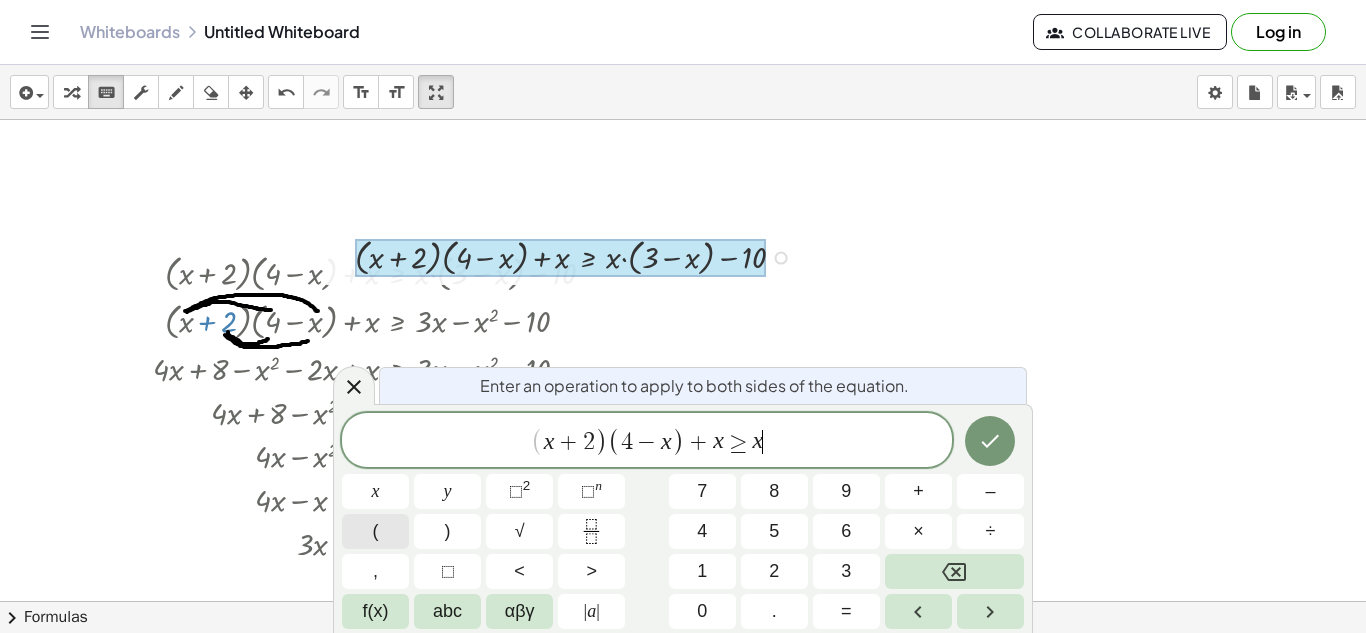 click on "(" at bounding box center (375, 531) 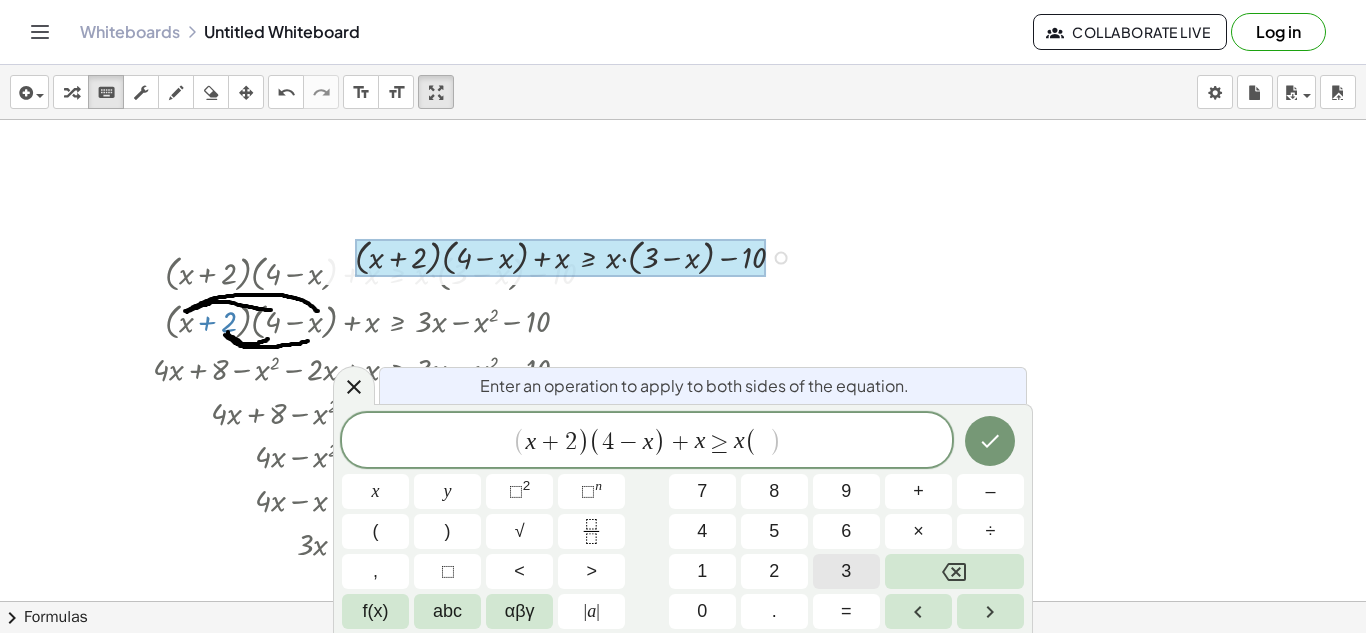 click on "3" at bounding box center (846, 571) 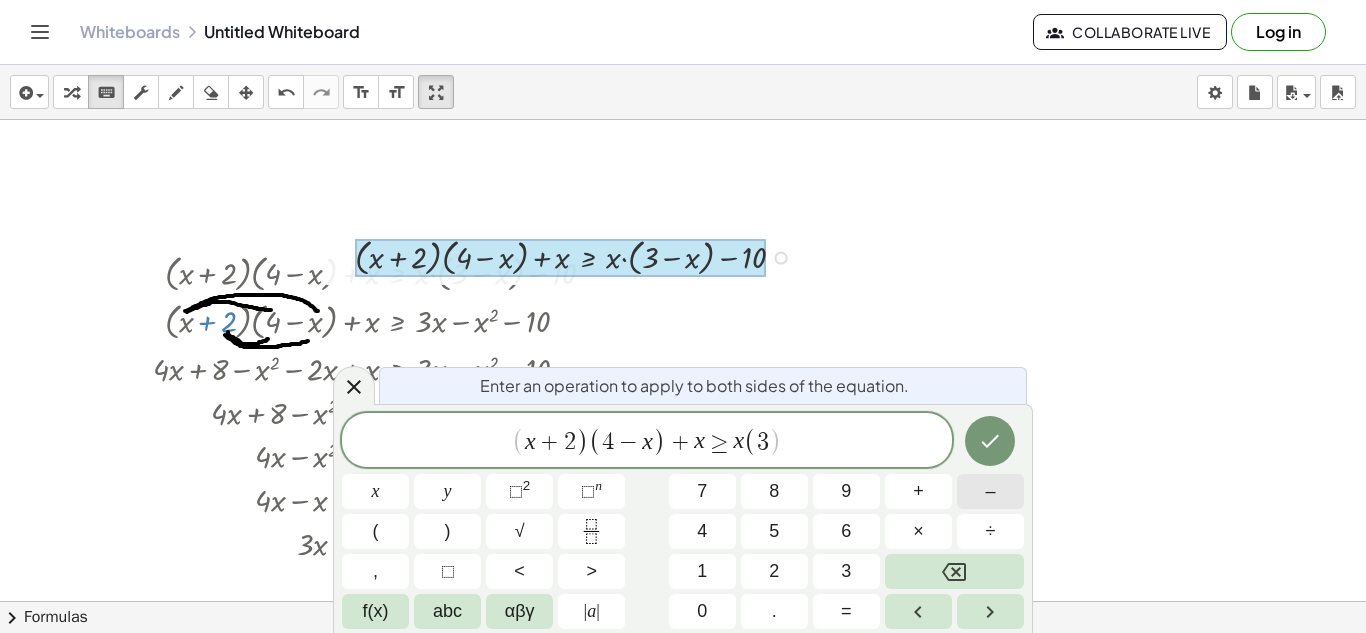 click on "–" at bounding box center (990, 491) 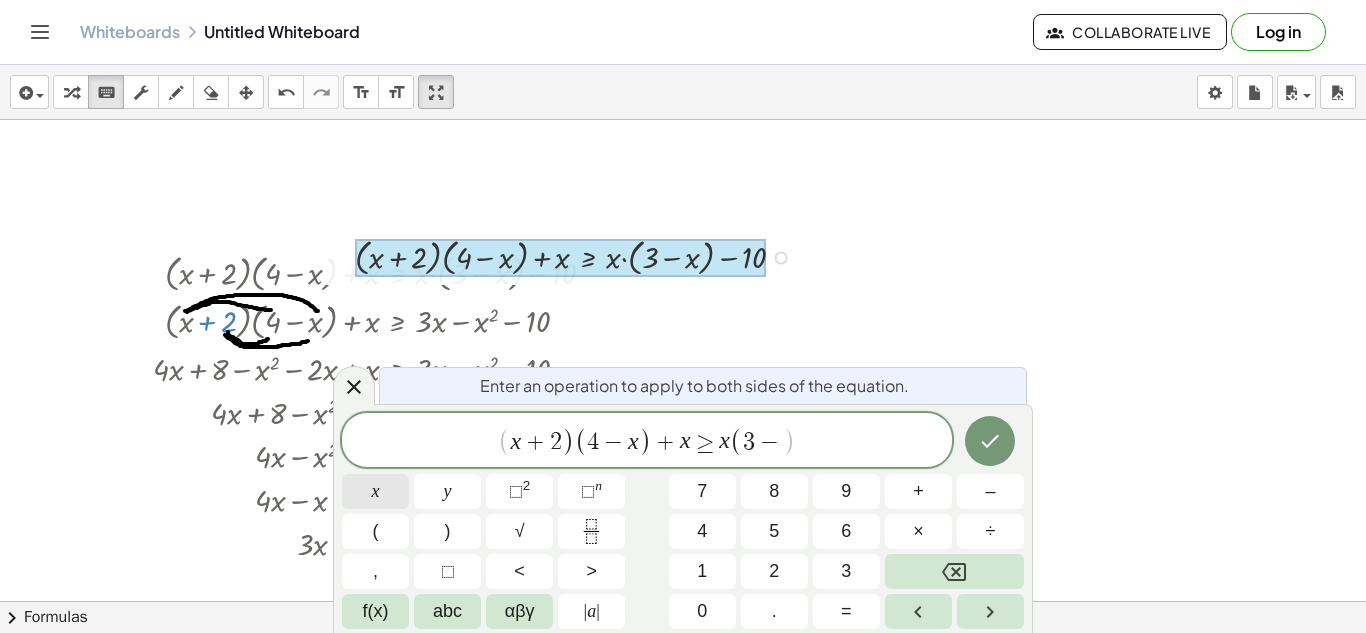 click on "x" at bounding box center (375, 491) 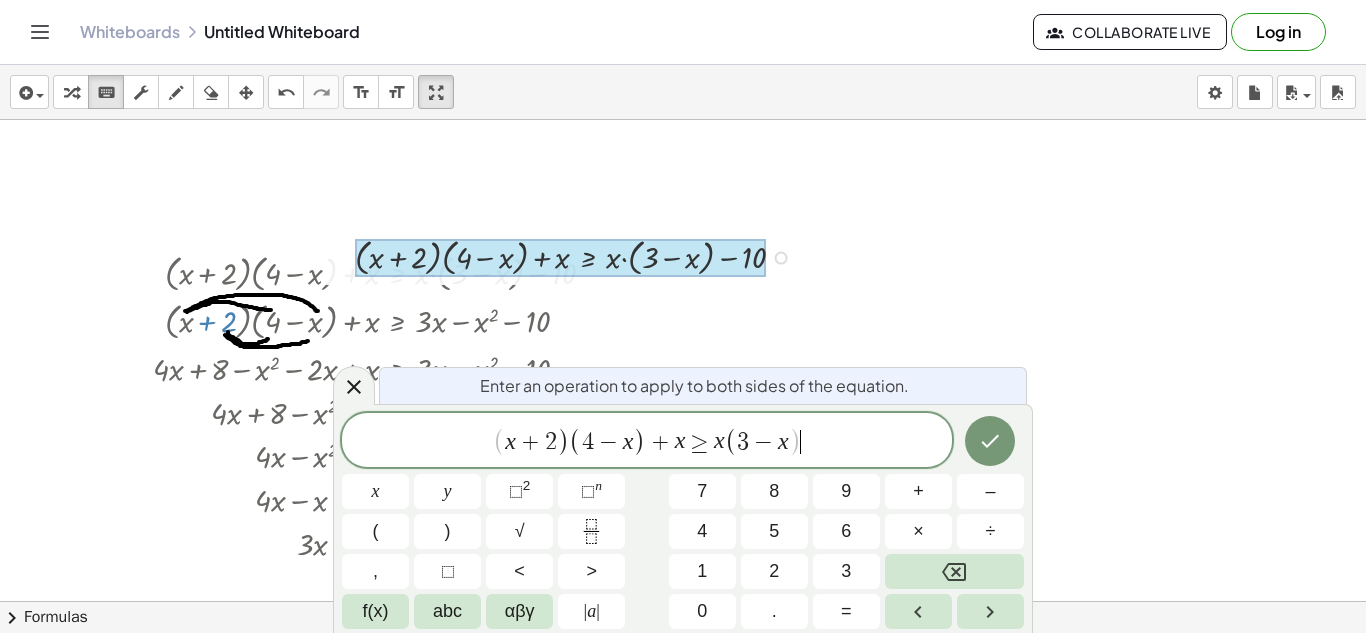 click on "( x + 2 ) ( 4 − x ) + x ≥ x ( 3 − x )" at bounding box center [647, 441] 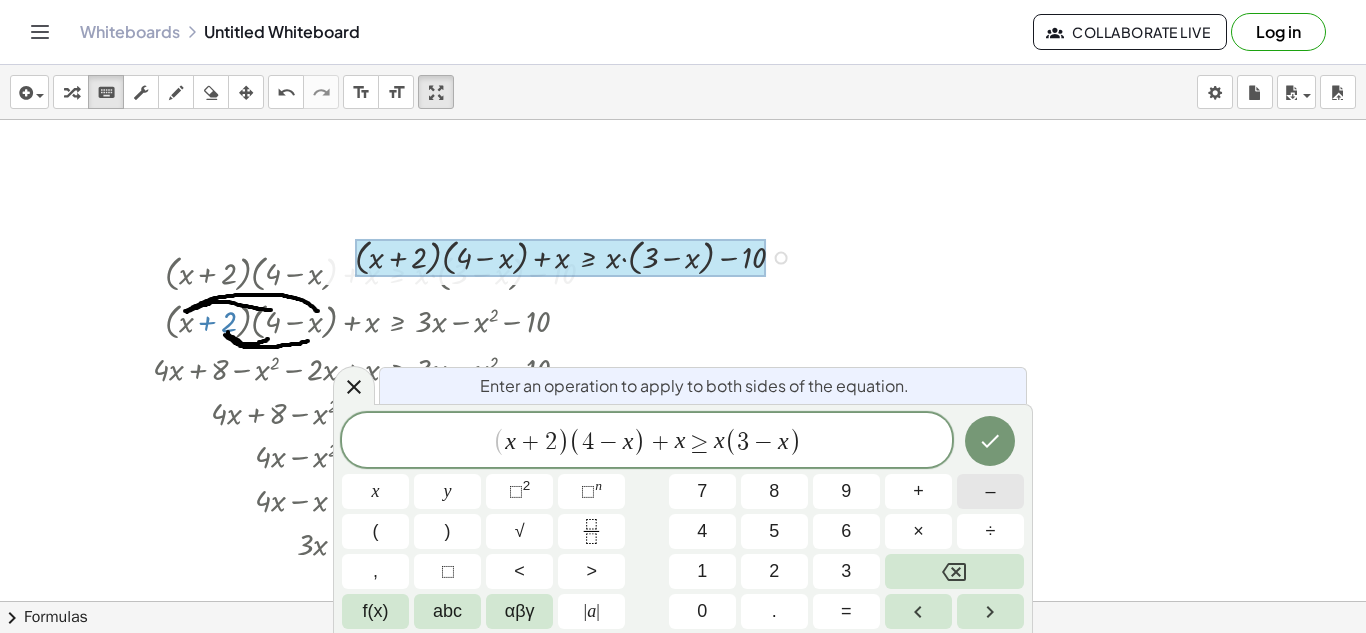 click on "–" at bounding box center (990, 491) 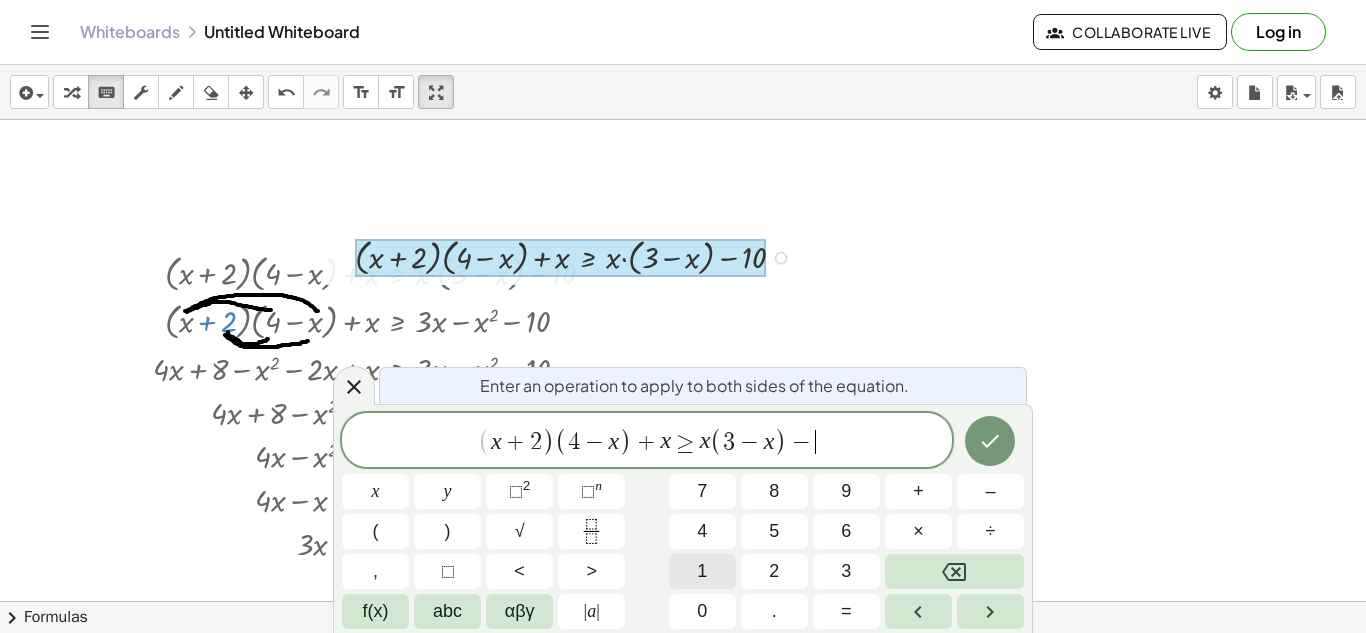 click on "1" at bounding box center (702, 571) 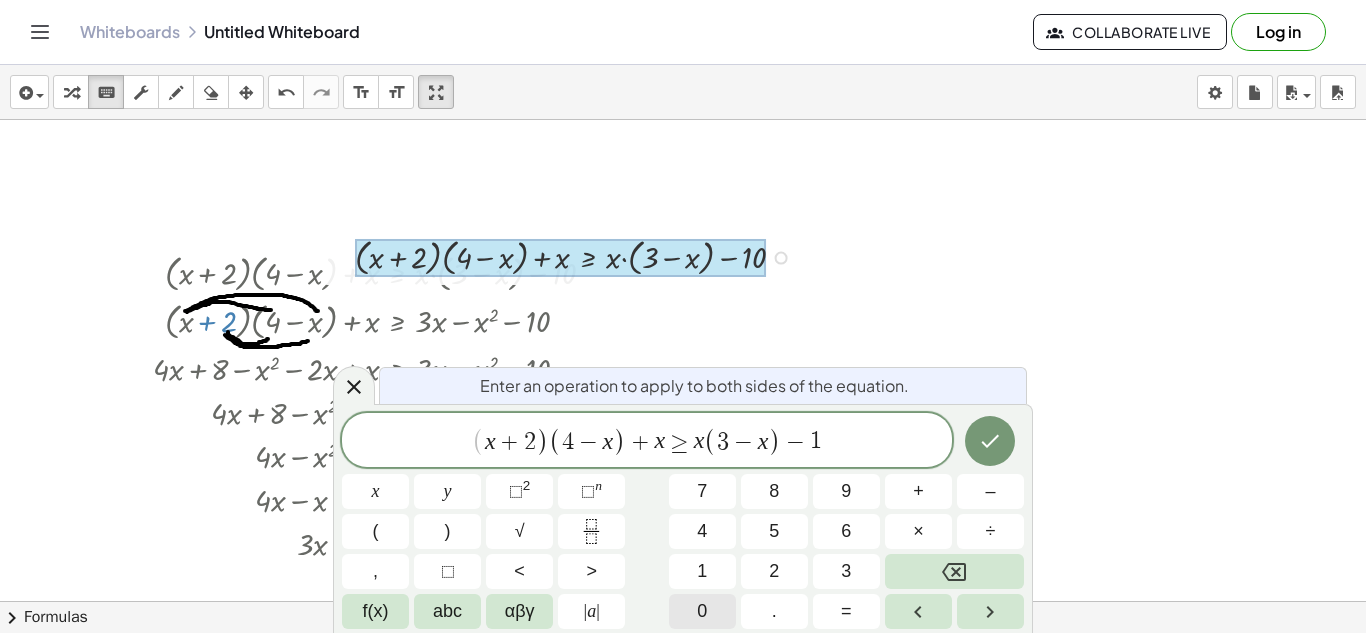 click on "0" at bounding box center [702, 611] 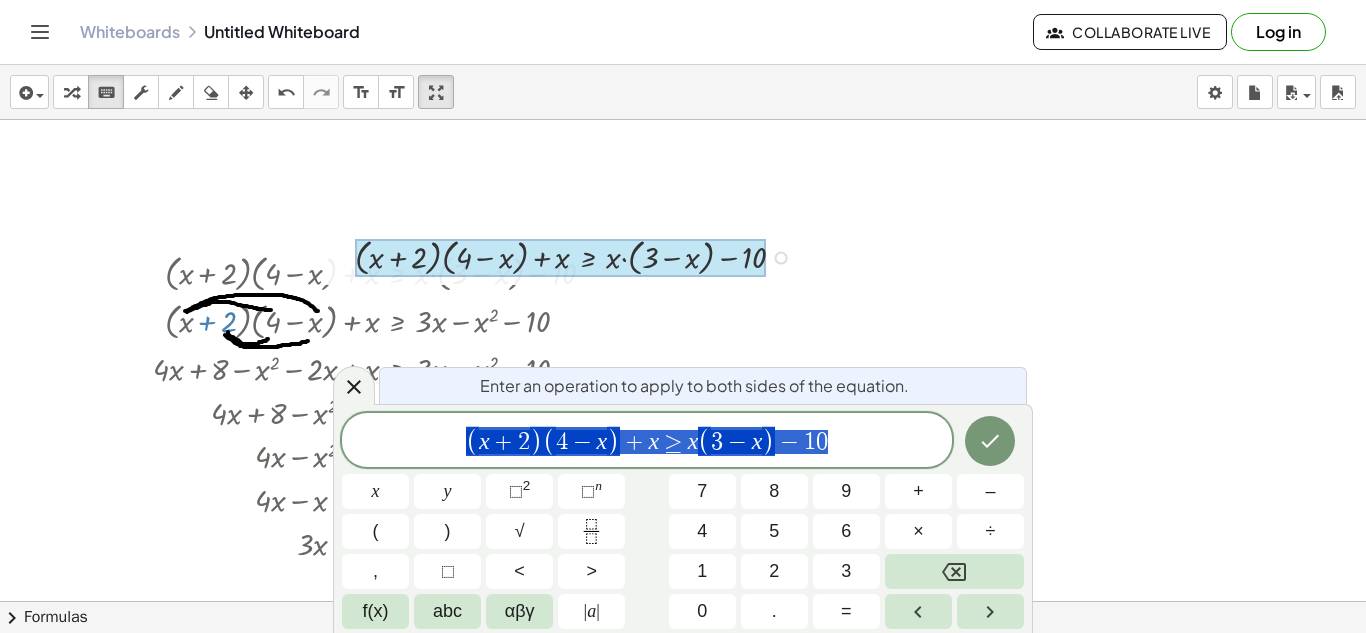 drag, startPoint x: 466, startPoint y: 443, endPoint x: 850, endPoint y: 448, distance: 384.03256 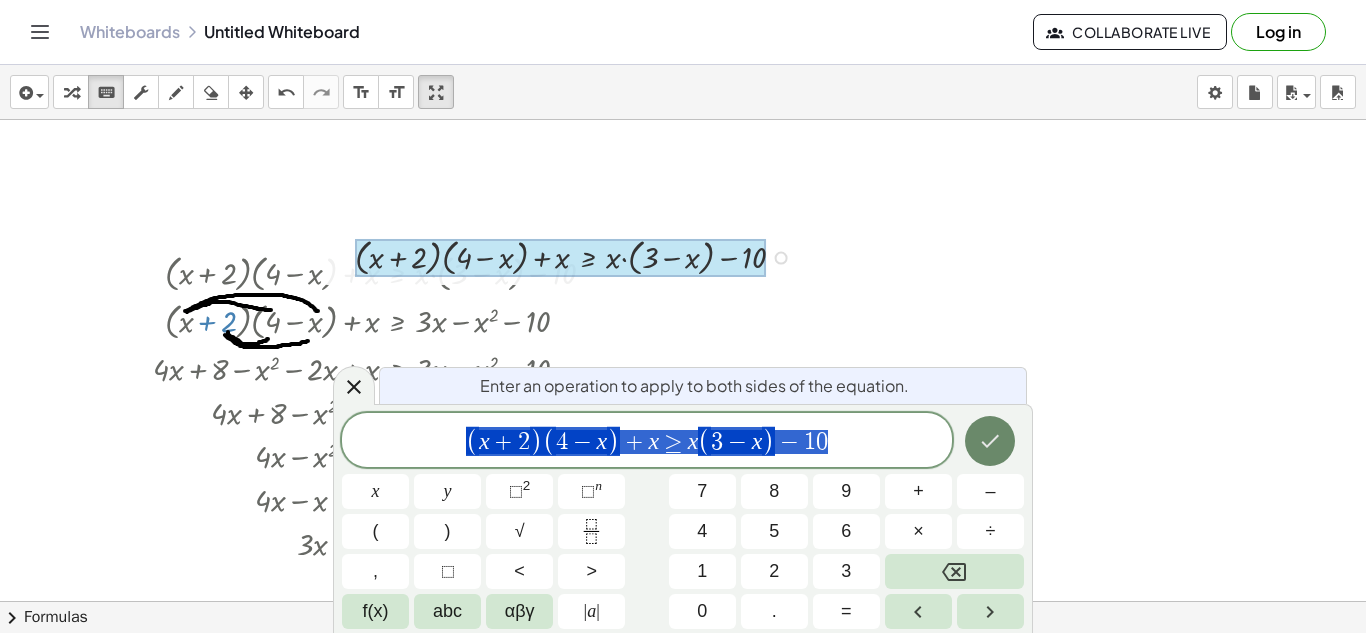 click at bounding box center (990, 441) 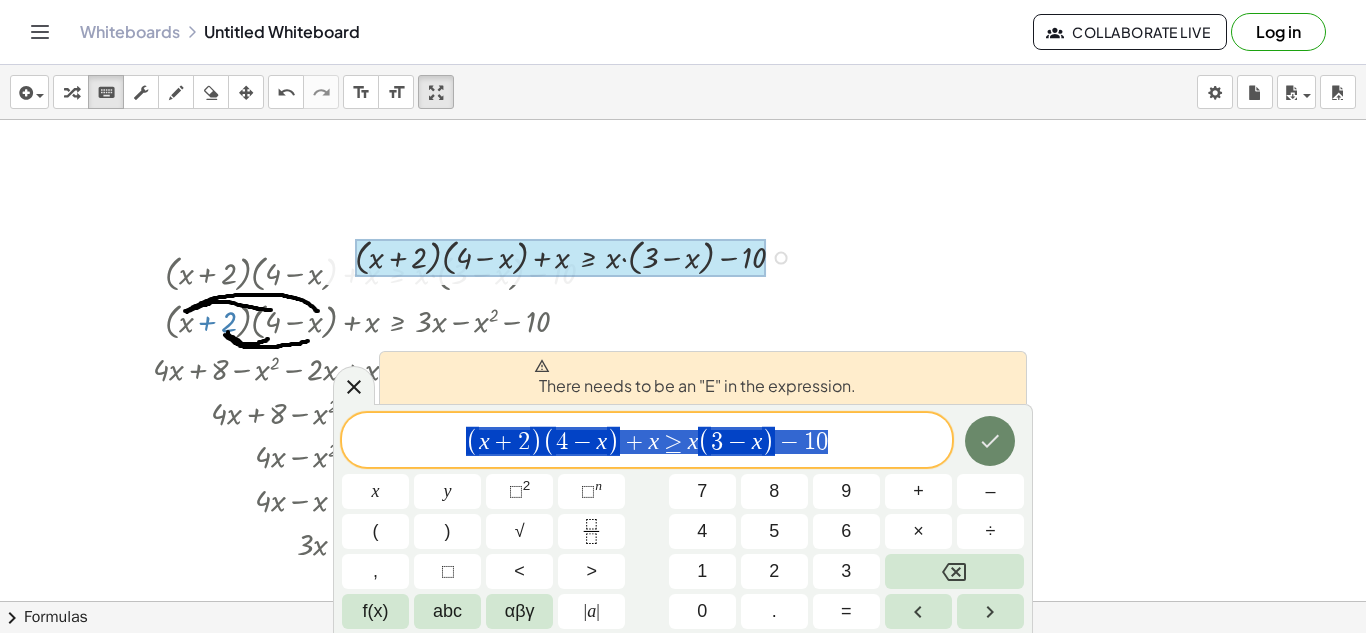 drag, startPoint x: 982, startPoint y: 410, endPoint x: 981, endPoint y: 426, distance: 16.03122 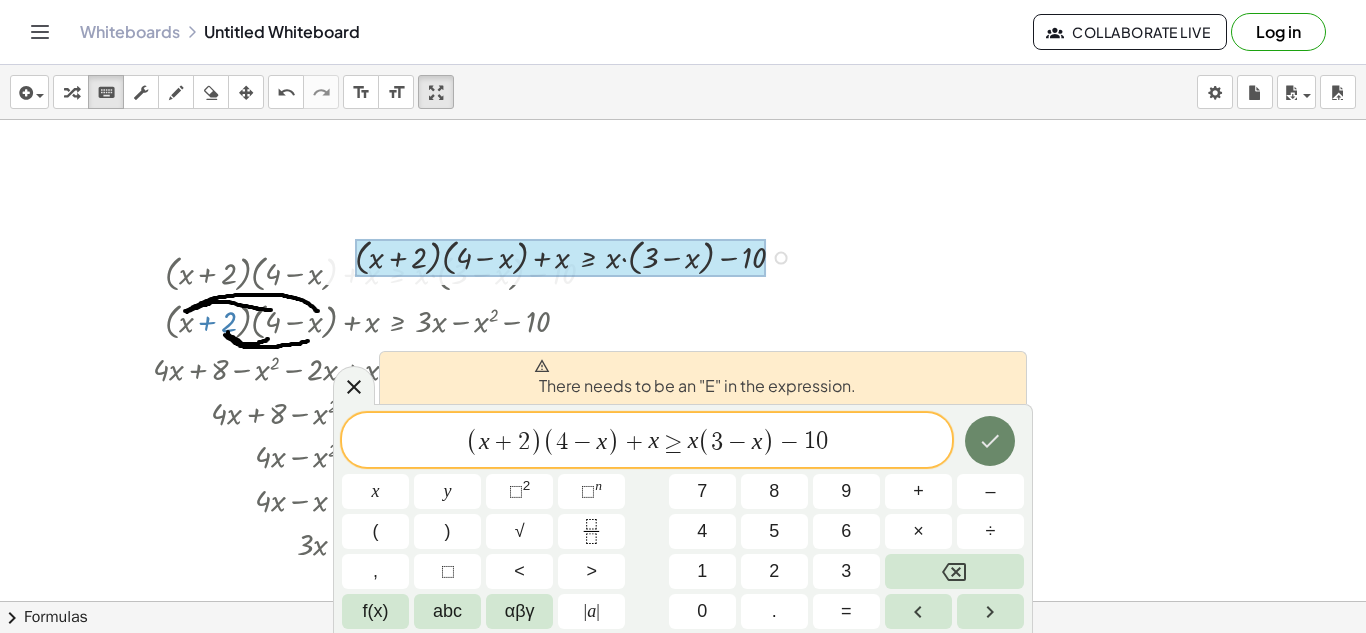 click at bounding box center (990, 441) 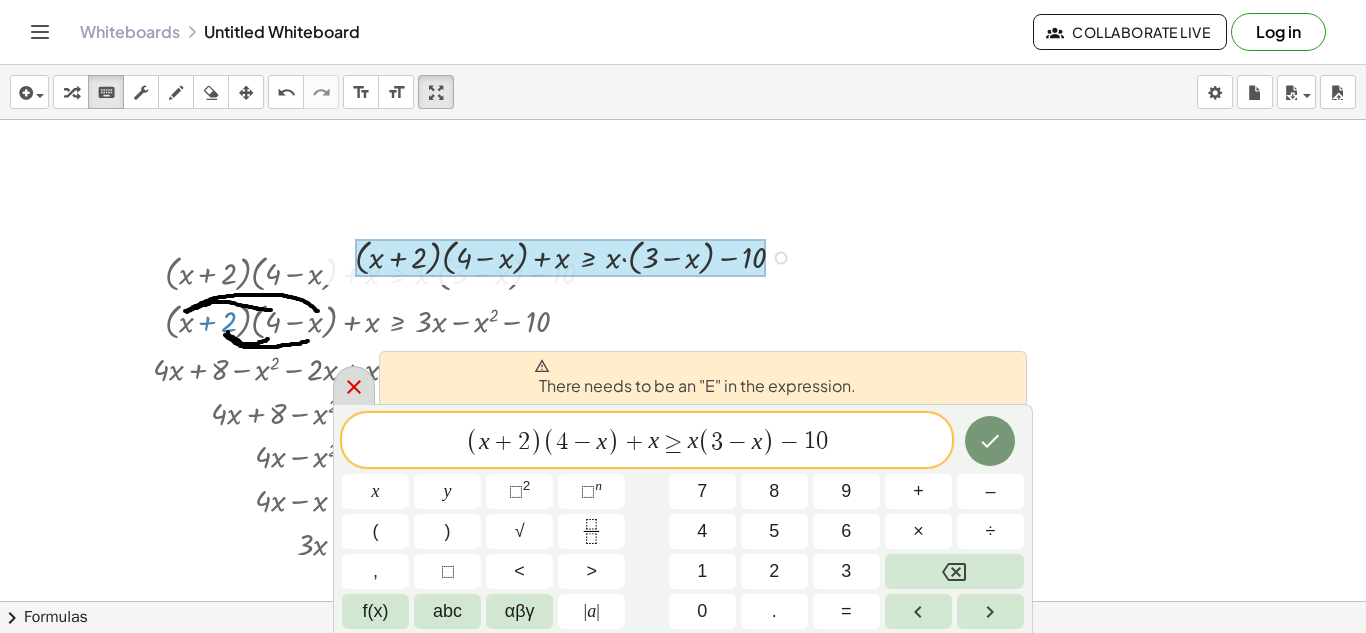 click 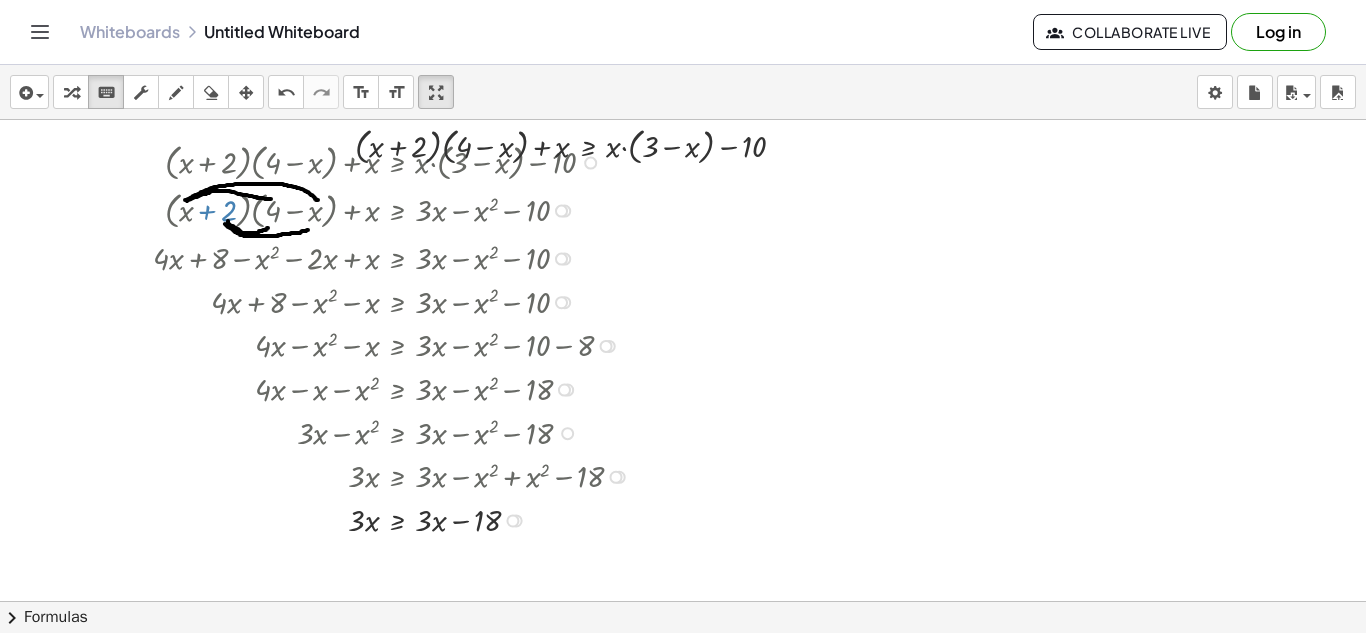 scroll, scrollTop: 2185, scrollLeft: 0, axis: vertical 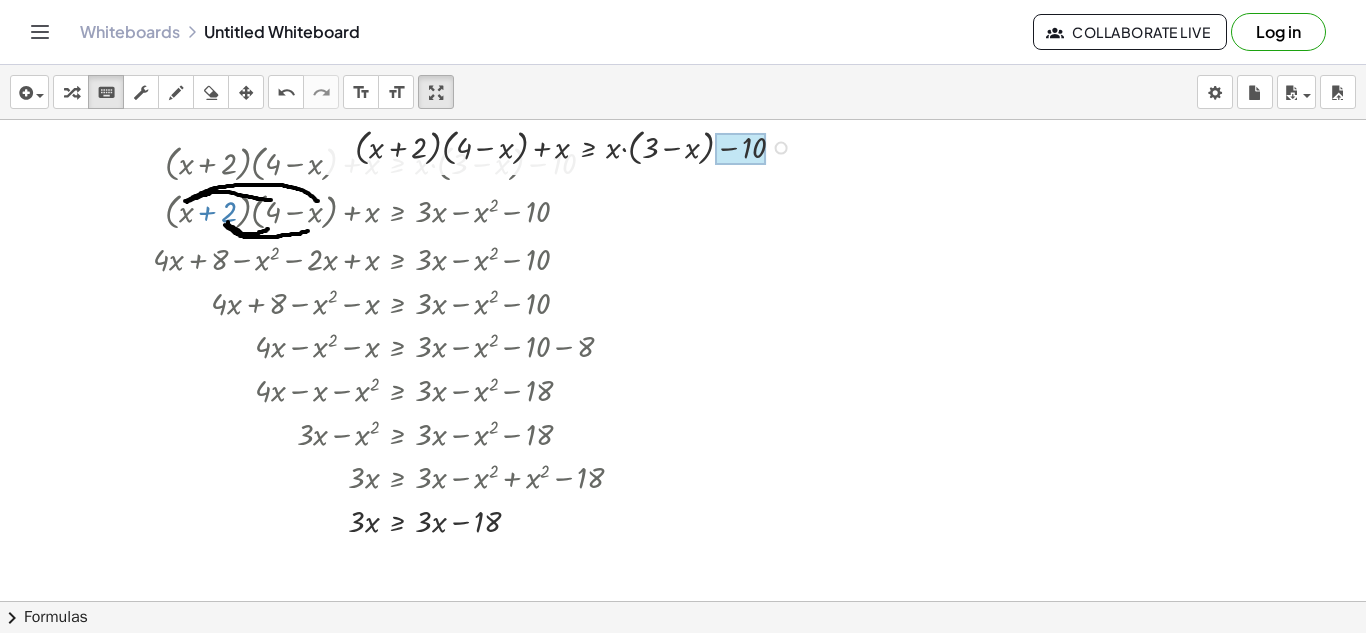 click at bounding box center (741, 149) 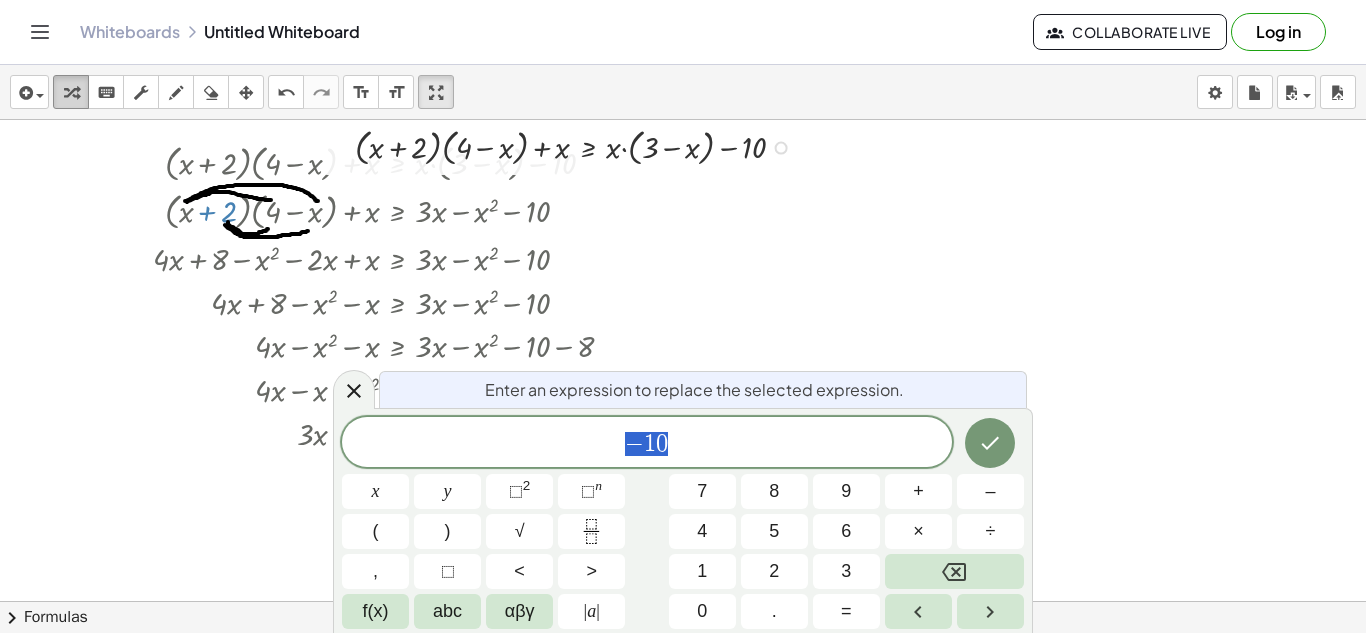 click at bounding box center (71, 92) 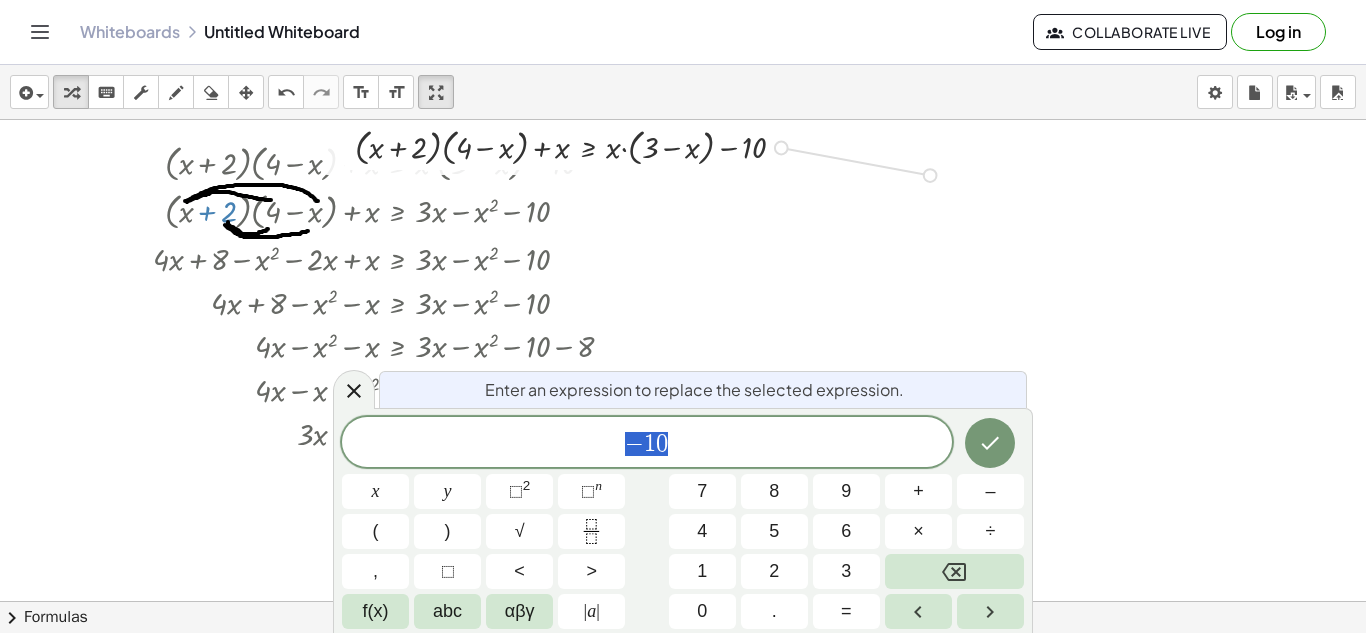 drag, startPoint x: 780, startPoint y: 154, endPoint x: 969, endPoint y: 242, distance: 208.48262 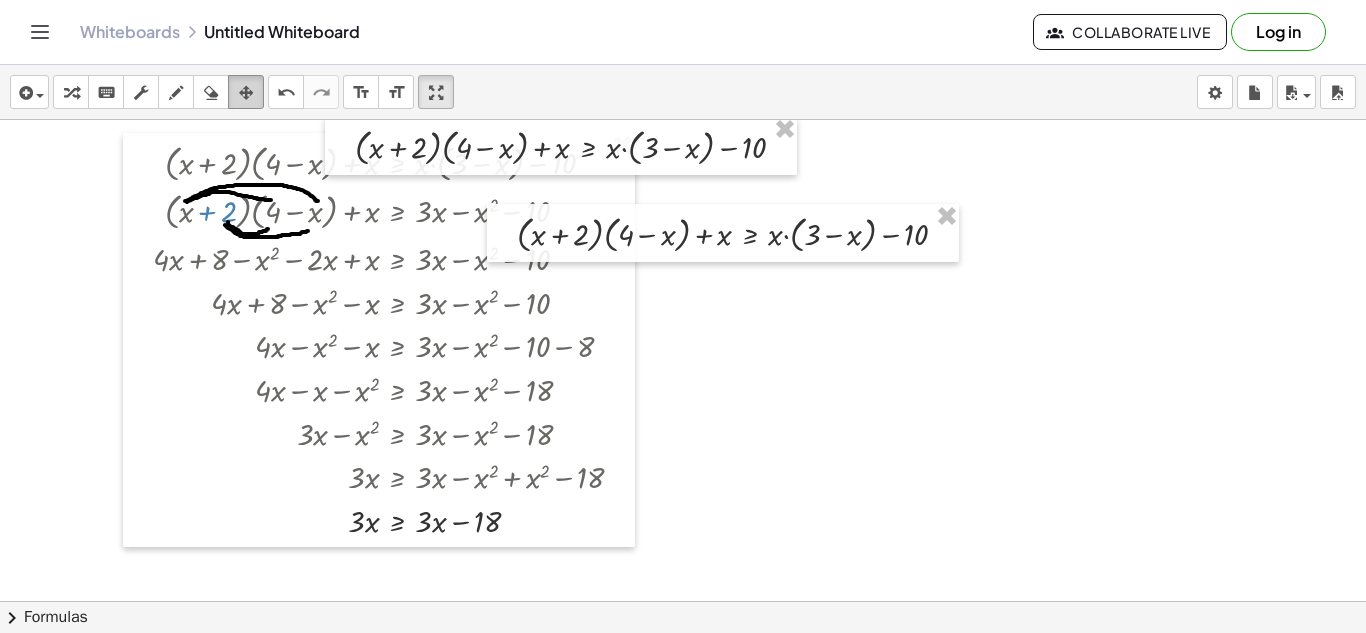 click at bounding box center [246, 92] 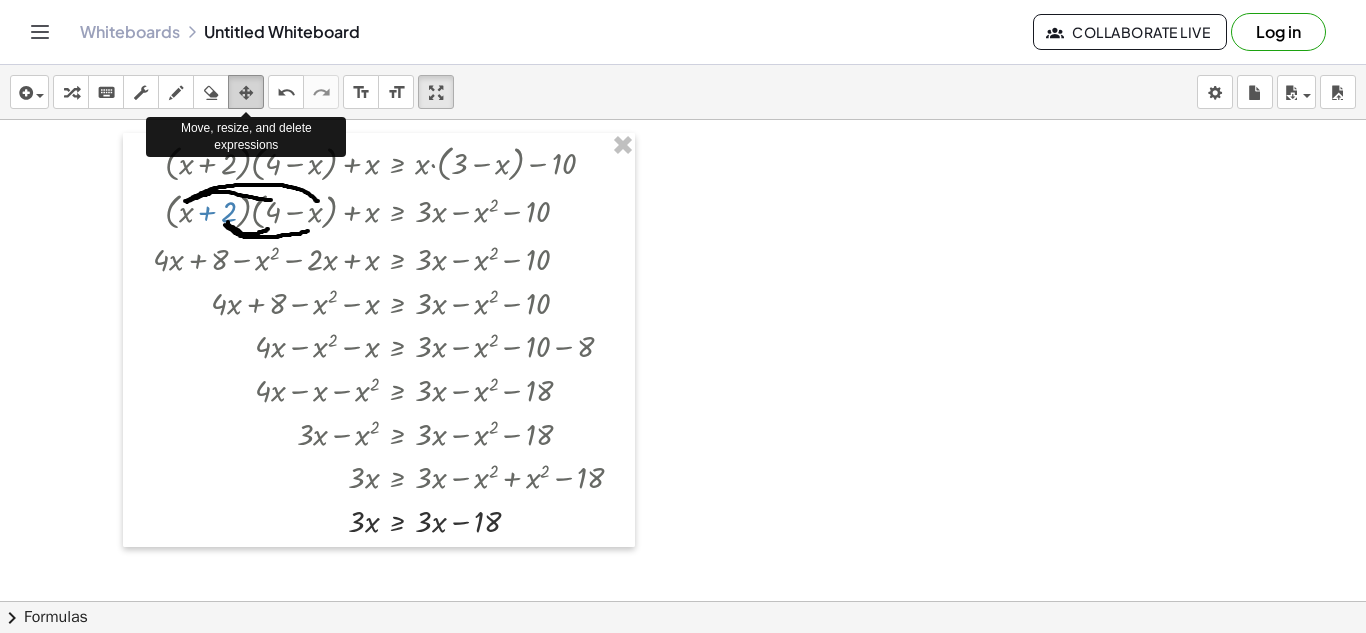 click at bounding box center (246, 93) 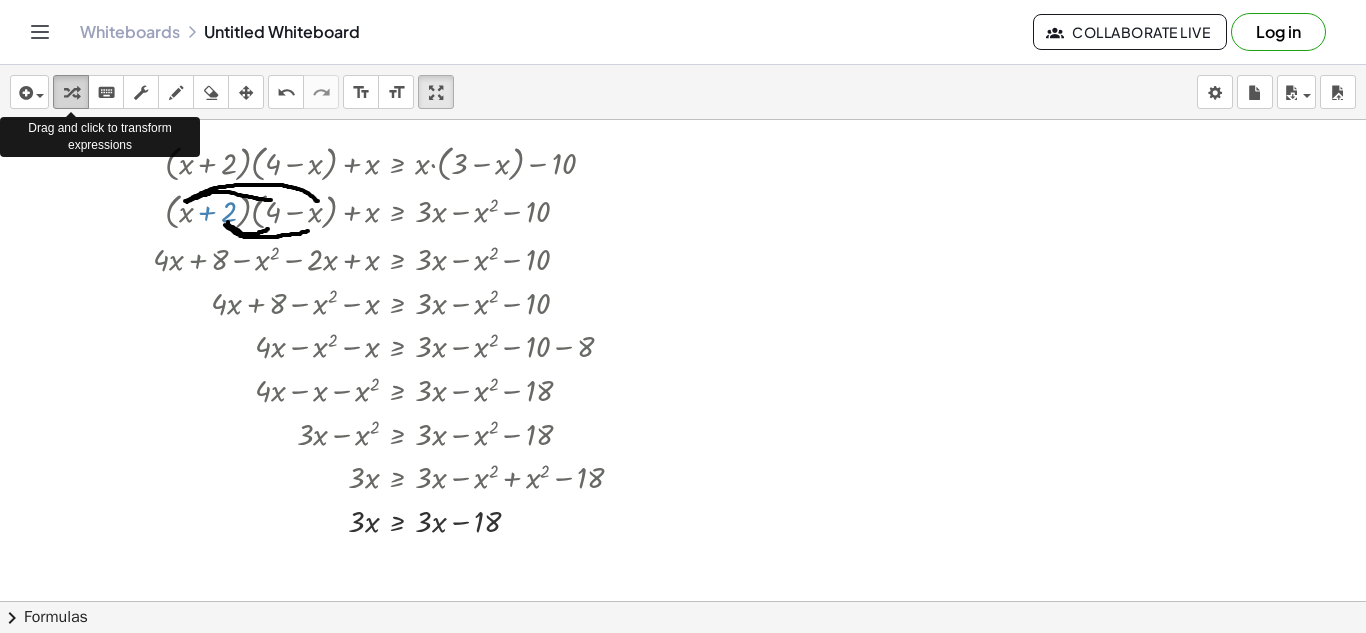 click at bounding box center [71, 93] 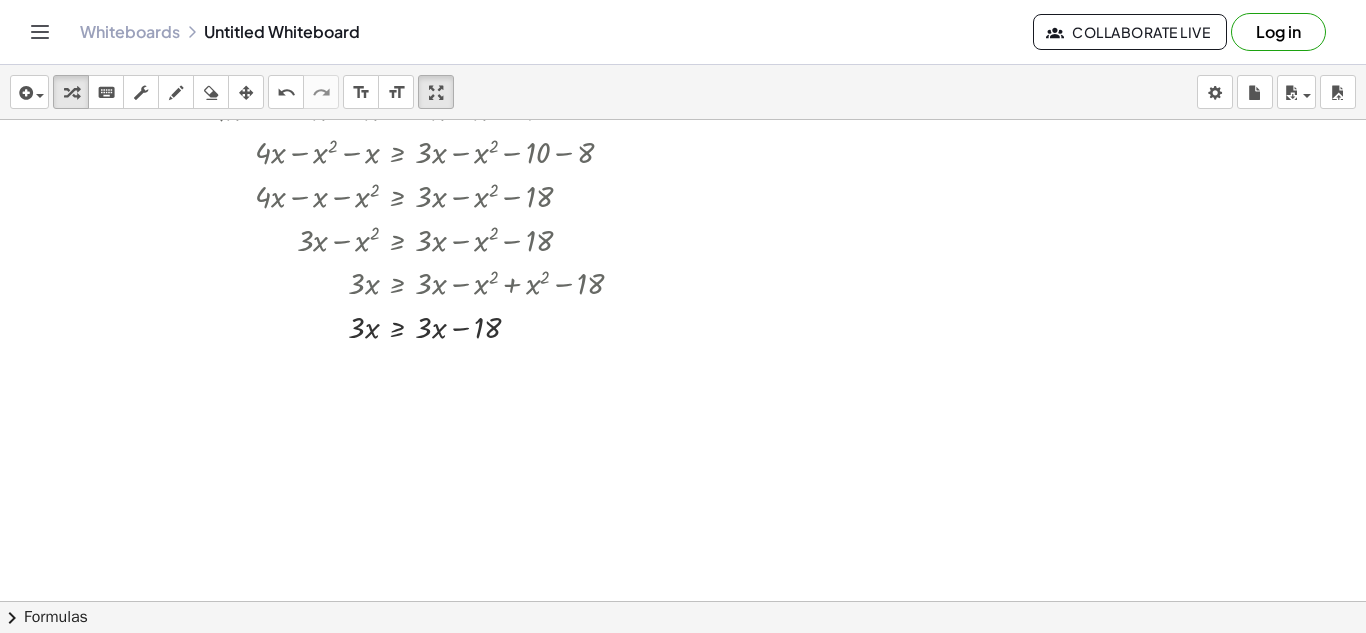 scroll, scrollTop: 2380, scrollLeft: 0, axis: vertical 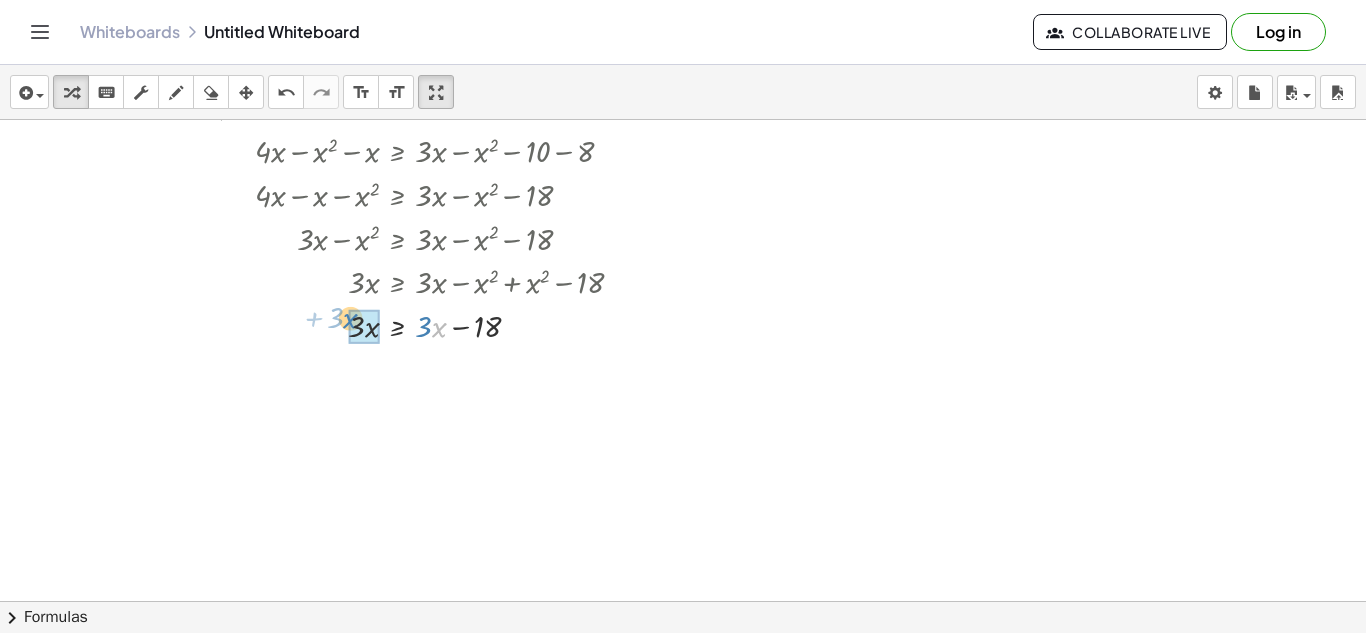 drag, startPoint x: 435, startPoint y: 331, endPoint x: 344, endPoint y: 322, distance: 91.44397 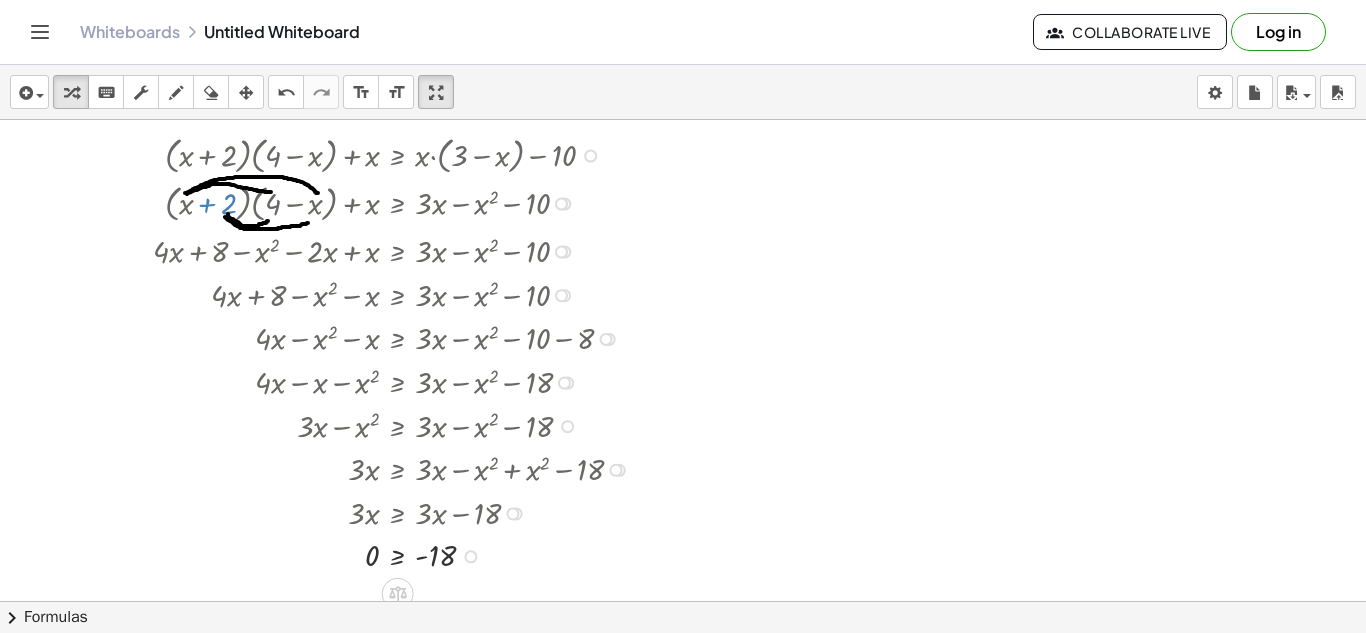 scroll, scrollTop: 2193, scrollLeft: 0, axis: vertical 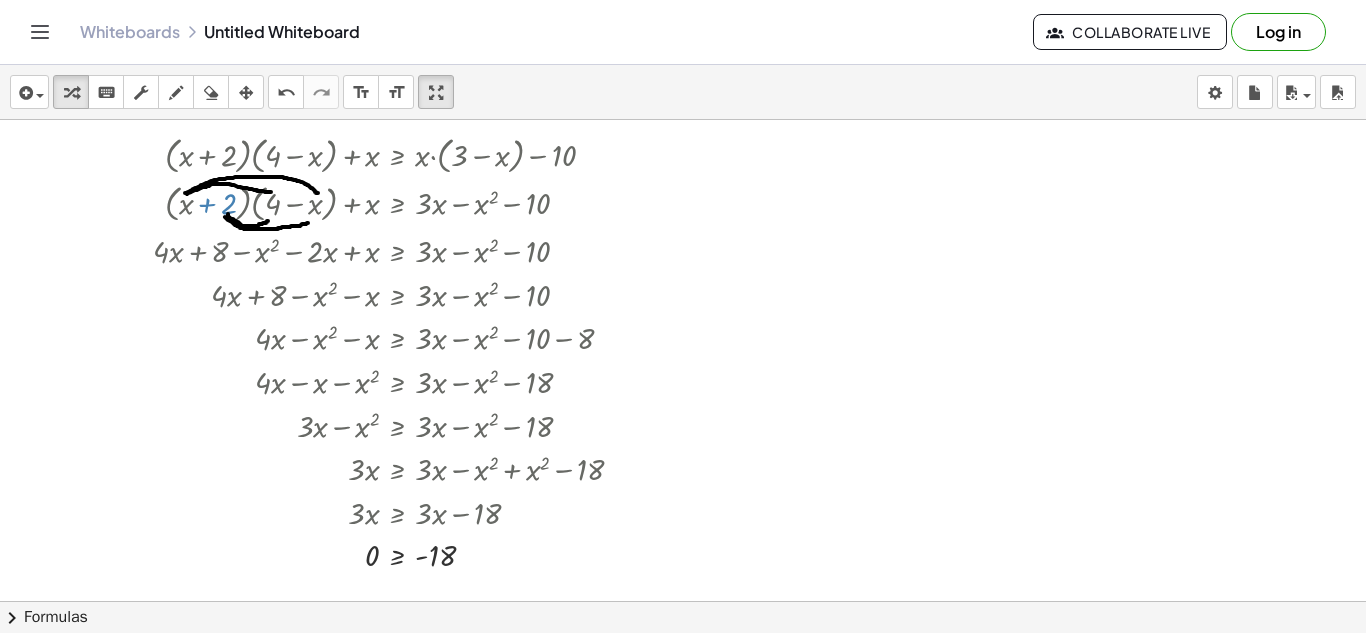 click at bounding box center (683, -630) 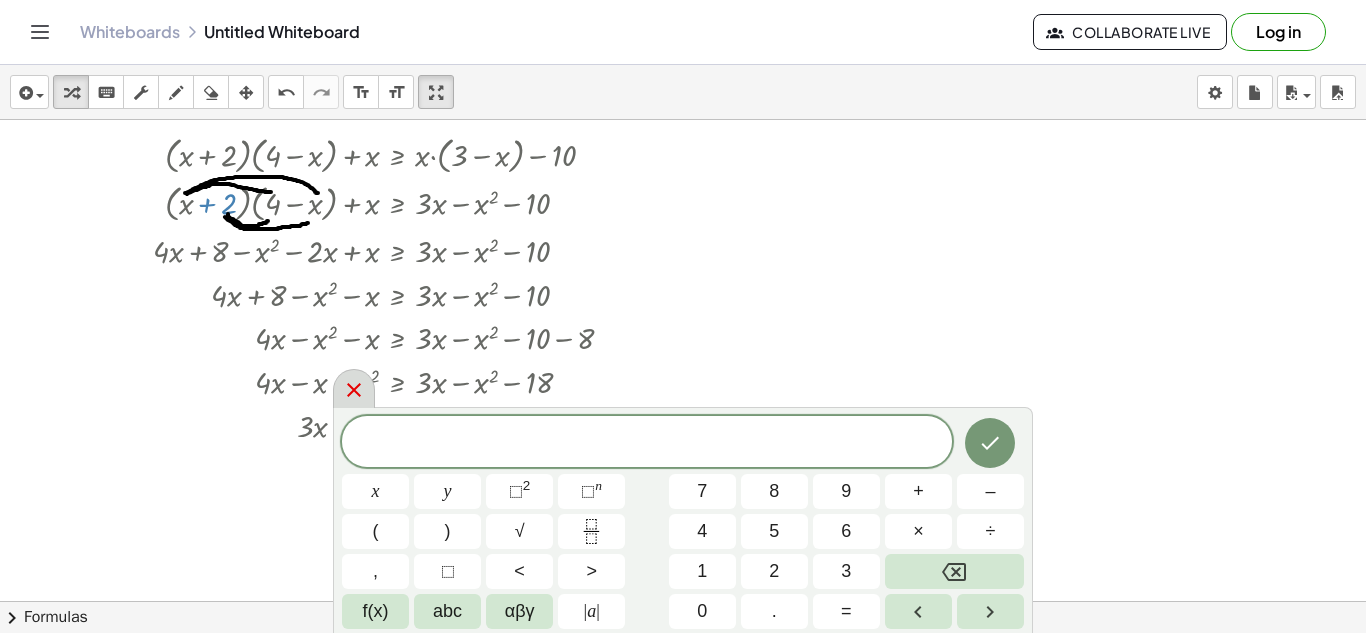 click 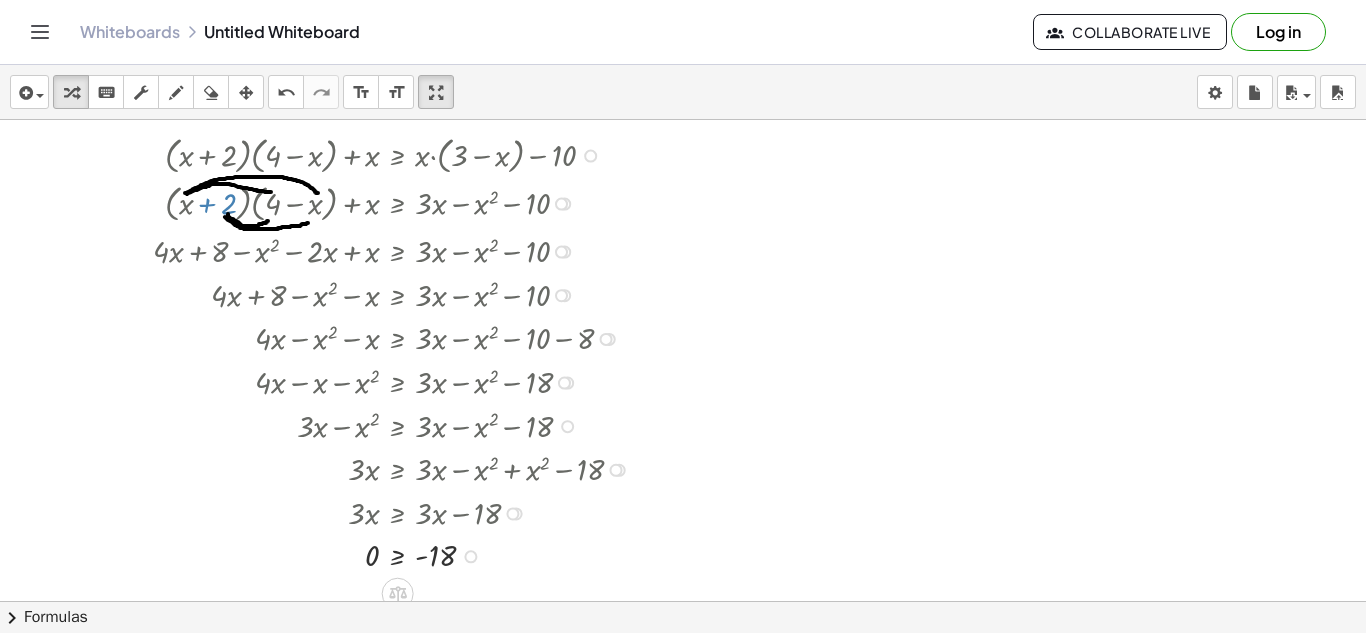 click at bounding box center (396, 555) 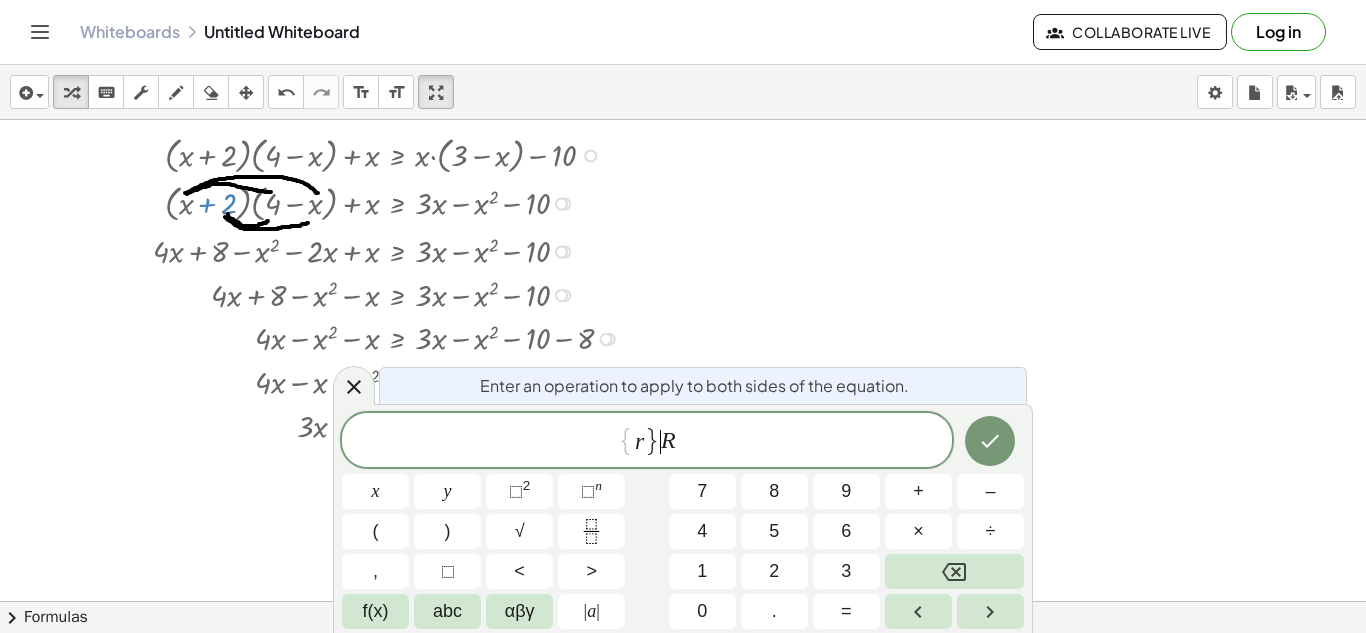 click on "}" at bounding box center (652, 441) 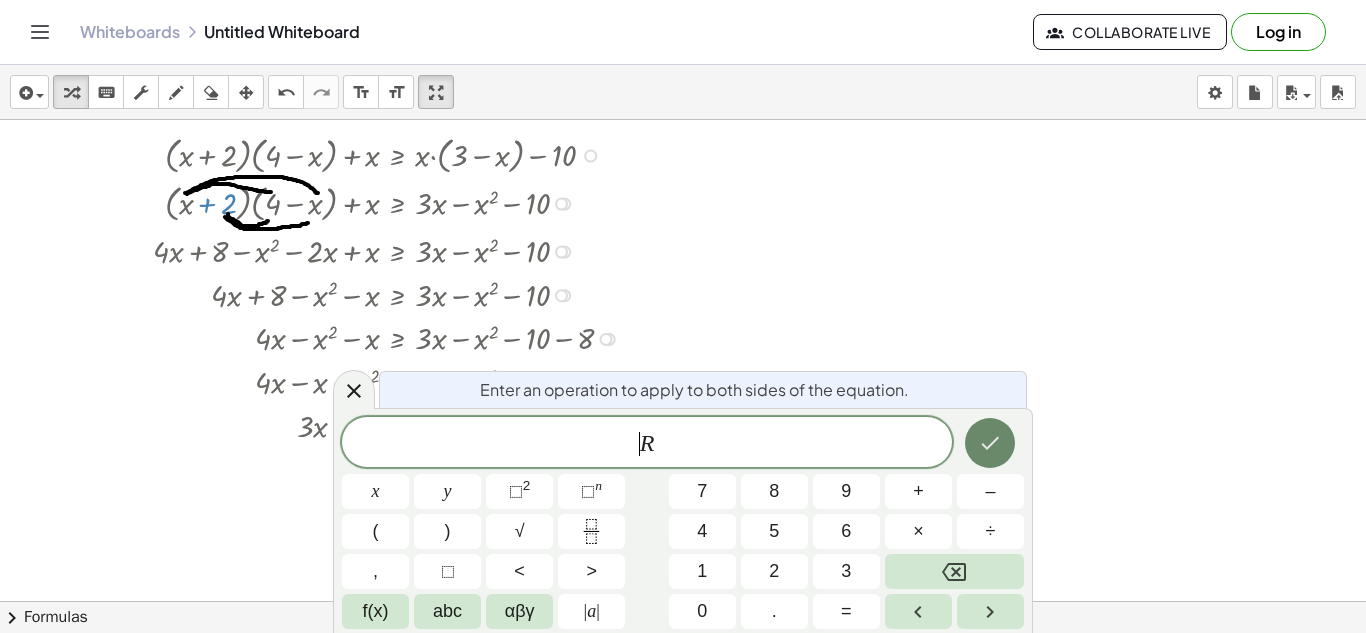 click at bounding box center (990, 443) 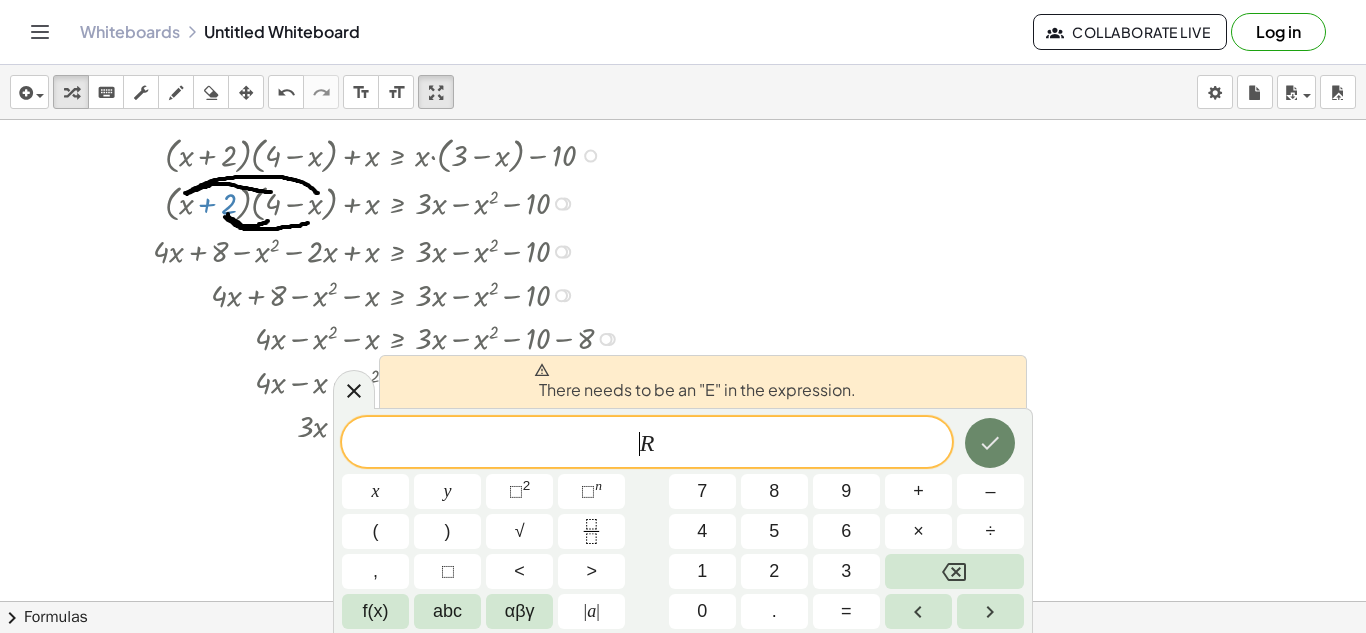 click at bounding box center (990, 443) 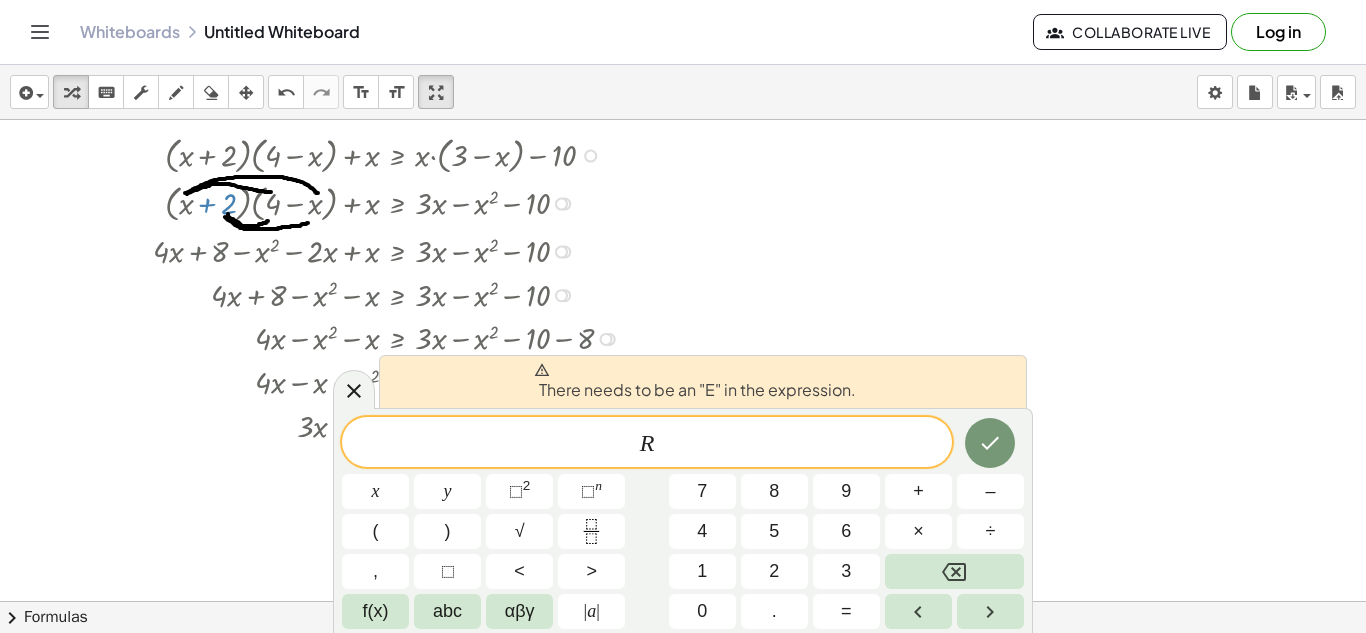 scroll, scrollTop: 2211, scrollLeft: 0, axis: vertical 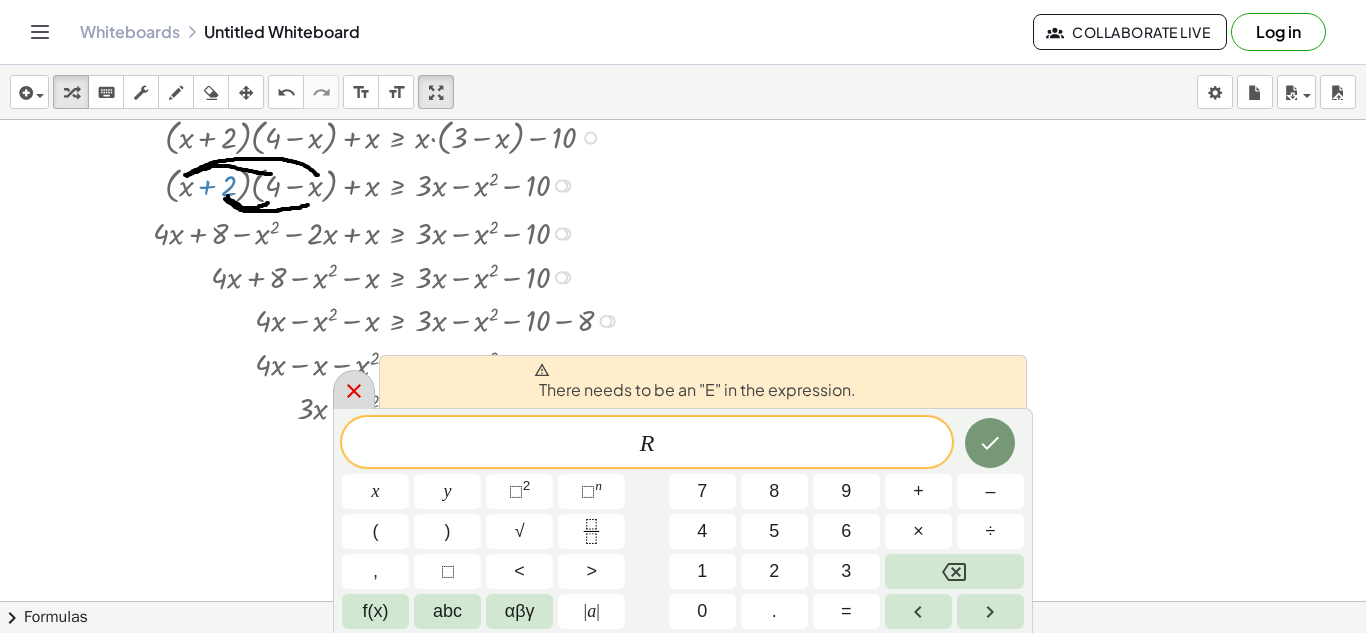click at bounding box center [354, 389] 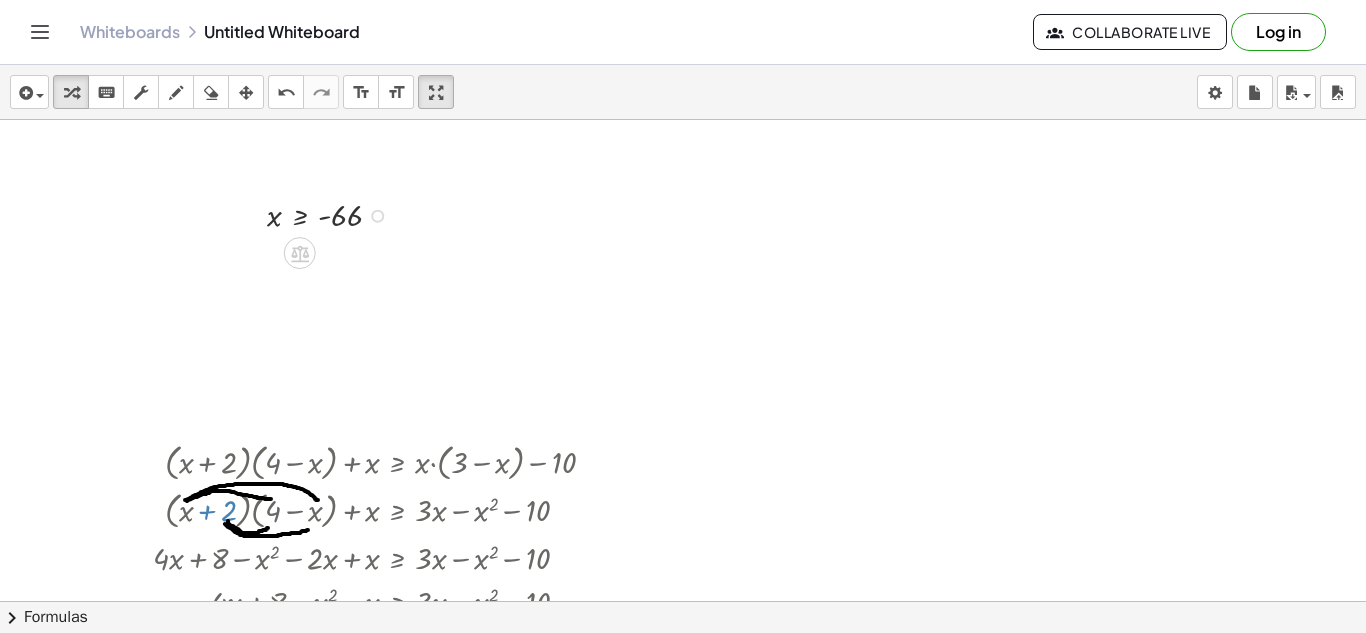 scroll, scrollTop: 2039, scrollLeft: 0, axis: vertical 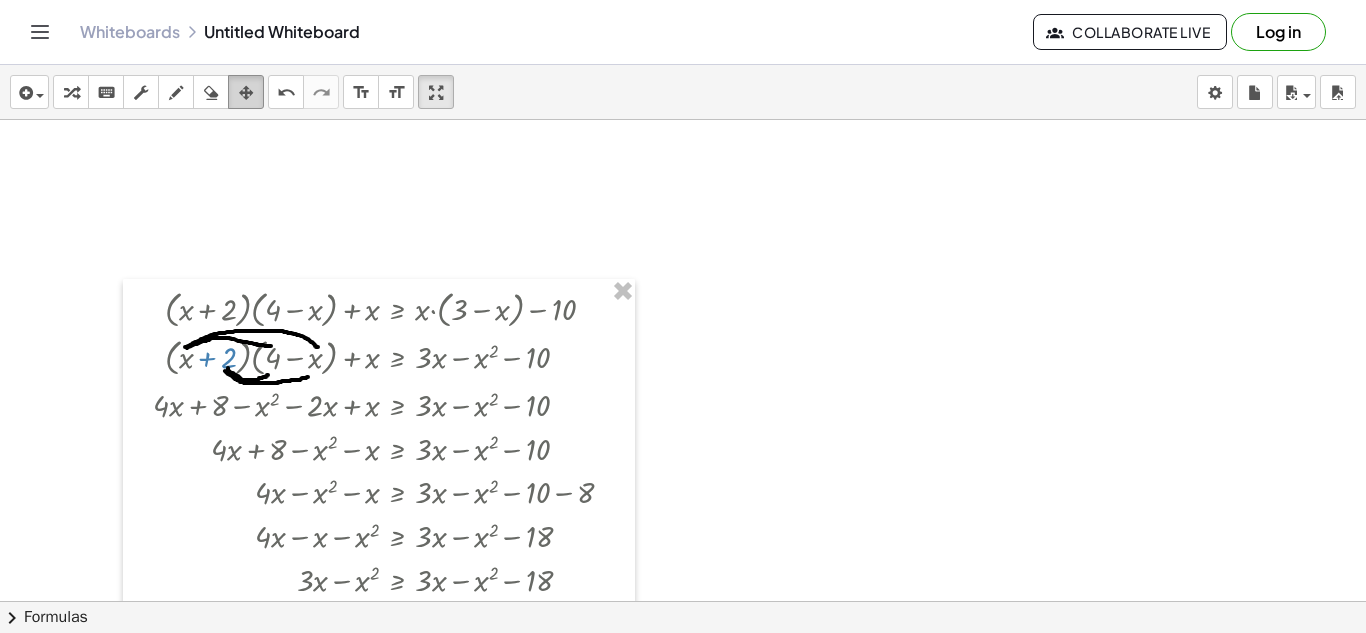 click at bounding box center (246, 93) 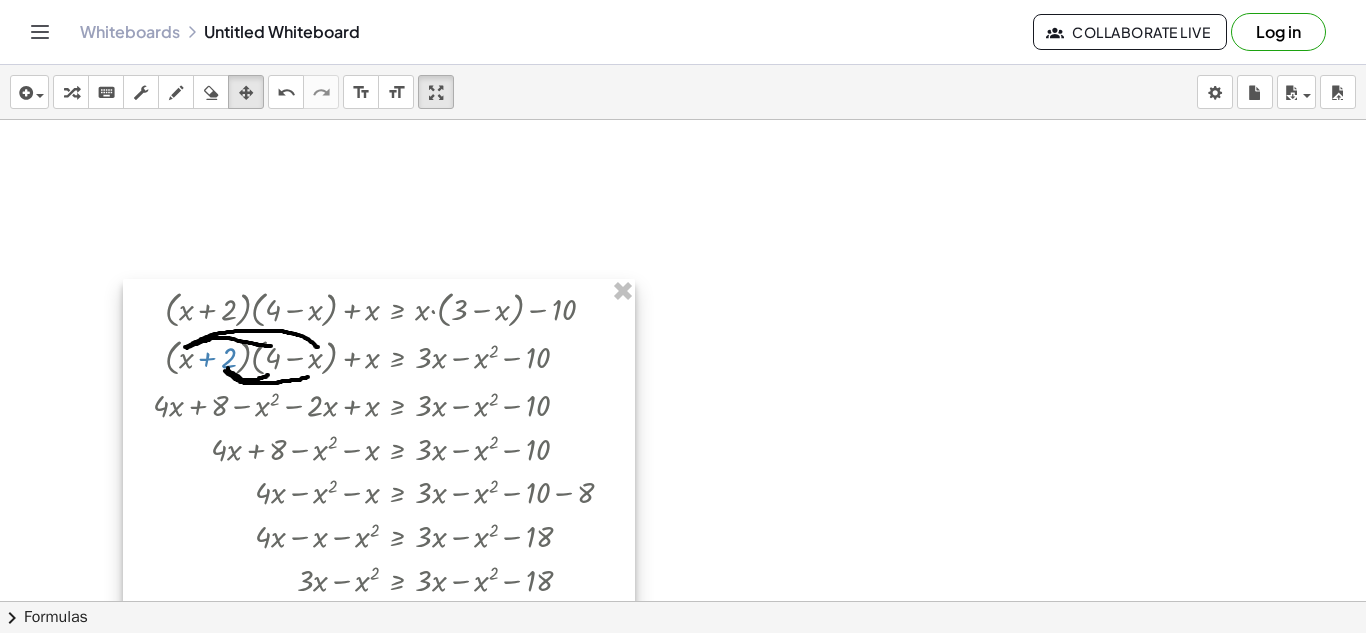 click at bounding box center (379, 507) 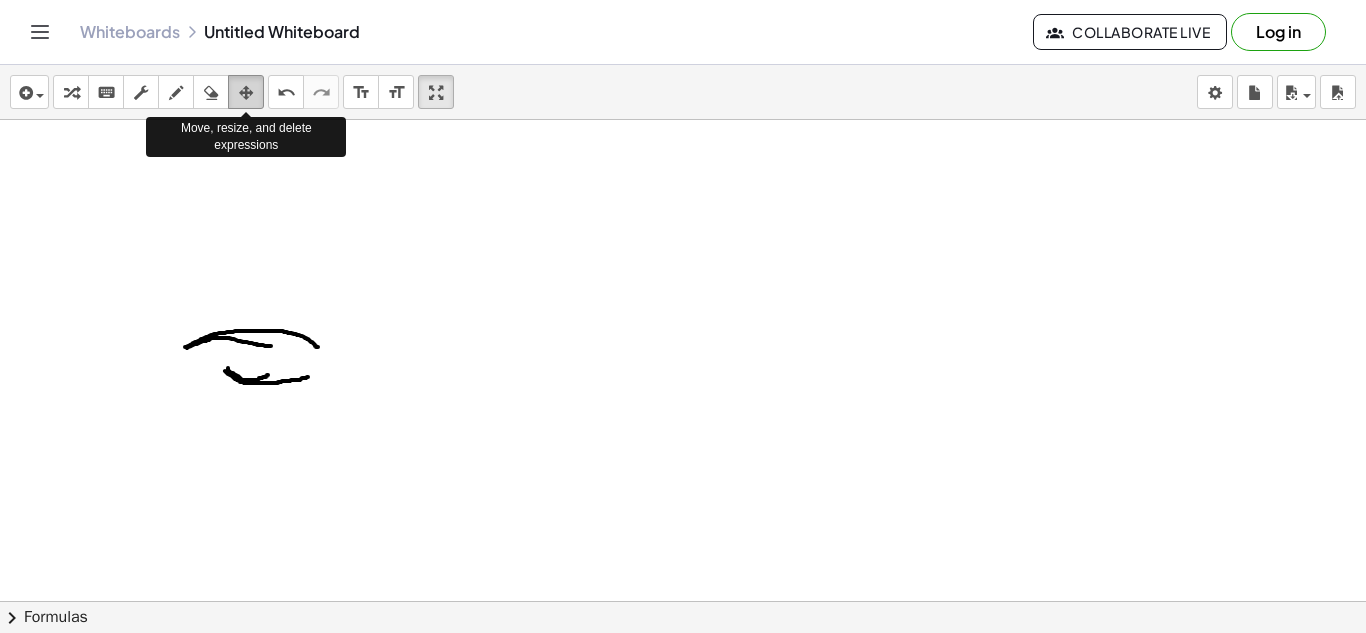 click at bounding box center (246, 93) 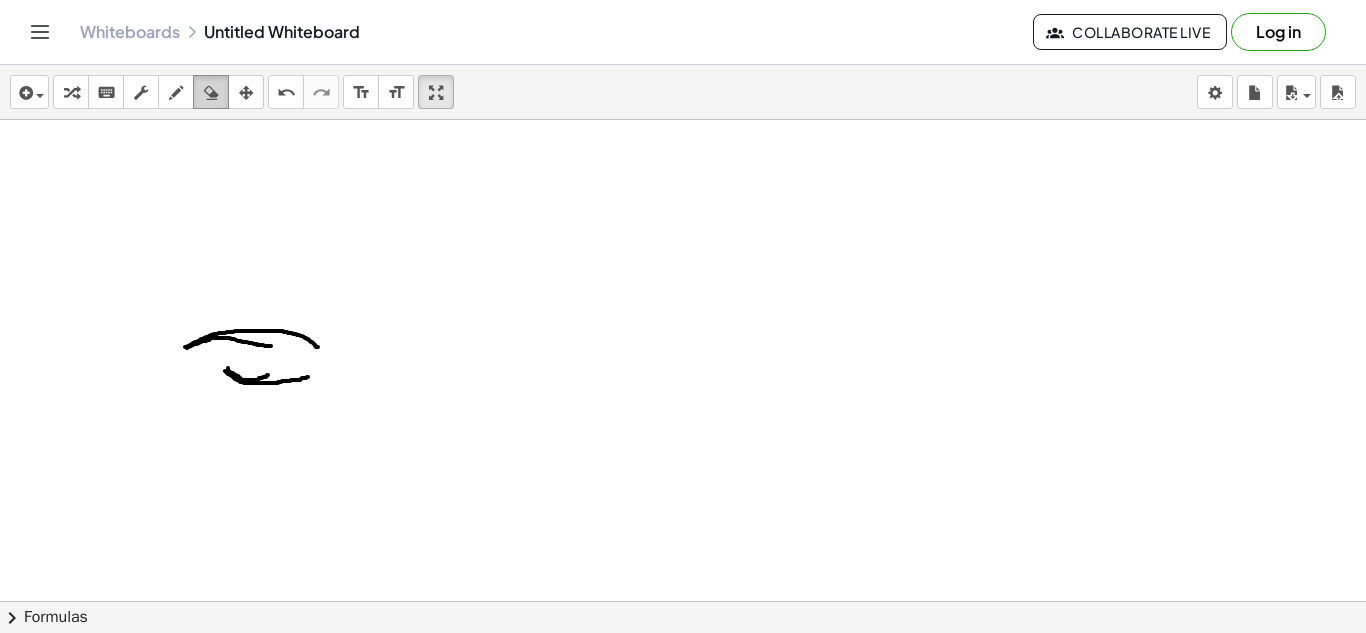click at bounding box center [211, 93] 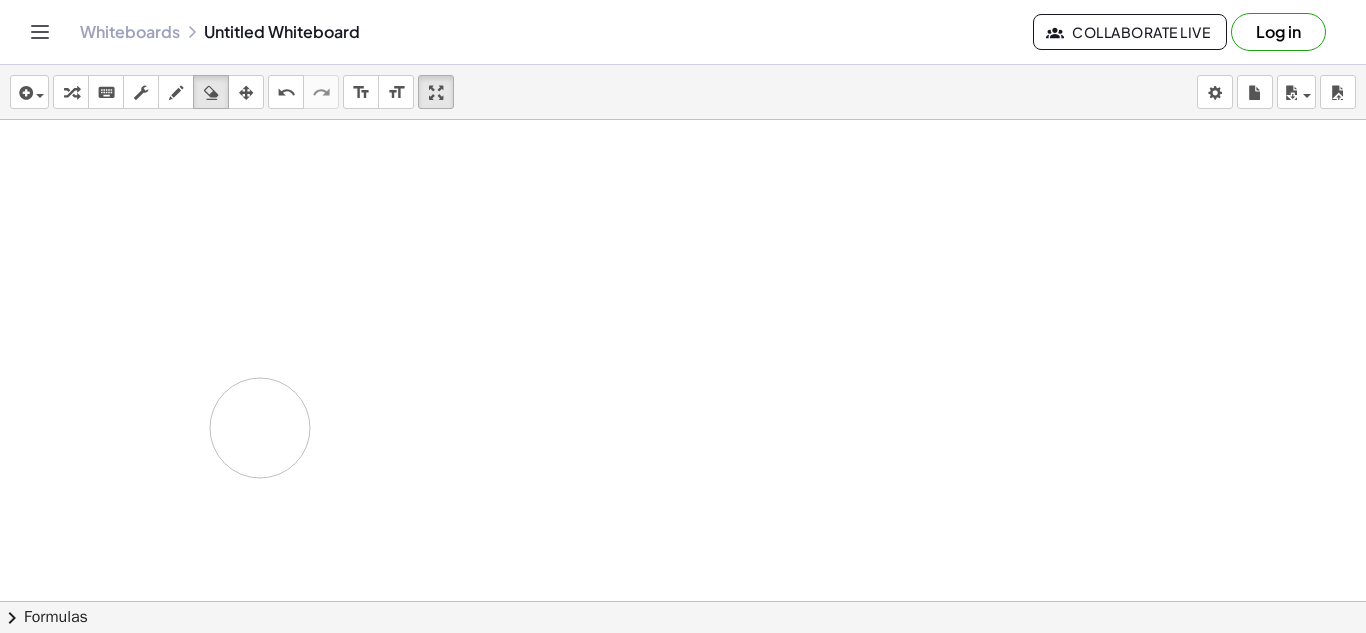 drag, startPoint x: 301, startPoint y: 321, endPoint x: 227, endPoint y: 391, distance: 101.862656 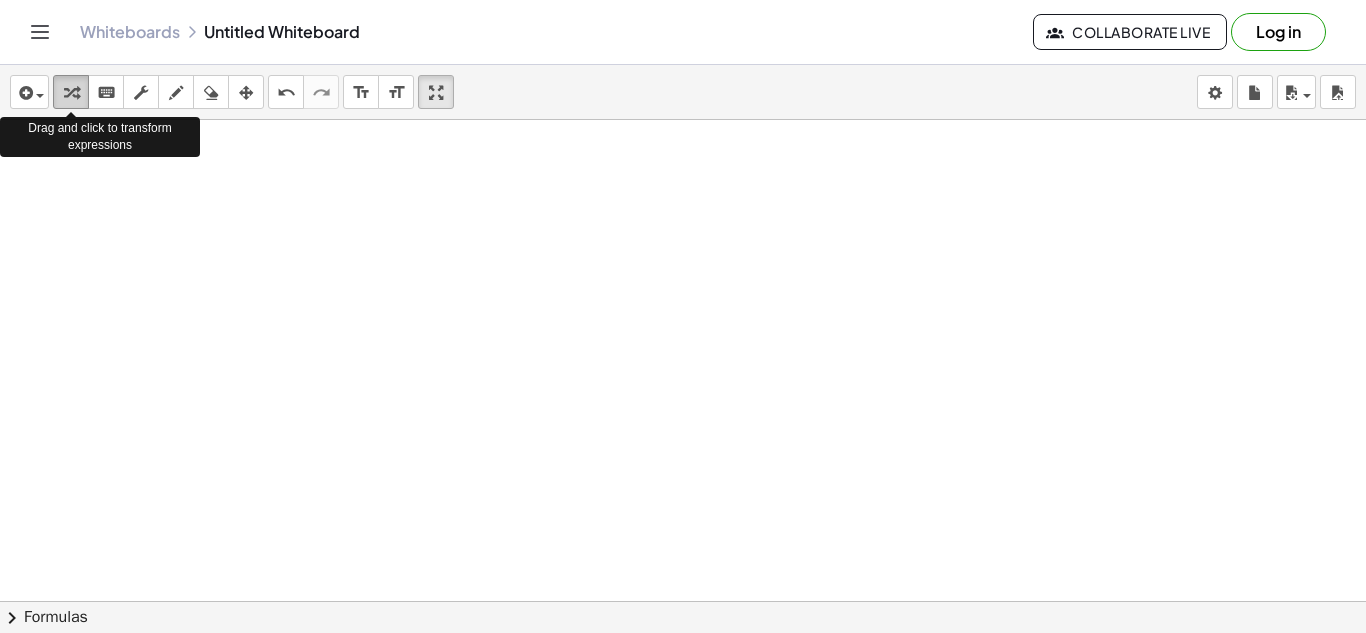 click on "transform" at bounding box center [71, 92] 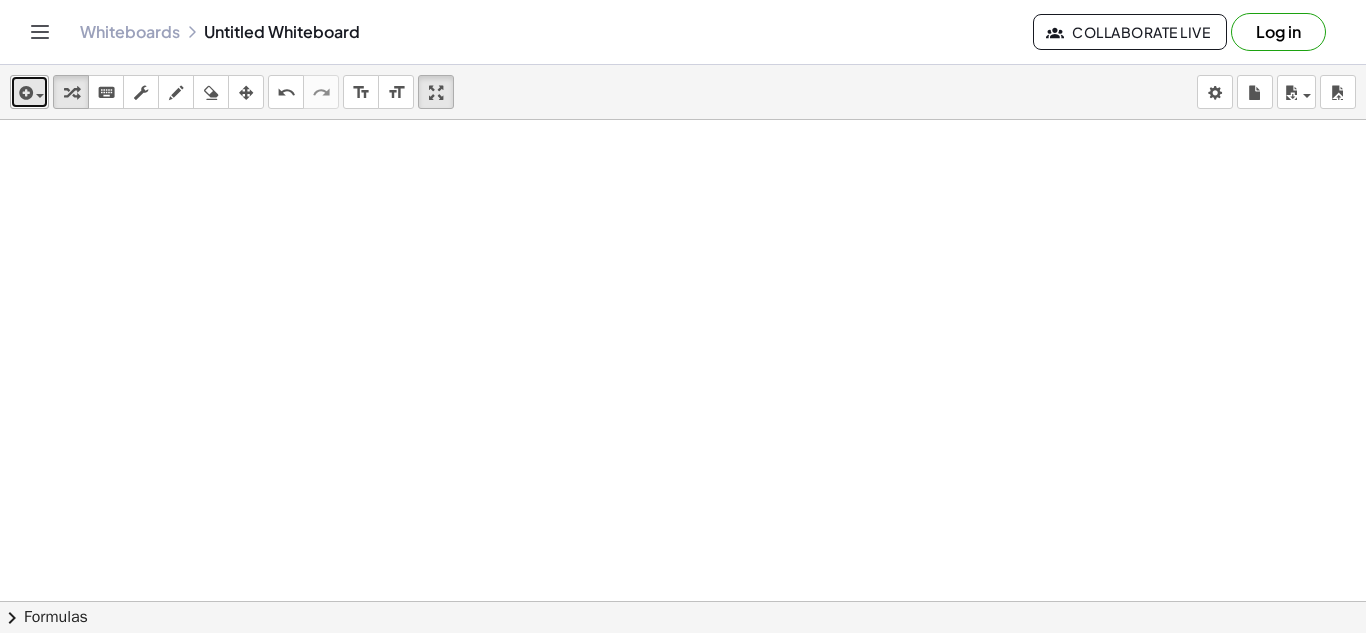 click at bounding box center [40, 96] 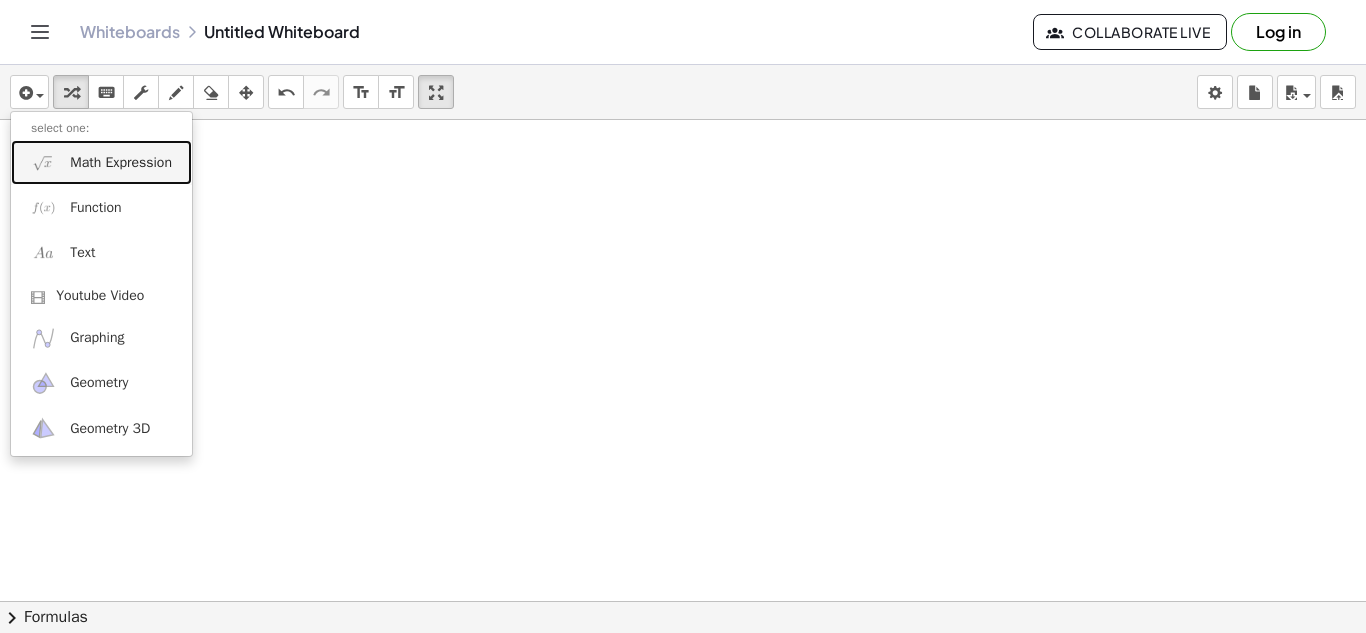 click on "Math Expression" at bounding box center (121, 163) 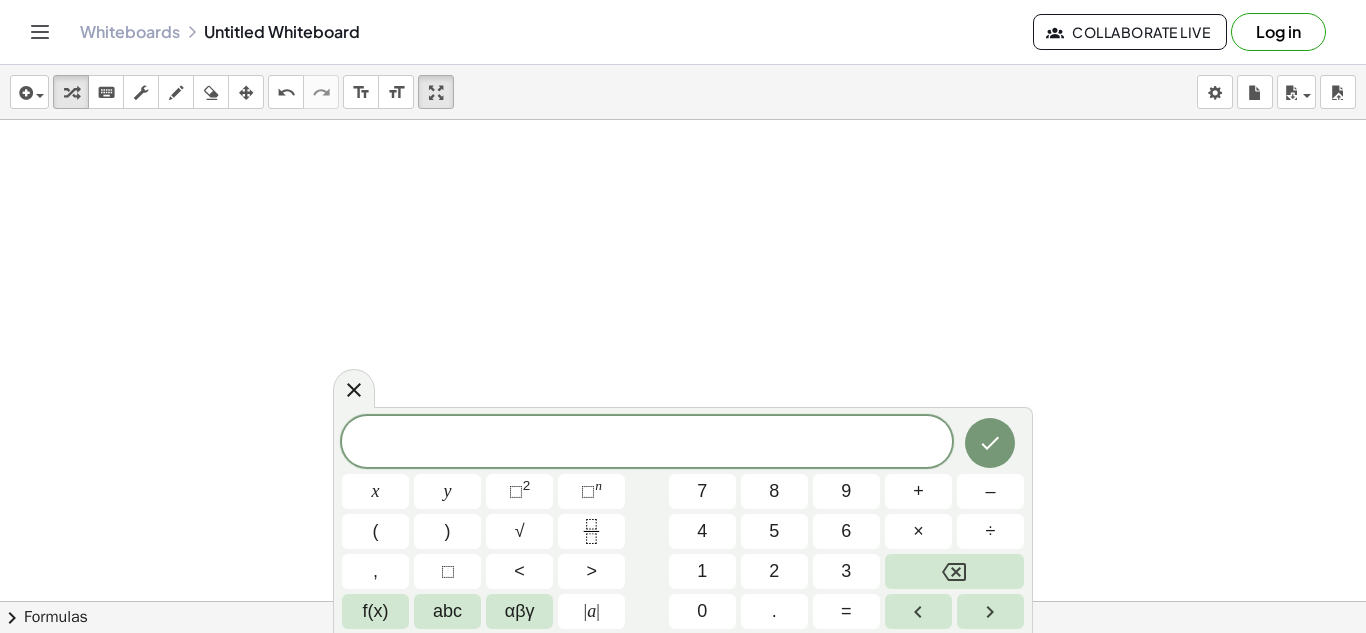 click on "x y ⬚ 2 ⬚ n 7 8 9 + – ( ) √ 4 5 6 × ÷ , ⬚ < > 1 2 3 f(x) abc αβγ | a | 0 . =" at bounding box center [683, 522] 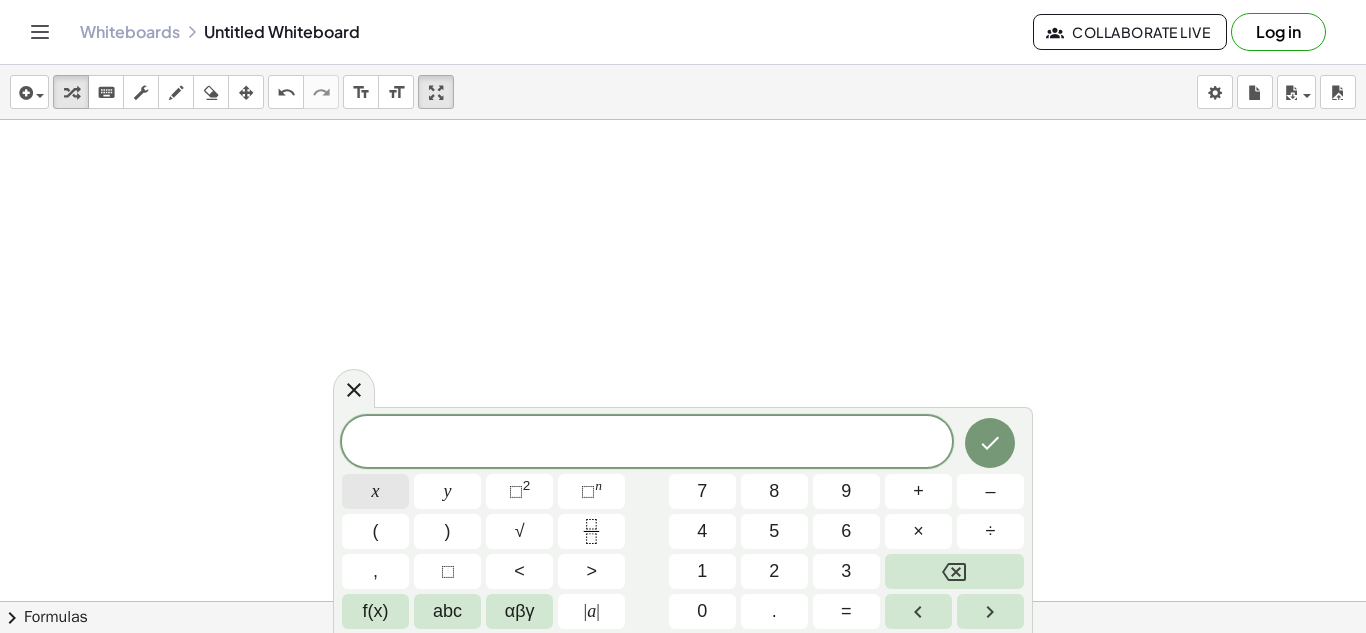 click on "x" at bounding box center [375, 491] 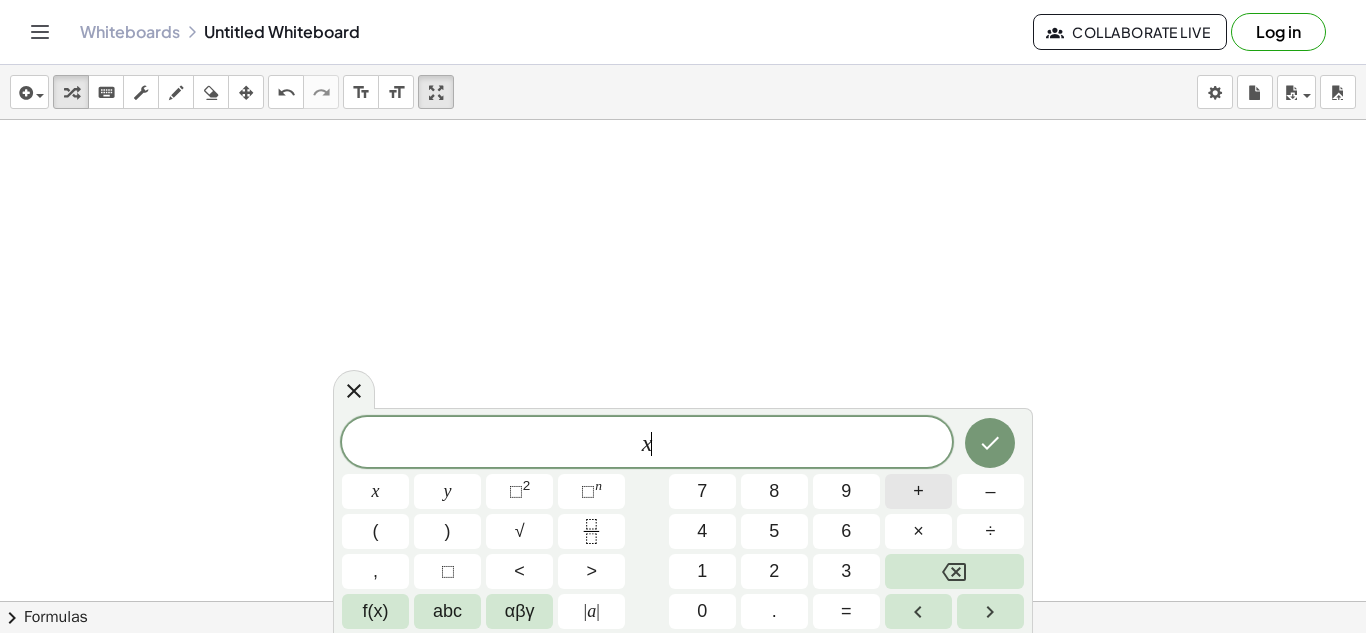 click on "+" at bounding box center (918, 491) 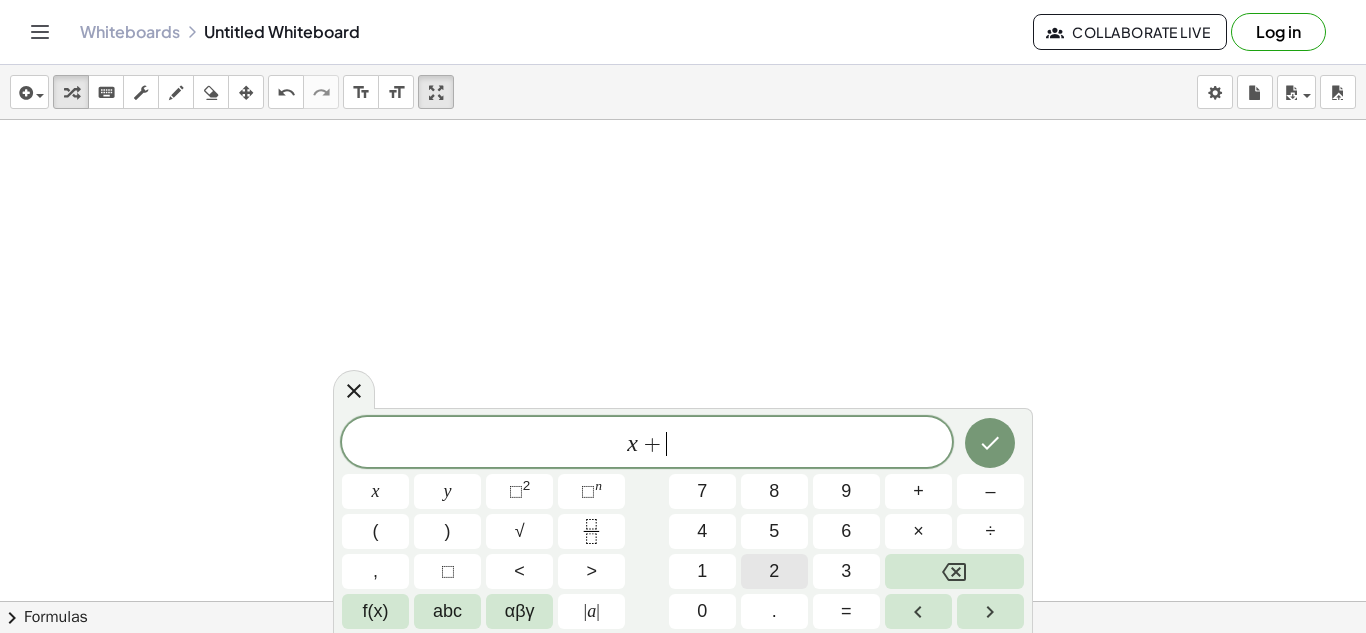 click on "2" at bounding box center (774, 571) 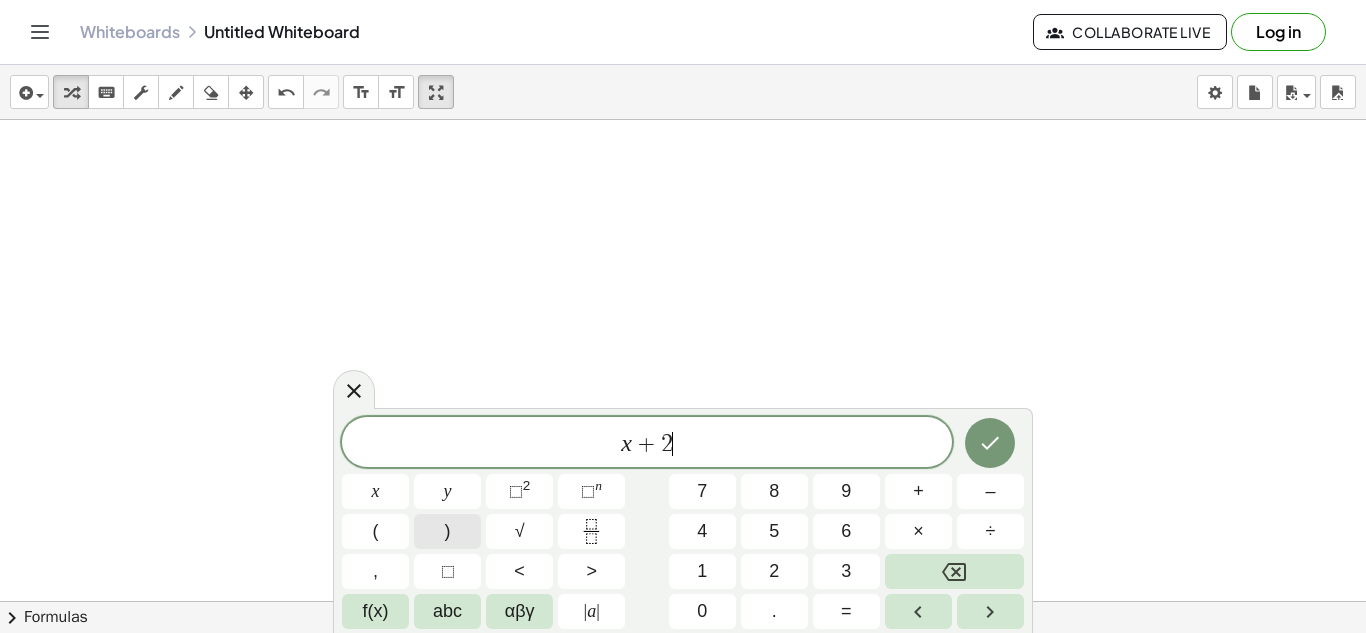 click on ")" at bounding box center (448, 531) 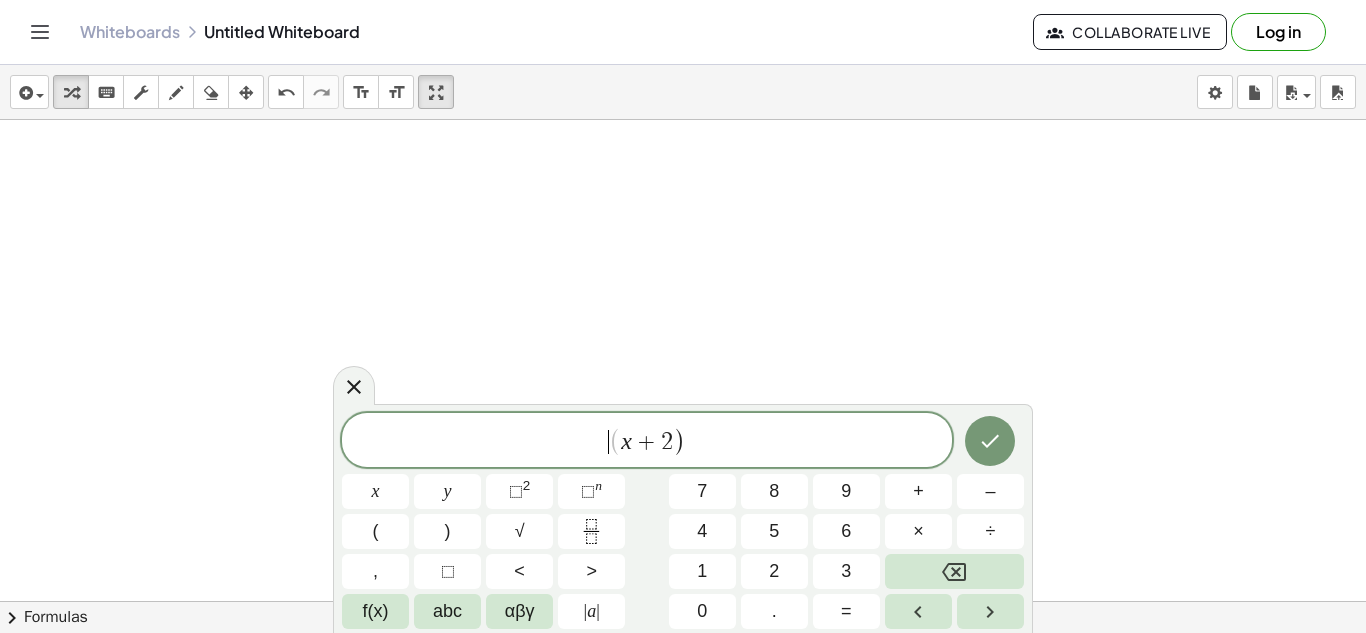 click on "​ ( x + 2 )" at bounding box center [647, 441] 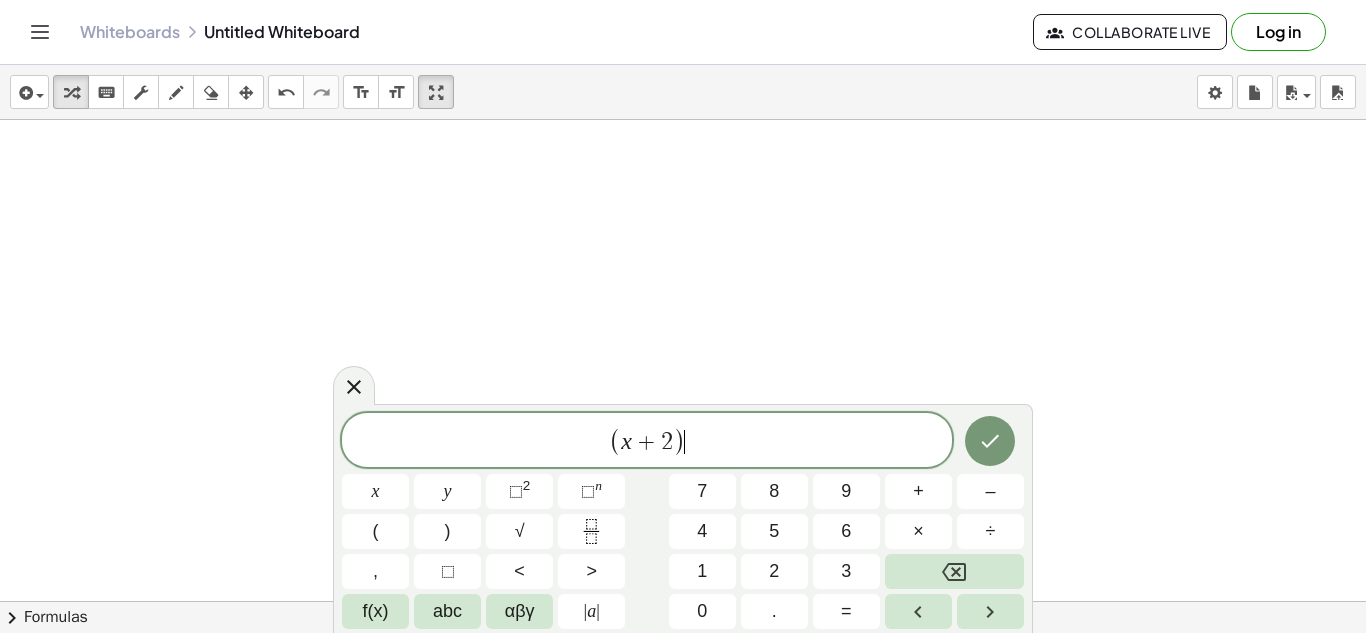 click on "( x + 2 )" at bounding box center (647, 441) 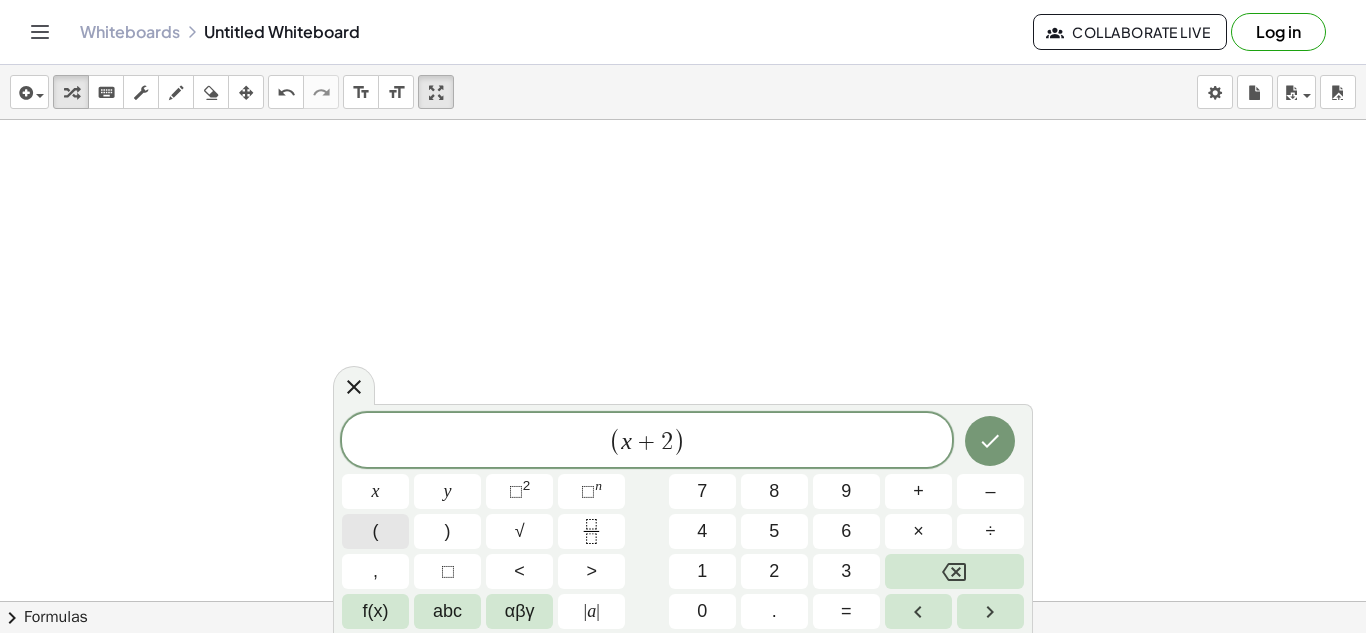 click on "(" at bounding box center (376, 531) 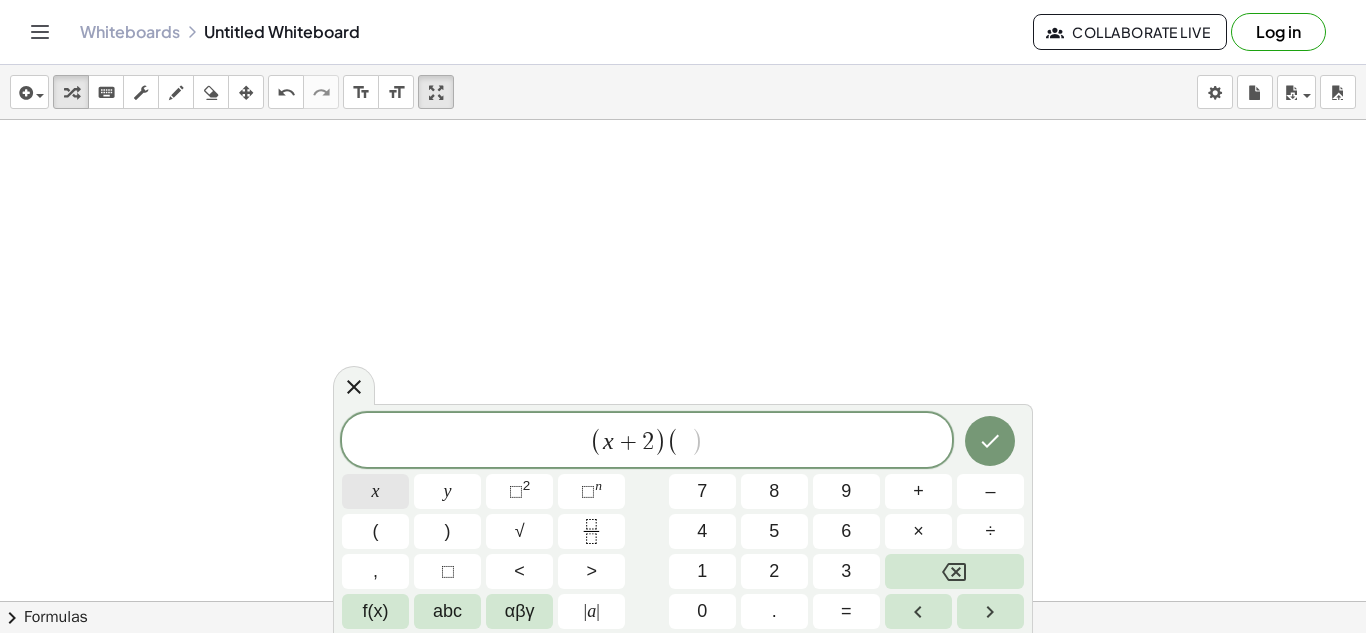 click on "x" at bounding box center [375, 491] 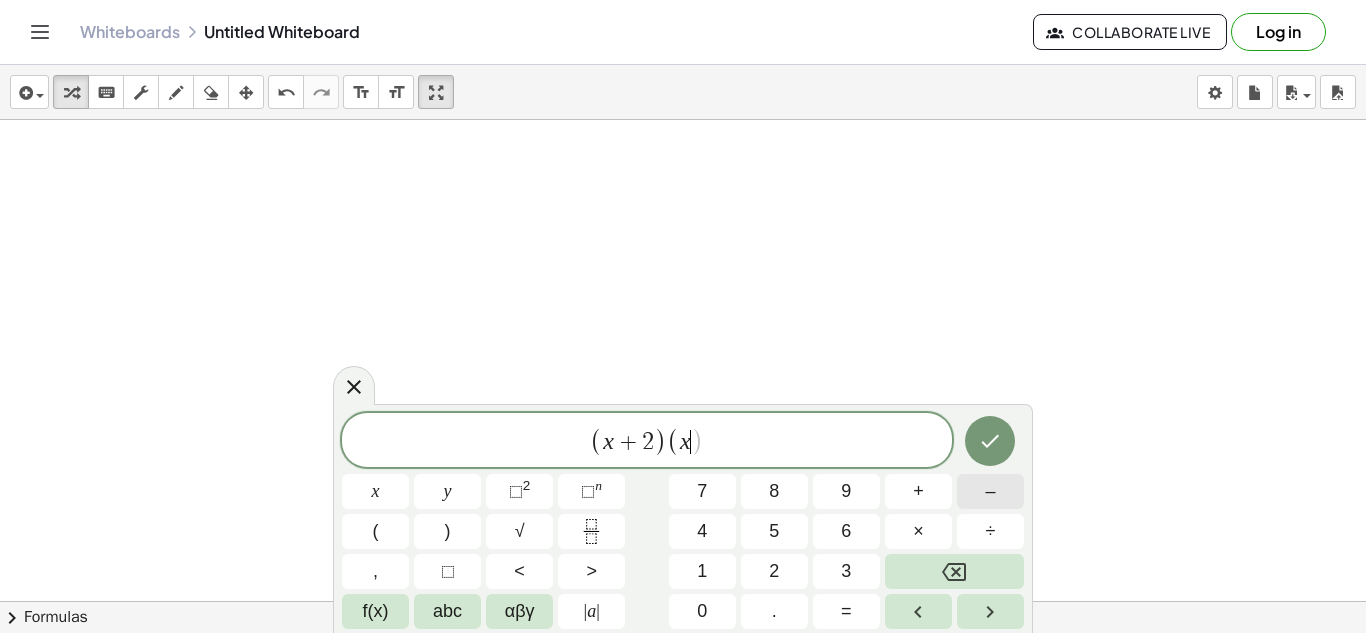 click on "–" at bounding box center (990, 491) 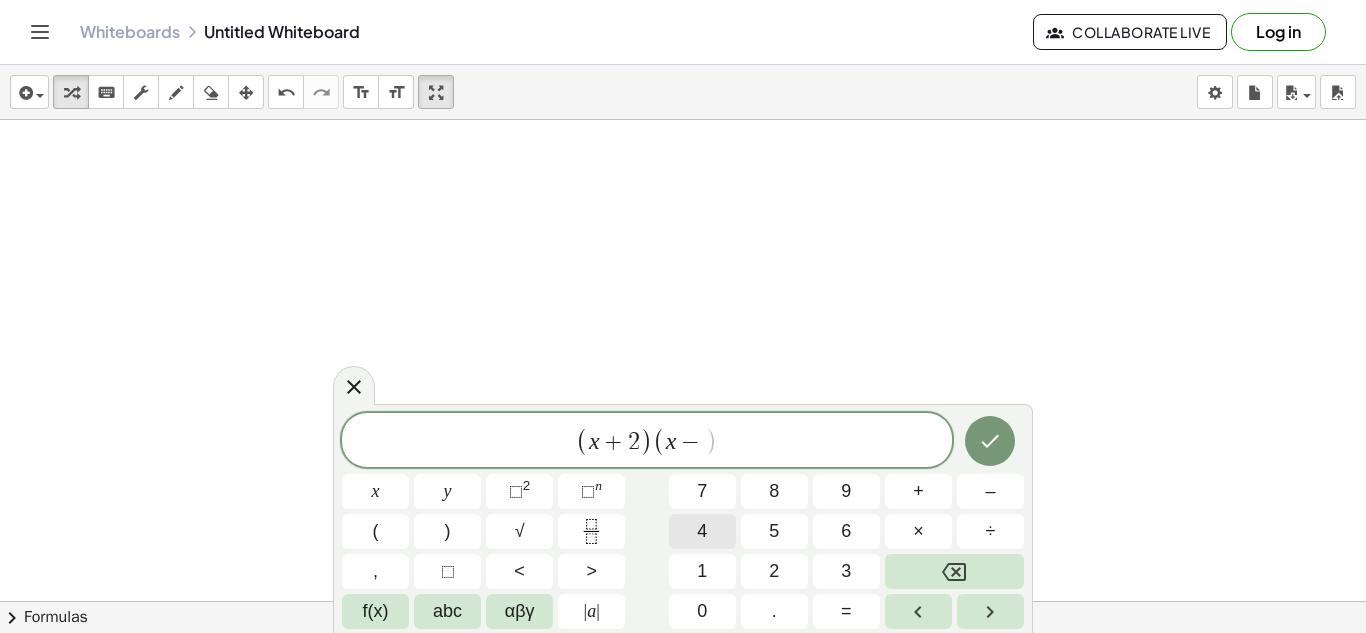 click on "4" at bounding box center [702, 531] 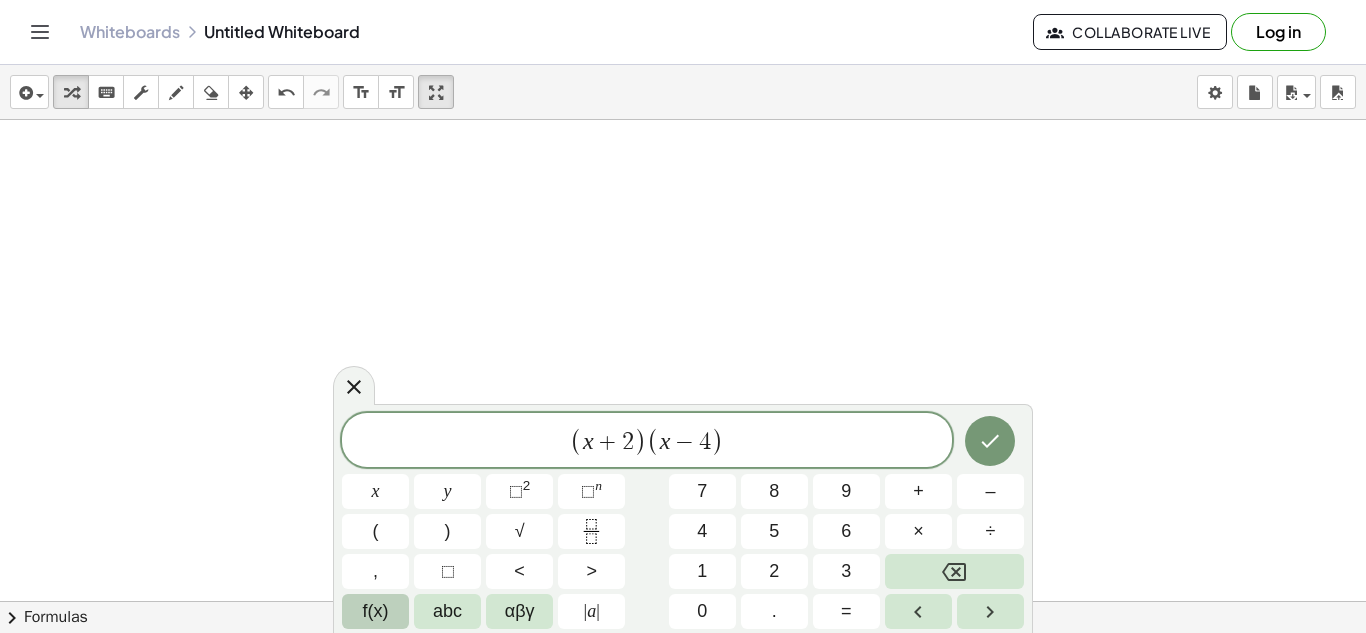 click on "f(x)" at bounding box center [376, 611] 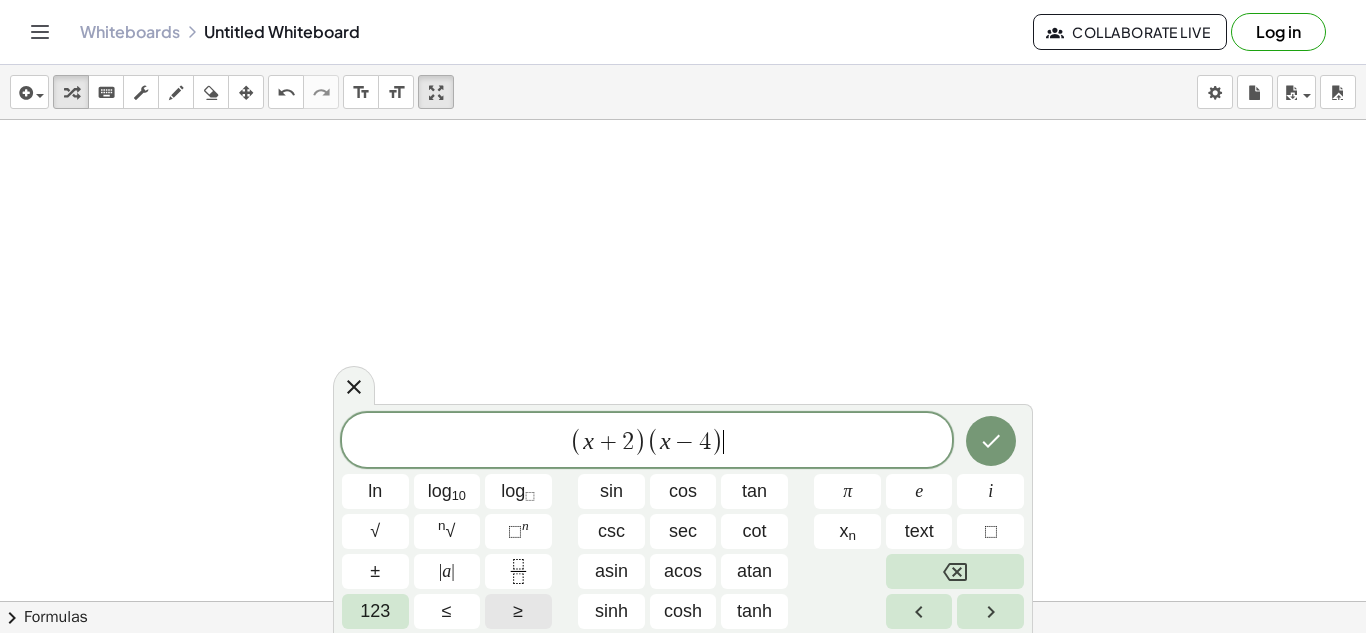 click on "≥" at bounding box center (518, 611) 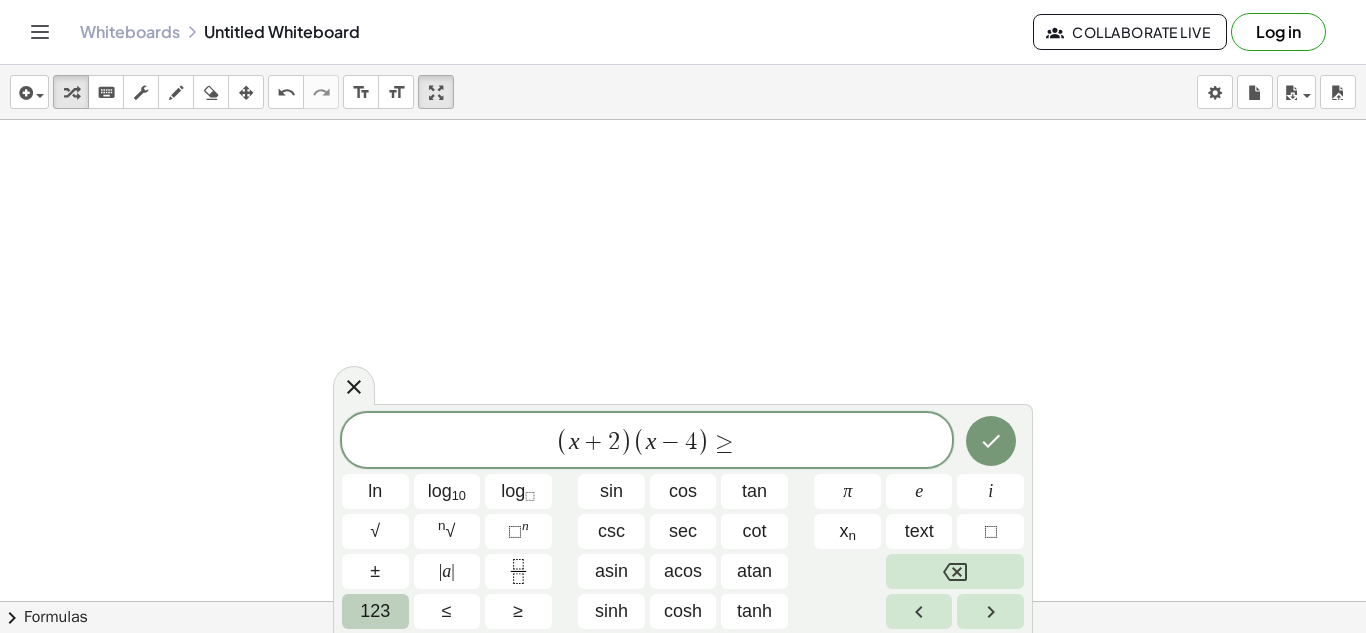 click on "123" at bounding box center [375, 611] 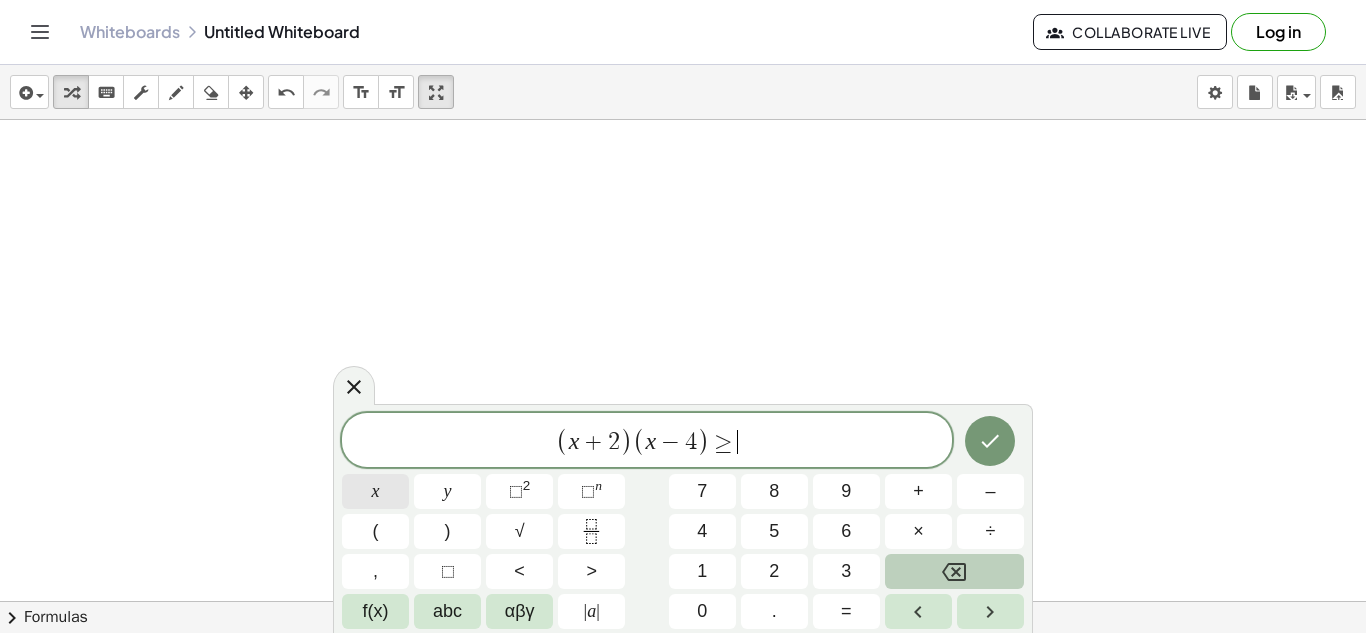 click on "x" at bounding box center (375, 491) 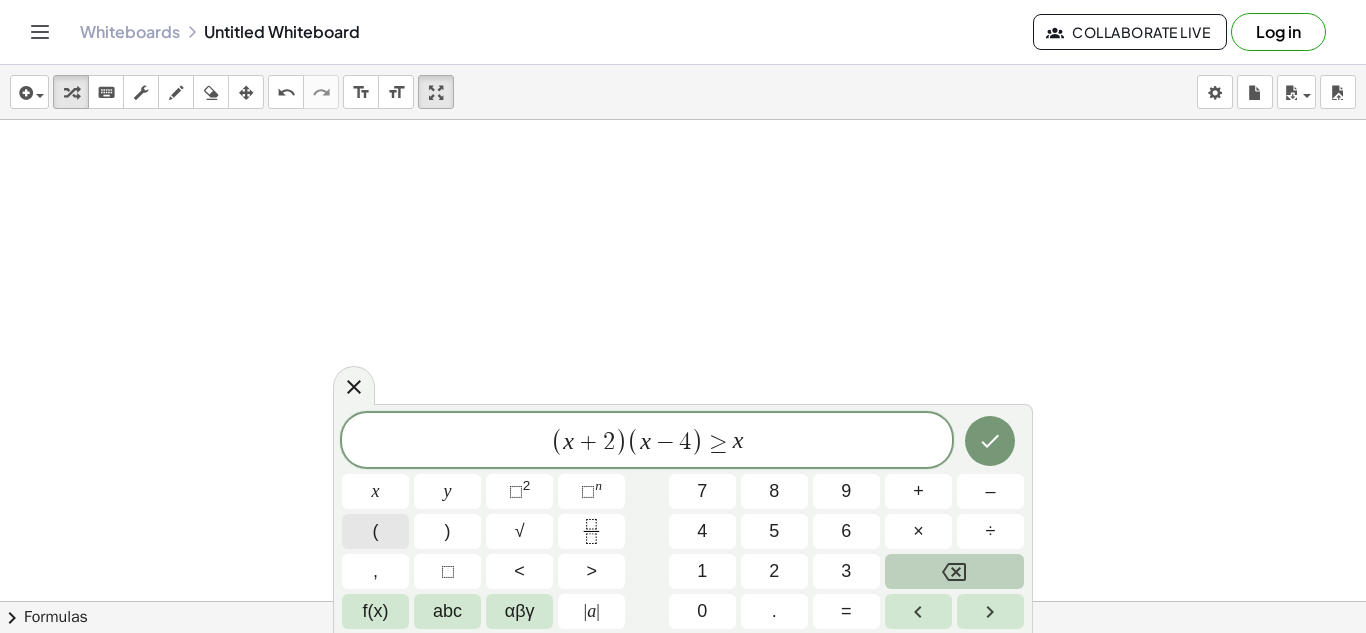 click on "(" at bounding box center (376, 531) 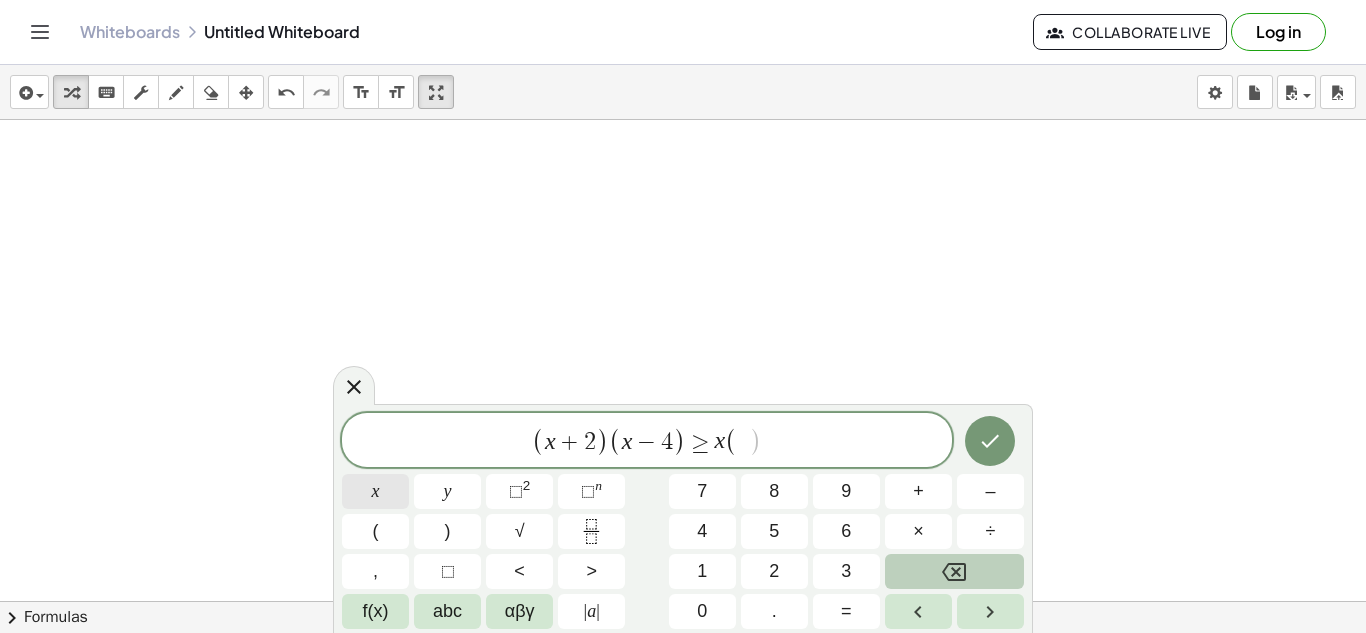 click on "x" at bounding box center [375, 491] 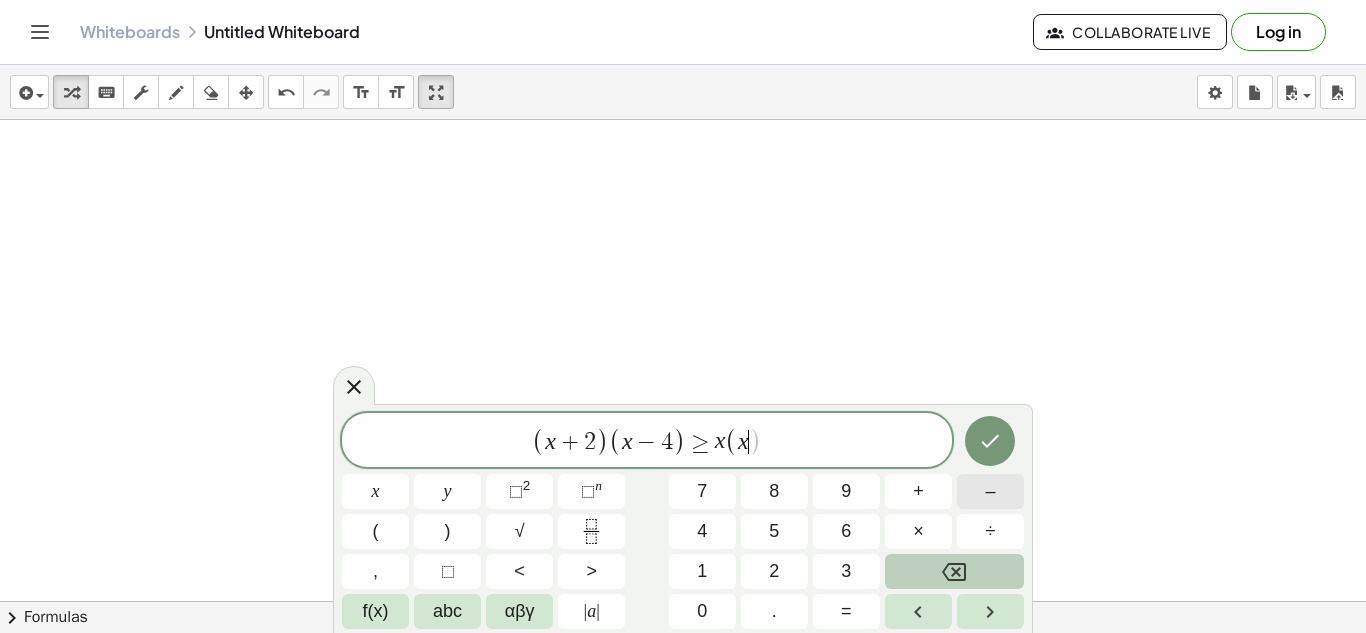 click on "( x + 2 ) ( x − 4 ) ≥ x ( x ​ ) x y ⬚ 2 ⬚ n 7 8 9 + – ( ) √ 4 5 6 × ÷ , ⬚ < > 1 2 3 f(x) abc αβγ | a | 0 . =" at bounding box center (683, 521) 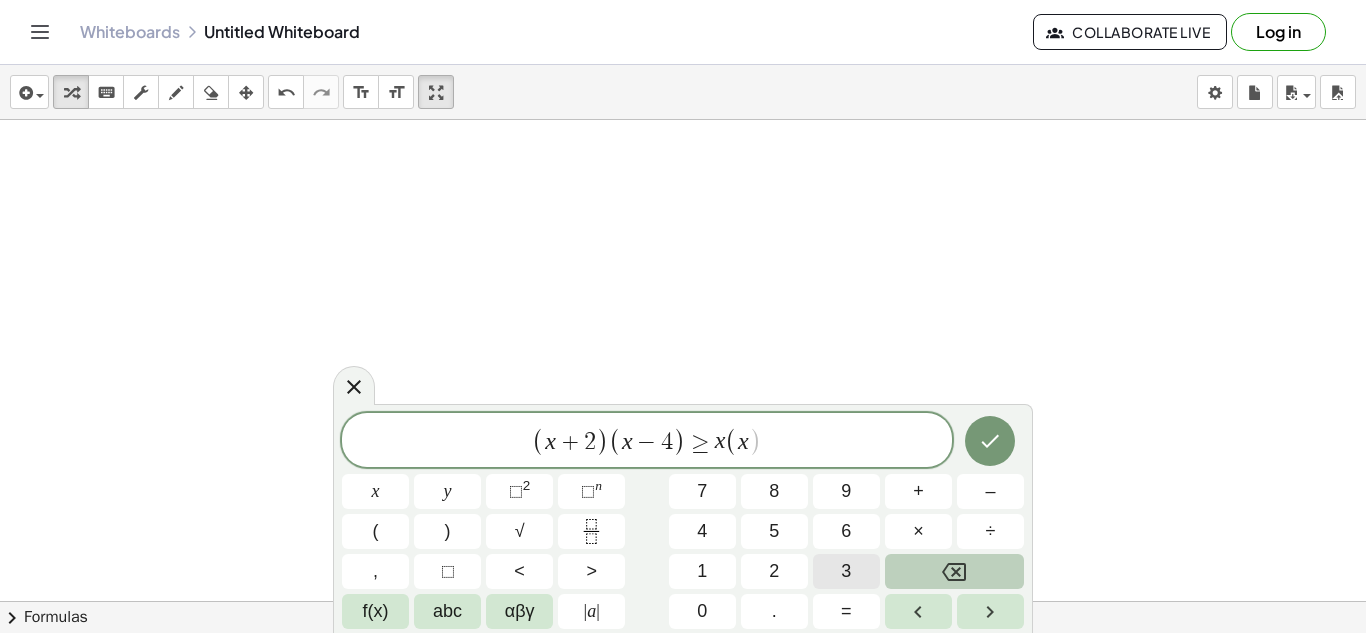 click on "3" at bounding box center [846, 571] 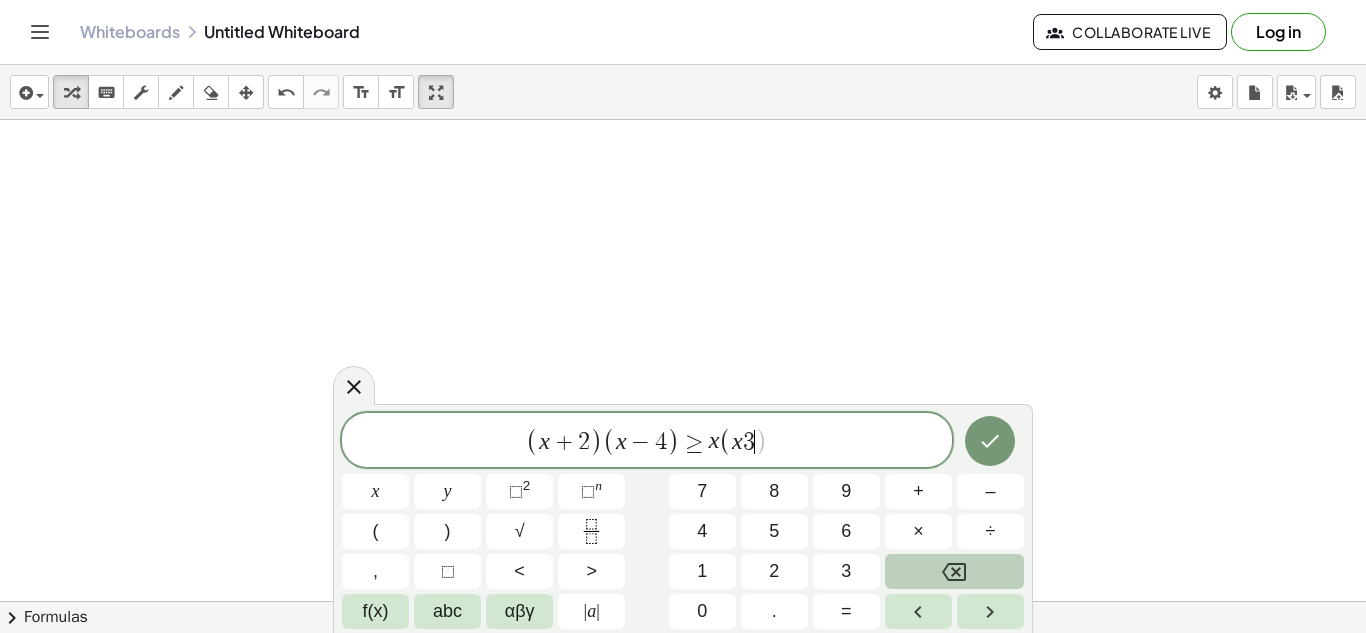 click at bounding box center [954, 571] 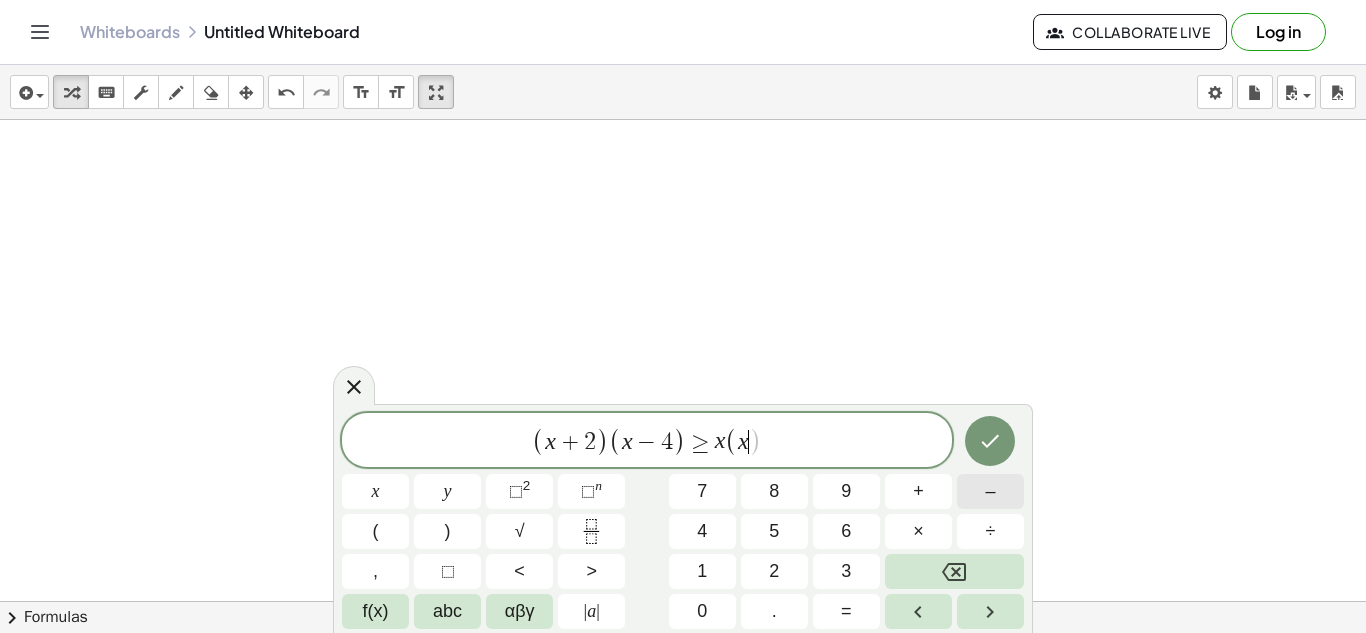 click on "–" at bounding box center (990, 491) 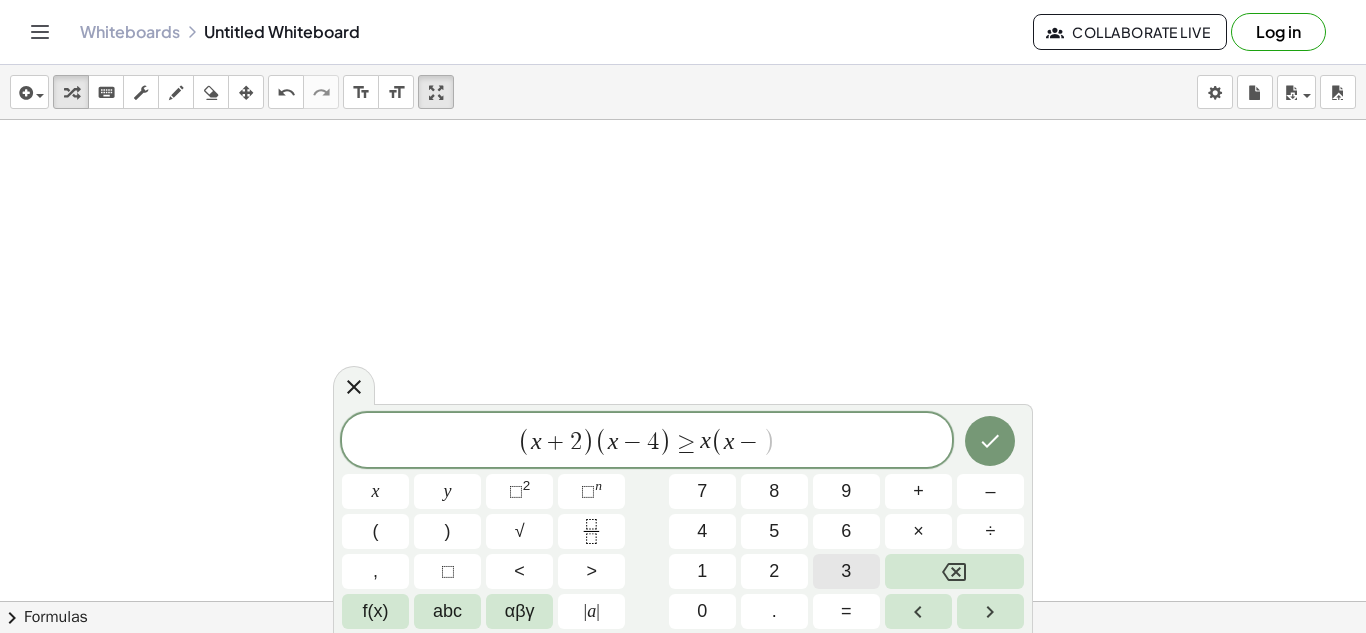 click on "3" at bounding box center (846, 571) 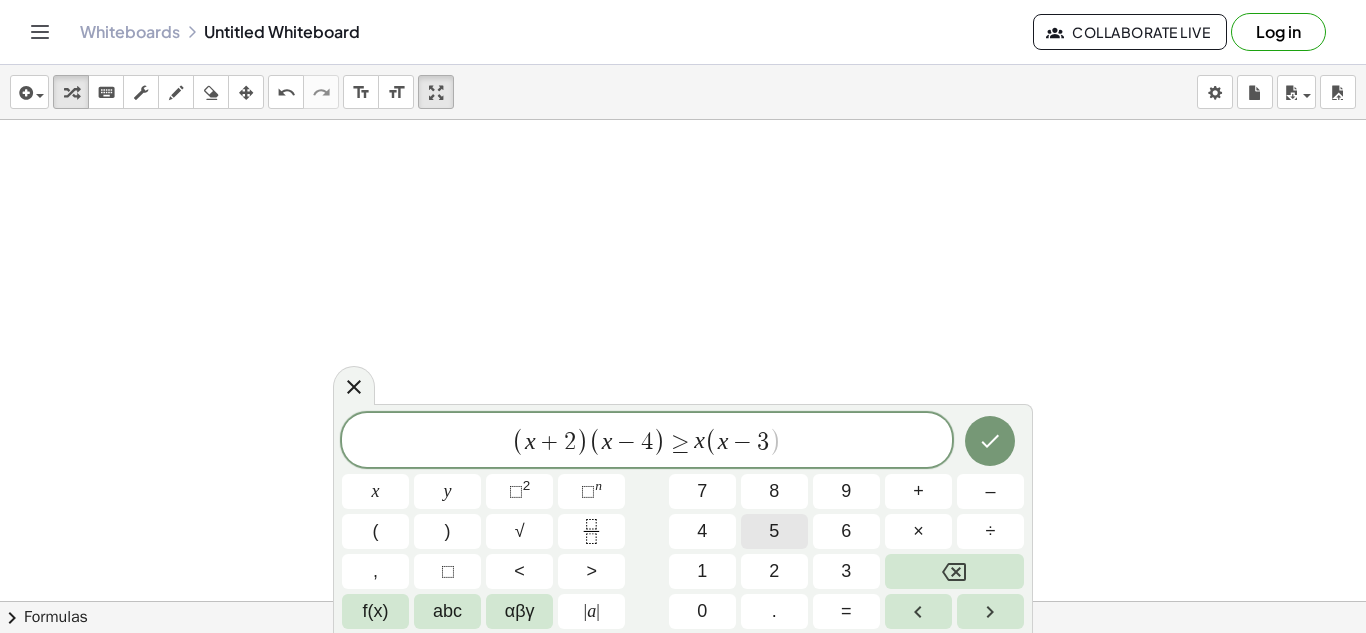 click on "5" at bounding box center [774, 531] 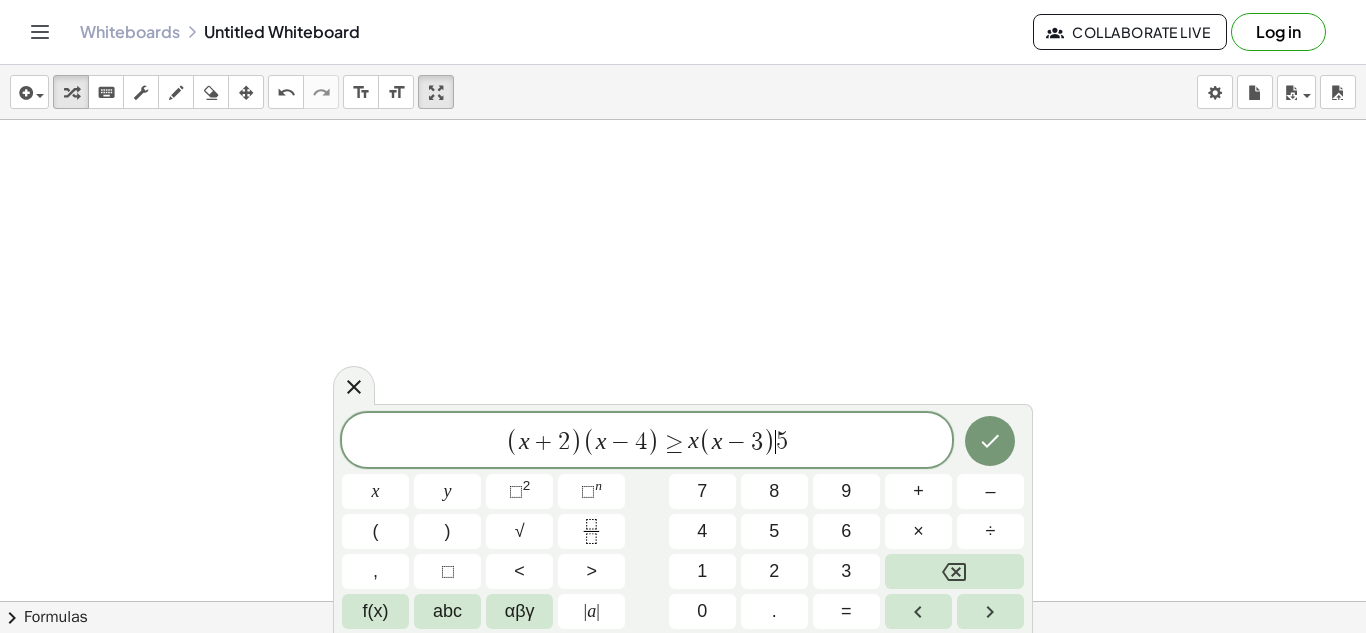 click on "5" at bounding box center (782, 442) 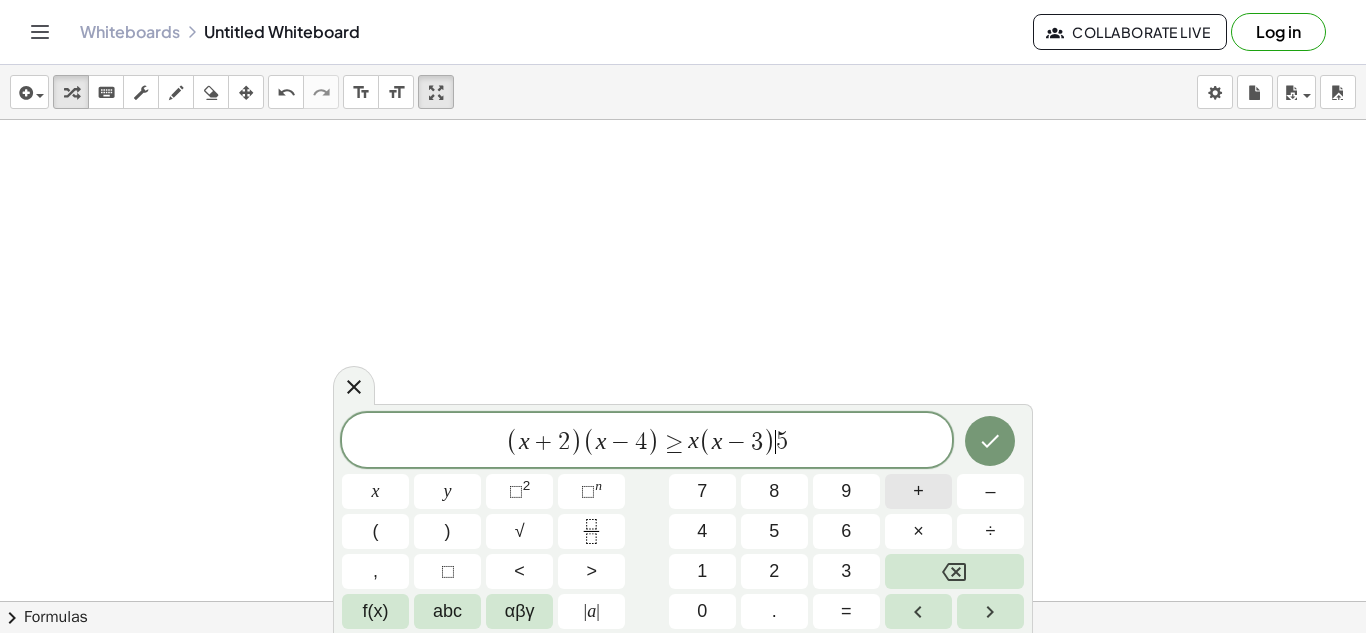 click on "+" at bounding box center [918, 491] 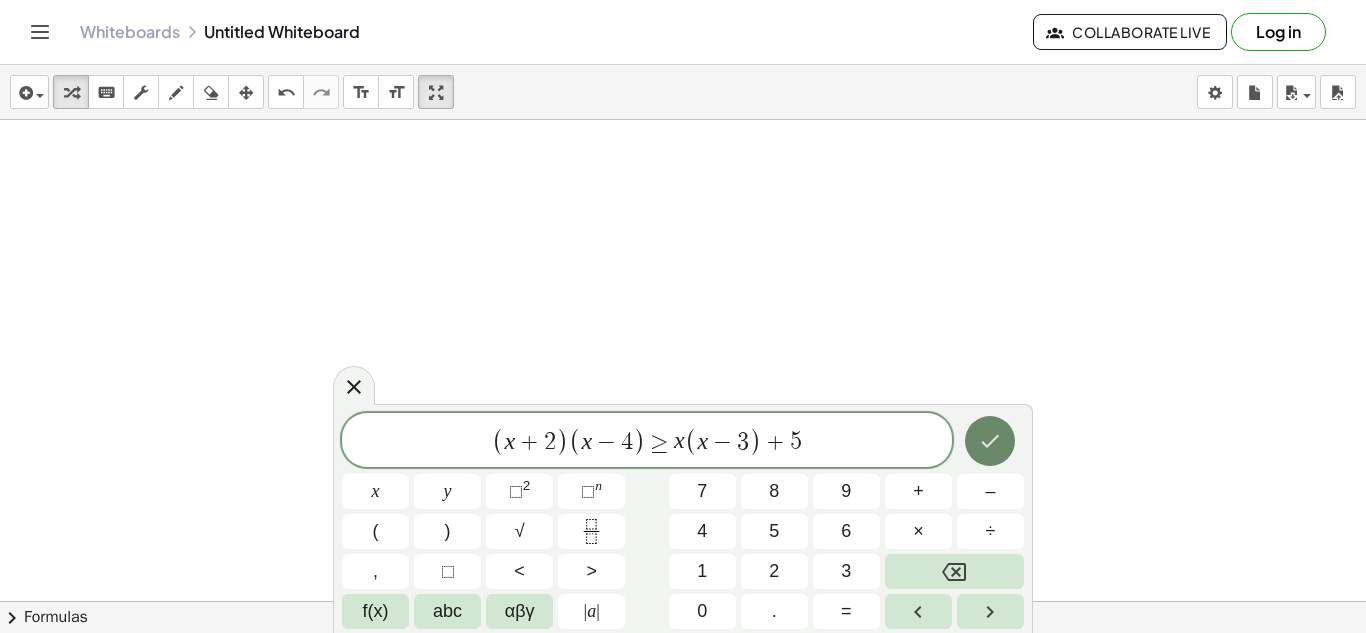 click 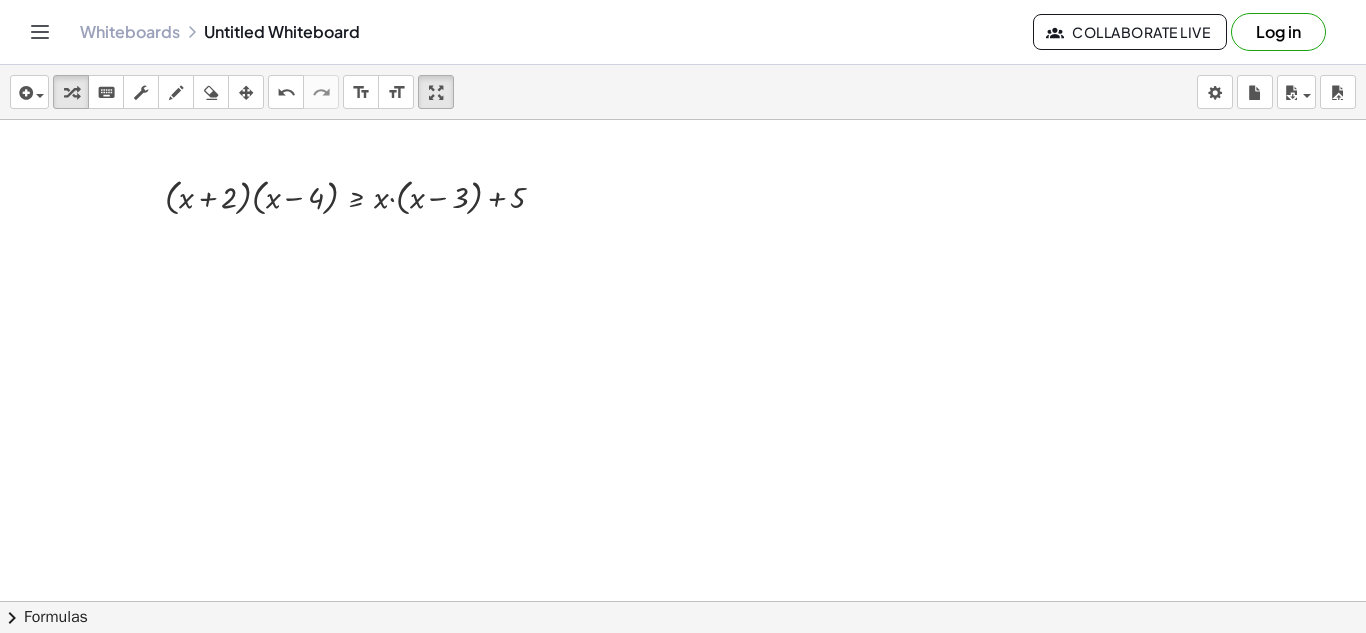 click at bounding box center [683, -476] 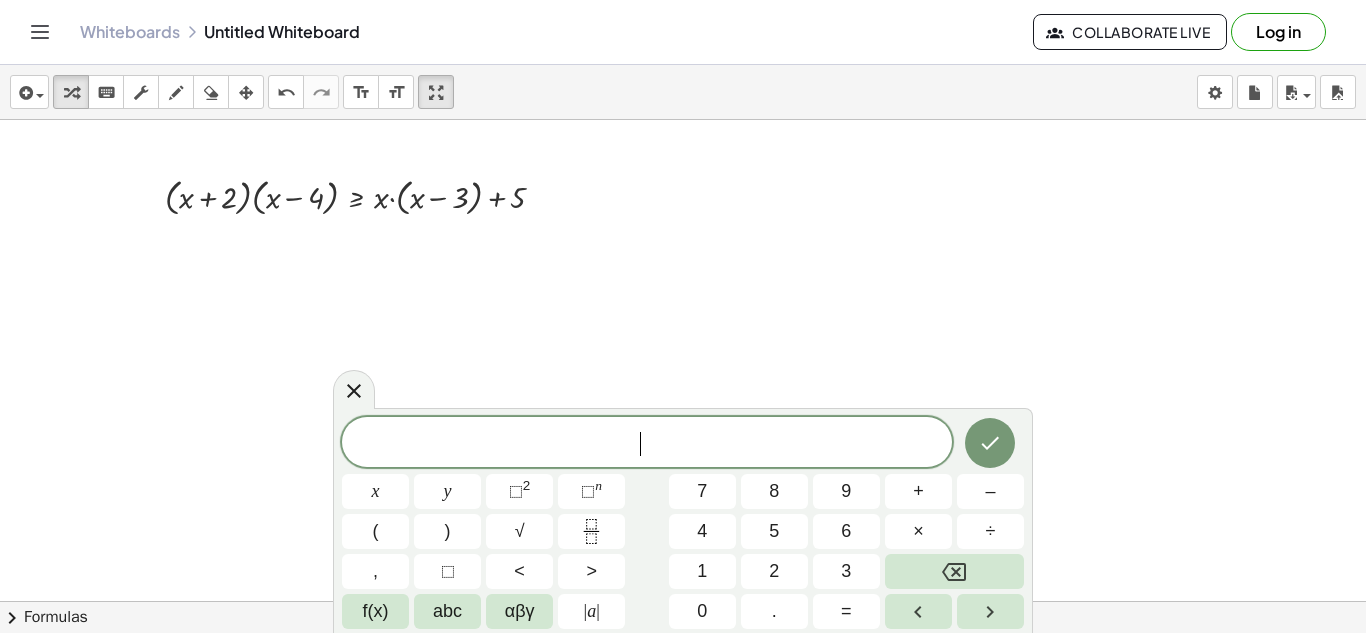 scroll, scrollTop: 2007, scrollLeft: 0, axis: vertical 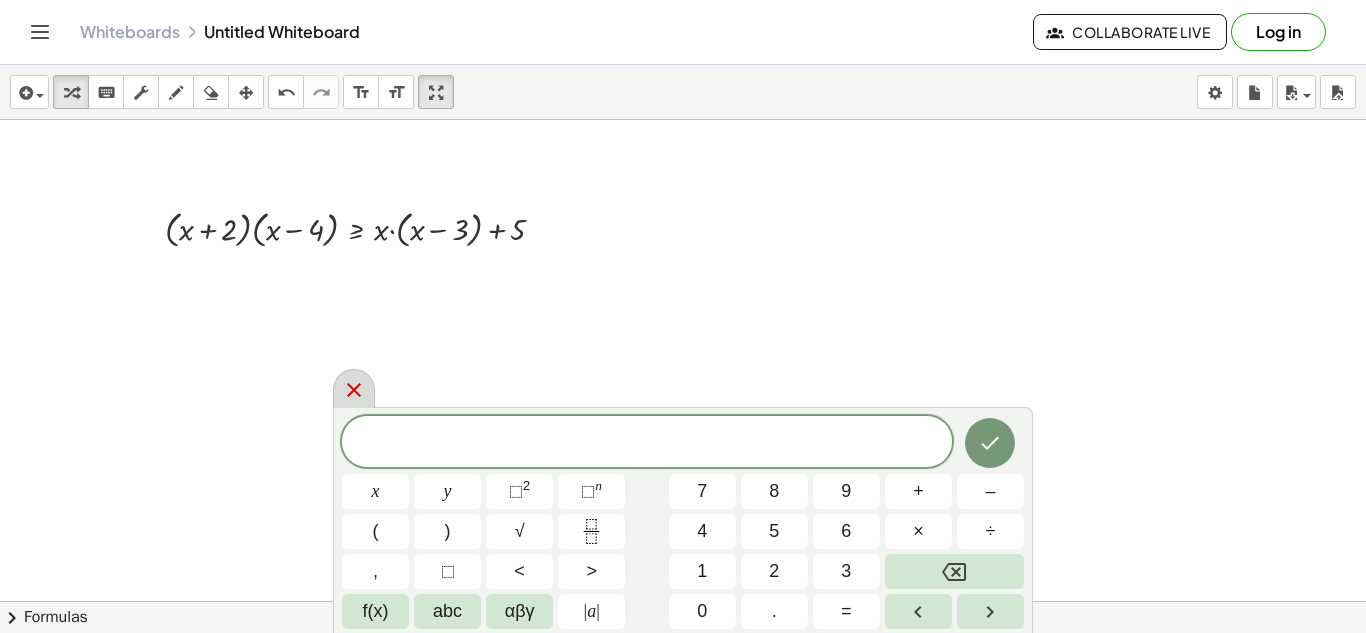 click 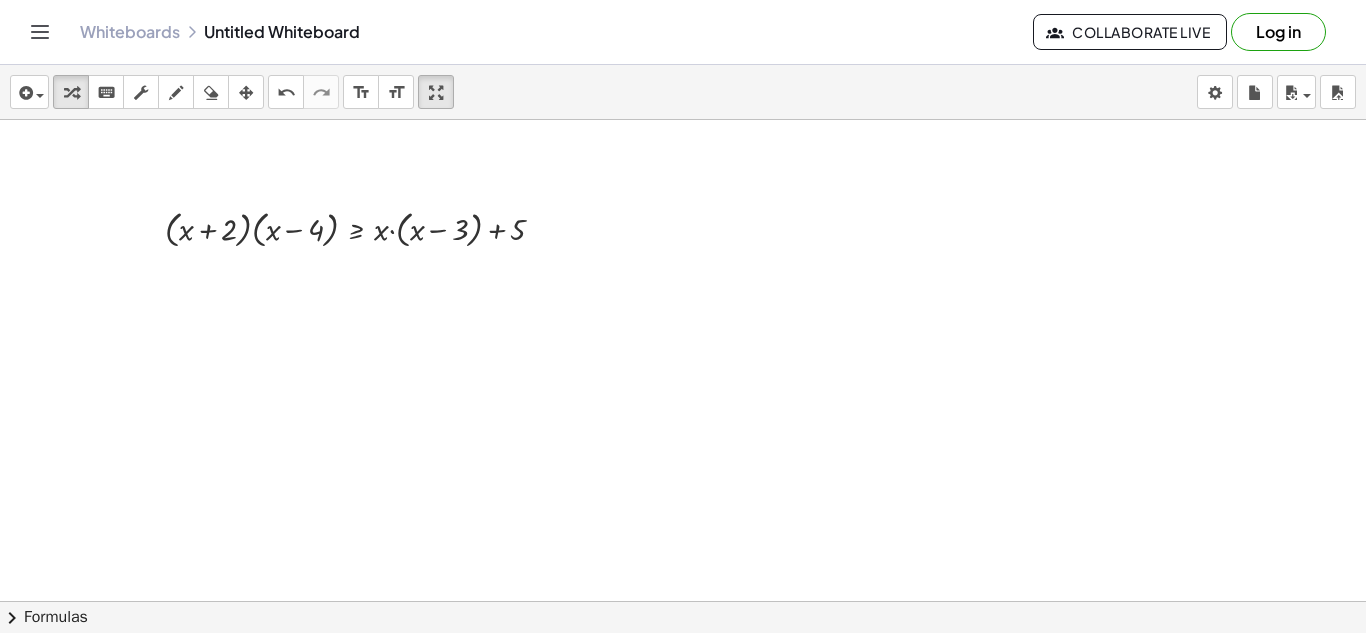 scroll, scrollTop: 2029, scrollLeft: 0, axis: vertical 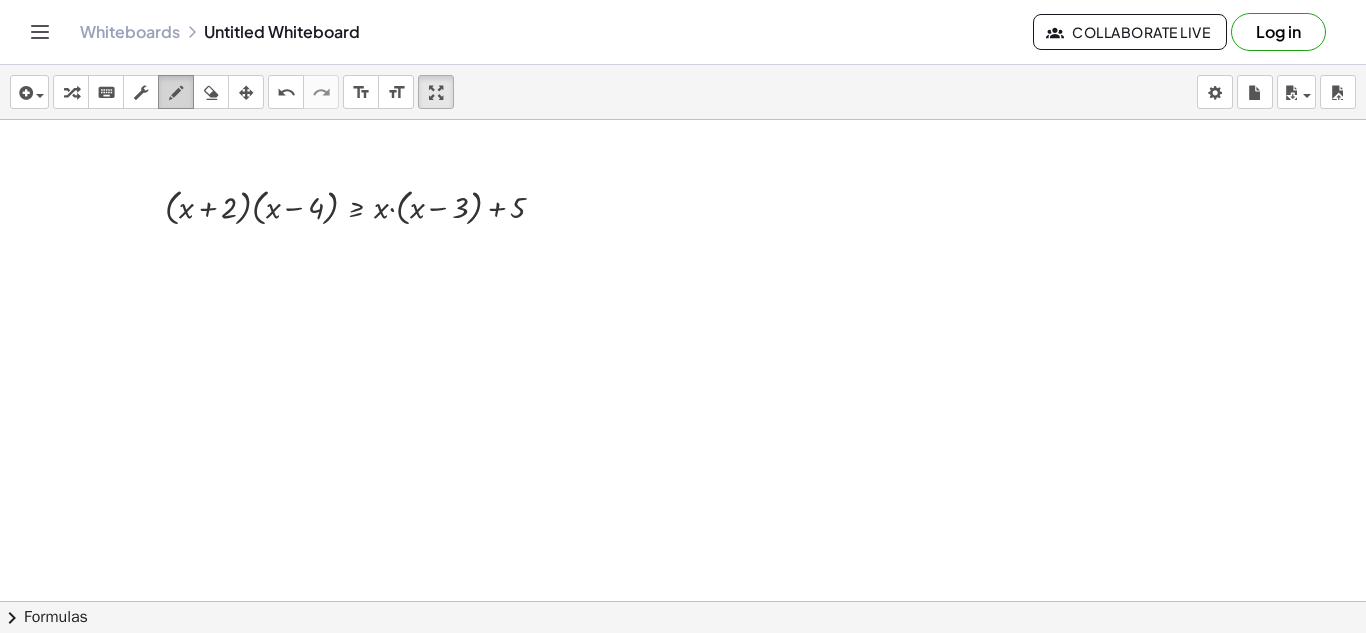 click at bounding box center (176, 93) 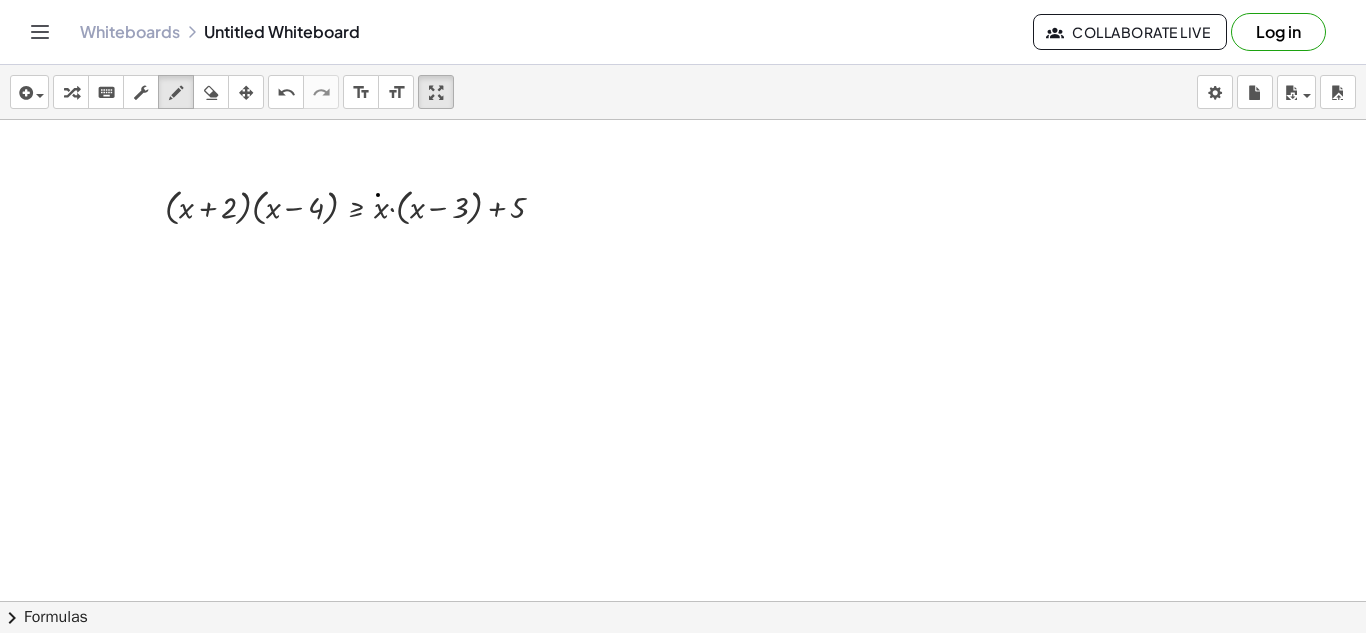 drag, startPoint x: 378, startPoint y: 195, endPoint x: 393, endPoint y: 174, distance: 25.806976 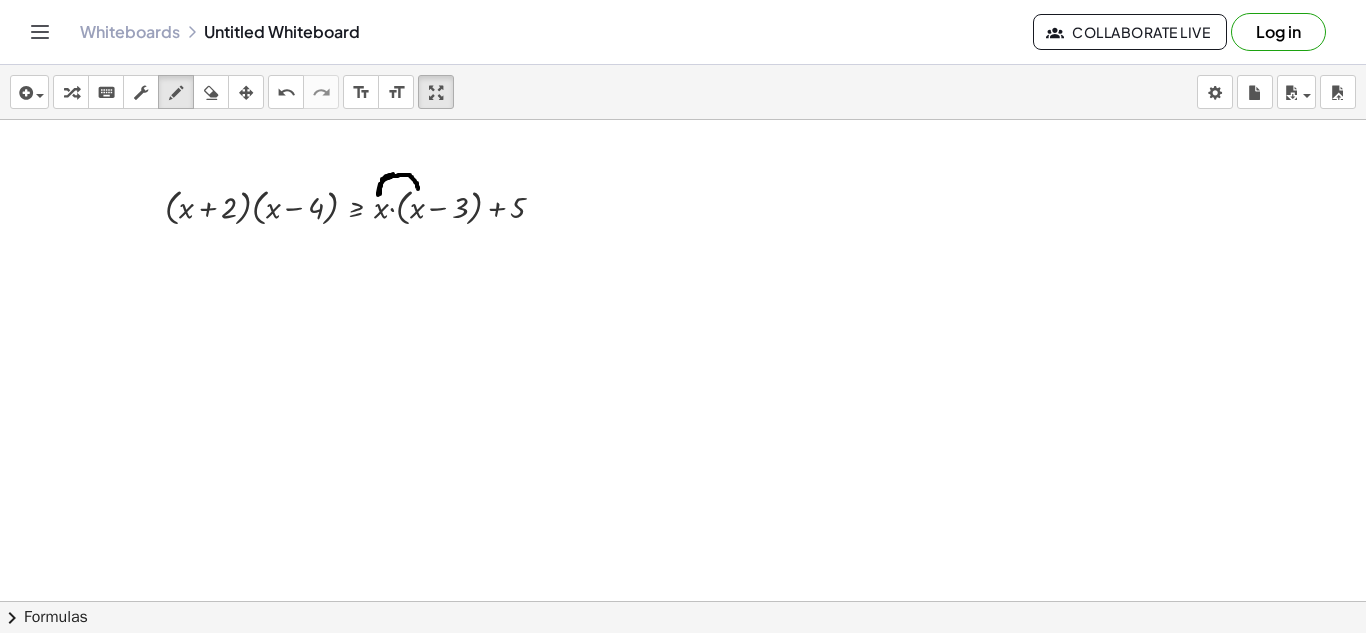 drag, startPoint x: 380, startPoint y: 194, endPoint x: 419, endPoint y: 195, distance: 39.012817 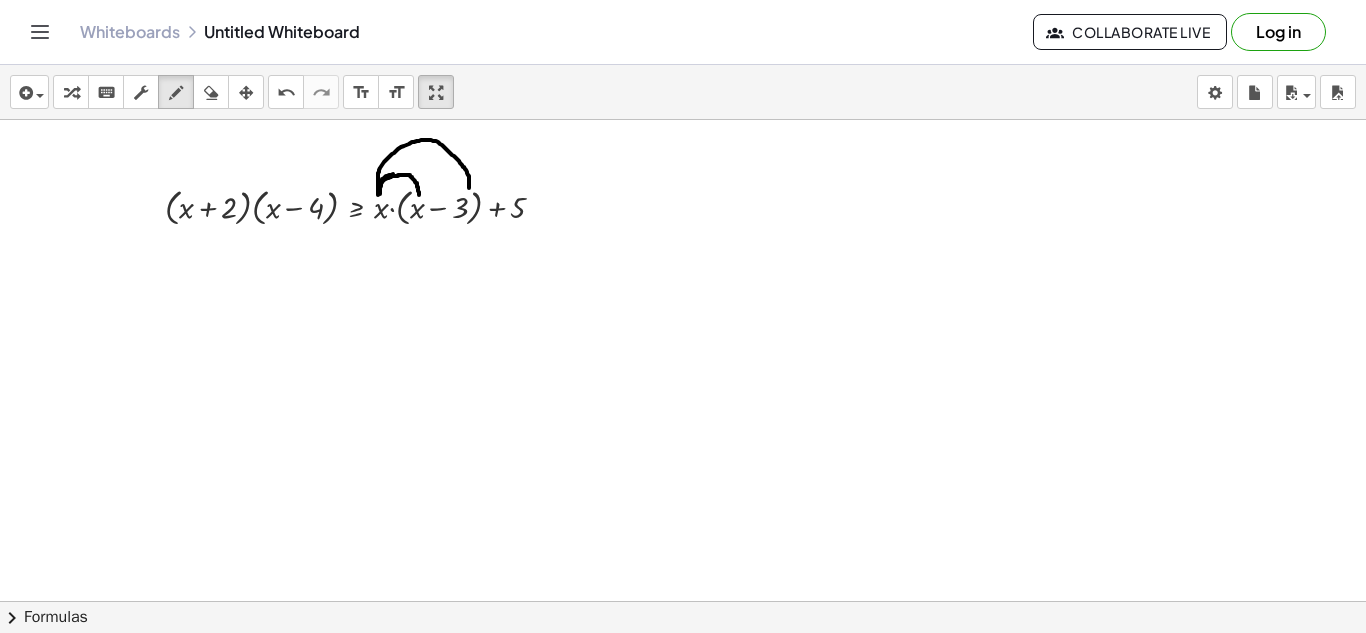 drag, startPoint x: 378, startPoint y: 194, endPoint x: 469, endPoint y: 188, distance: 91.197586 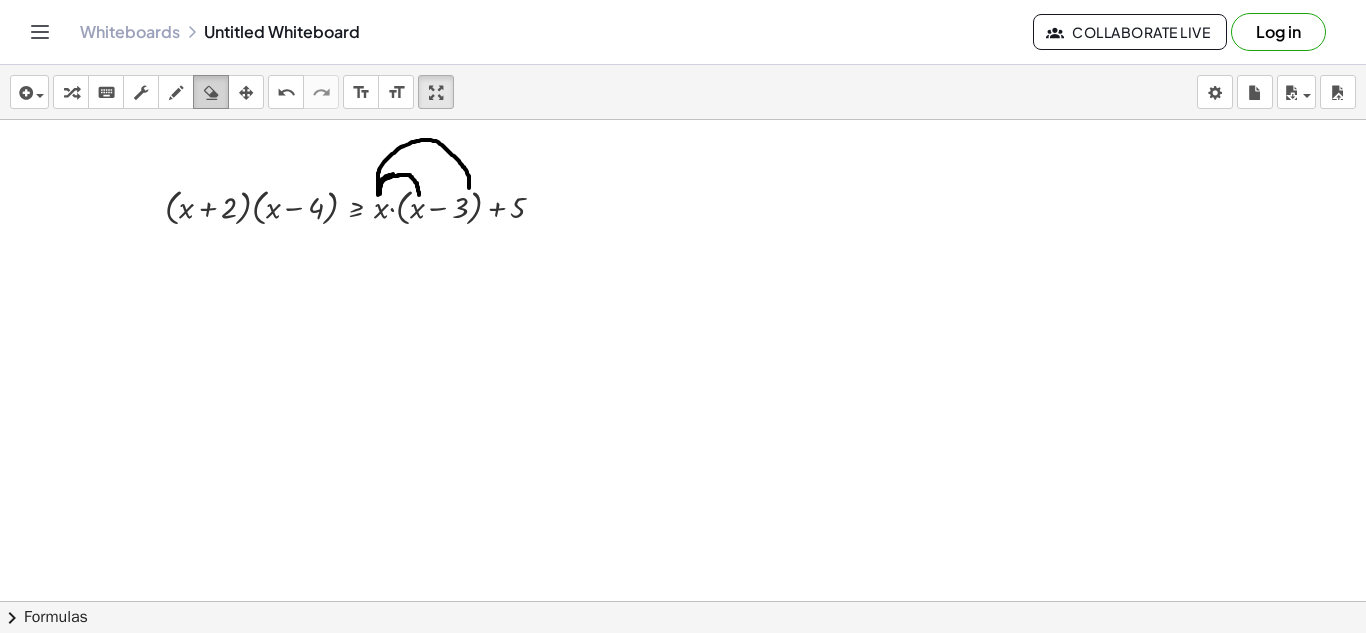 click at bounding box center [211, 93] 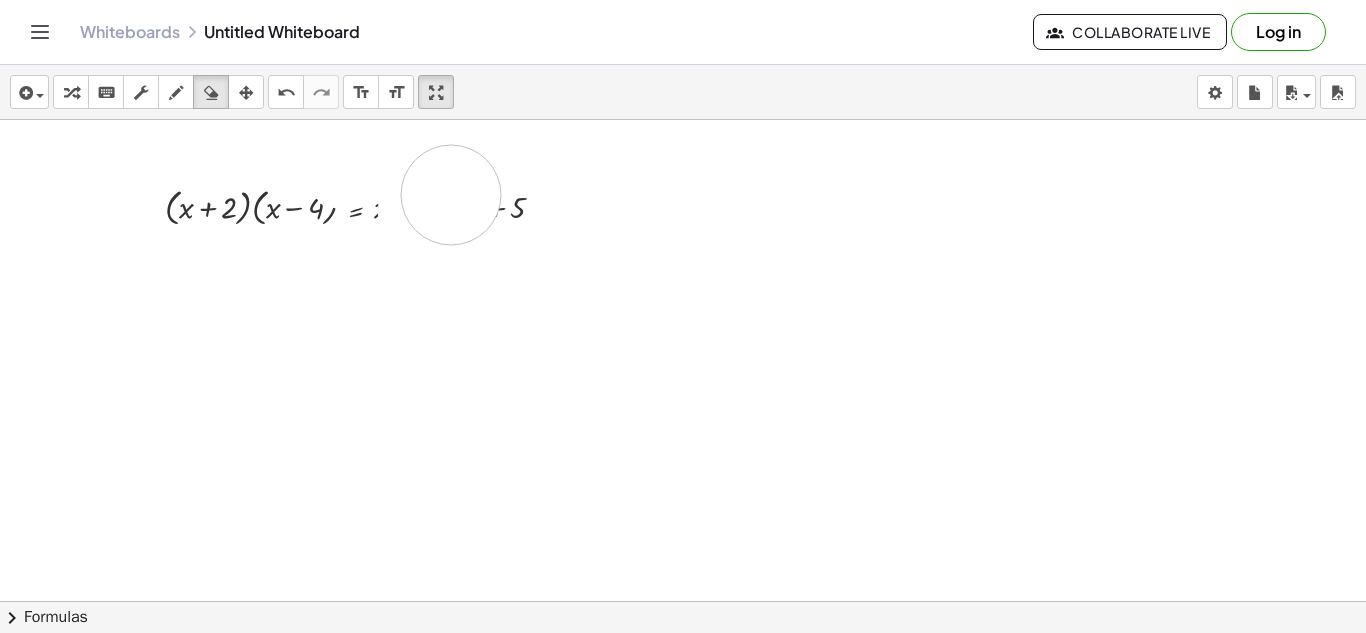 drag, startPoint x: 348, startPoint y: 160, endPoint x: 383, endPoint y: 142, distance: 39.357338 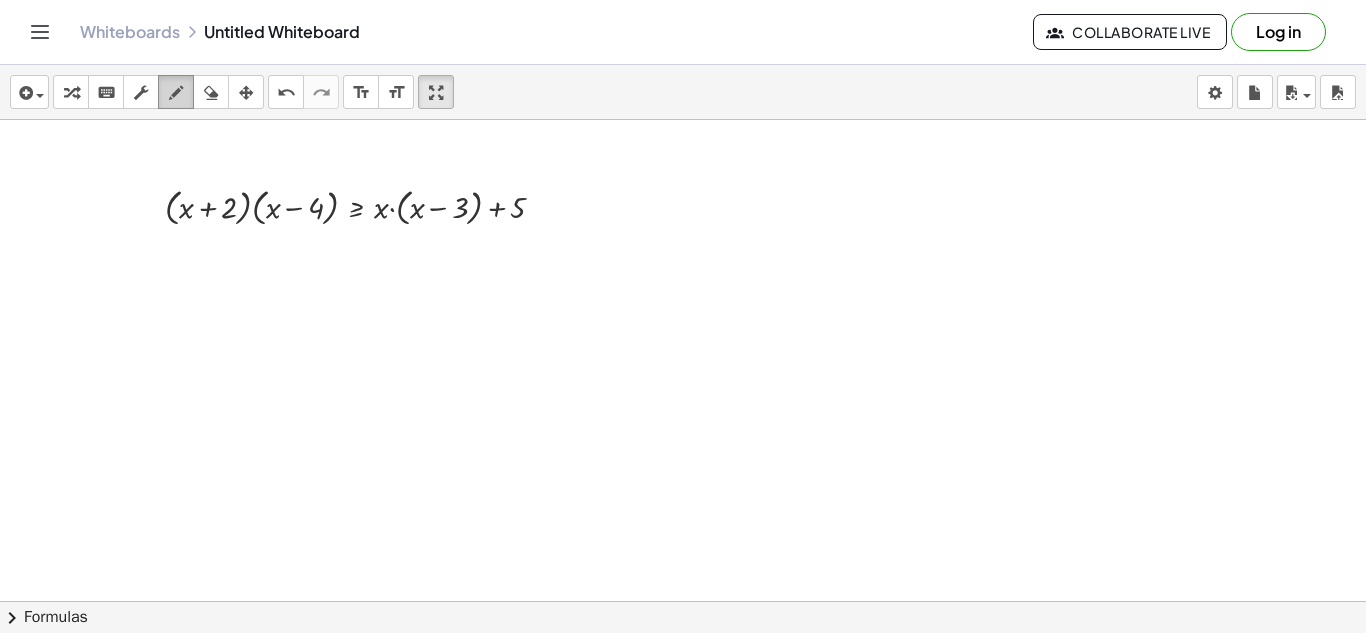 click at bounding box center (176, 92) 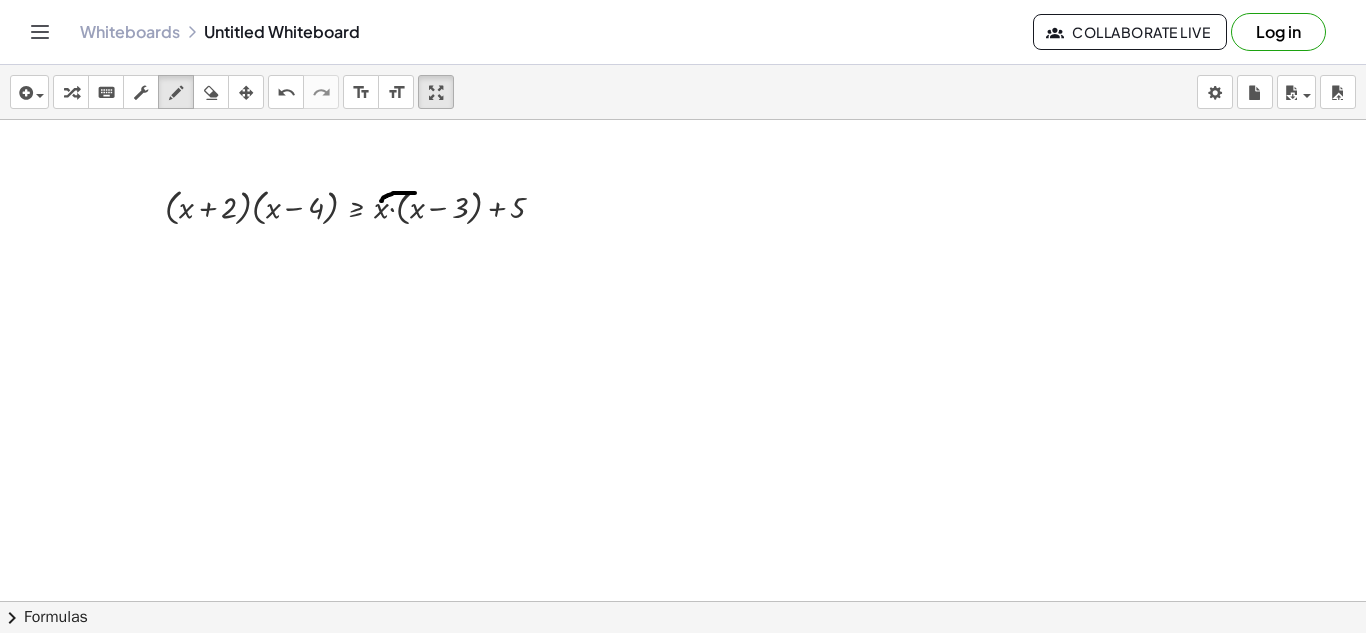 drag, startPoint x: 381, startPoint y: 201, endPoint x: 415, endPoint y: 193, distance: 34.928497 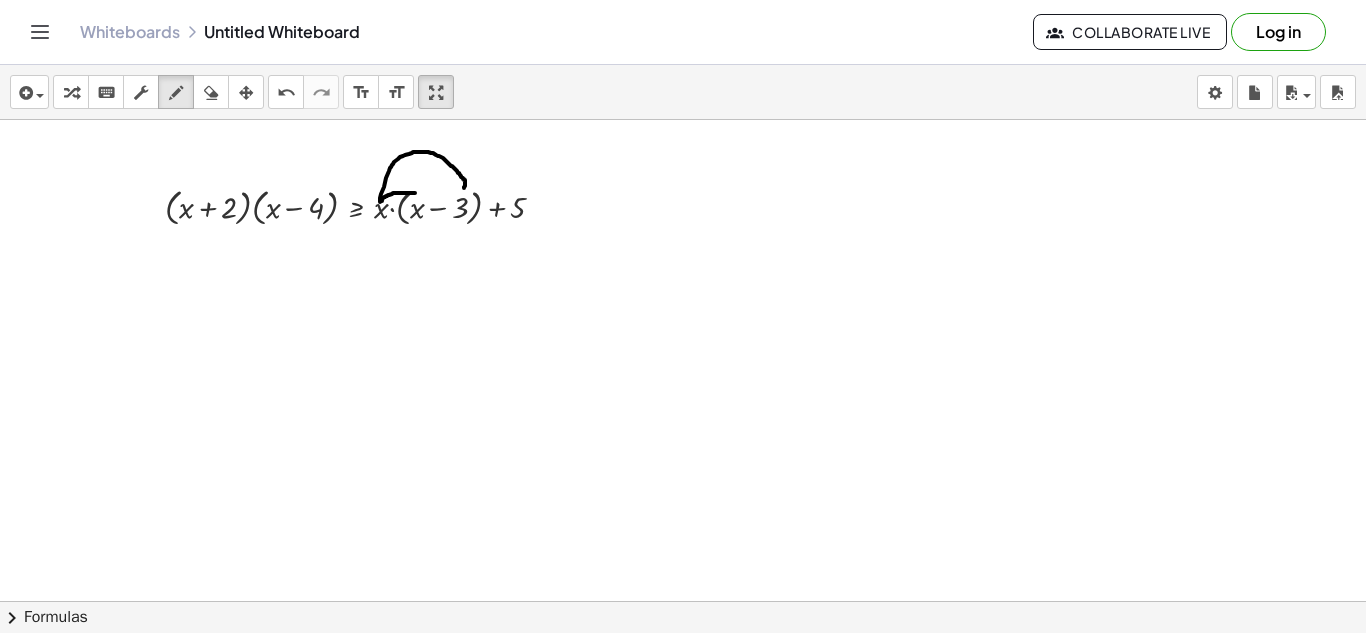 drag, startPoint x: 380, startPoint y: 202, endPoint x: 464, endPoint y: 188, distance: 85.158676 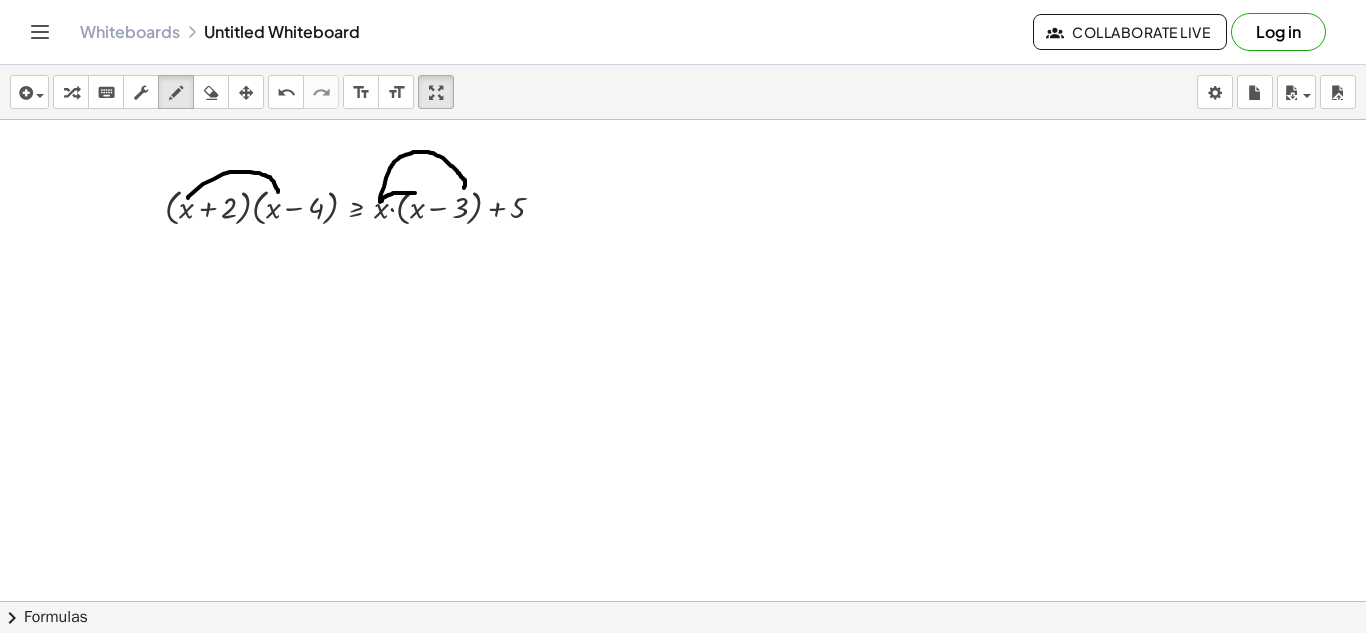 drag, startPoint x: 188, startPoint y: 198, endPoint x: 278, endPoint y: 192, distance: 90.199776 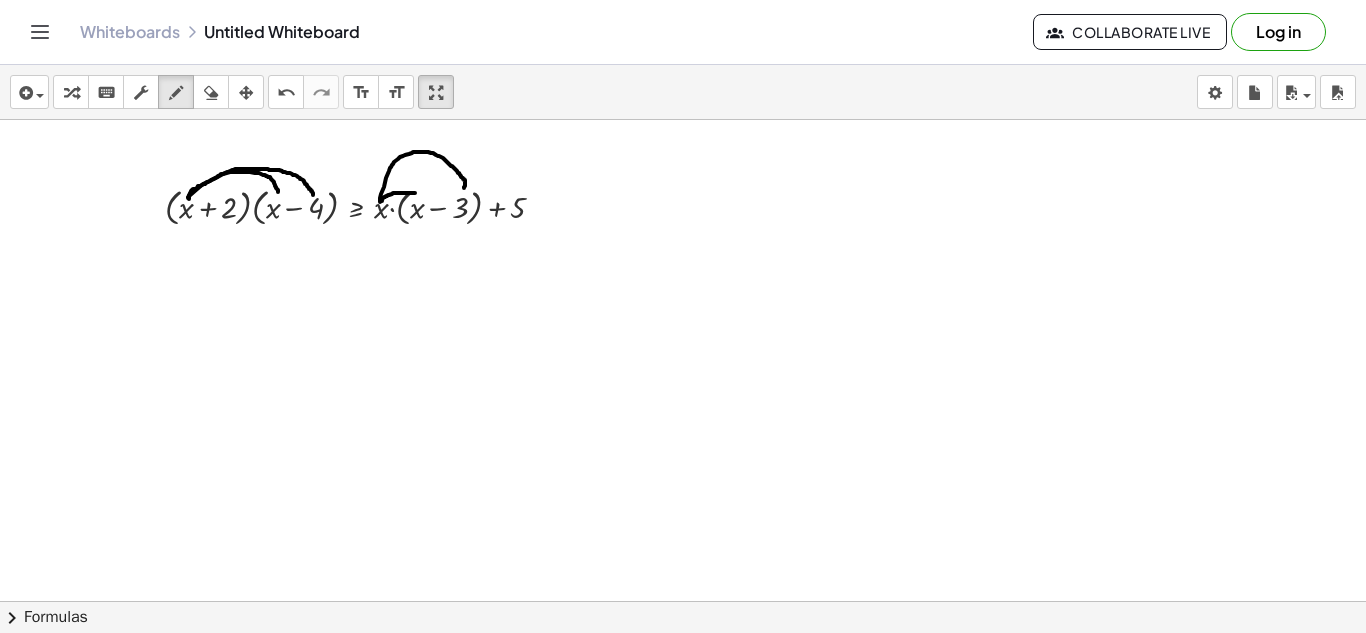 drag, startPoint x: 189, startPoint y: 199, endPoint x: 314, endPoint y: 195, distance: 125.06398 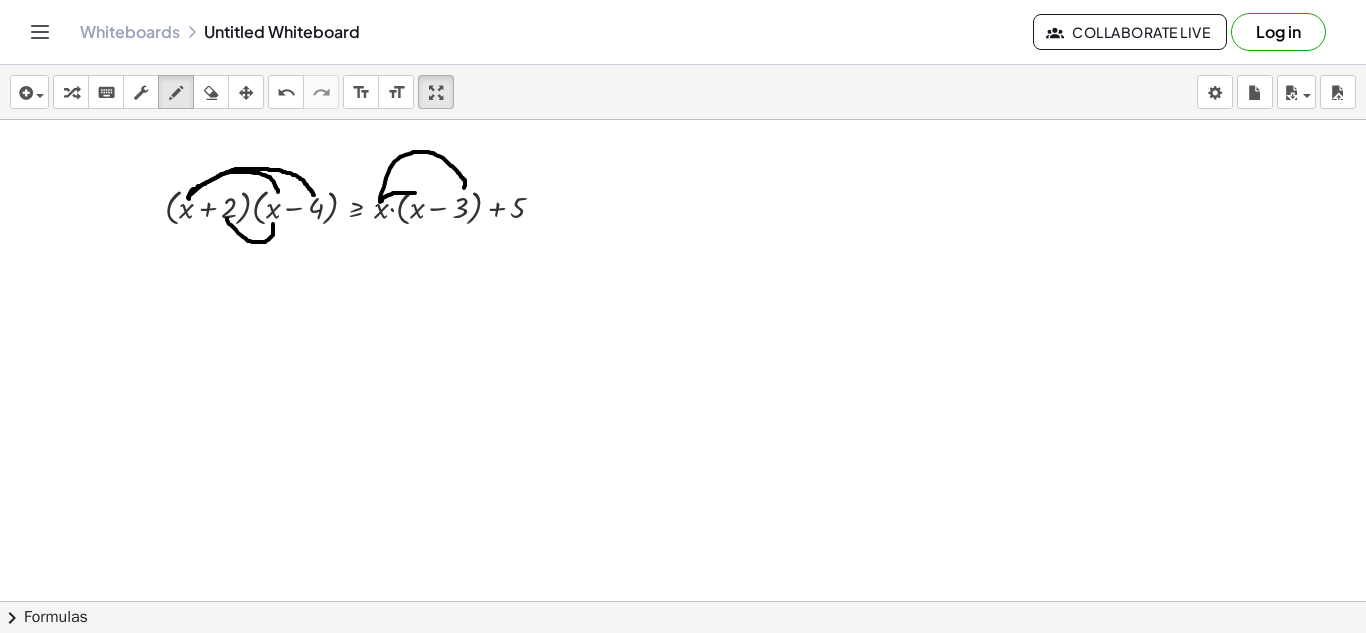 drag, startPoint x: 227, startPoint y: 219, endPoint x: 273, endPoint y: 224, distance: 46.270943 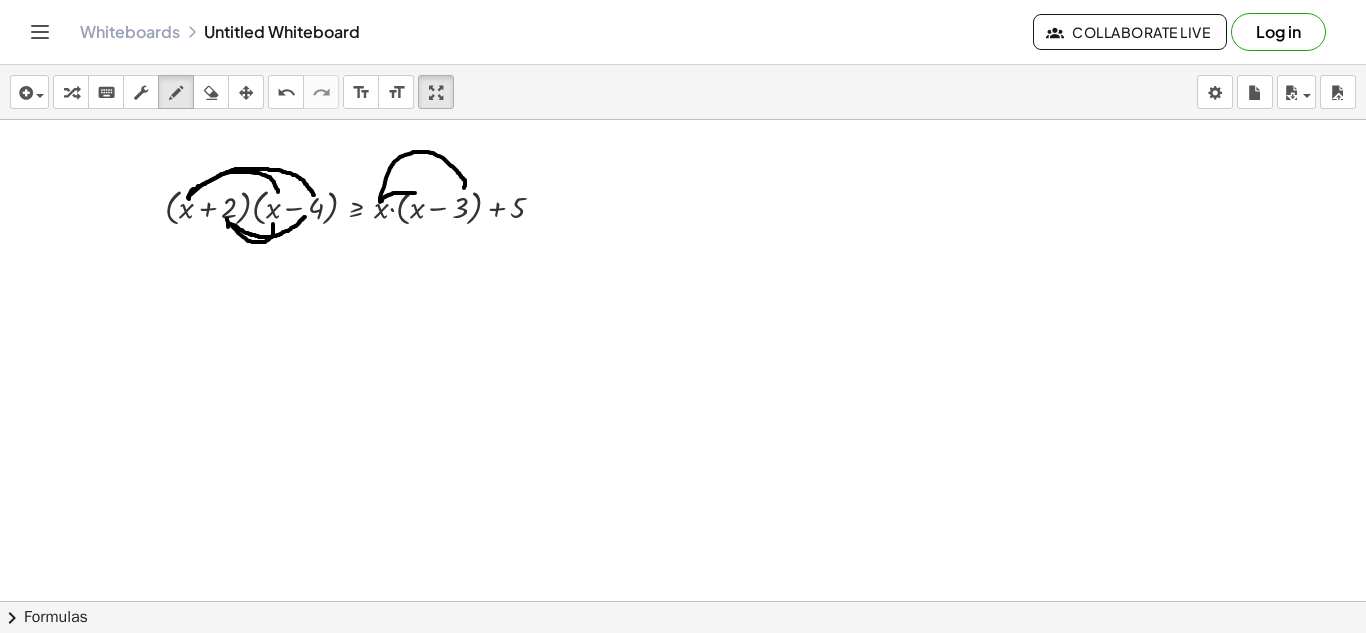 drag, startPoint x: 228, startPoint y: 227, endPoint x: 306, endPoint y: 217, distance: 78.63841 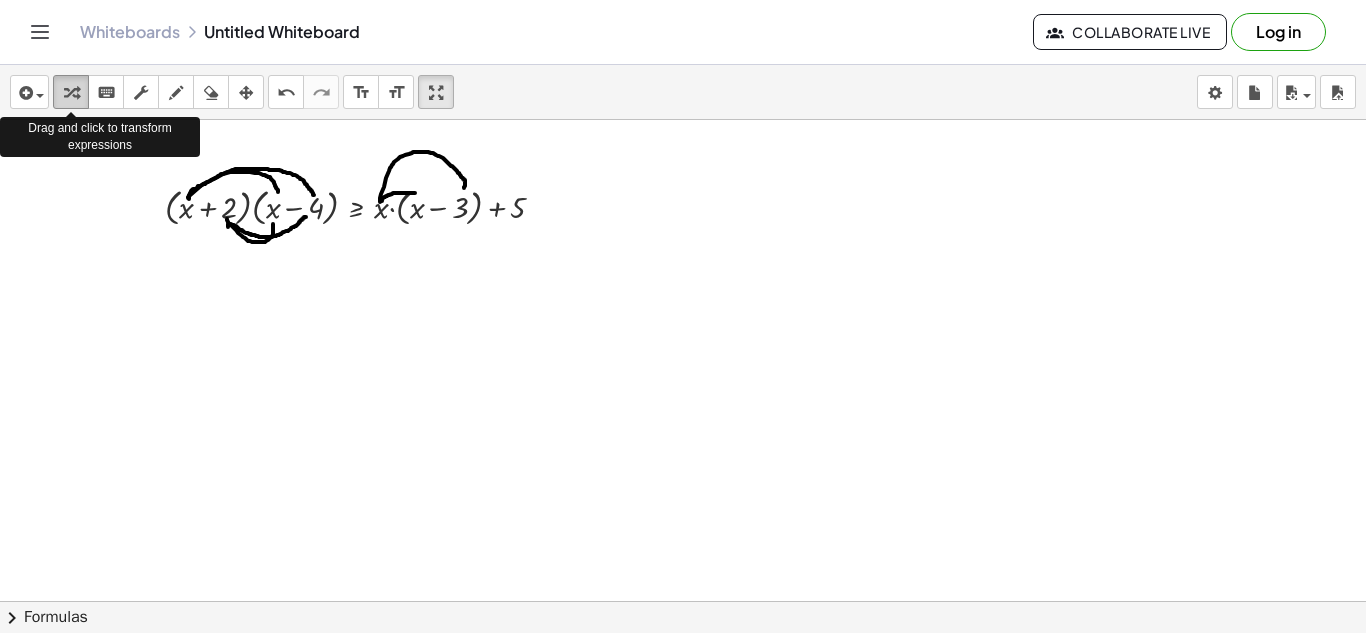 click at bounding box center (71, 93) 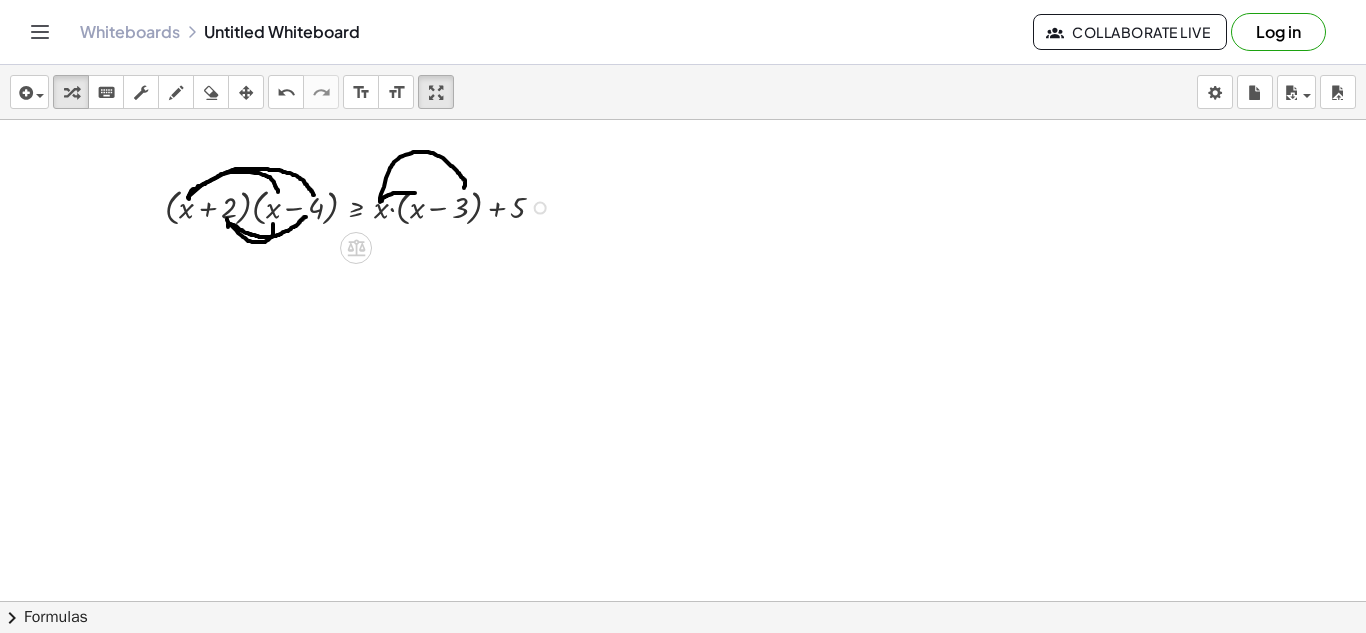 click at bounding box center [363, 206] 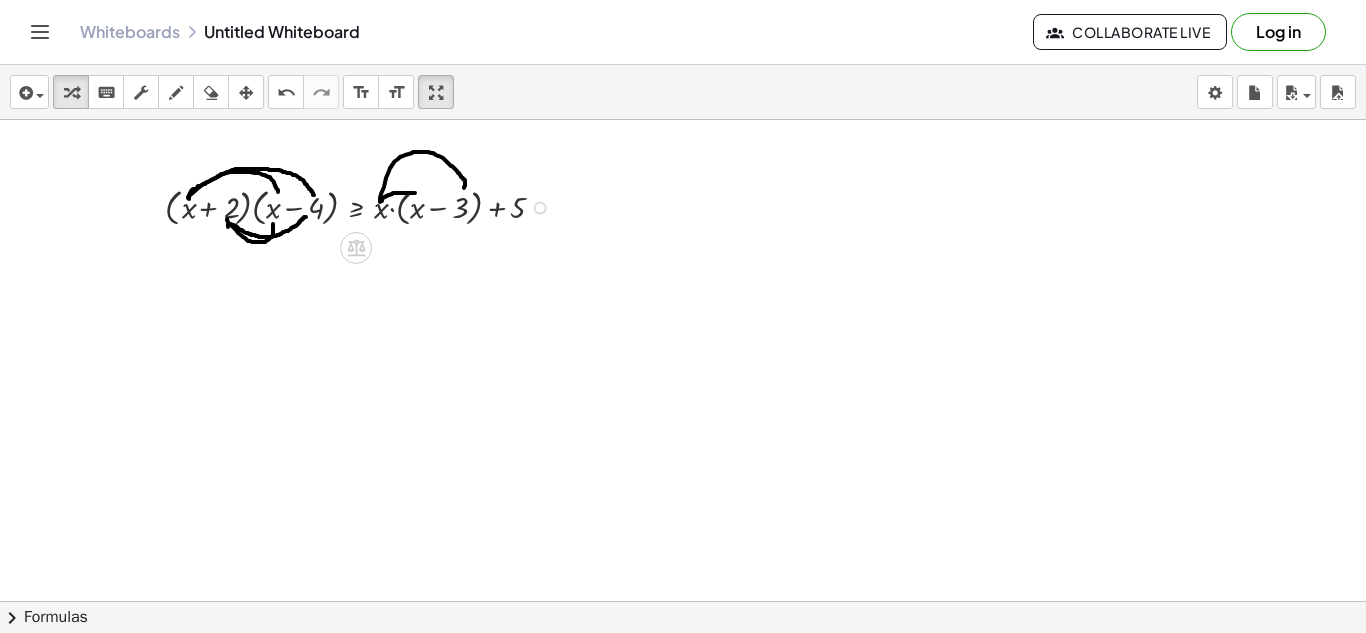 click at bounding box center (363, 206) 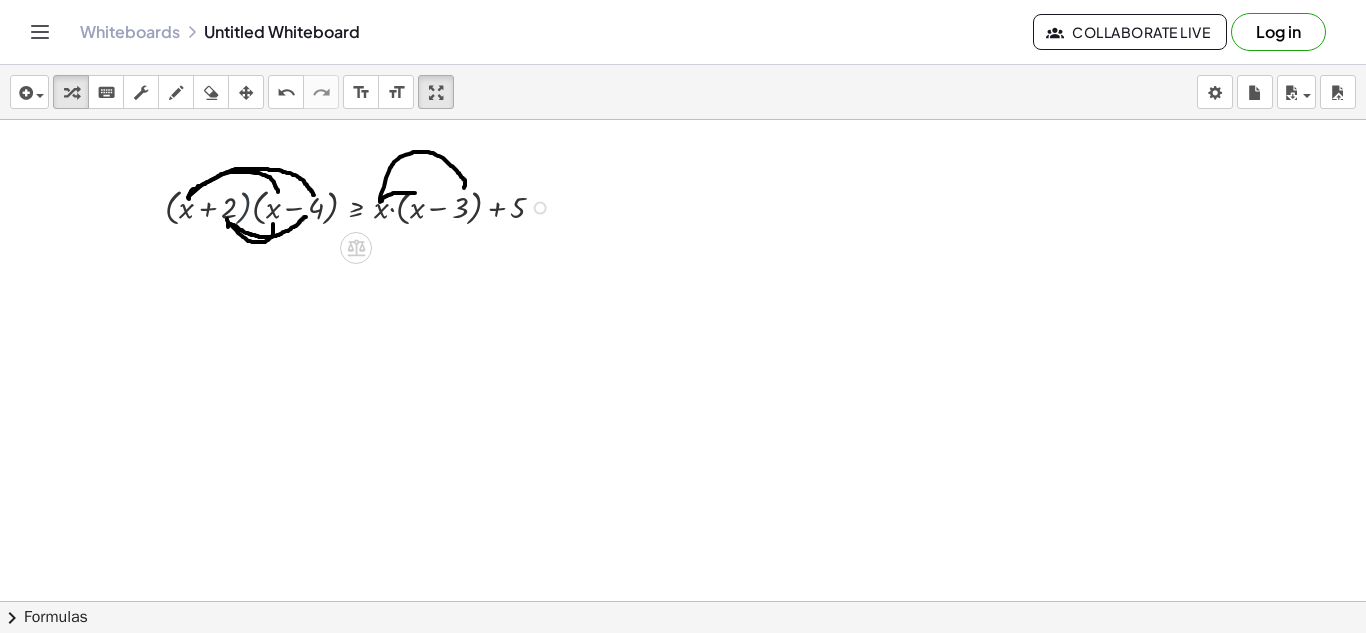 click at bounding box center (363, 206) 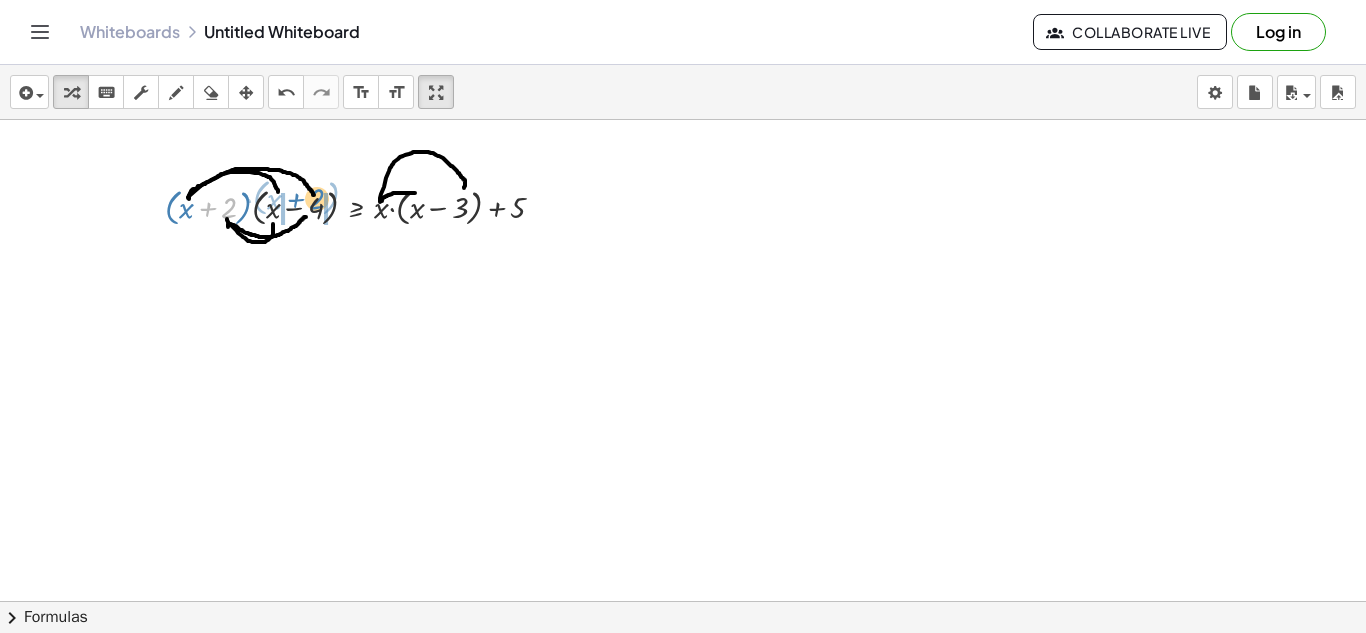 drag, startPoint x: 209, startPoint y: 217, endPoint x: 294, endPoint y: 217, distance: 85 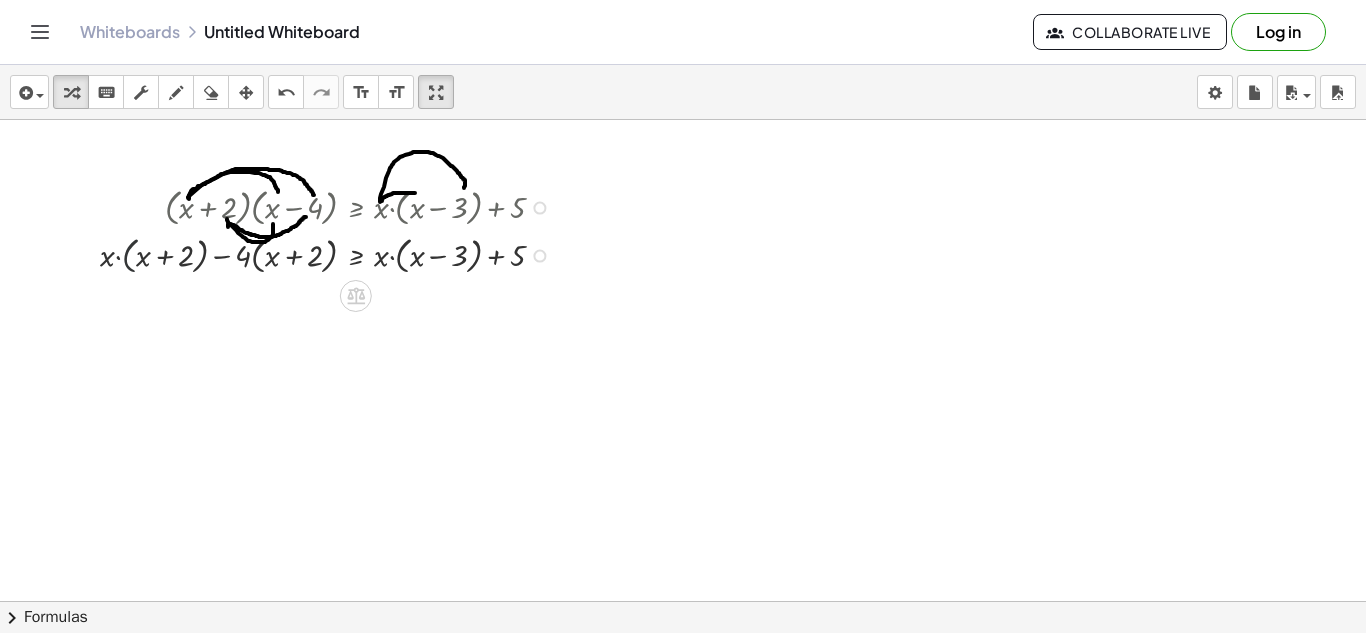 click at bounding box center (330, 254) 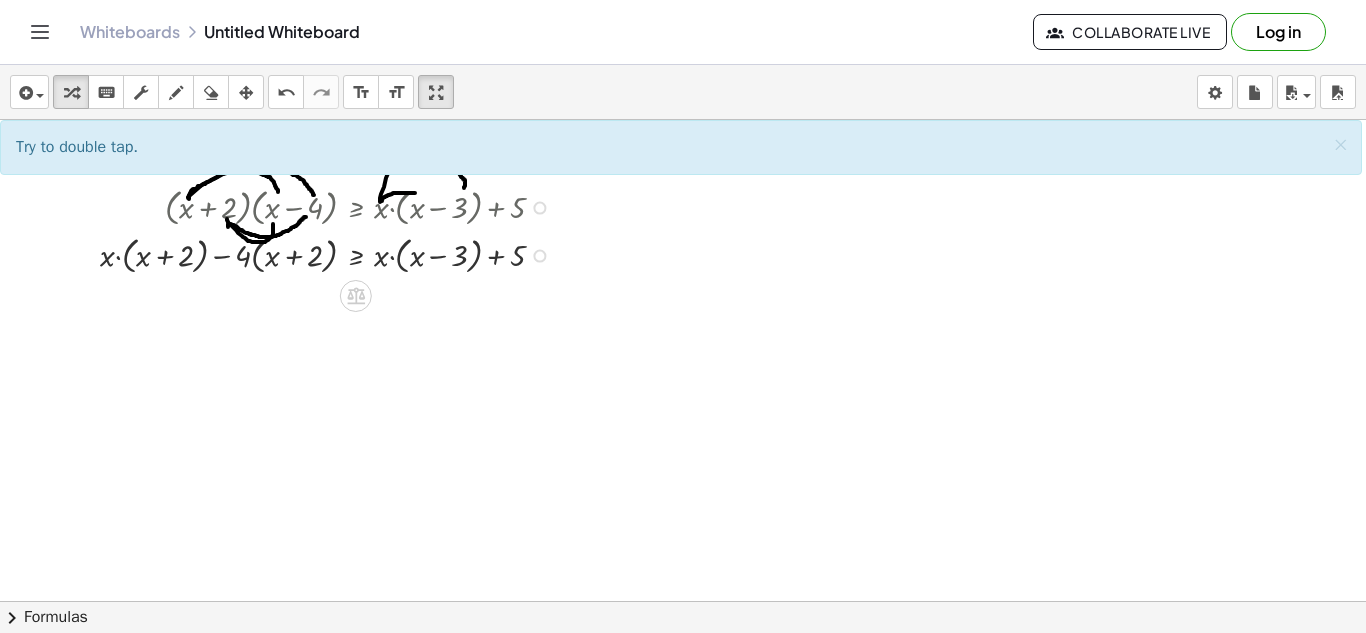 click at bounding box center [330, 254] 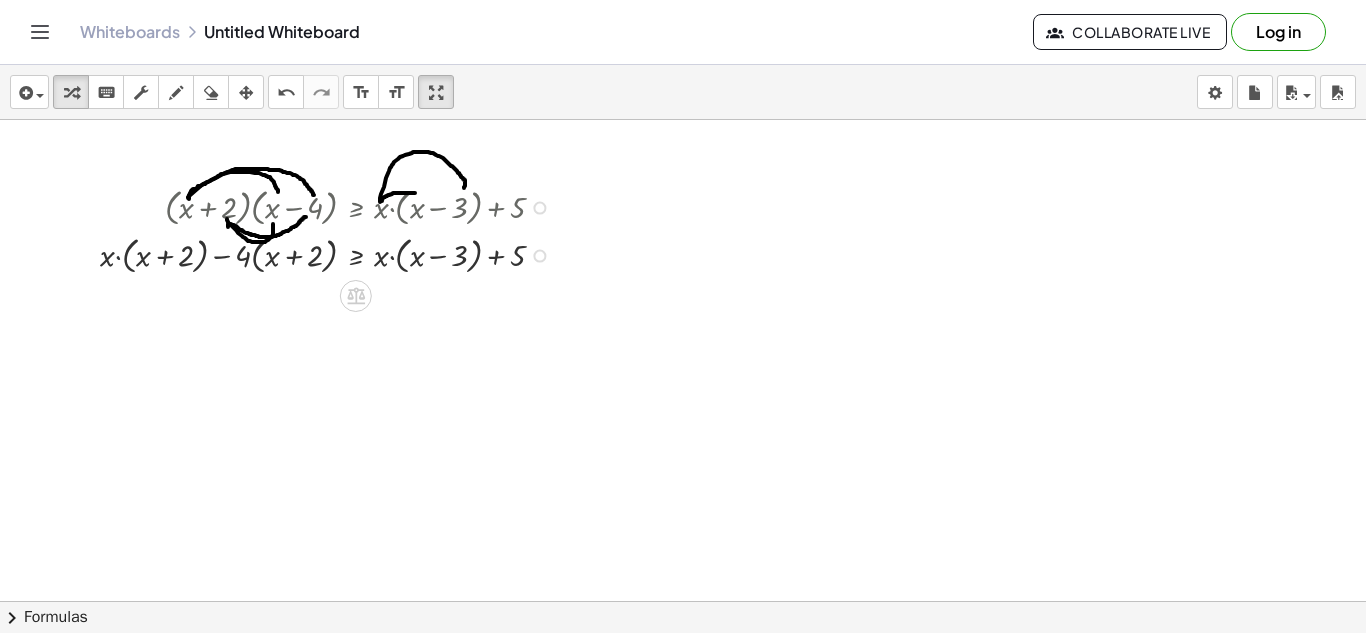 click at bounding box center [330, 254] 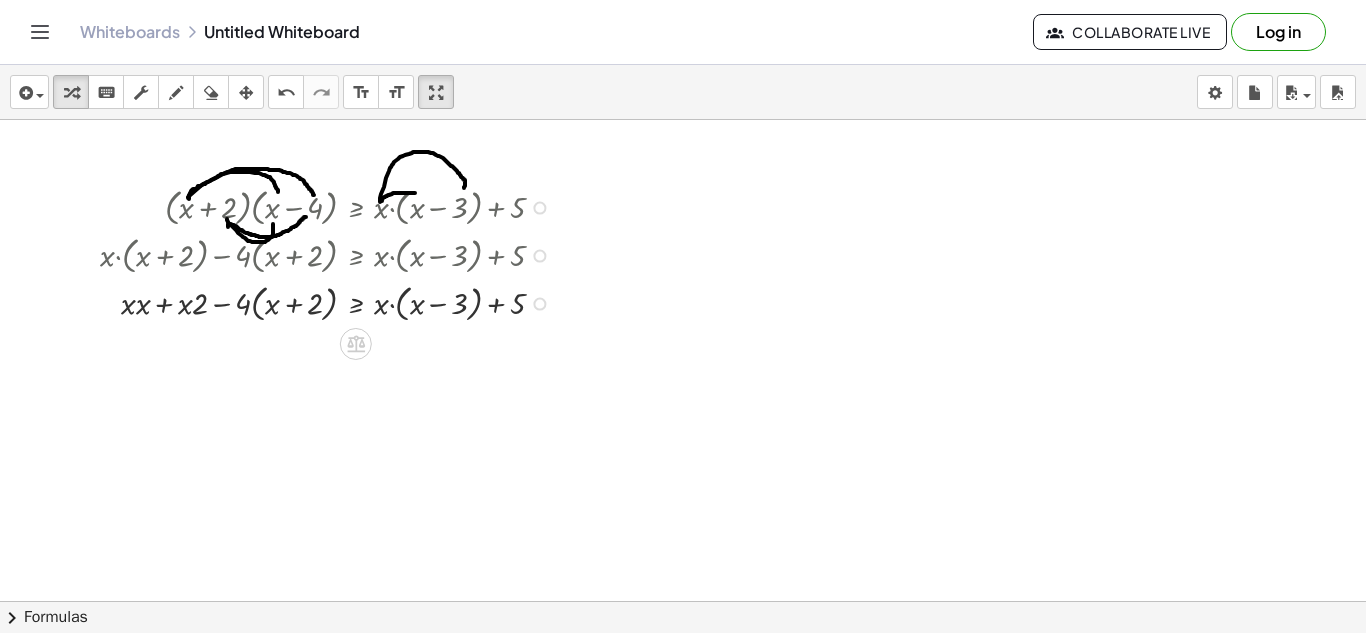 drag, startPoint x: 245, startPoint y: 266, endPoint x: 251, endPoint y: 326, distance: 60.299255 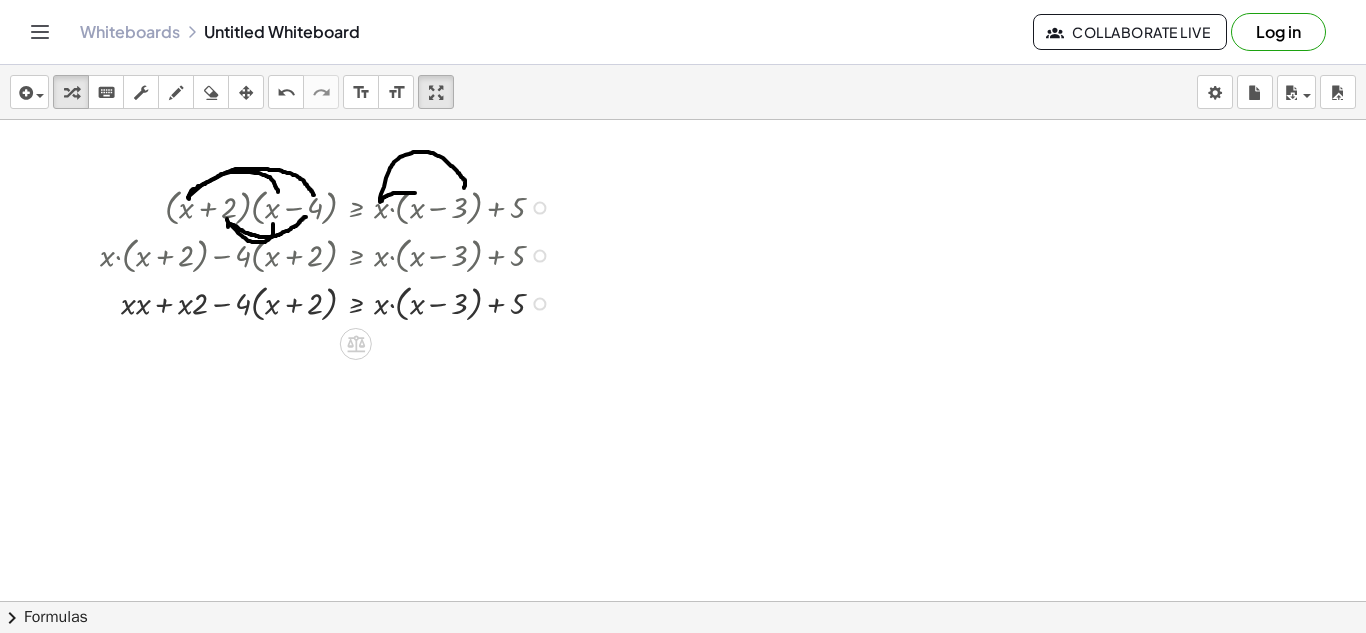 click at bounding box center [330, 302] 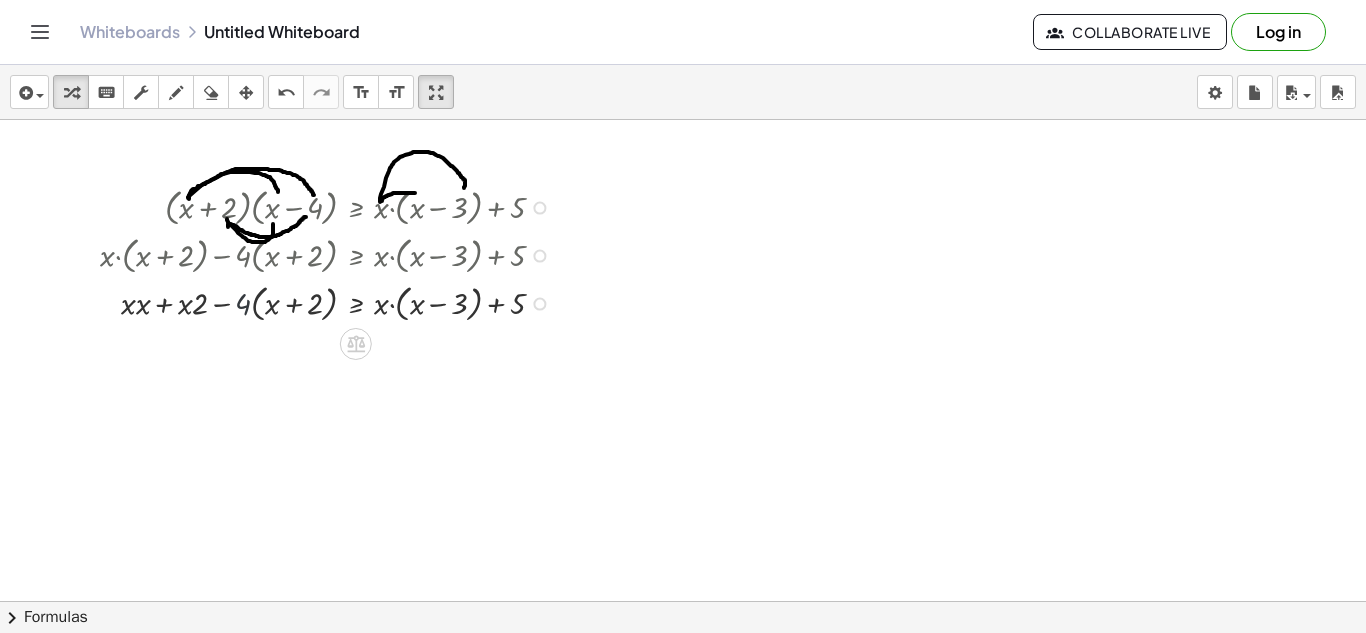 click at bounding box center (330, 302) 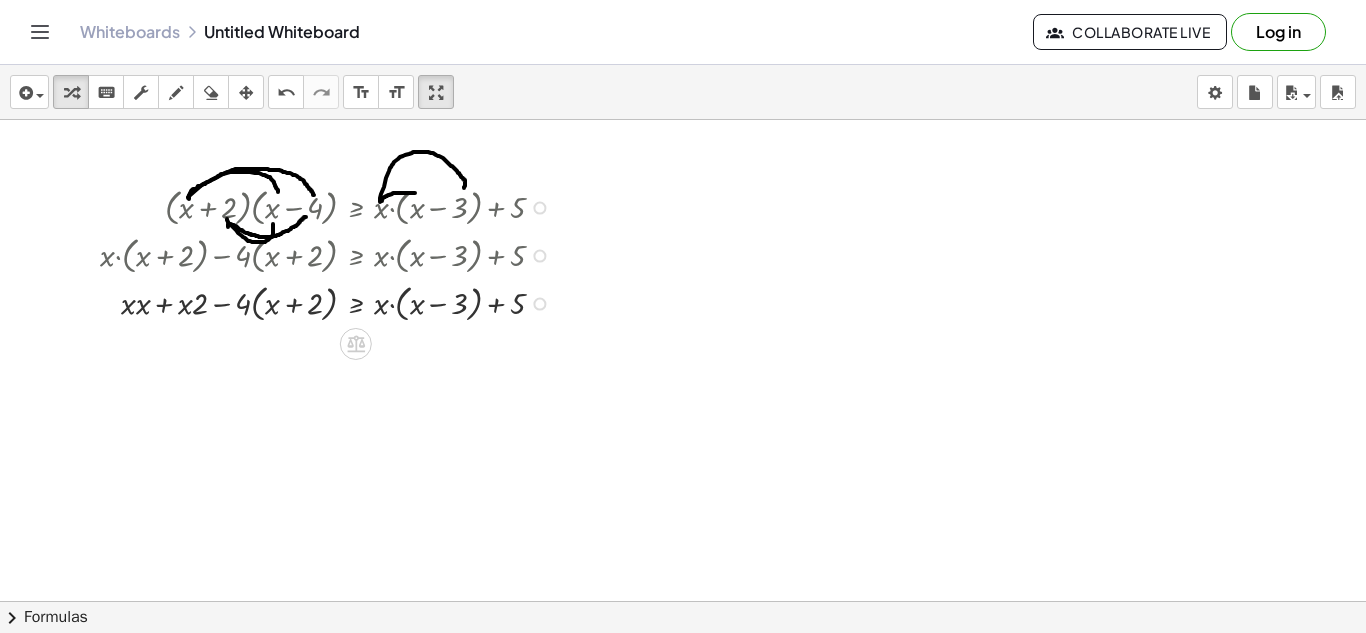 click at bounding box center [330, 302] 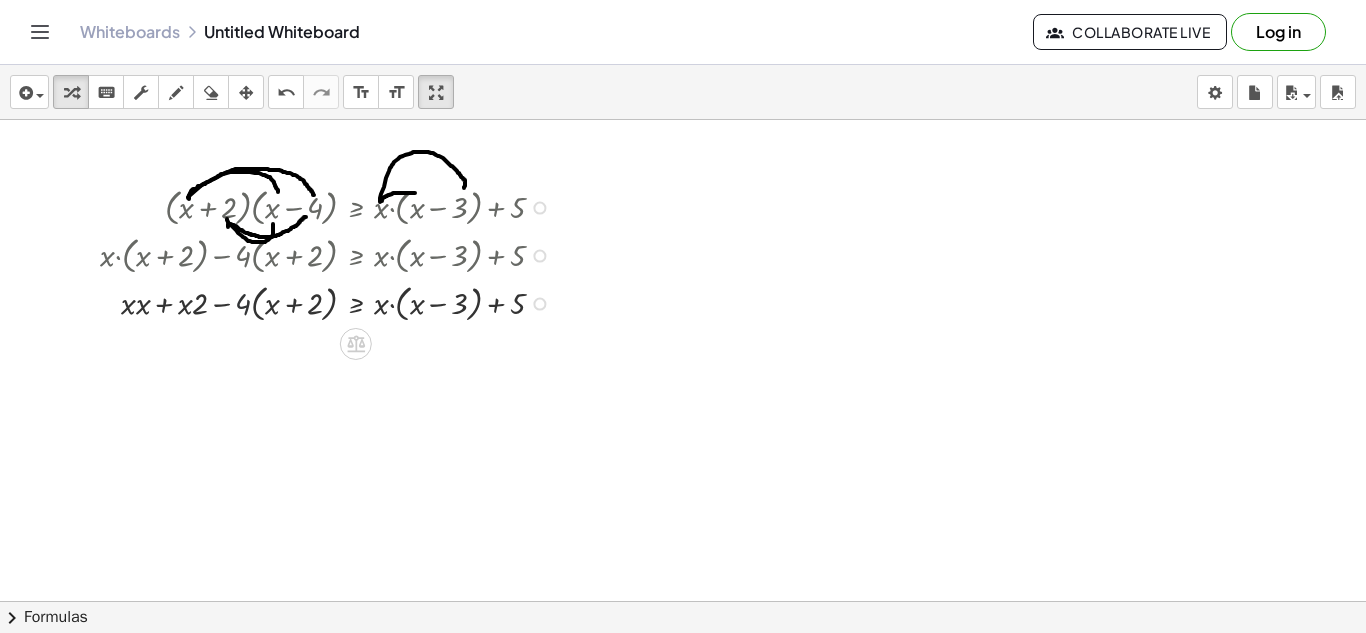 click at bounding box center [330, 302] 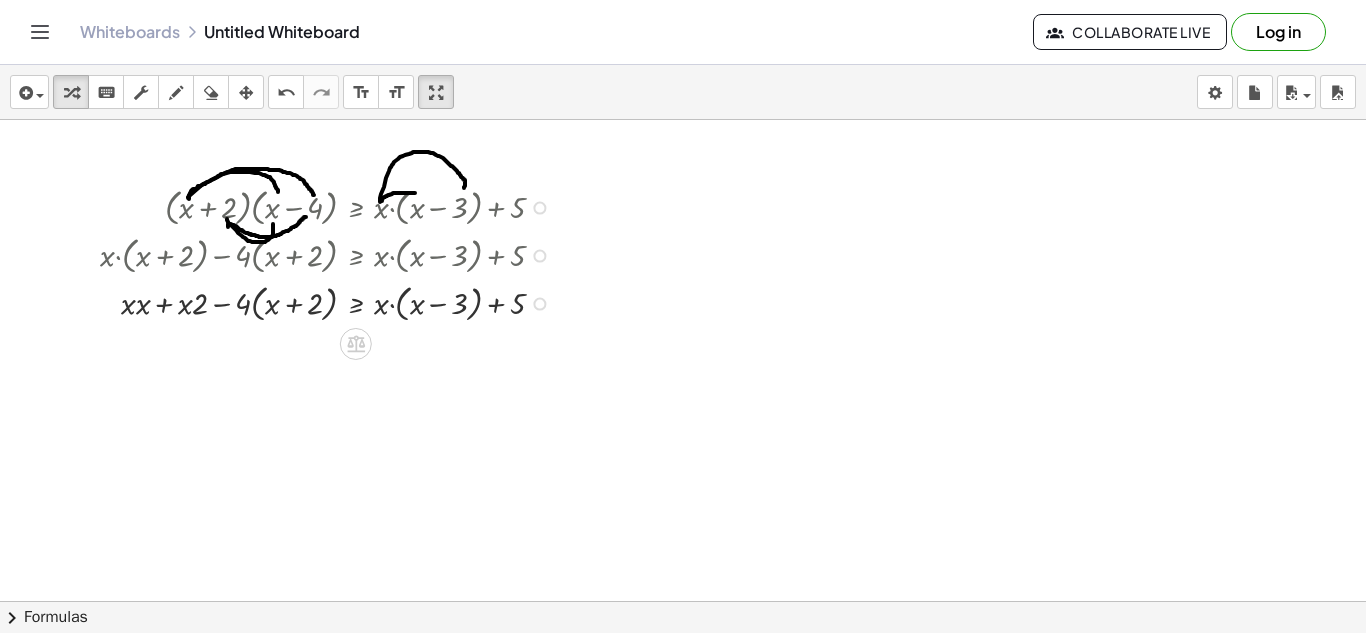 click at bounding box center [330, 302] 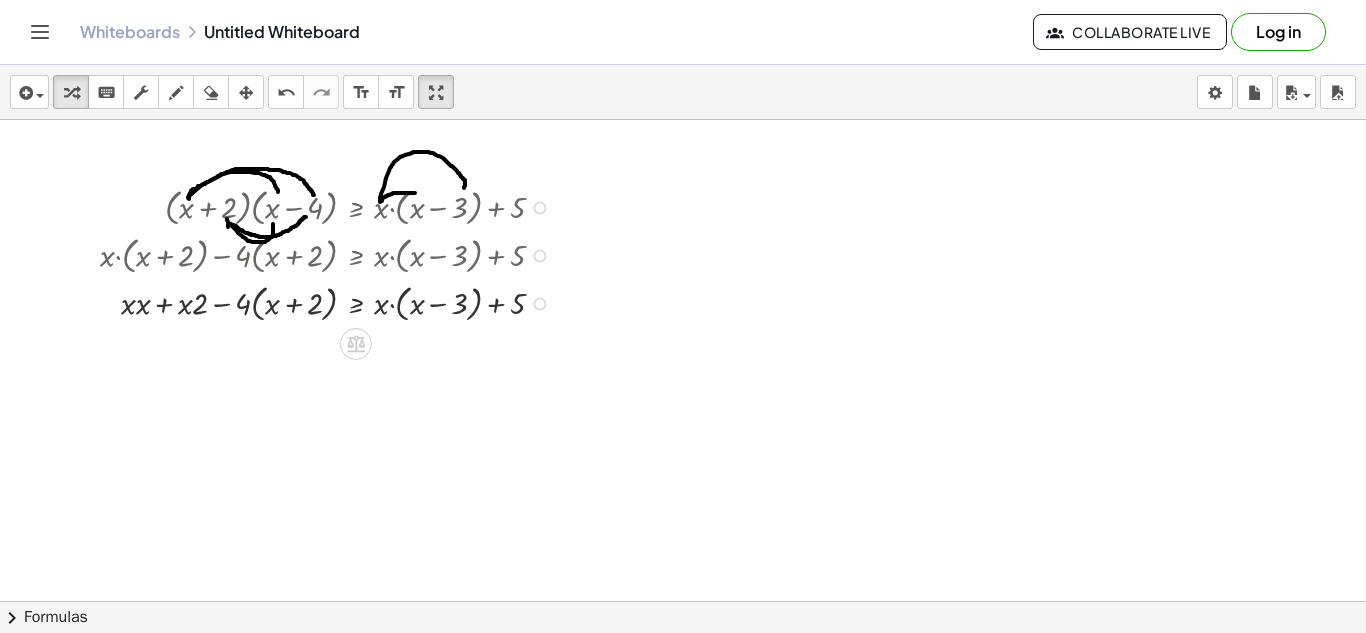 click at bounding box center (330, 302) 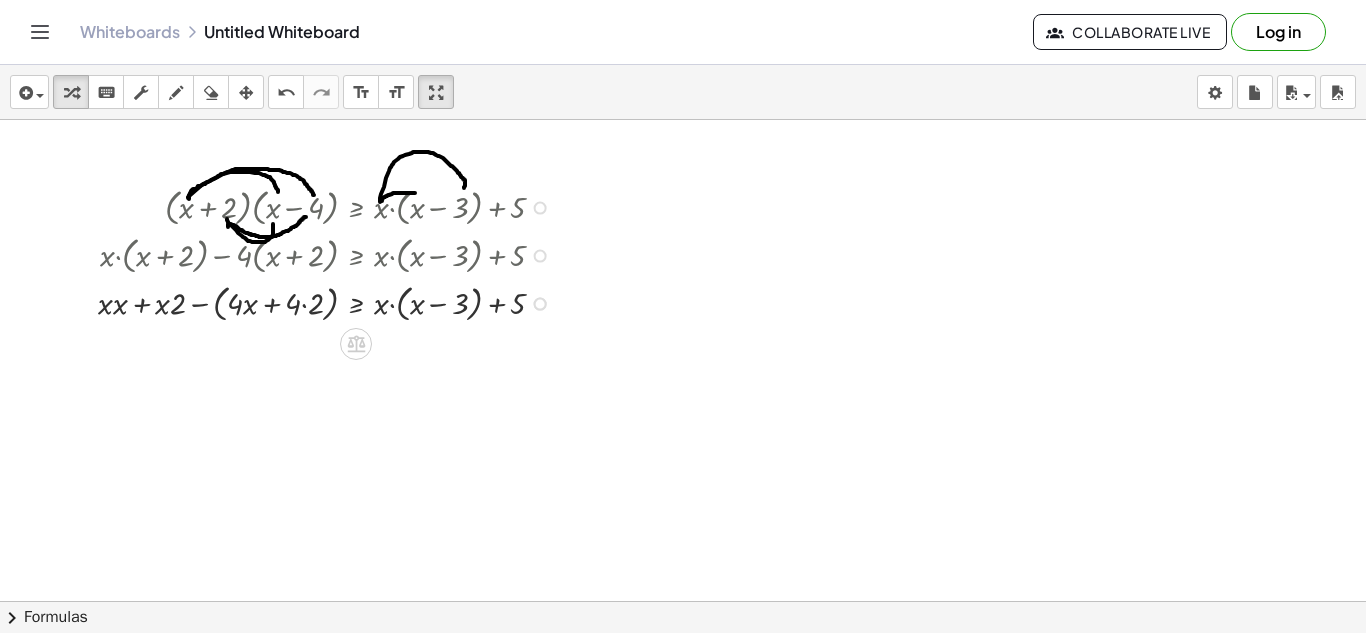 click at bounding box center (329, 302) 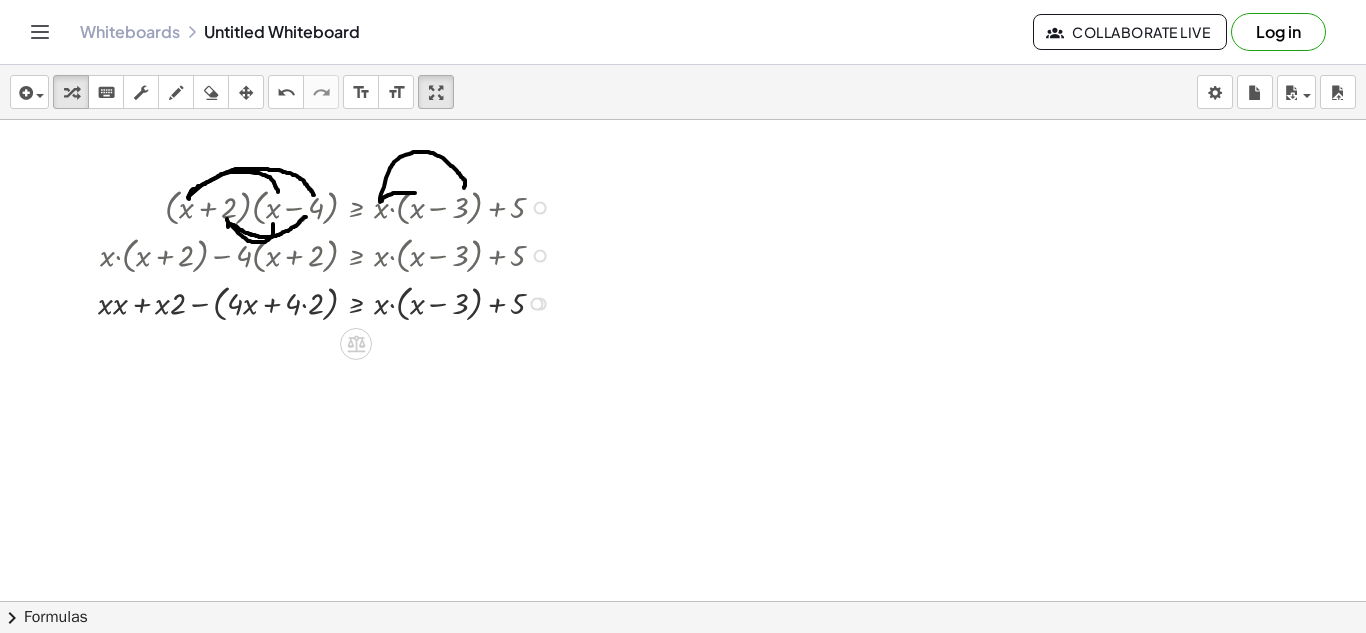 click at bounding box center (329, 302) 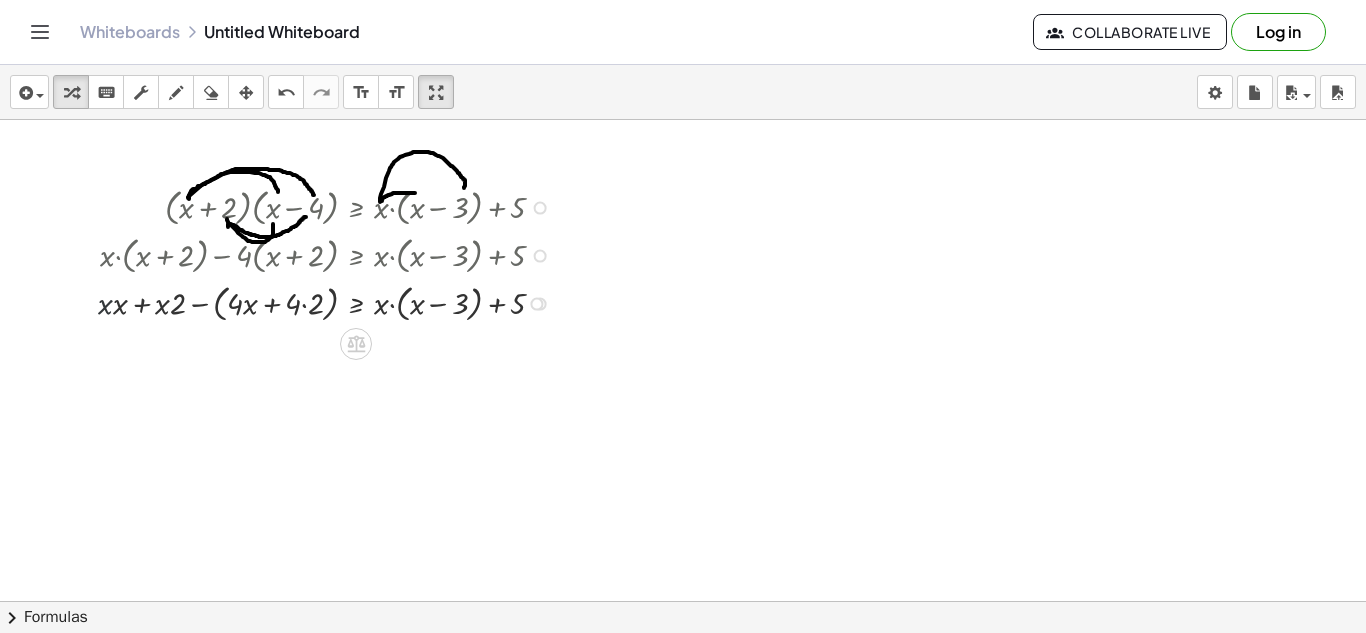 click at bounding box center (329, 302) 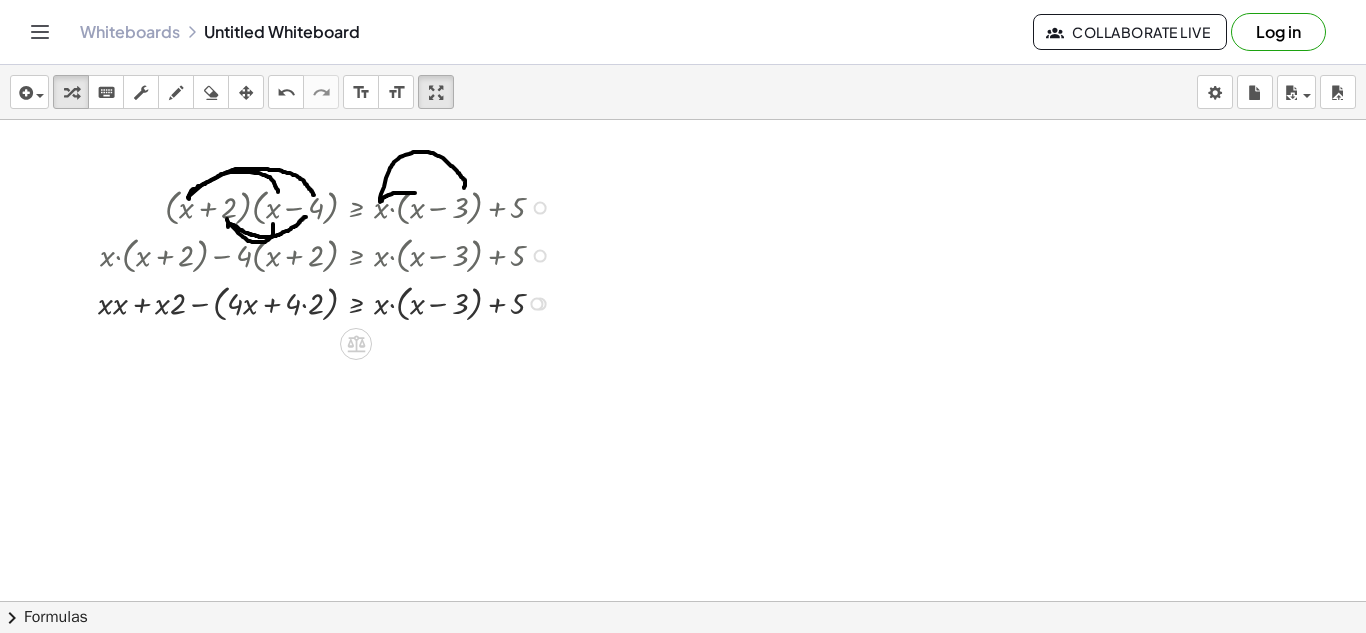 click at bounding box center (329, 302) 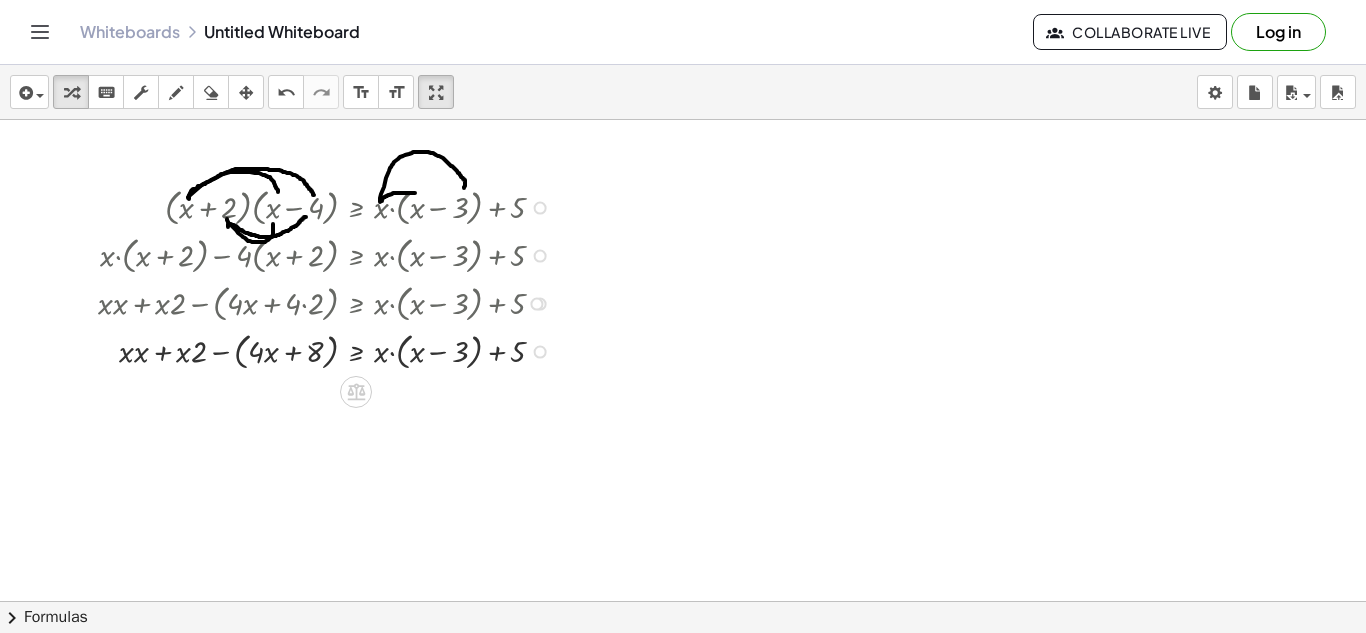 click at bounding box center [329, 350] 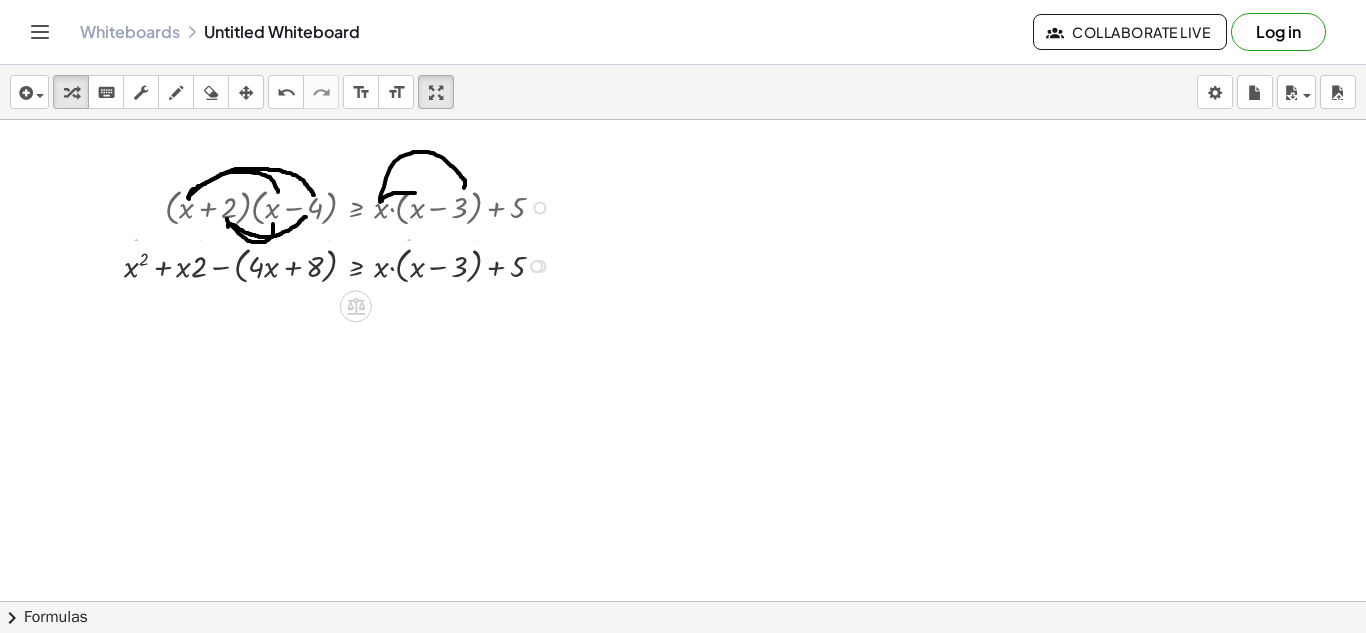drag, startPoint x: 534, startPoint y: 402, endPoint x: 534, endPoint y: 266, distance: 136 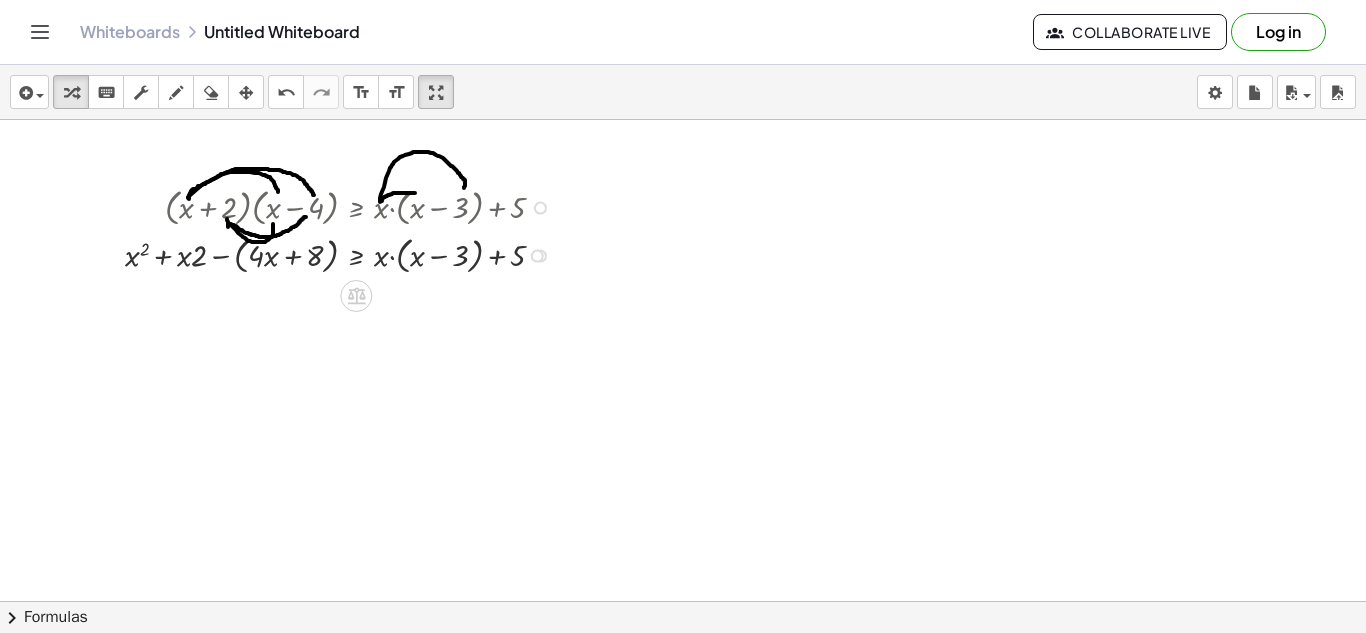 click at bounding box center [343, 254] 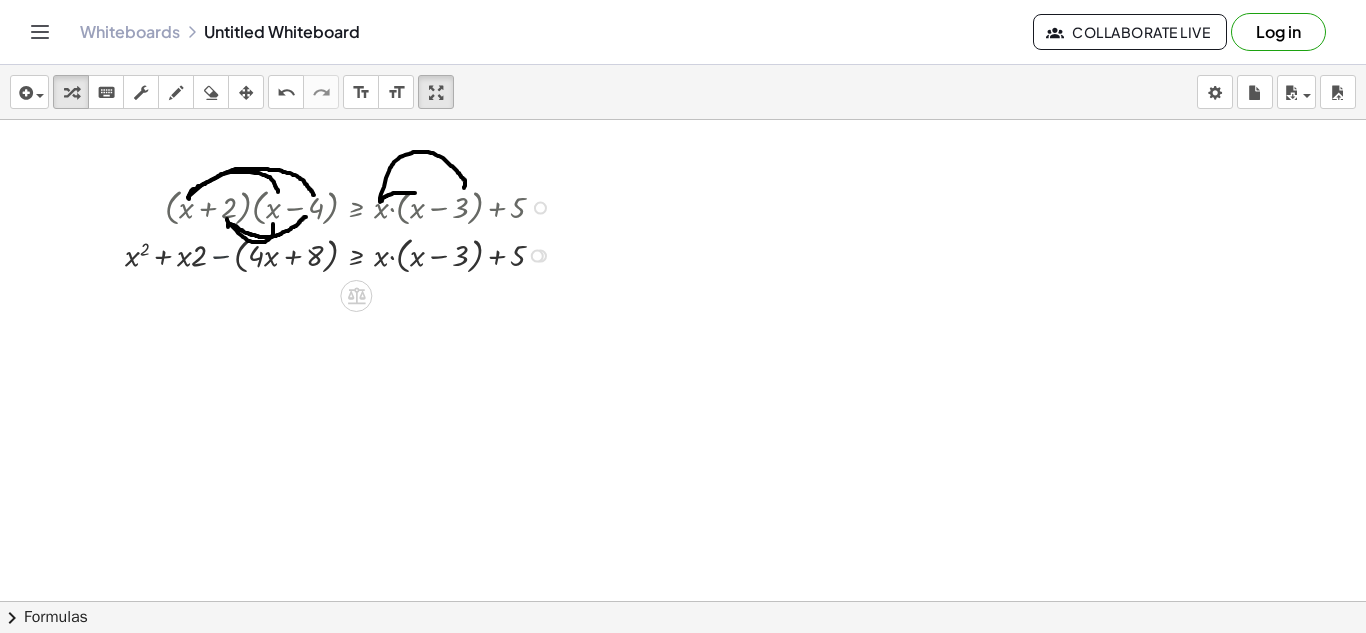 click at bounding box center (343, 254) 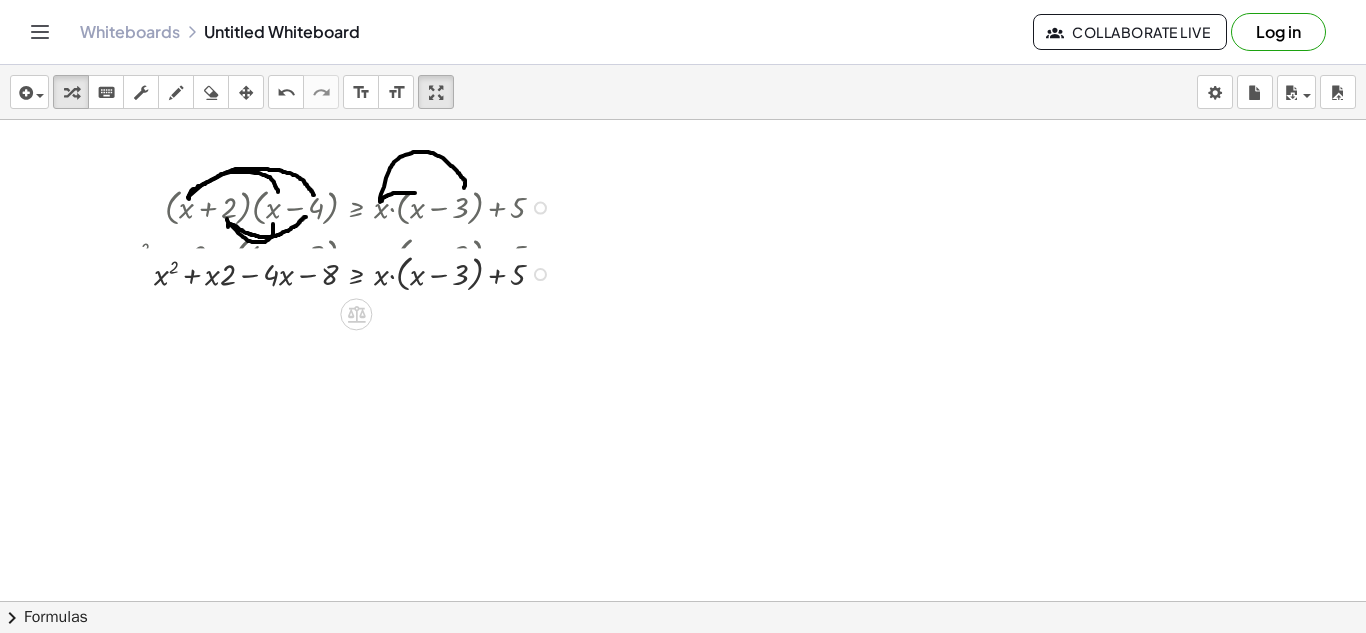 drag, startPoint x: 542, startPoint y: 305, endPoint x: 545, endPoint y: 273, distance: 32.140316 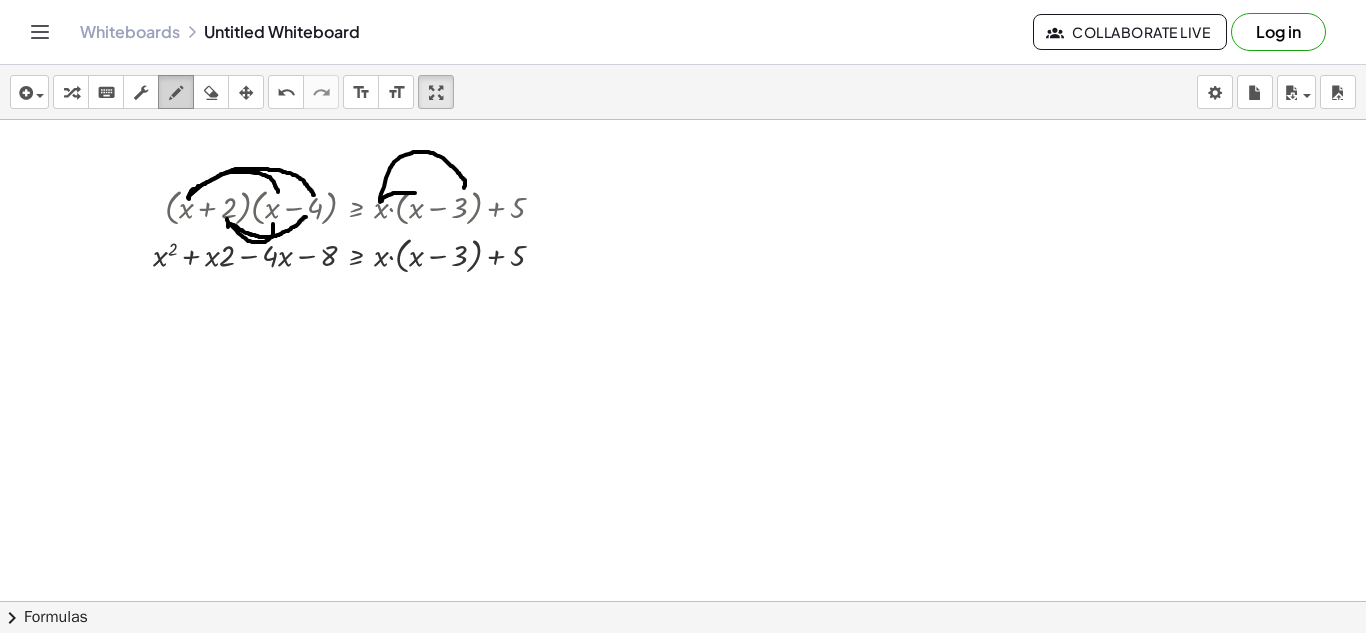 click at bounding box center (176, 93) 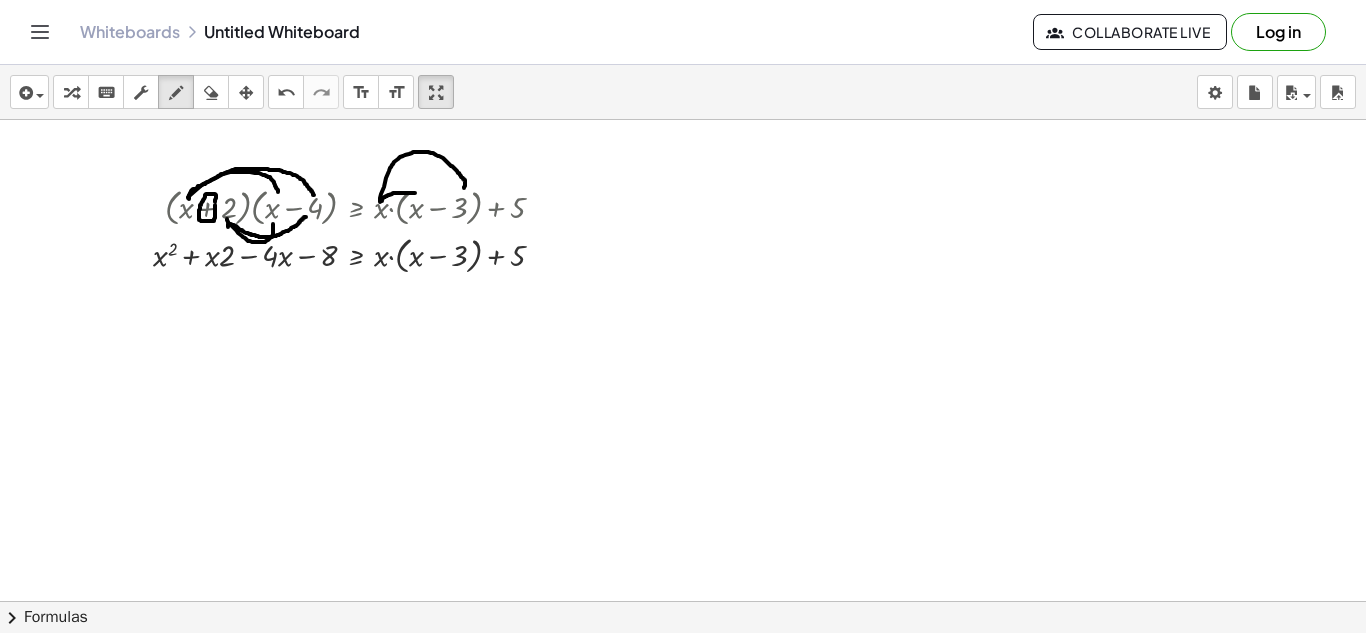 click at bounding box center (683, -466) 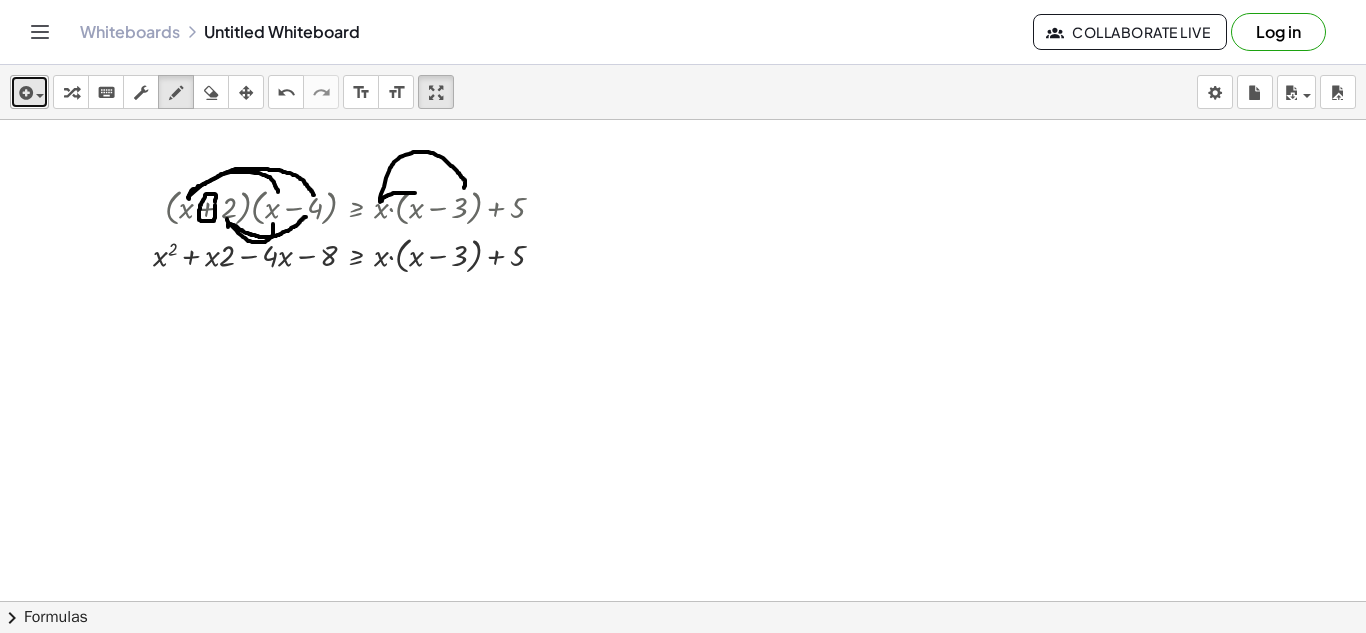 click at bounding box center [40, 96] 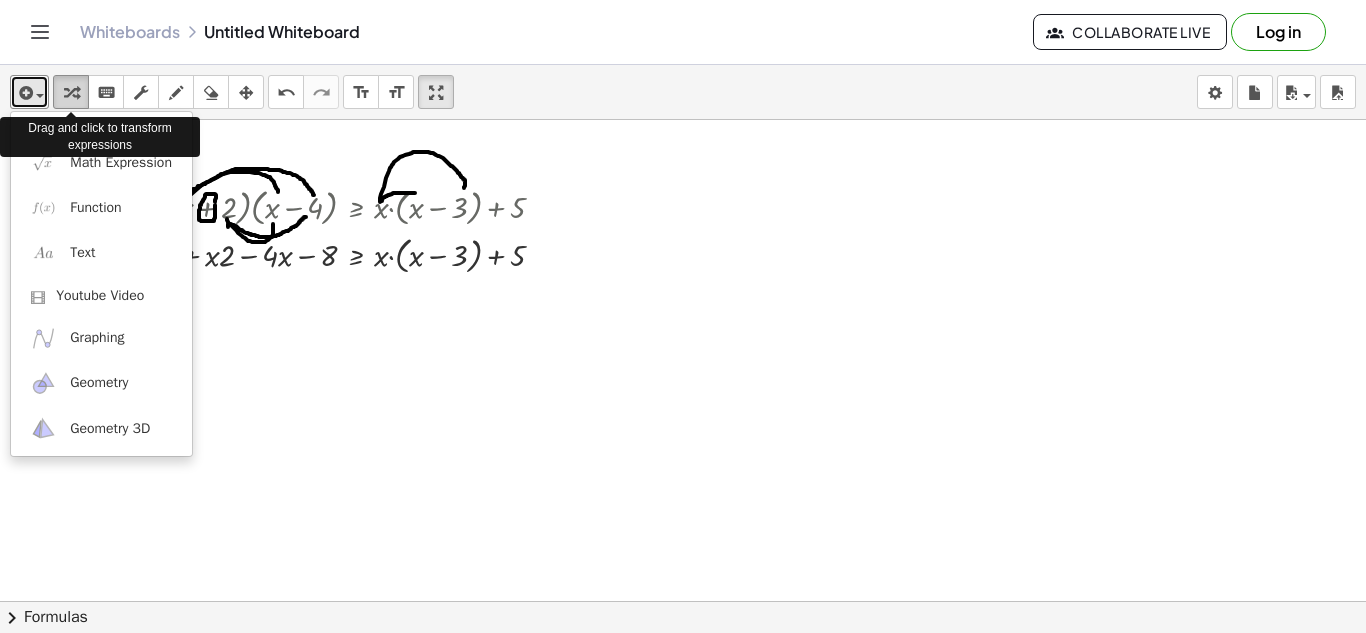 click at bounding box center [71, 93] 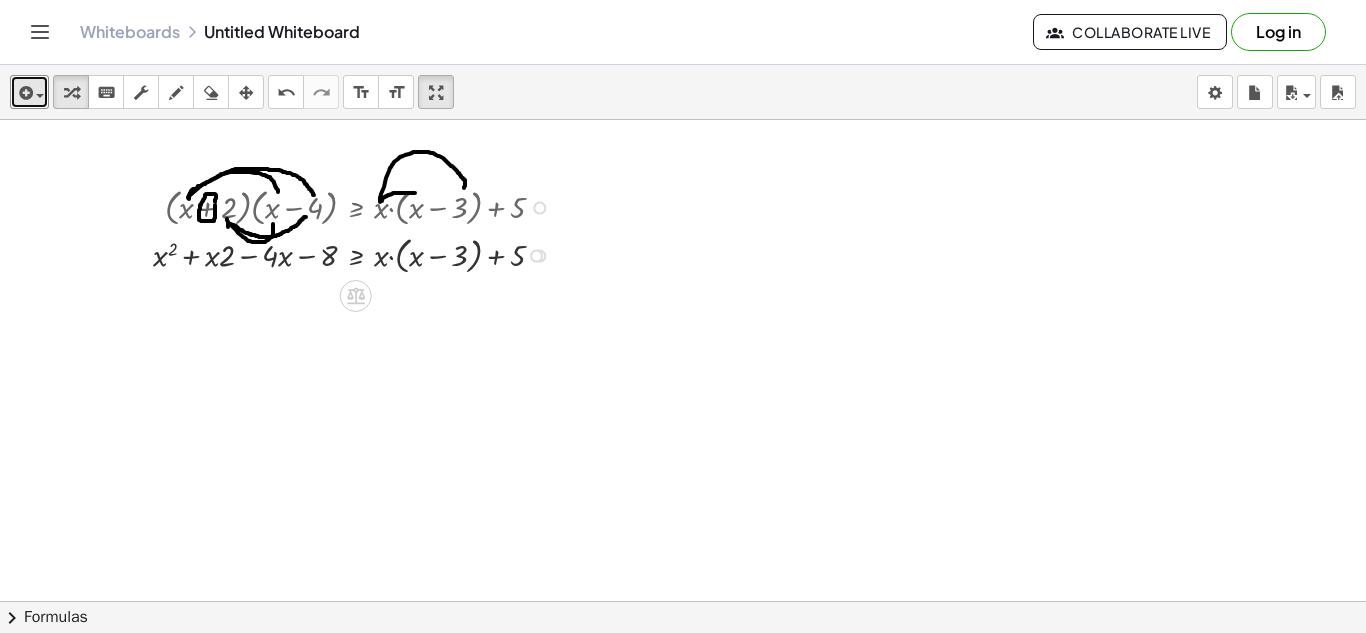 click at bounding box center (356, 254) 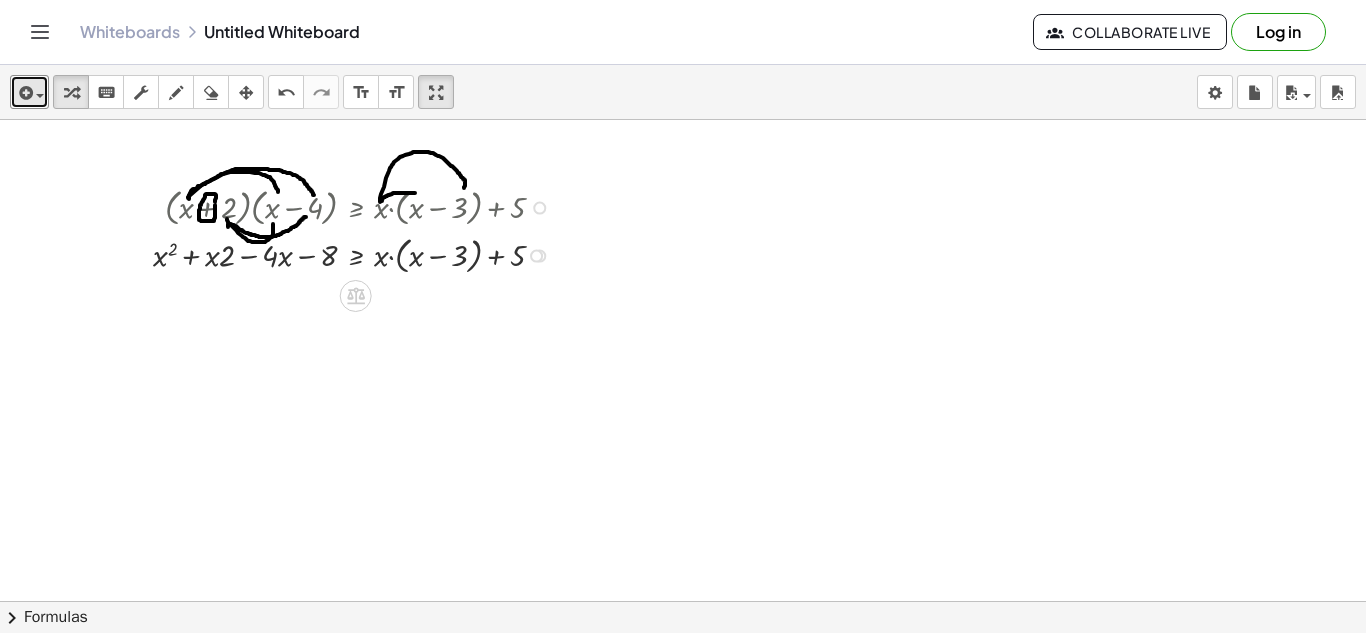 click at bounding box center [356, 254] 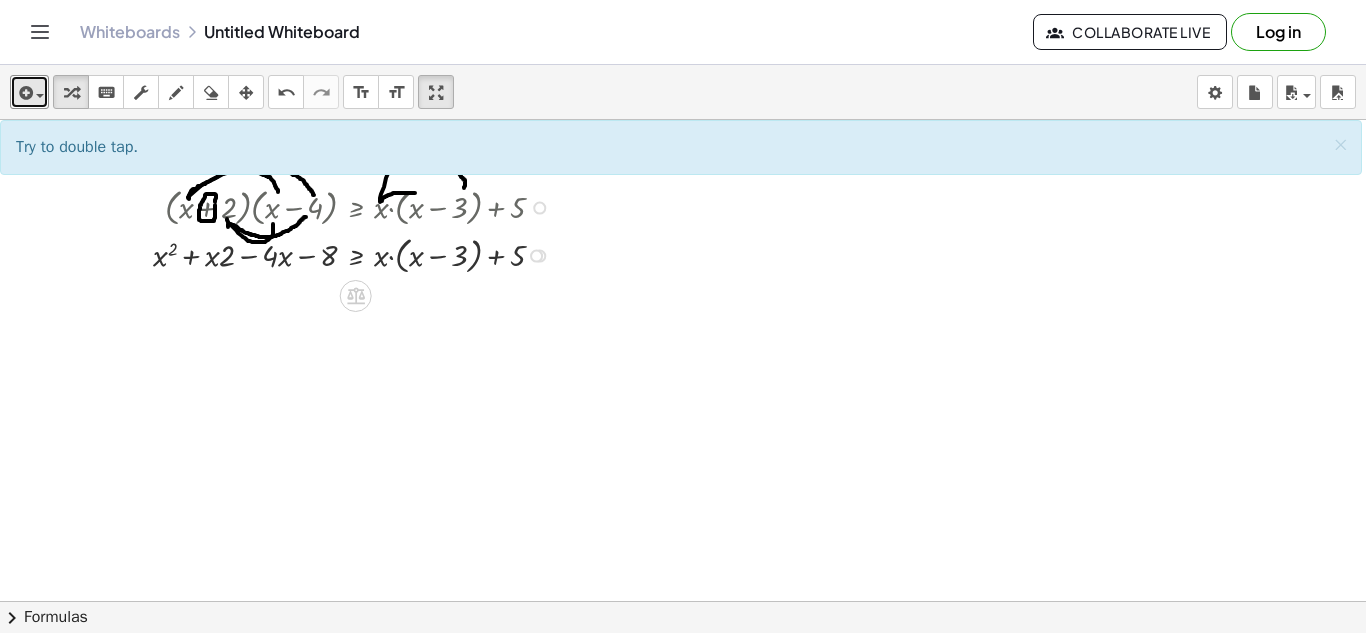 click at bounding box center [356, 254] 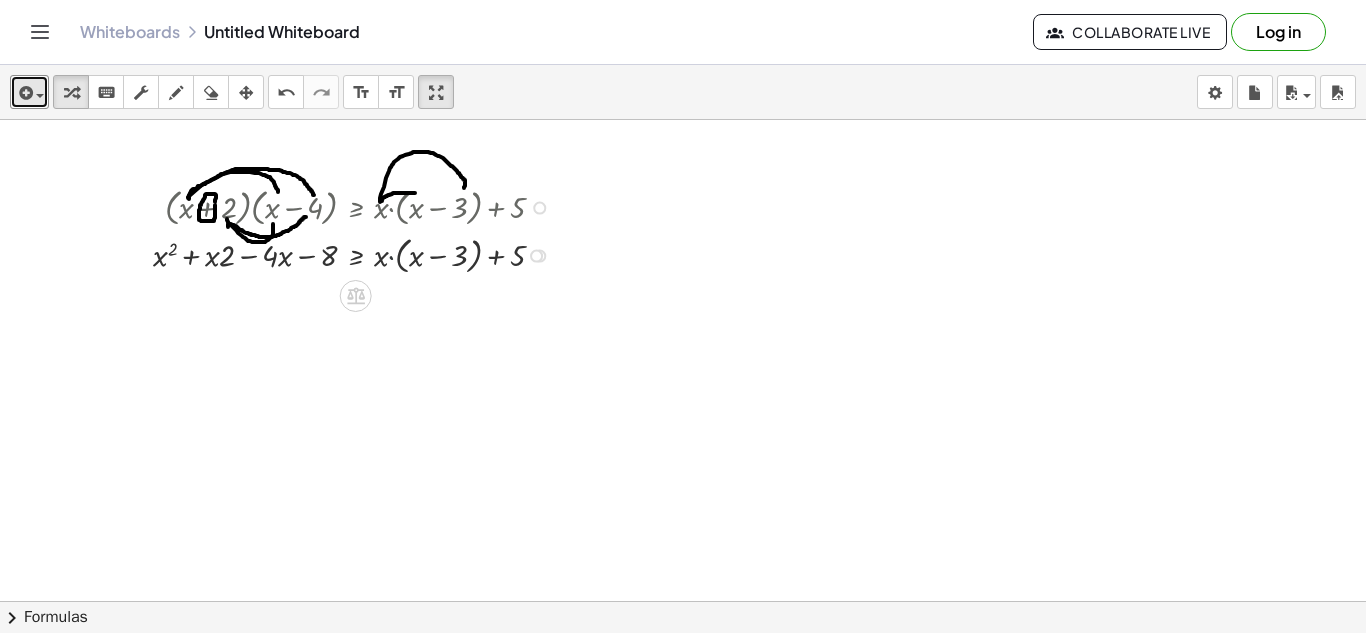 click at bounding box center (356, 254) 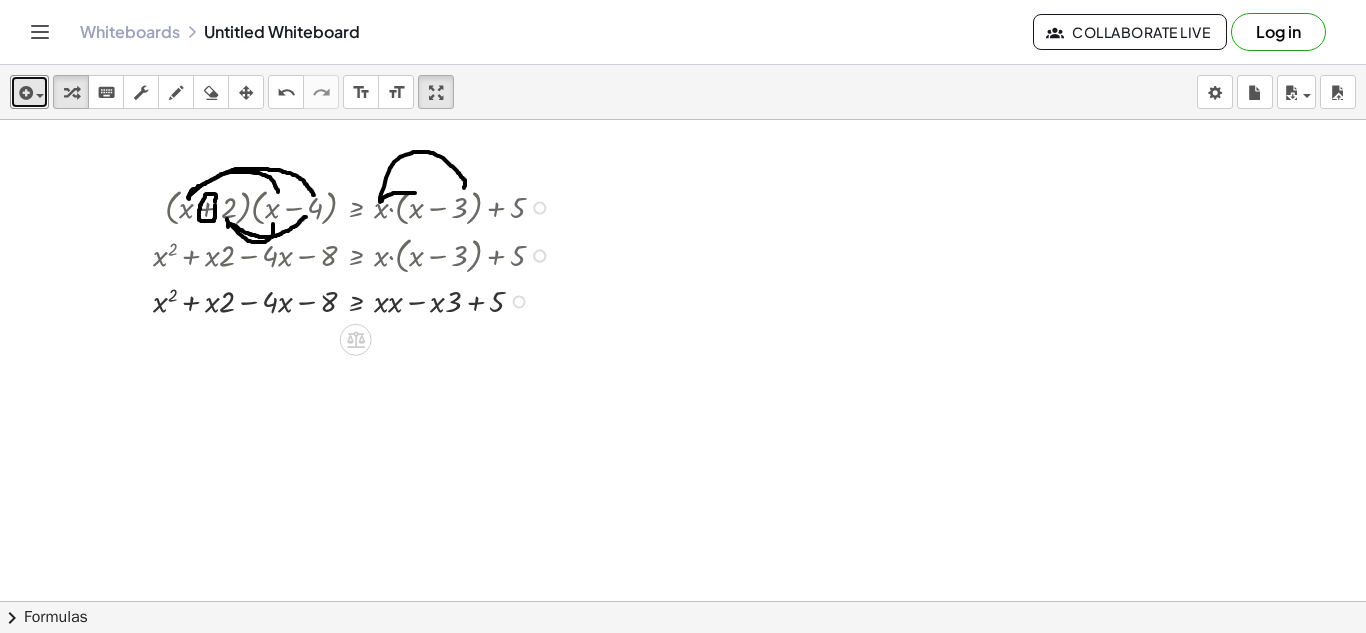 click at bounding box center [356, 300] 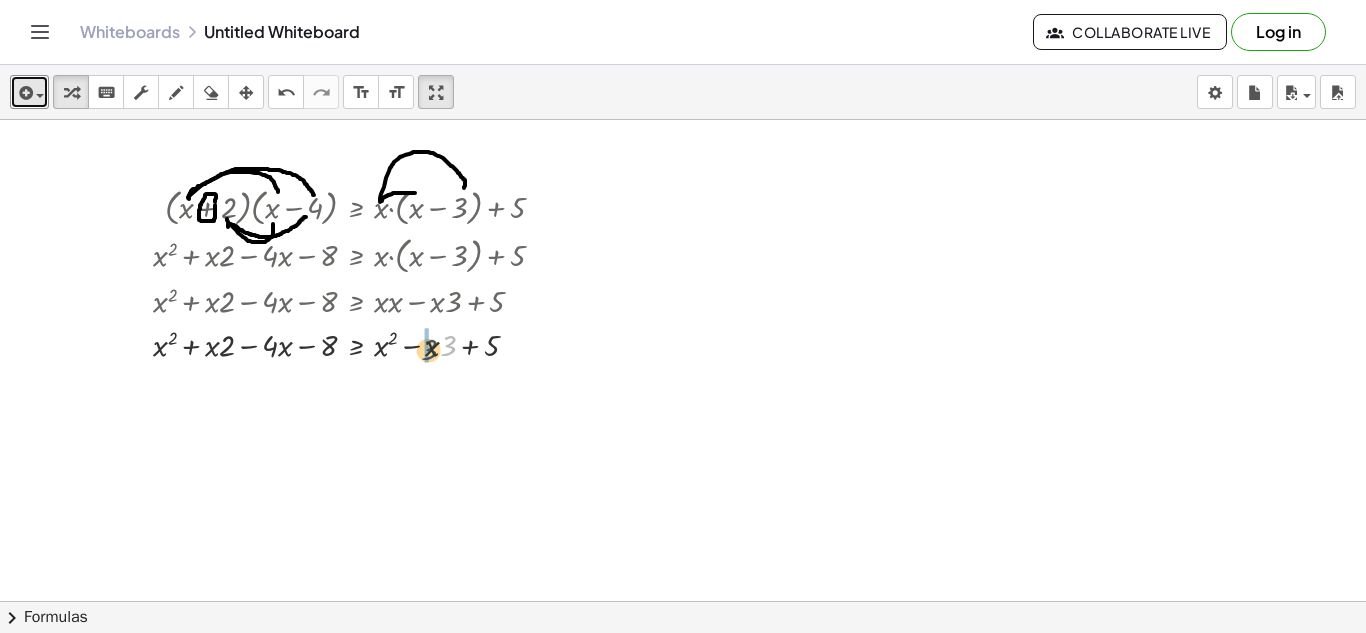drag, startPoint x: 451, startPoint y: 345, endPoint x: 431, endPoint y: 349, distance: 20.396078 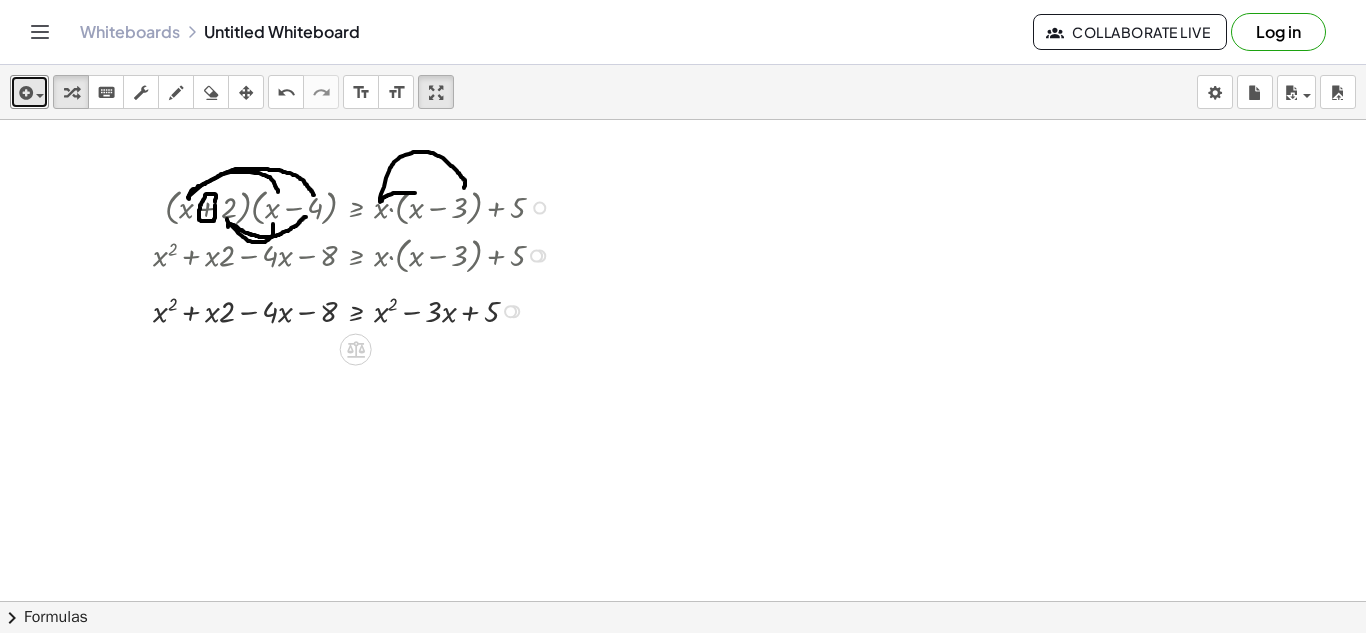 drag, startPoint x: 513, startPoint y: 385, endPoint x: 521, endPoint y: 302, distance: 83.38465 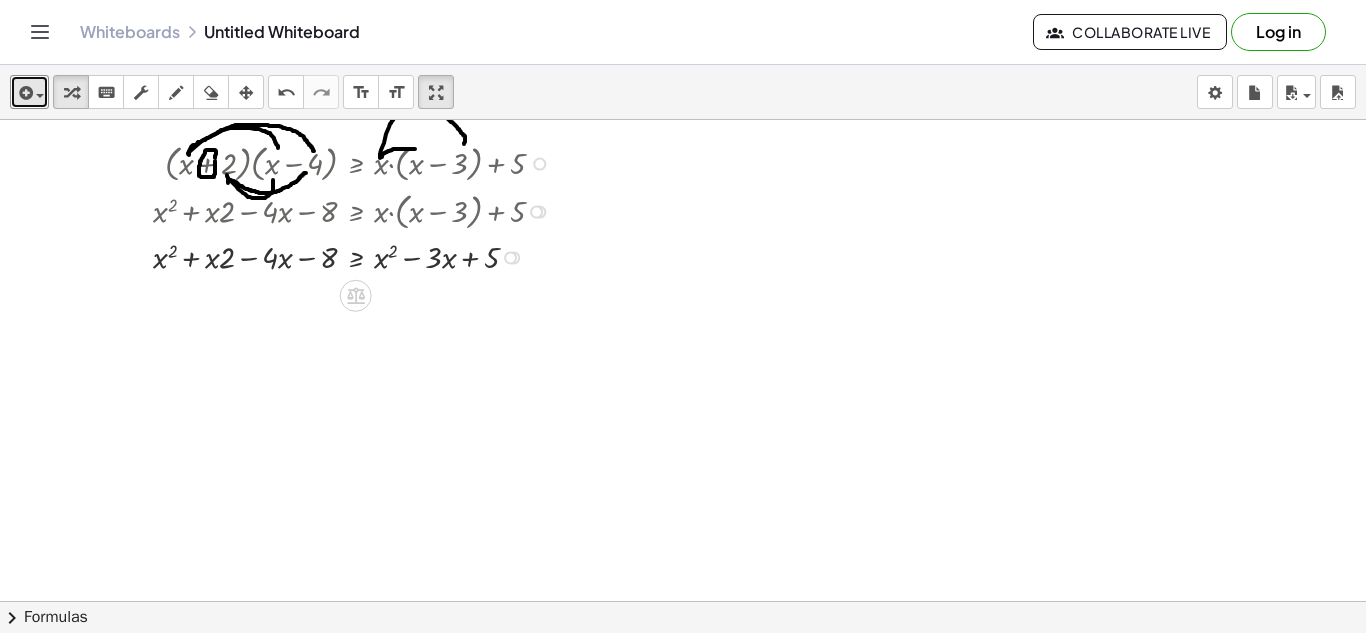 scroll, scrollTop: 2074, scrollLeft: 0, axis: vertical 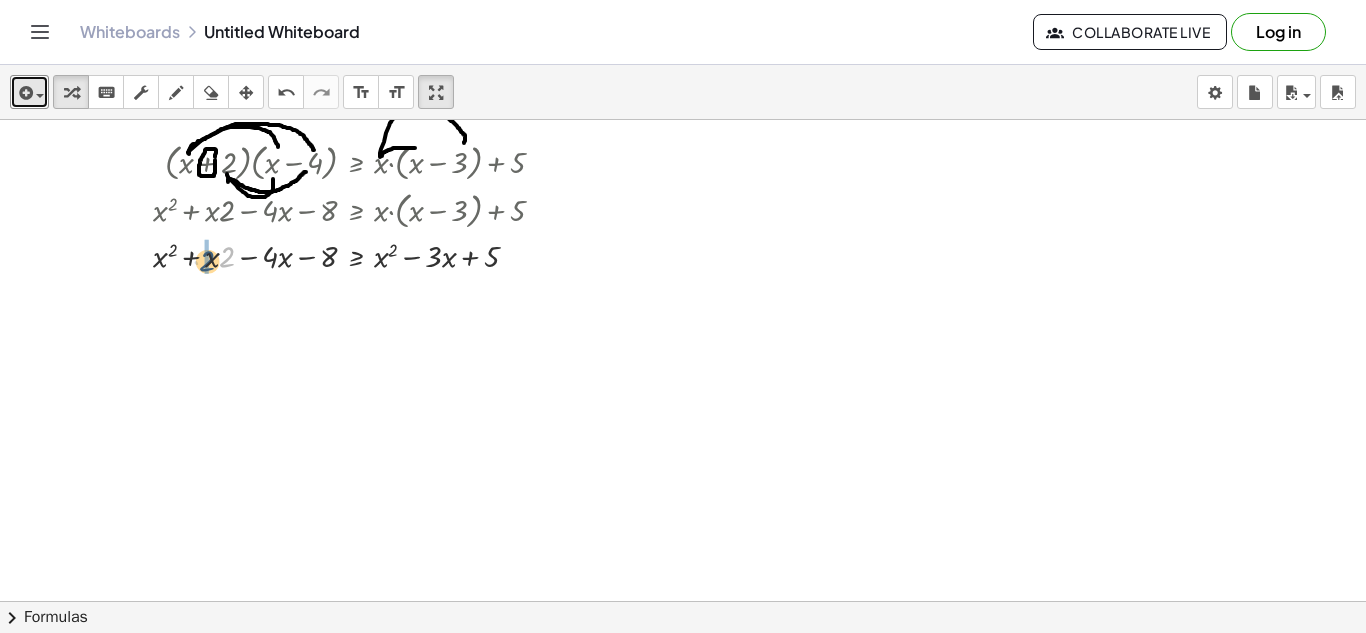 drag, startPoint x: 229, startPoint y: 259, endPoint x: 210, endPoint y: 262, distance: 19.235384 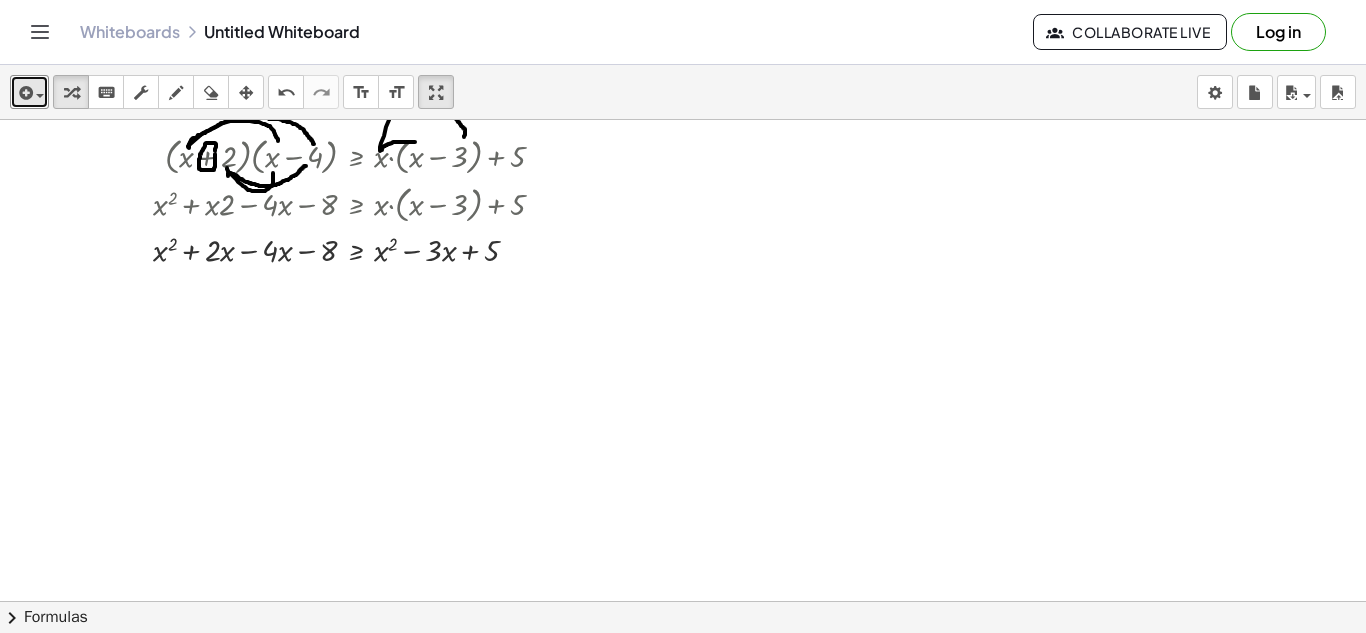 scroll, scrollTop: 2081, scrollLeft: 0, axis: vertical 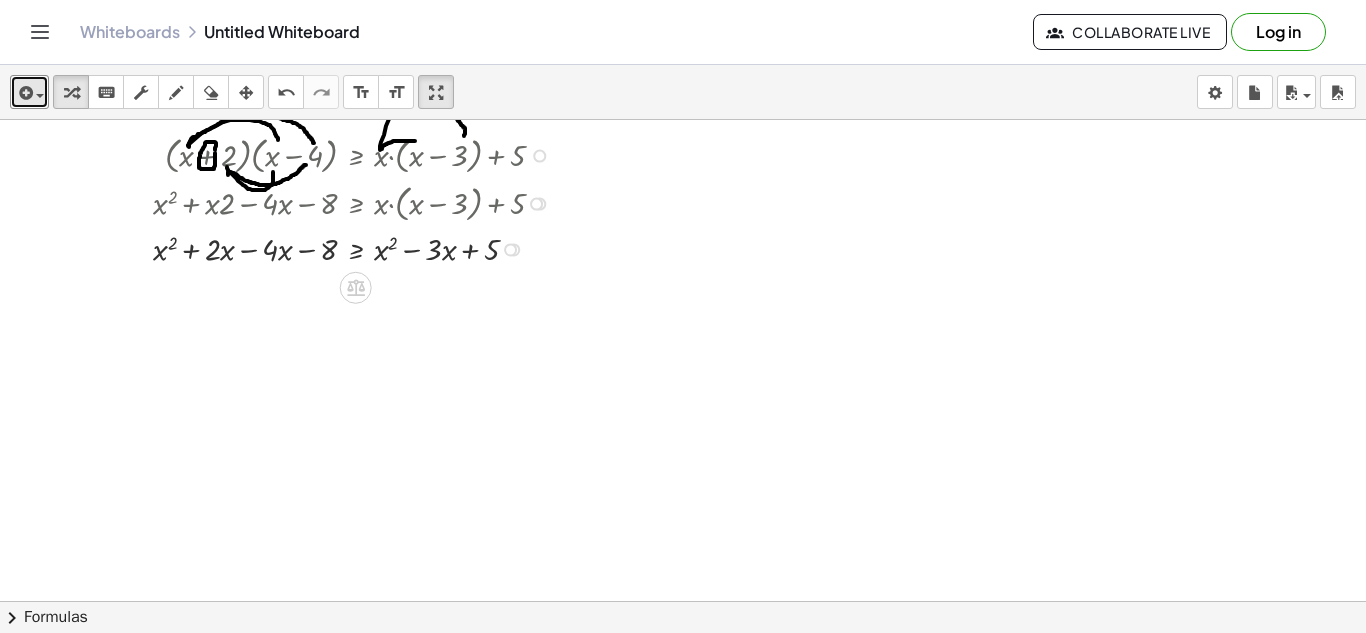 click at bounding box center [356, 248] 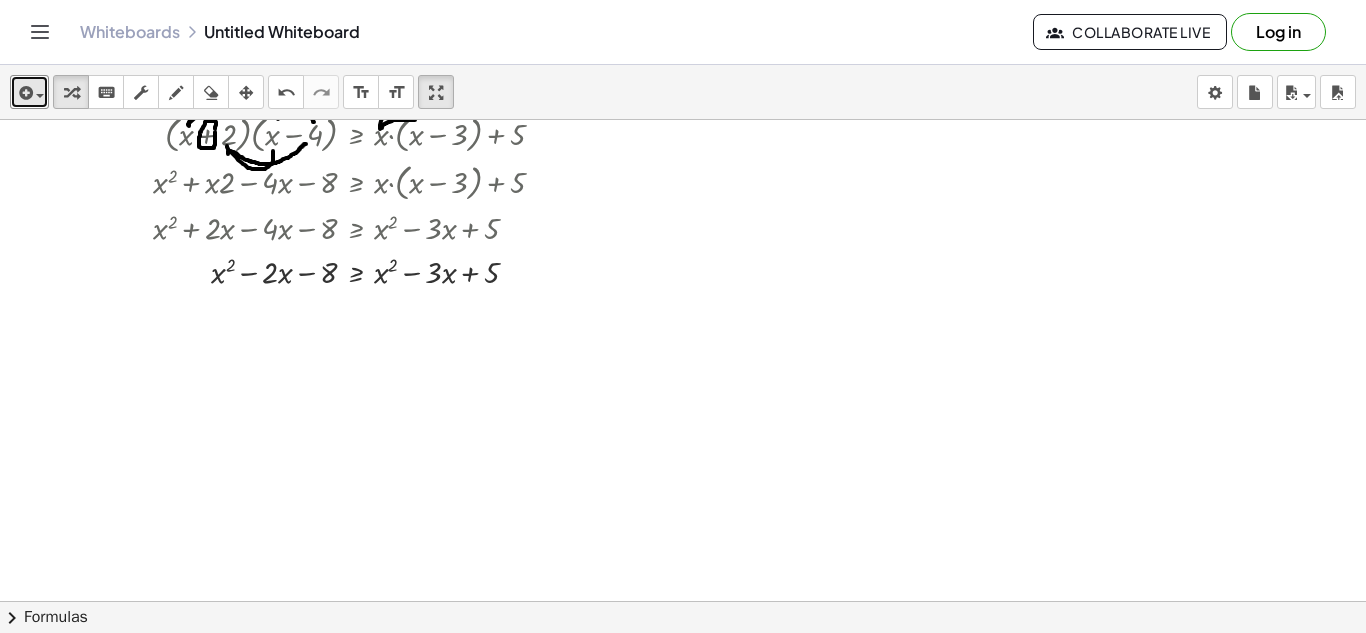 scroll, scrollTop: 2110, scrollLeft: 0, axis: vertical 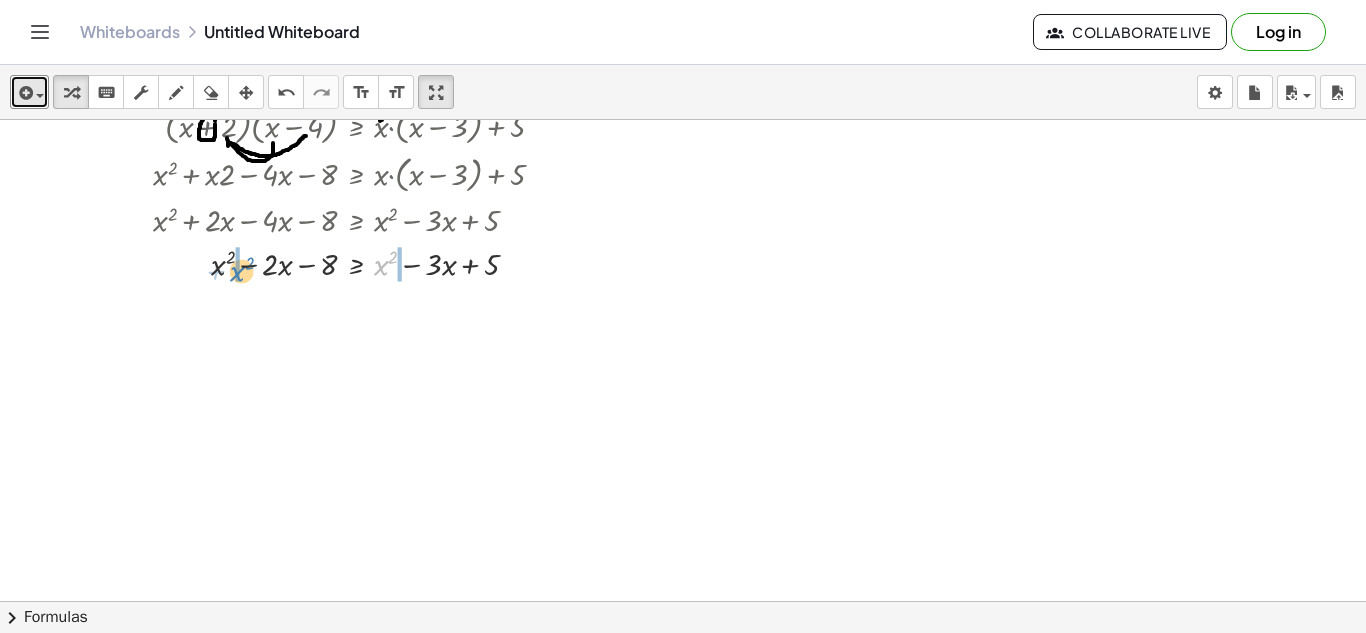 drag, startPoint x: 385, startPoint y: 272, endPoint x: 241, endPoint y: 278, distance: 144.12494 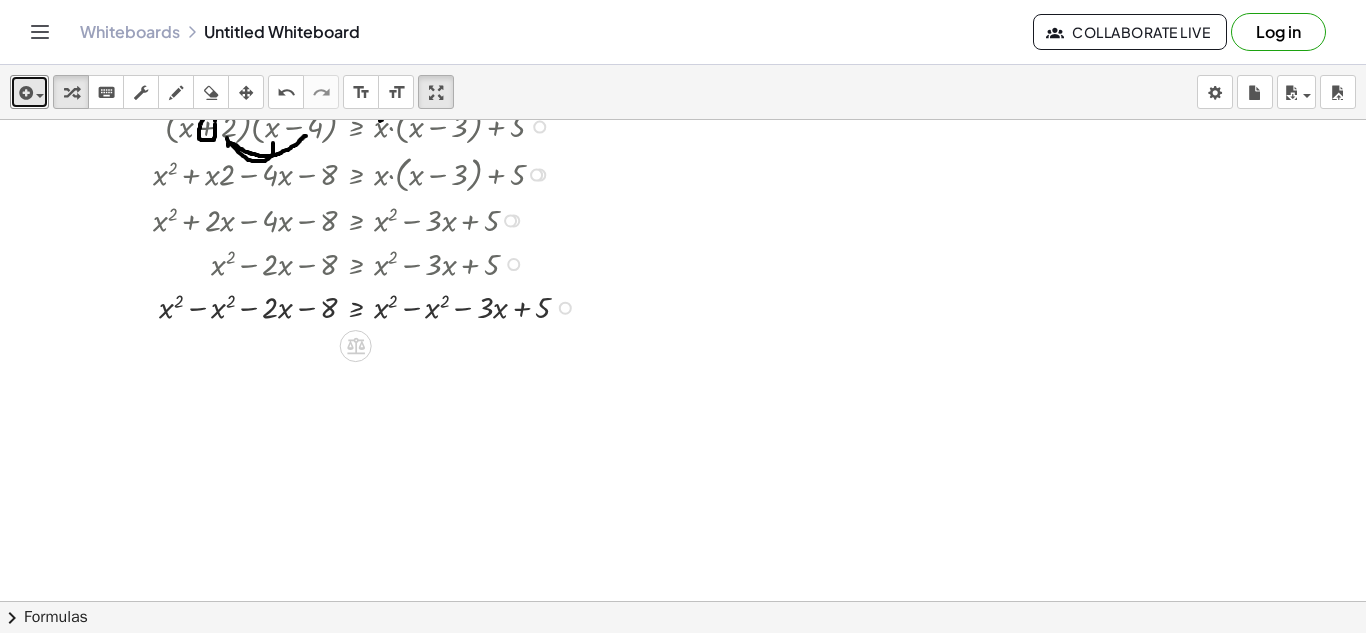 click at bounding box center (369, 306) 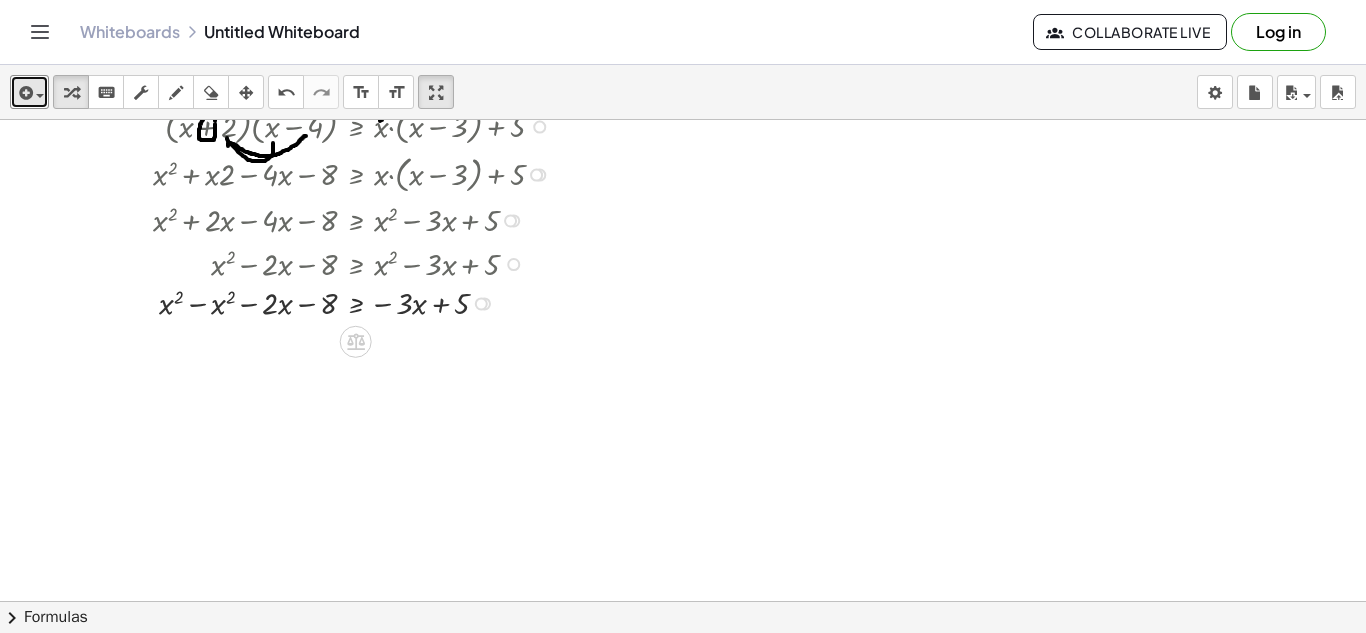drag, startPoint x: 482, startPoint y: 357, endPoint x: 492, endPoint y: 303, distance: 54.91812 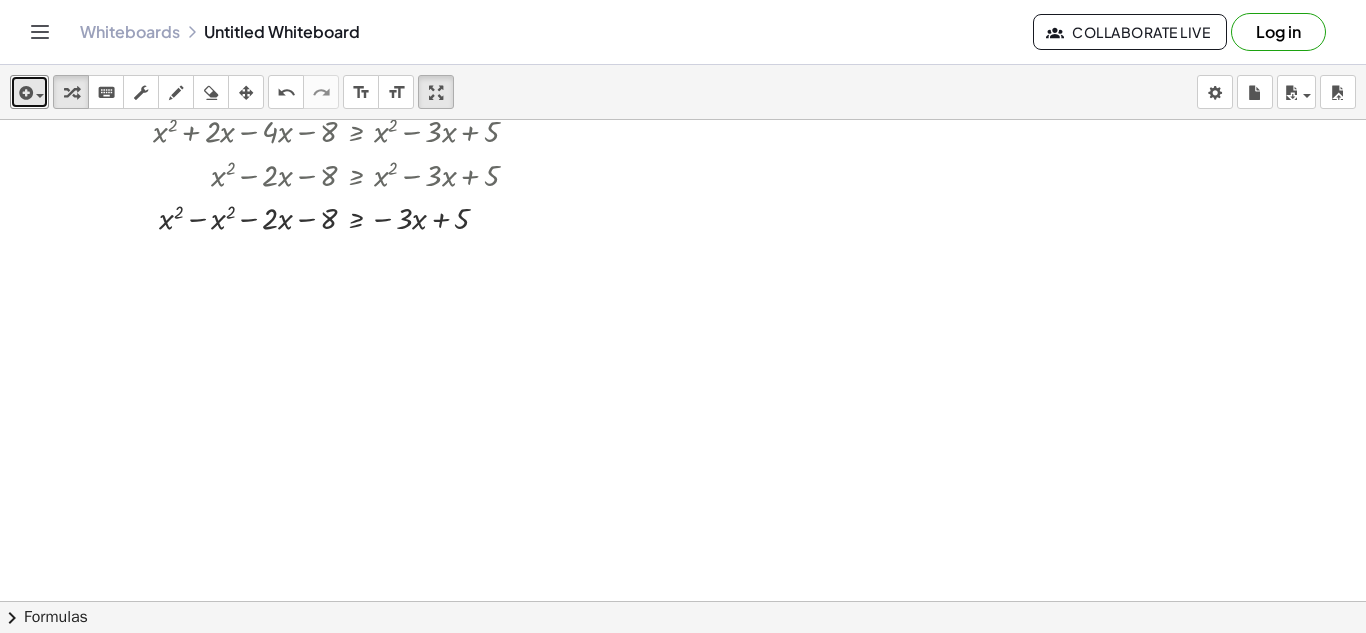 scroll, scrollTop: 2206, scrollLeft: 0, axis: vertical 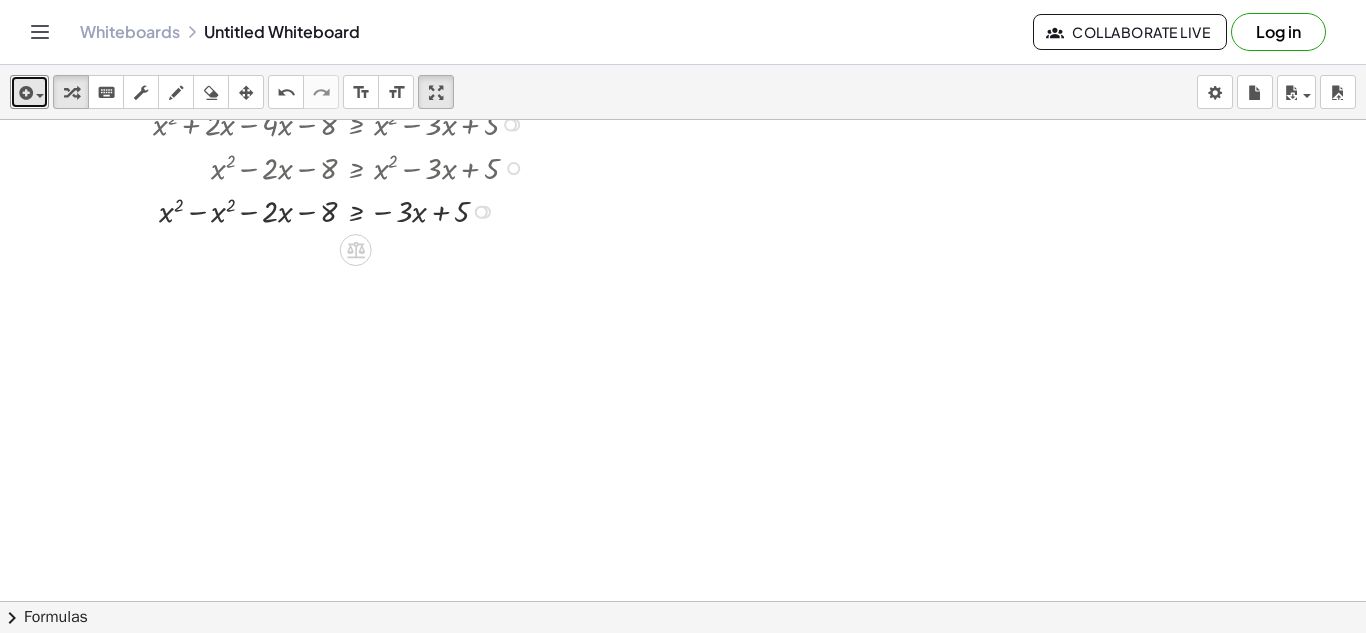 click at bounding box center [356, 210] 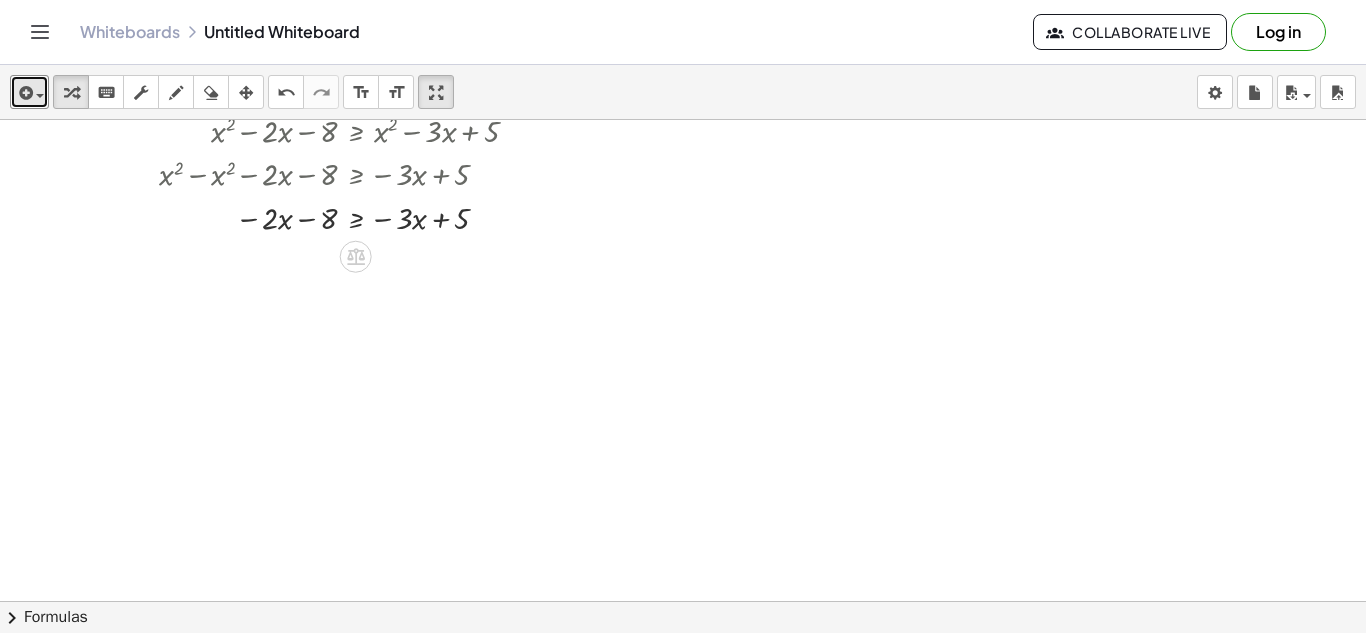 scroll, scrollTop: 2254, scrollLeft: 0, axis: vertical 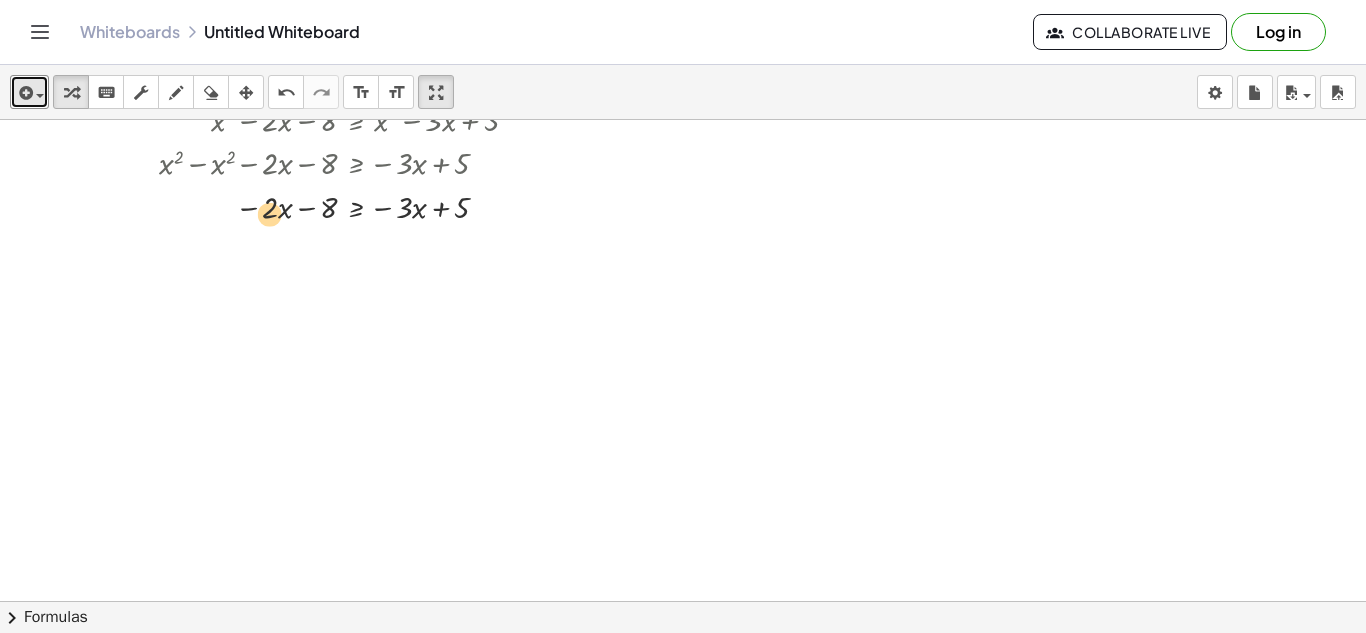 click at bounding box center [356, 206] 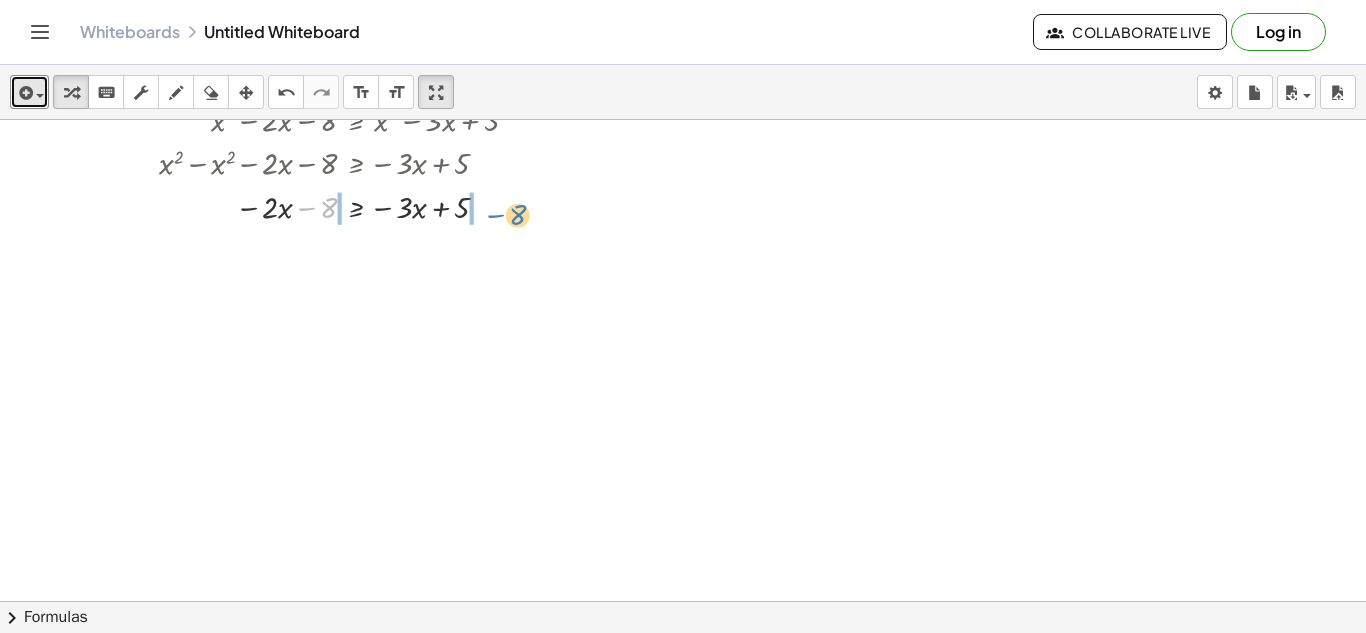 drag, startPoint x: 327, startPoint y: 209, endPoint x: 516, endPoint y: 216, distance: 189.12958 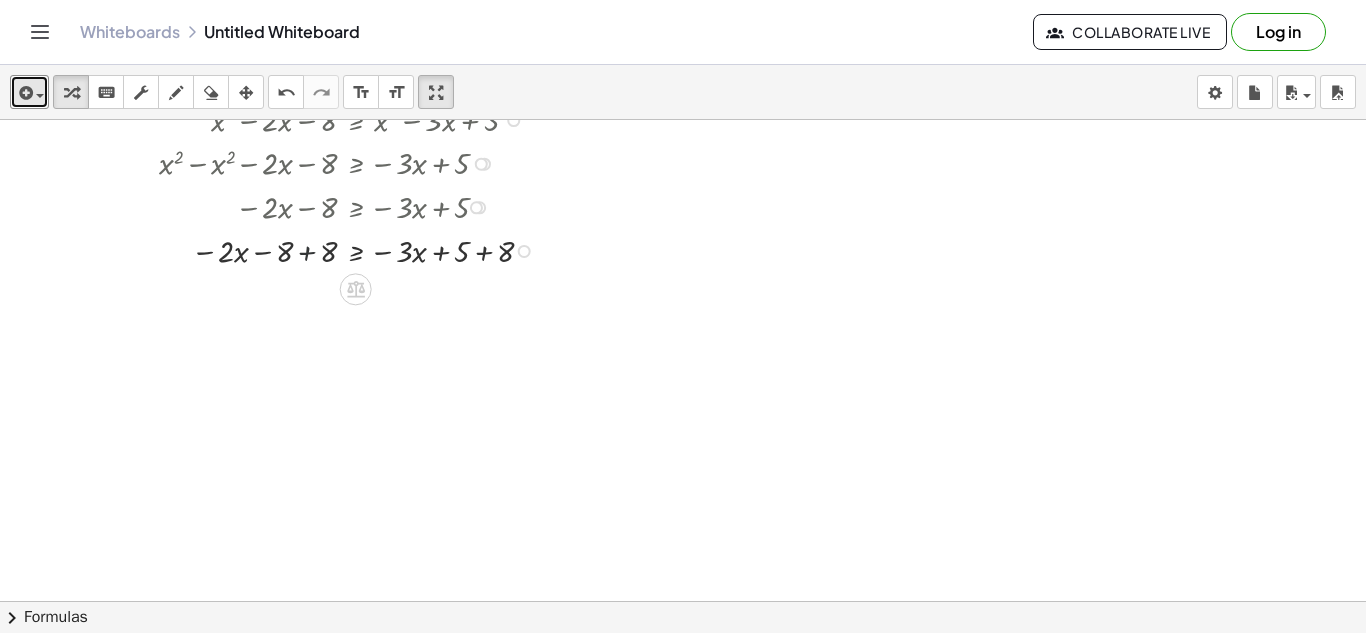 click at bounding box center (356, 250) 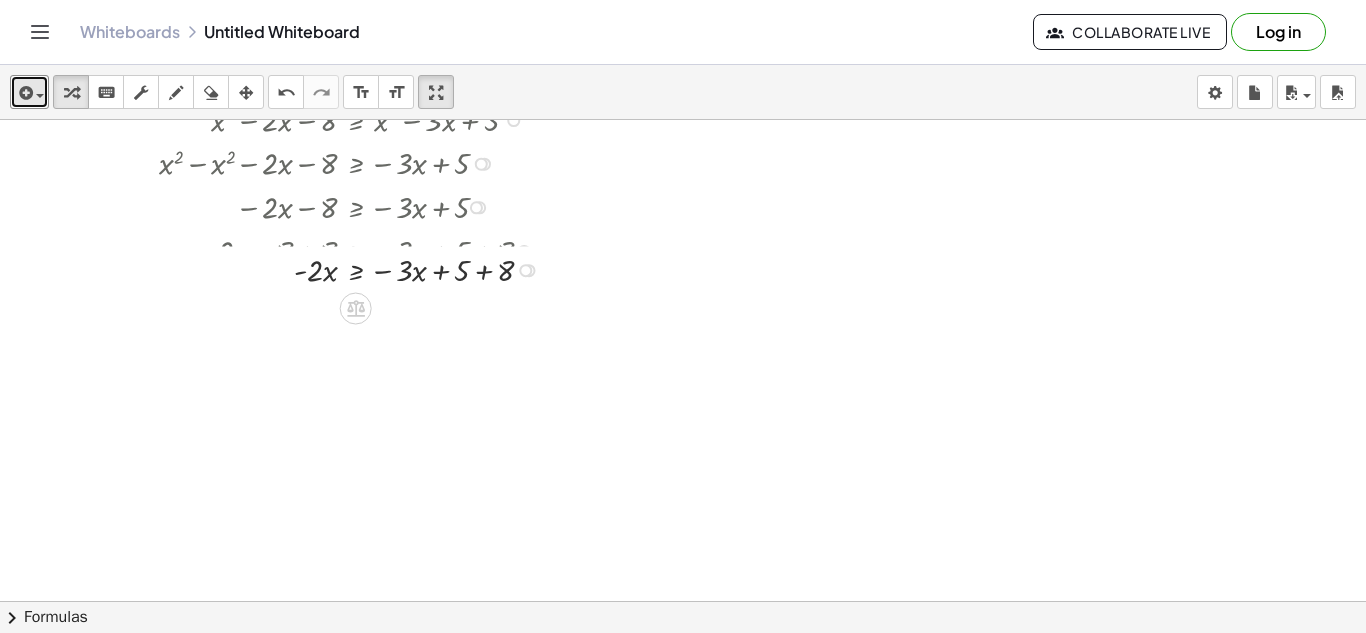 drag, startPoint x: 525, startPoint y: 298, endPoint x: 532, endPoint y: 268, distance: 30.805843 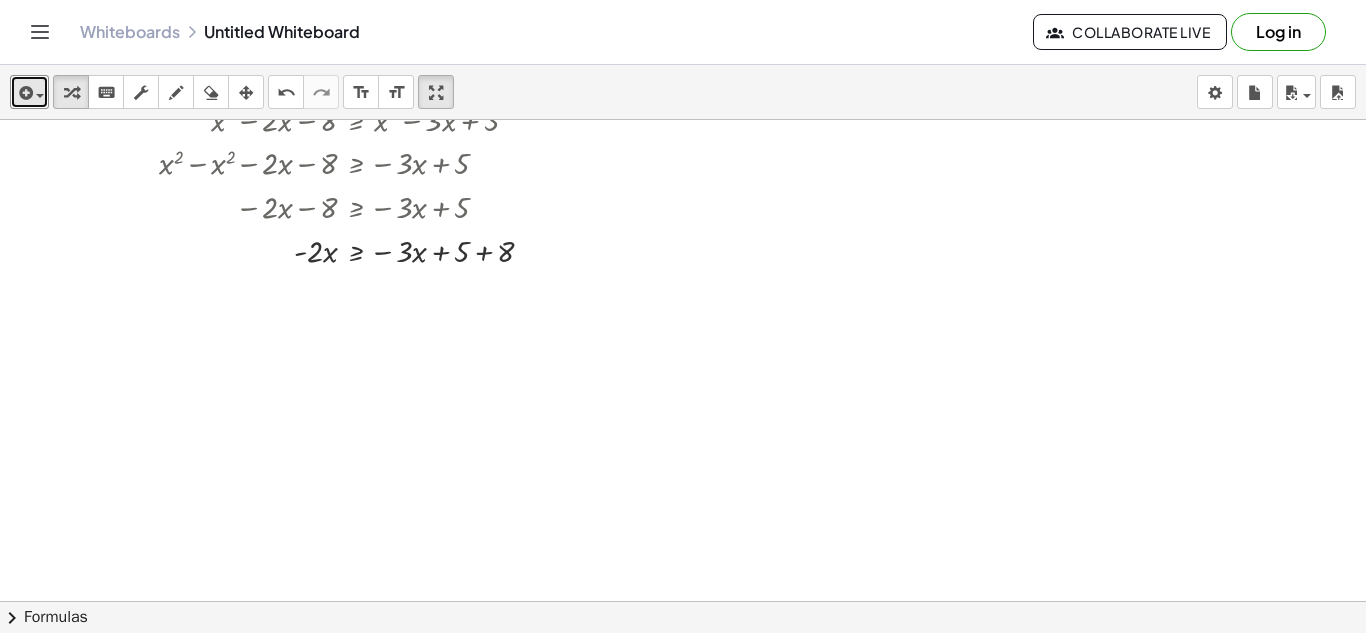 scroll, scrollTop: 2274, scrollLeft: 0, axis: vertical 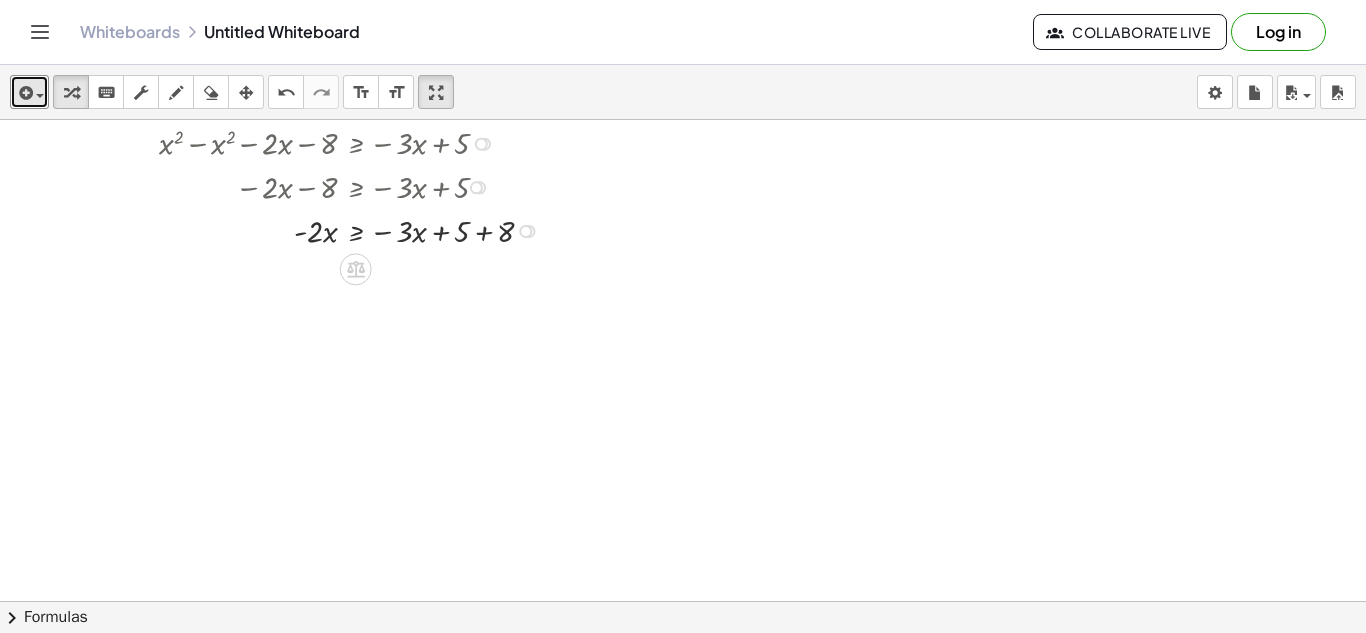 click at bounding box center (356, 230) 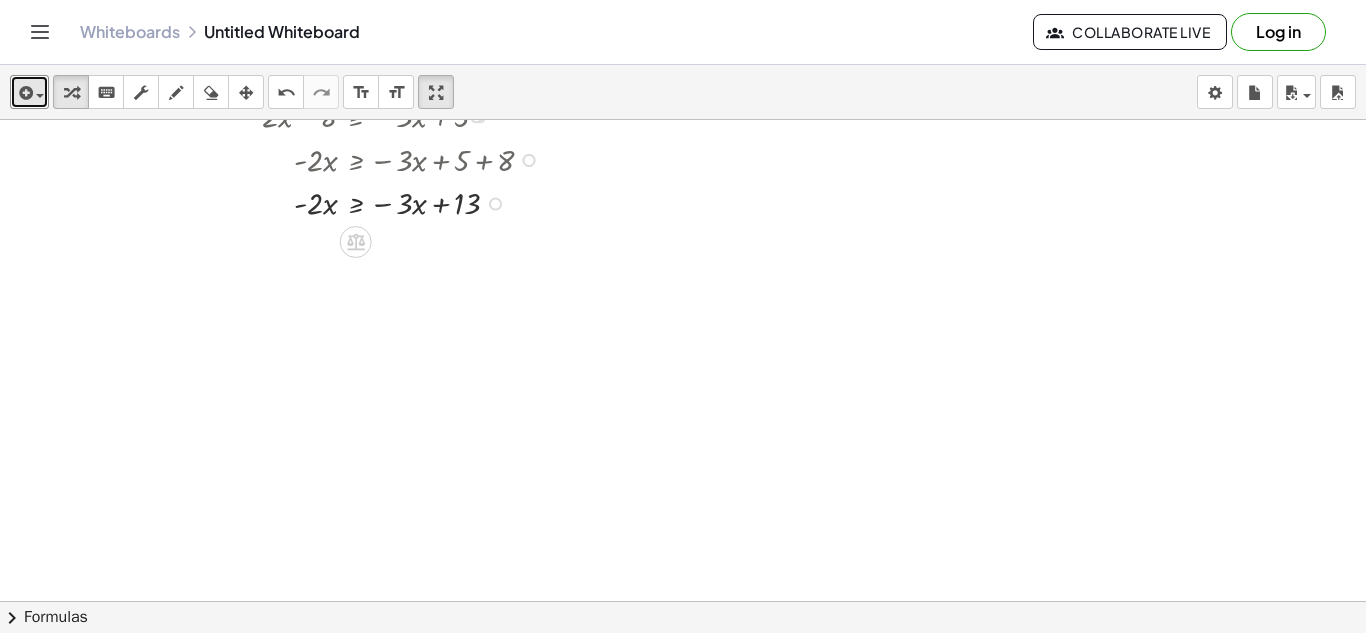 scroll, scrollTop: 2346, scrollLeft: 0, axis: vertical 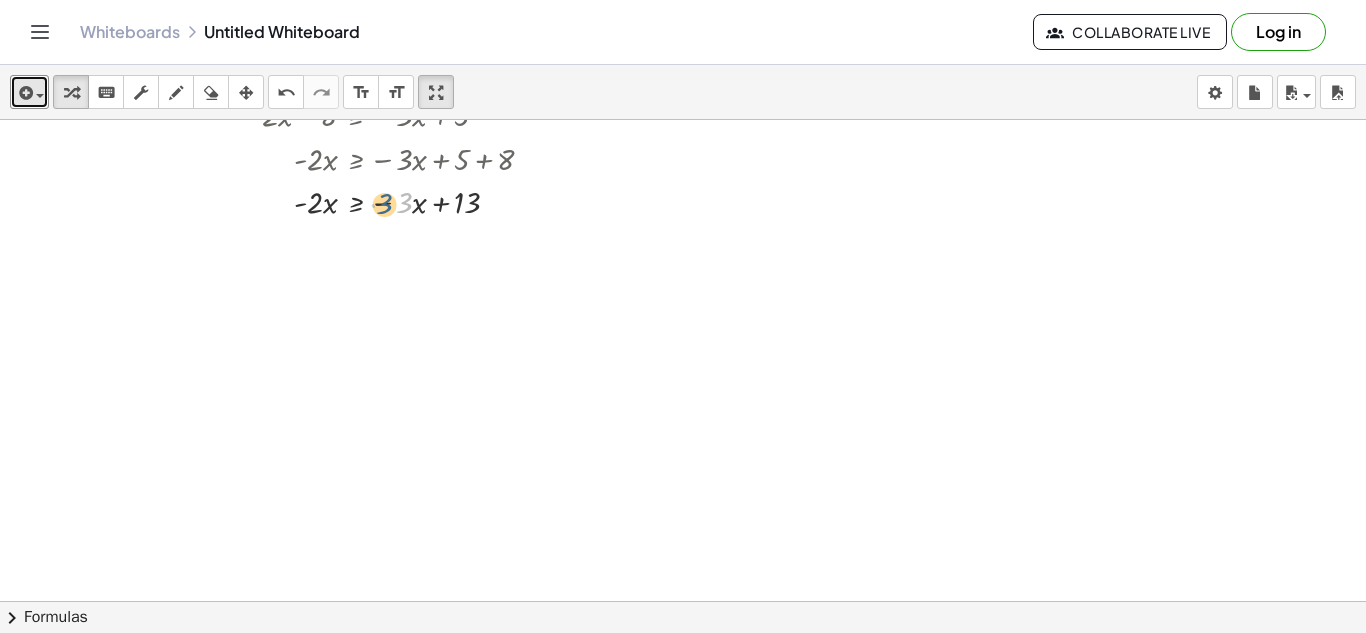 drag, startPoint x: 404, startPoint y: 203, endPoint x: 389, endPoint y: 204, distance: 15.033297 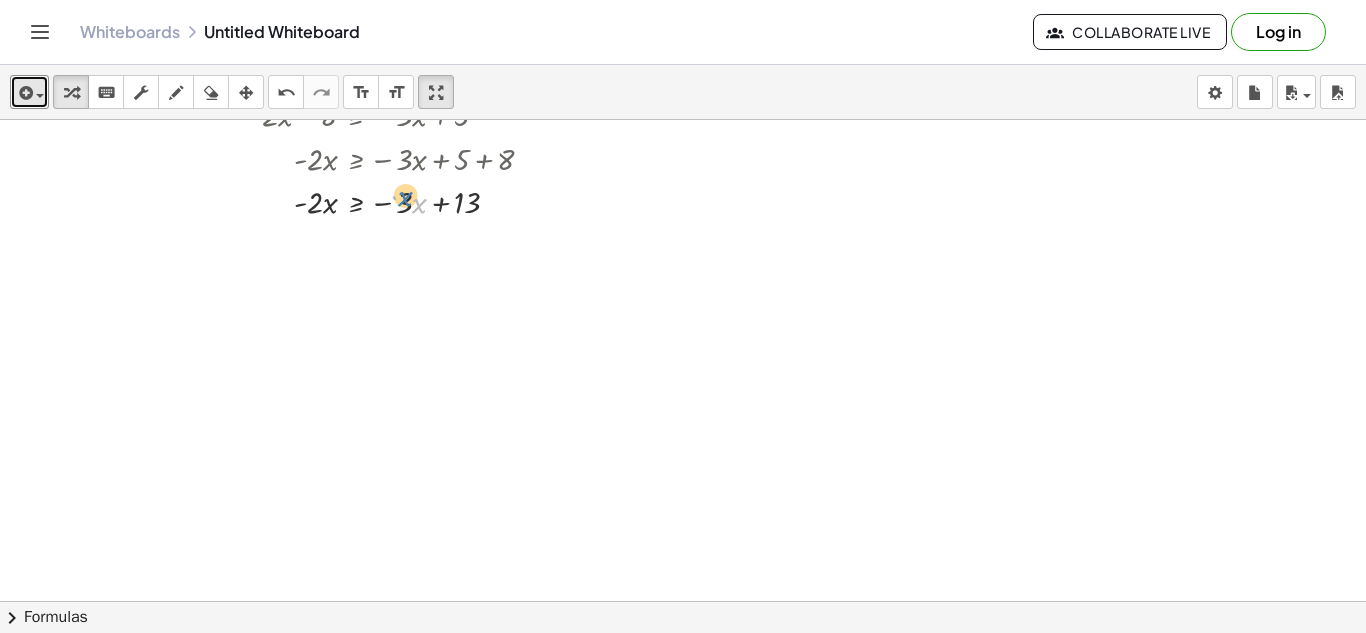 drag, startPoint x: 414, startPoint y: 209, endPoint x: 400, endPoint y: 202, distance: 15.652476 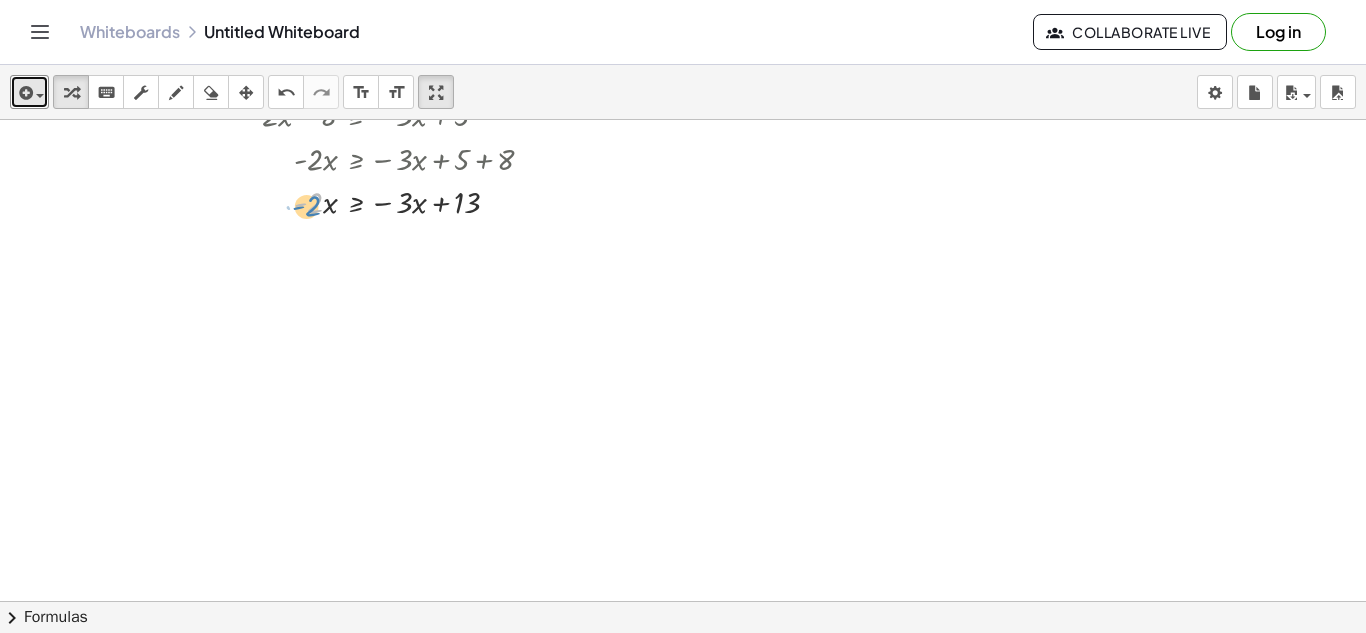 click at bounding box center [356, 201] 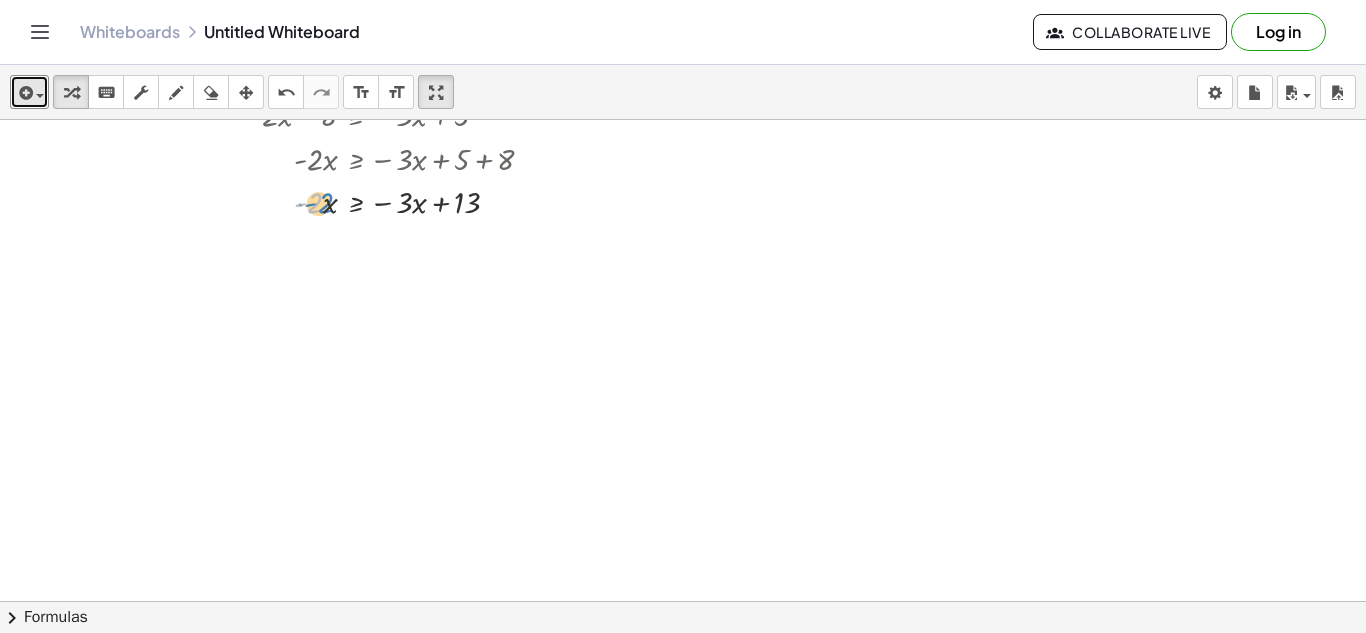 click at bounding box center (356, 201) 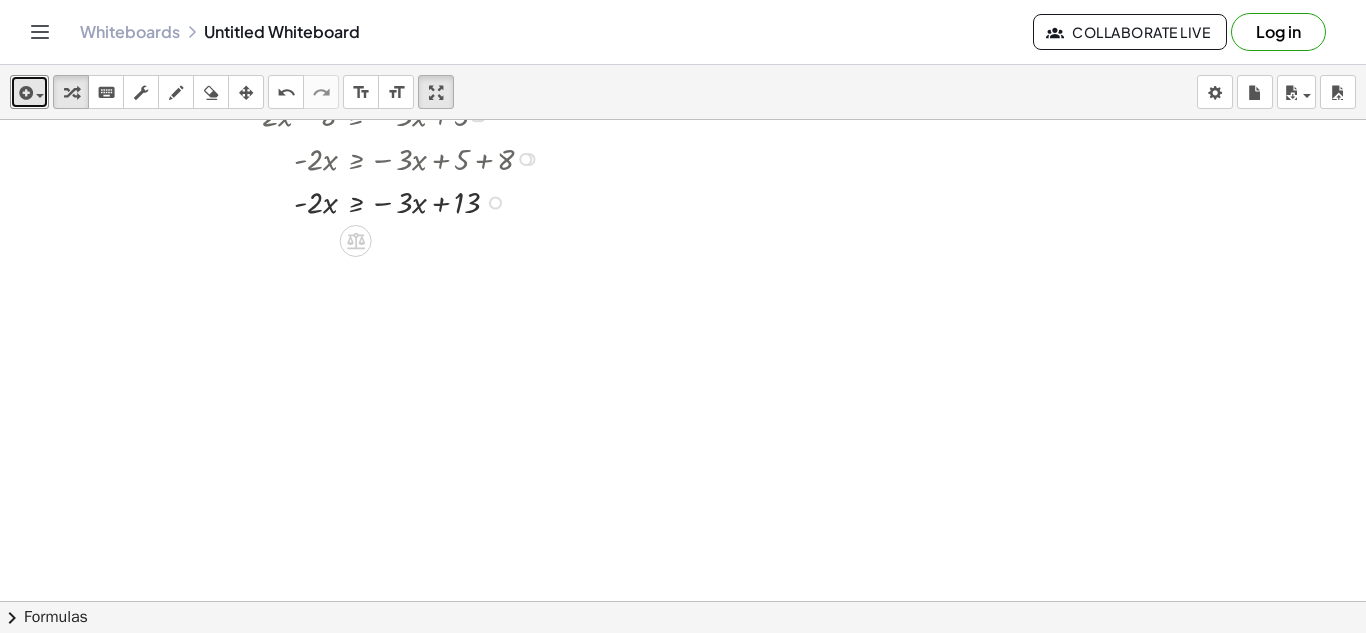 click at bounding box center [356, 201] 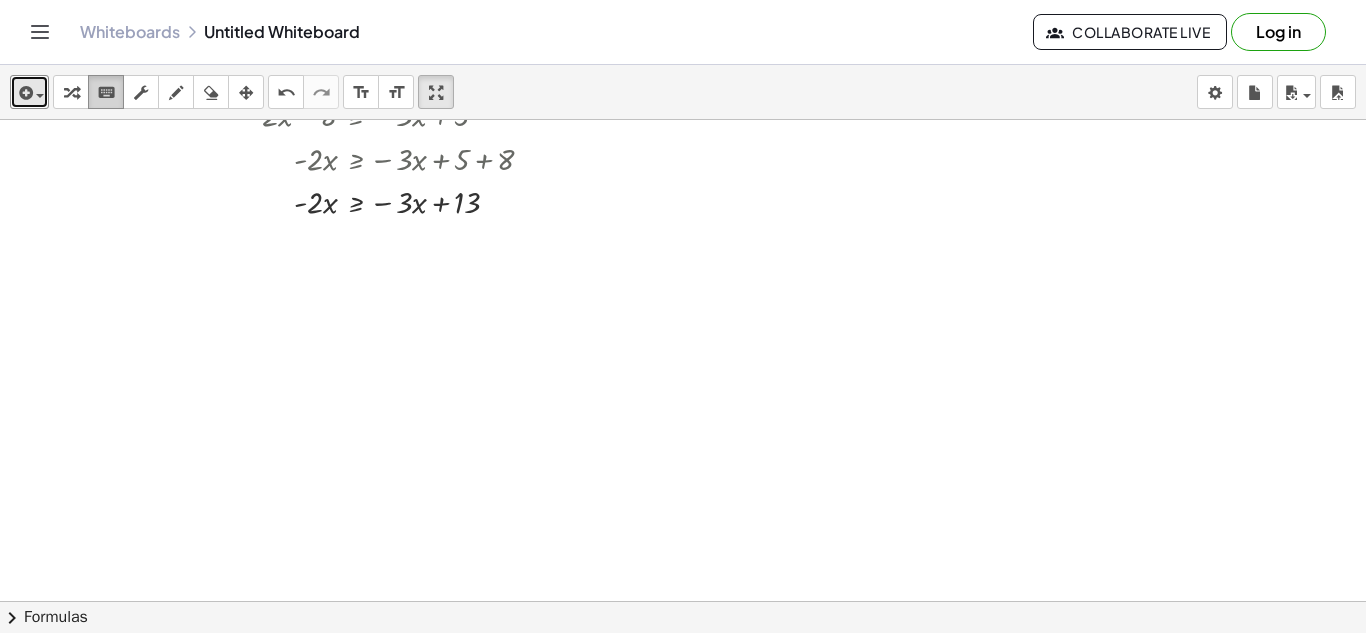 click on "keyboard keypad" at bounding box center [106, 92] 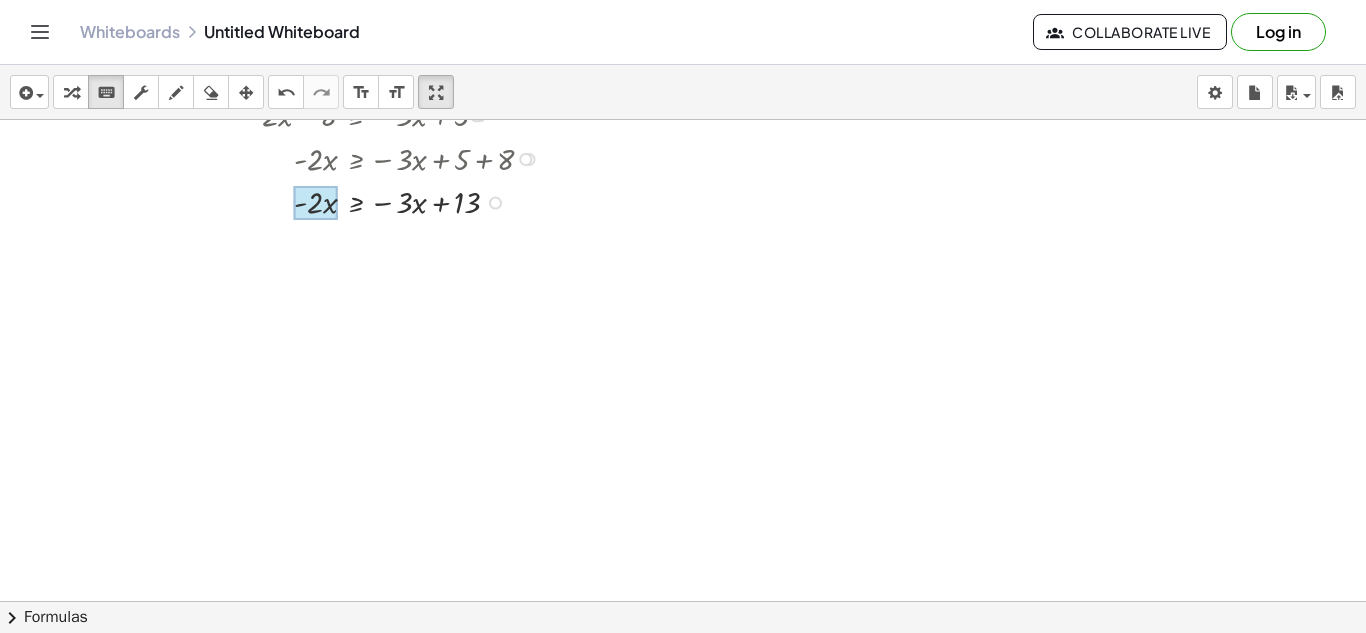 click at bounding box center [316, 203] 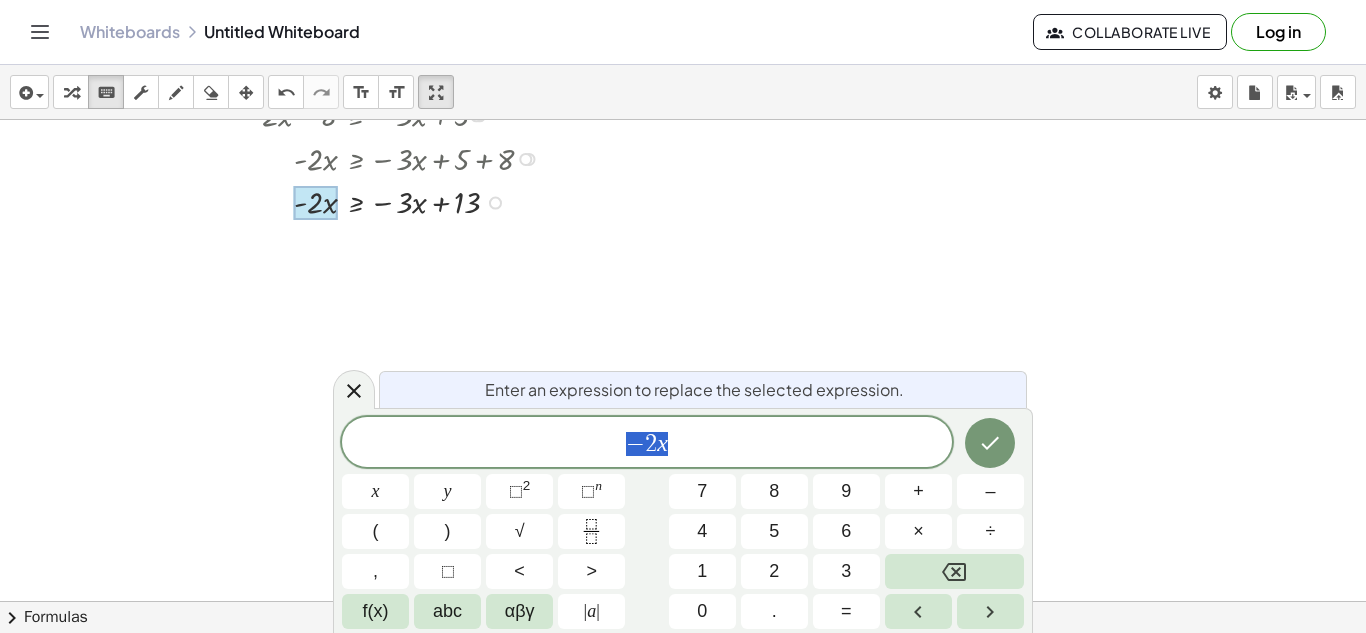 click on "− 2 x" at bounding box center (647, 444) 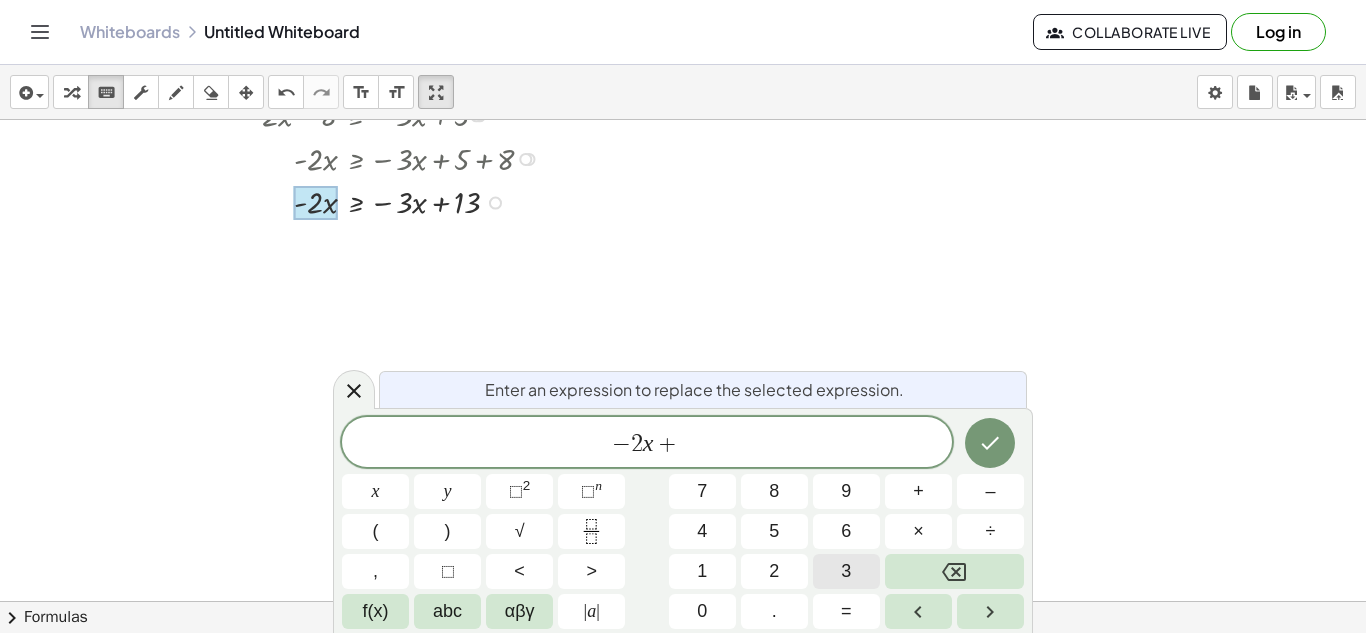 drag, startPoint x: 739, startPoint y: 569, endPoint x: 829, endPoint y: 561, distance: 90.35486 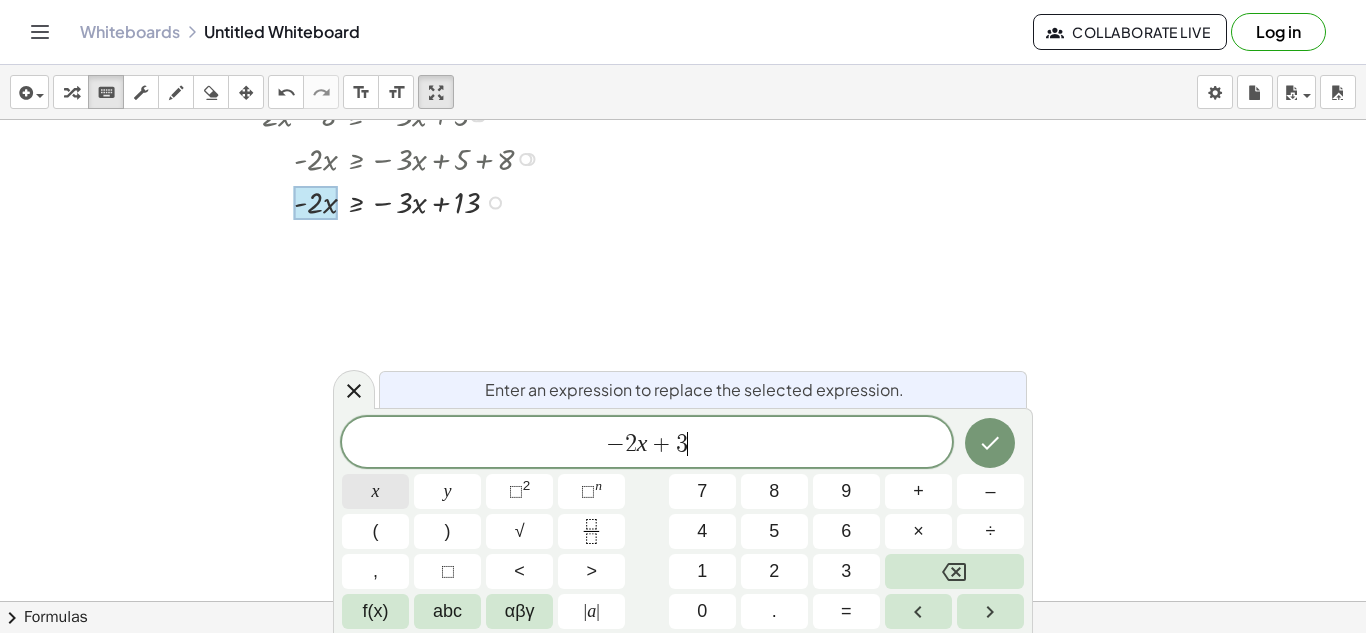 click on "x" at bounding box center [375, 491] 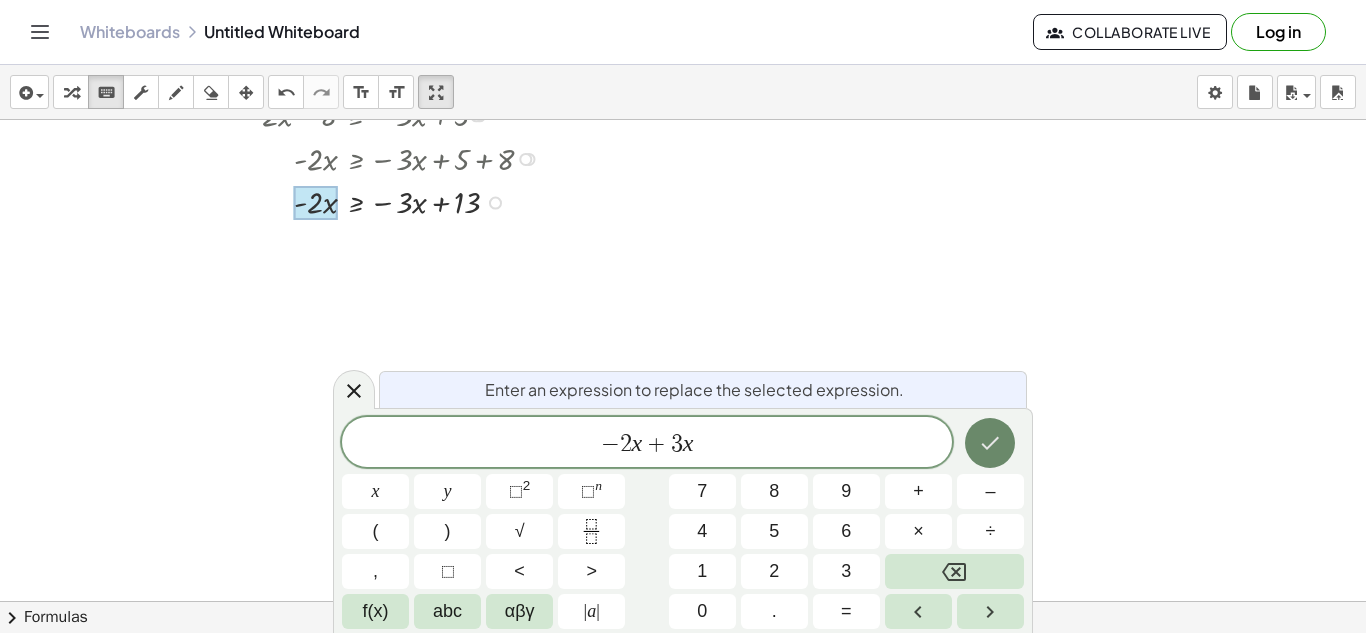 click 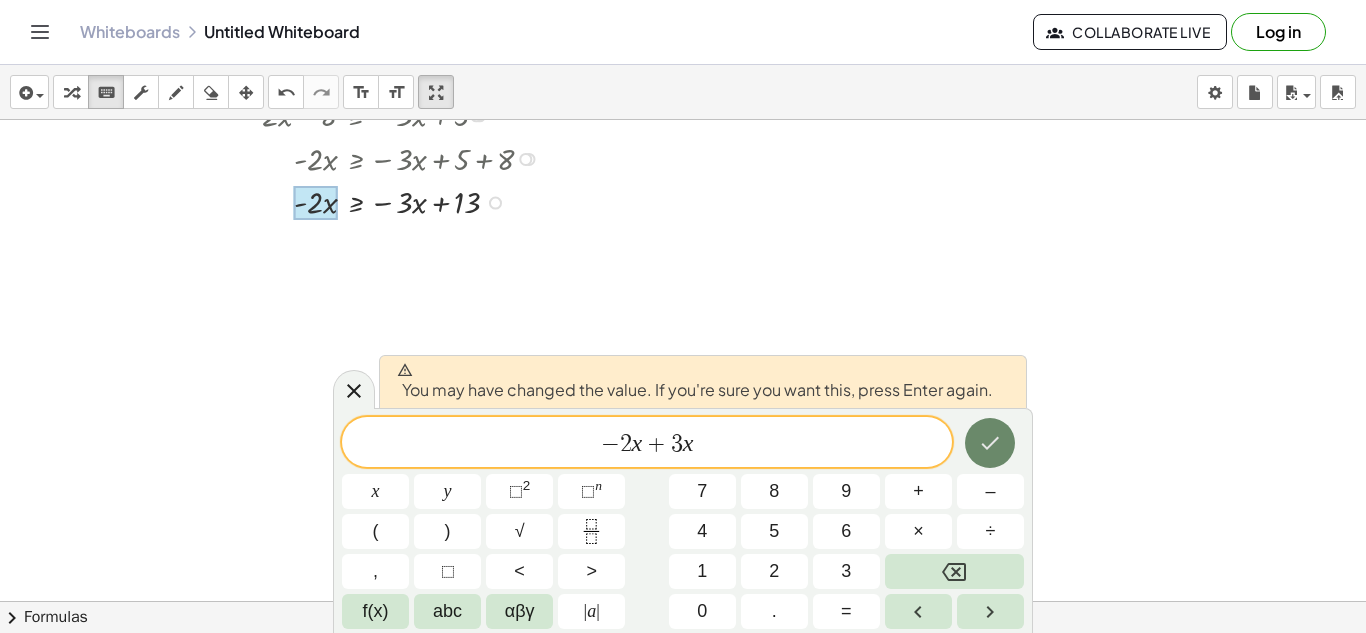 click 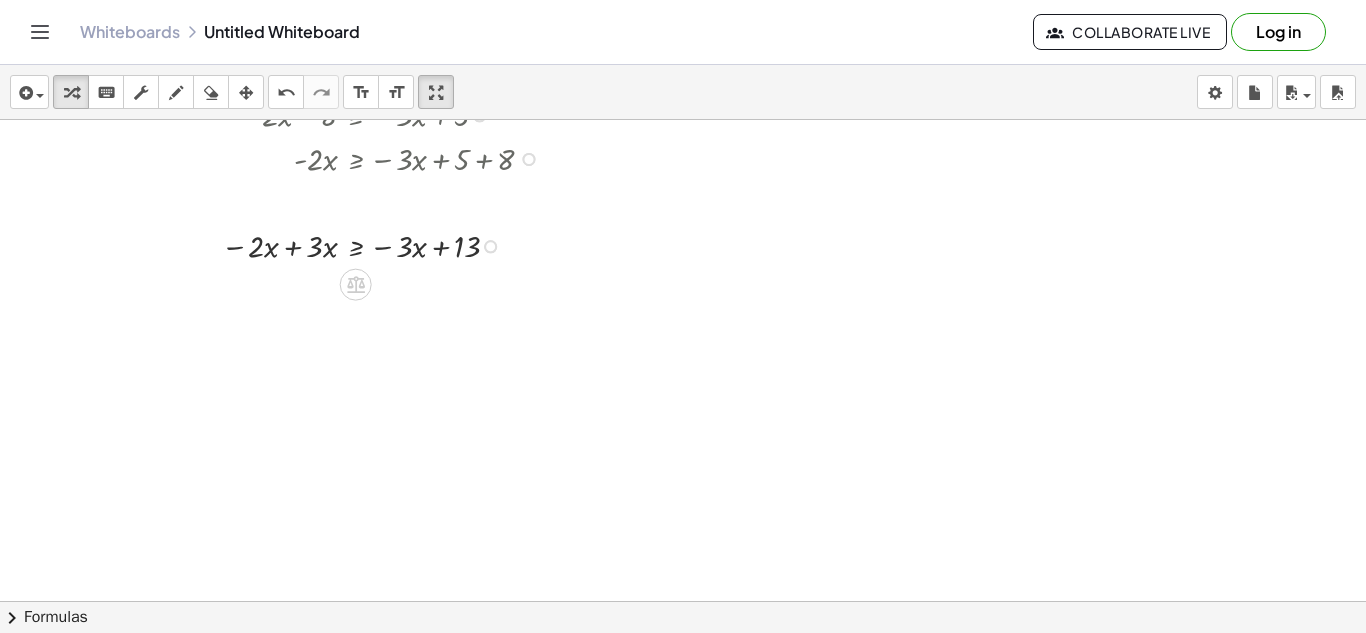 click at bounding box center (683, -783) 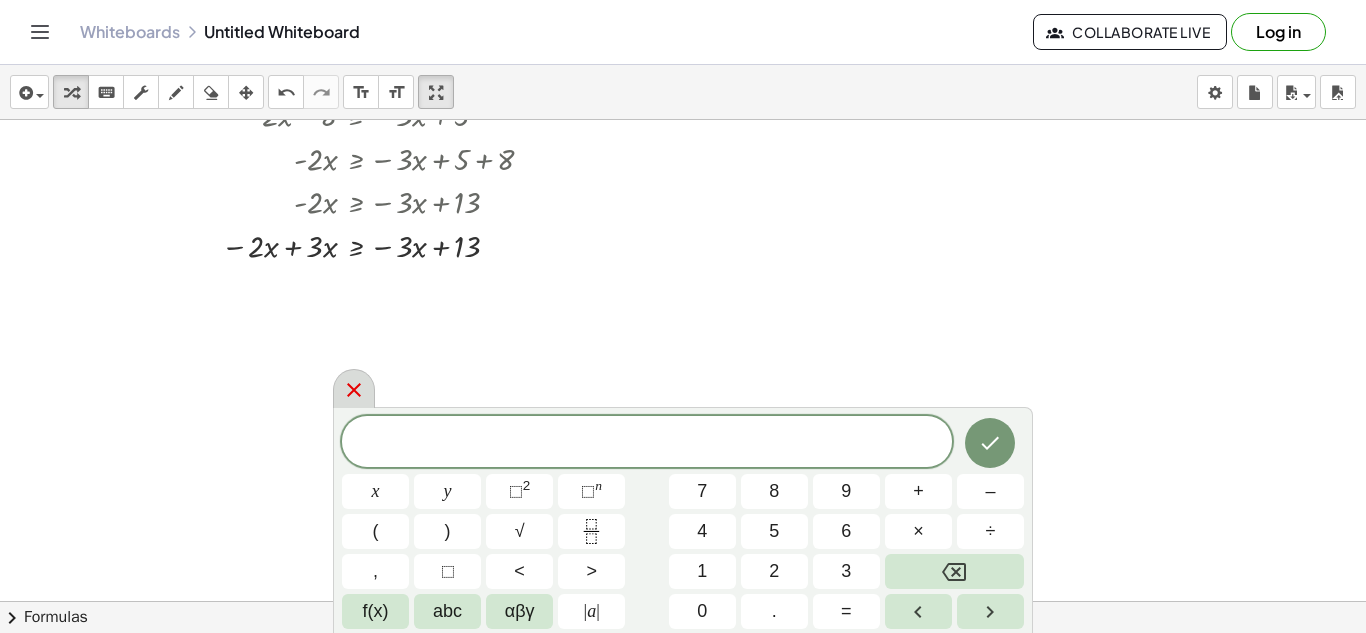 click 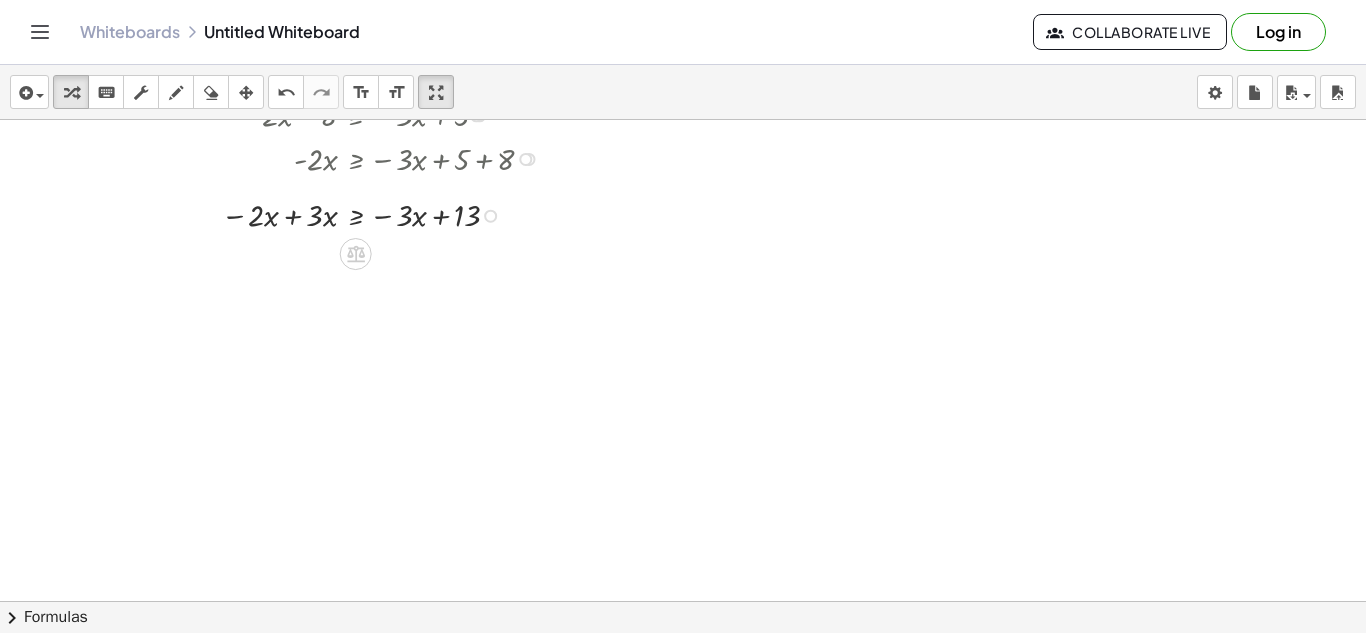 drag, startPoint x: 490, startPoint y: 251, endPoint x: 494, endPoint y: 213, distance: 38.209946 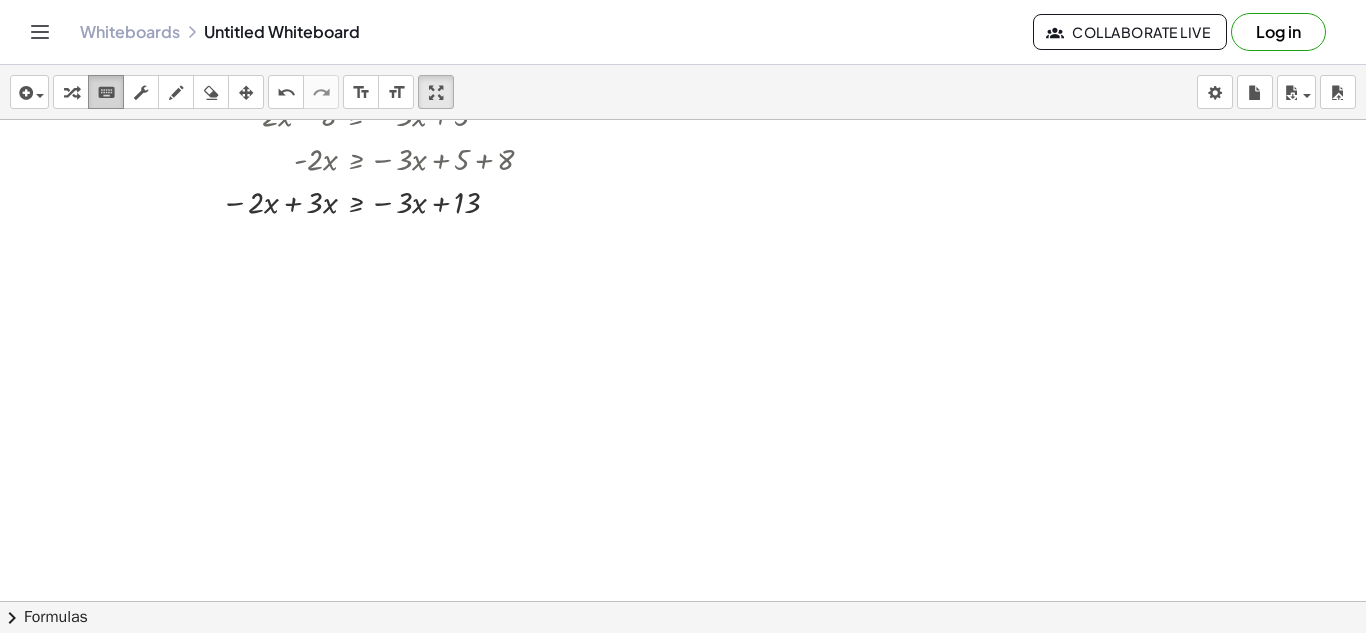 click on "keyboard" at bounding box center (106, 93) 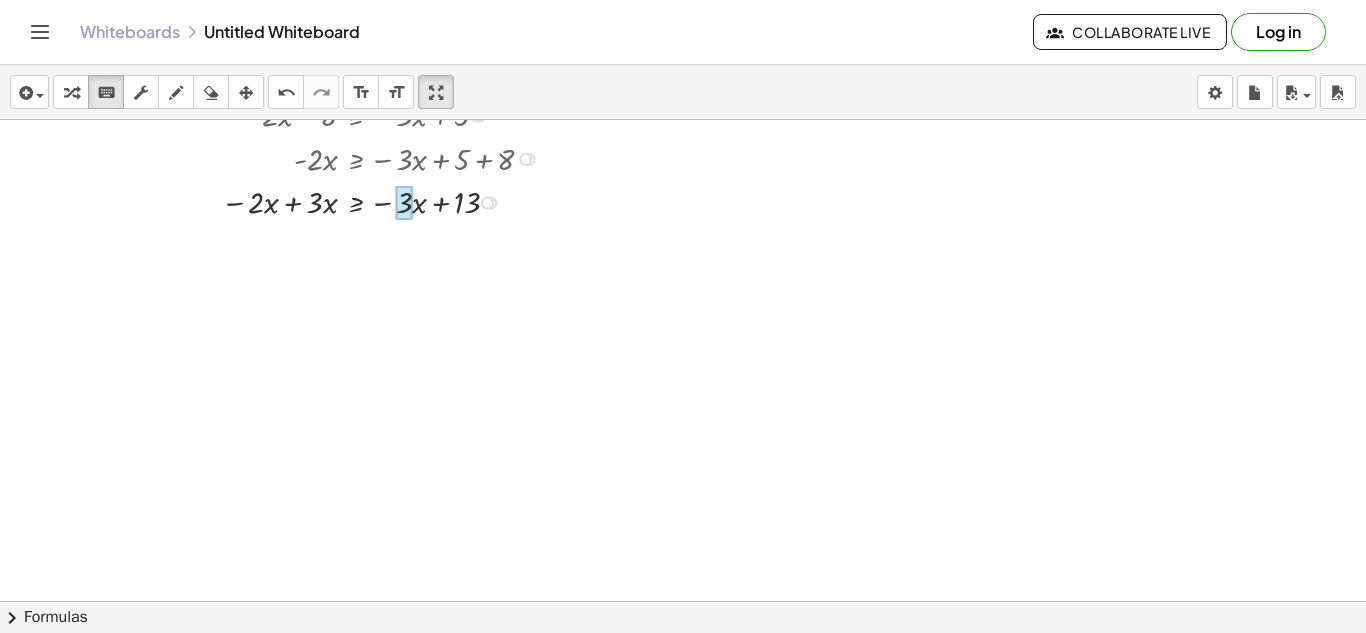 click at bounding box center (404, 203) 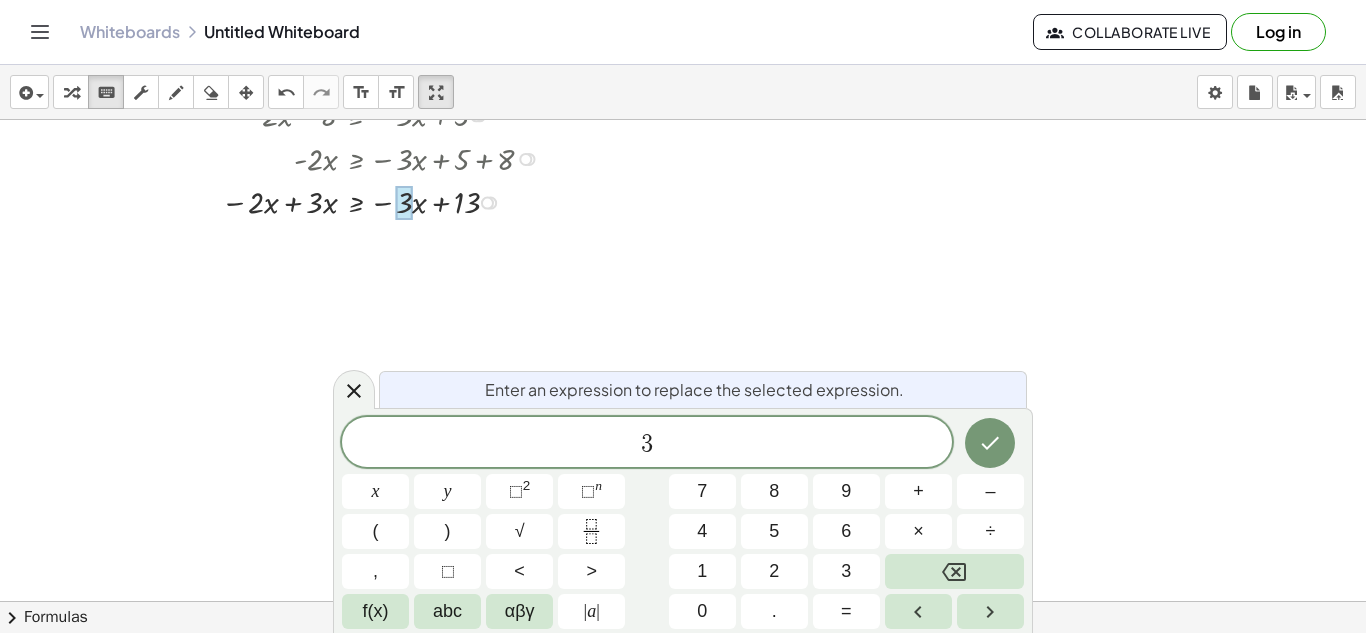 click at bounding box center [356, 201] 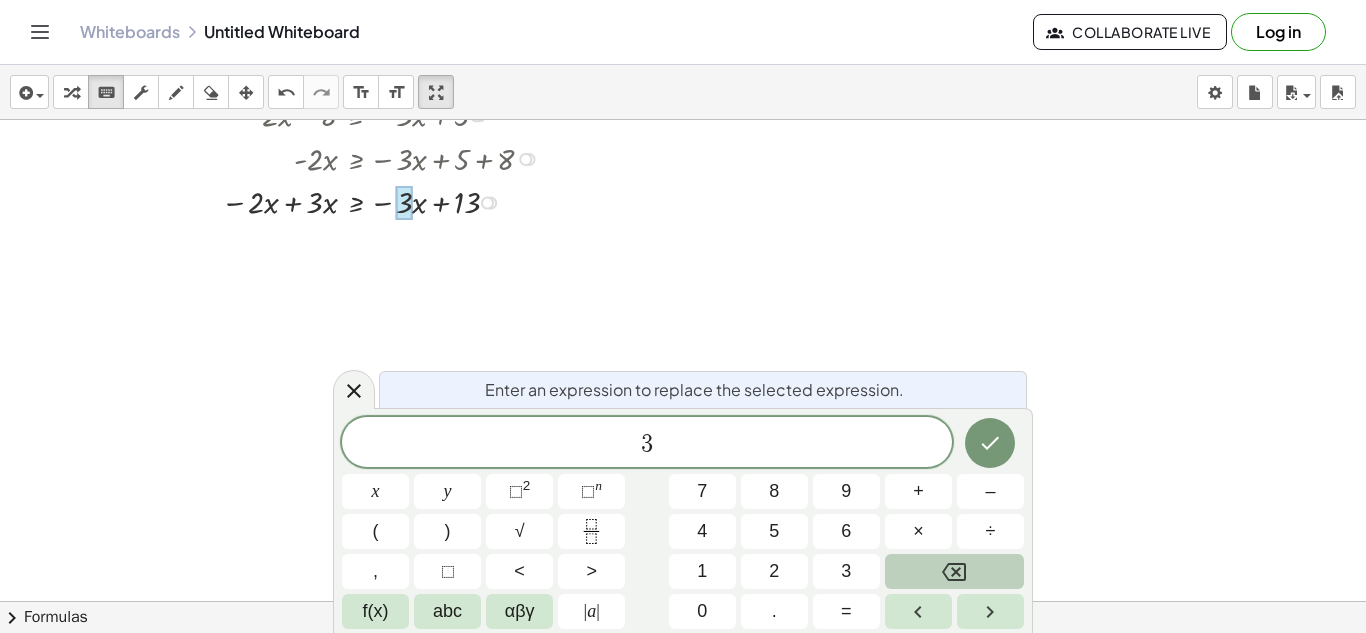 click at bounding box center (954, 571) 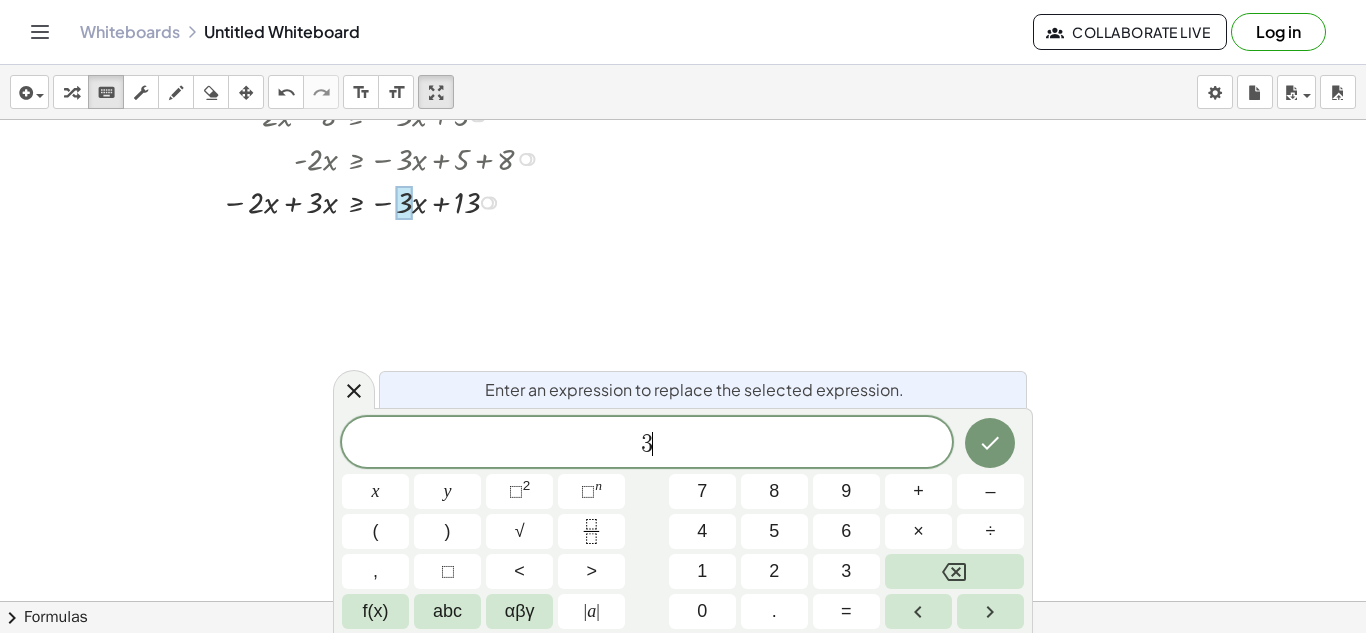click on "3 ​" at bounding box center [647, 444] 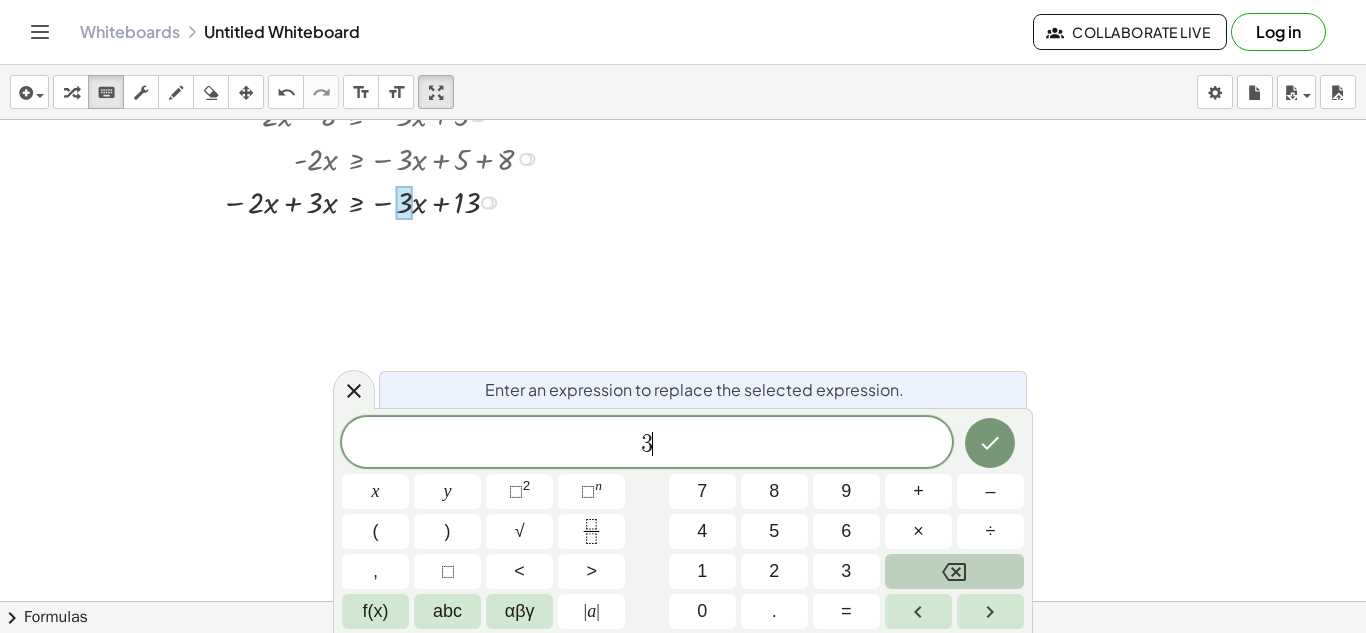 click at bounding box center (954, 571) 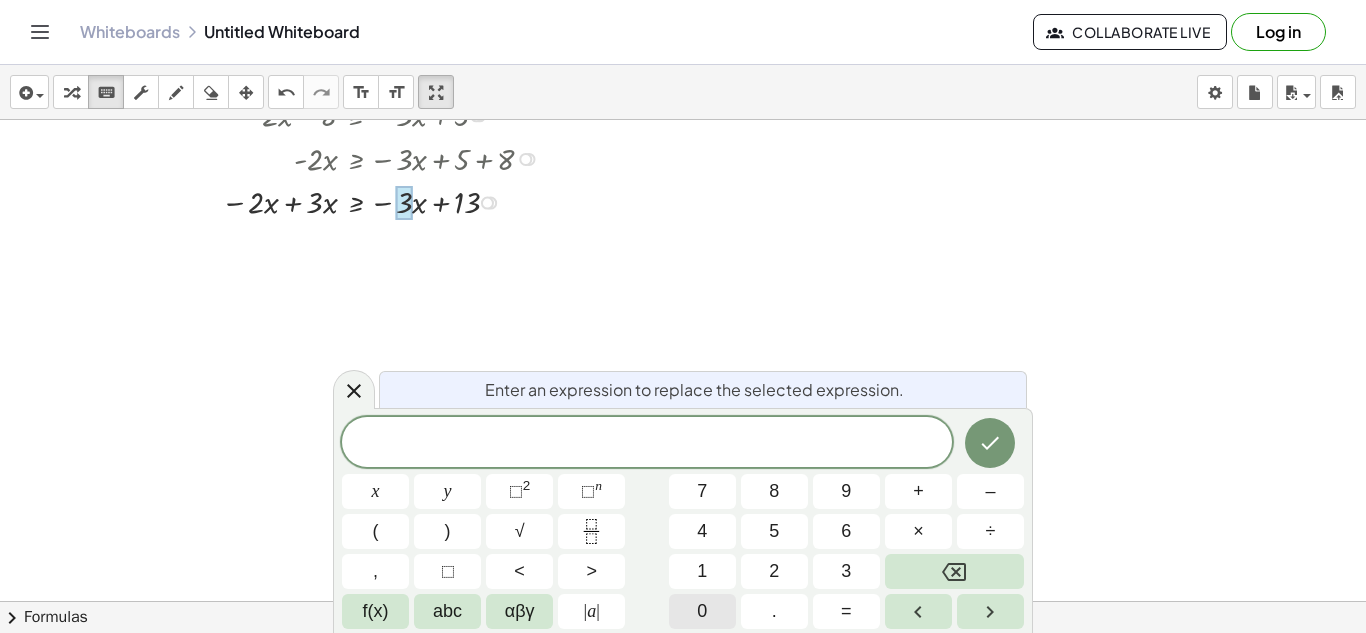 click on "0" at bounding box center (702, 611) 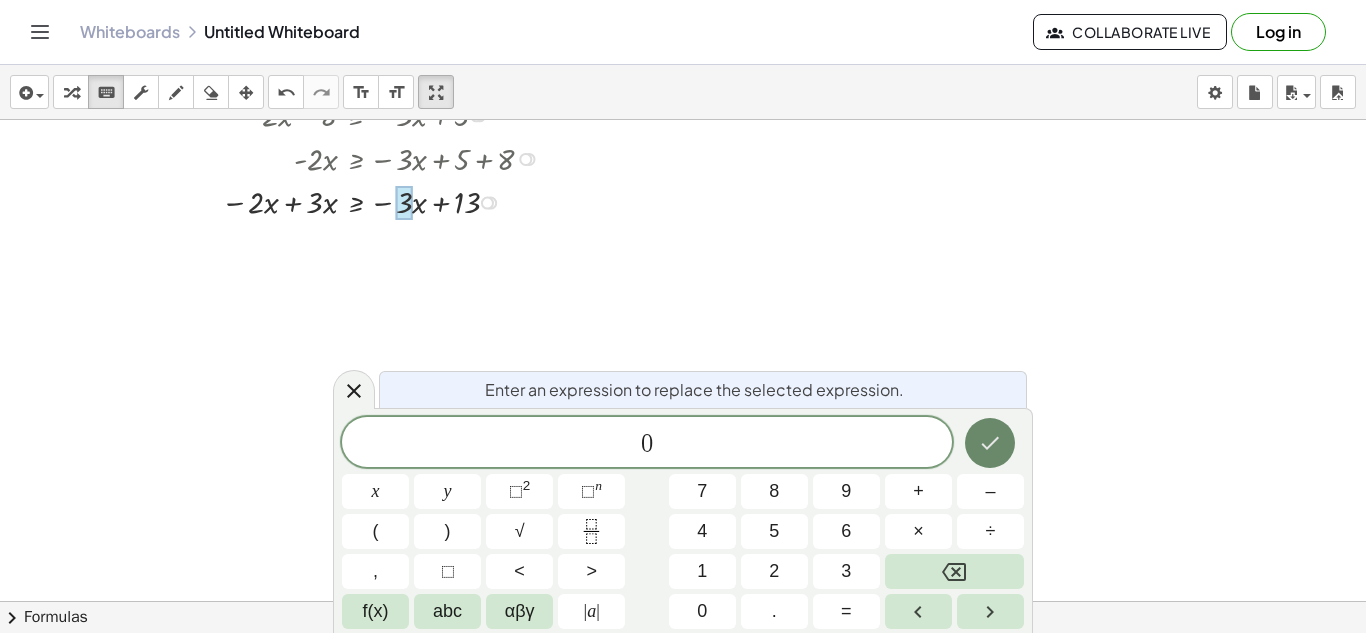 click at bounding box center (990, 443) 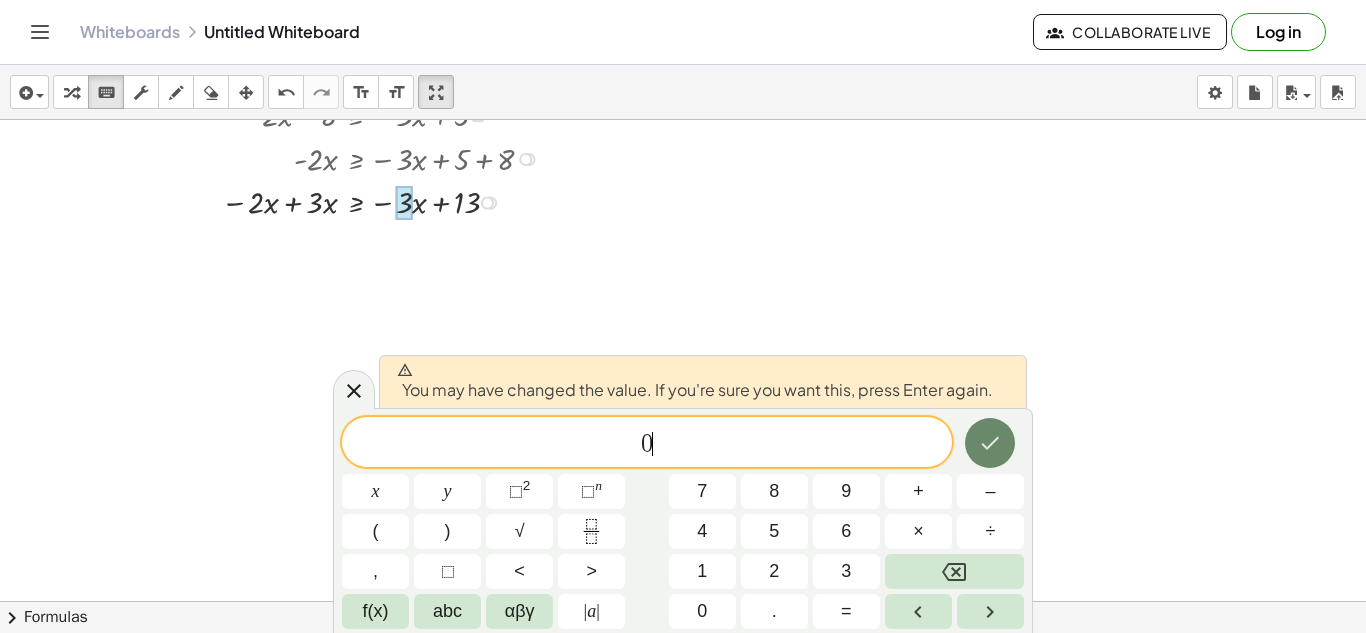 click at bounding box center [990, 443] 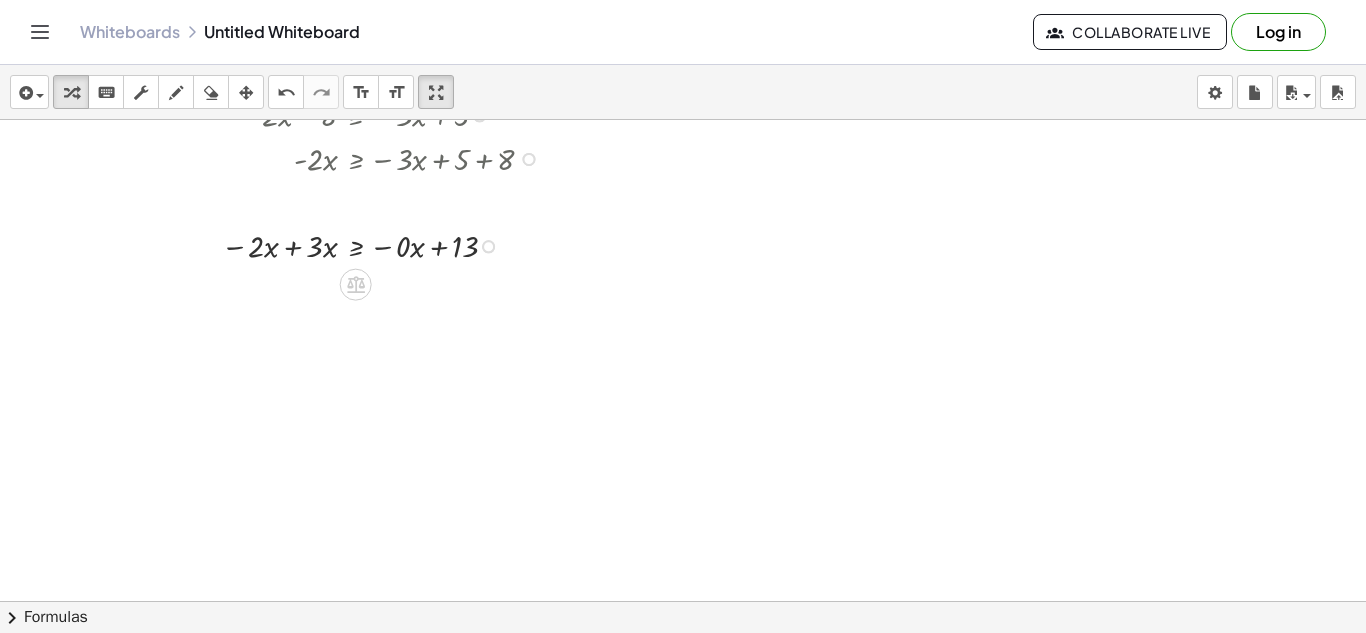 click at bounding box center [683, -783] 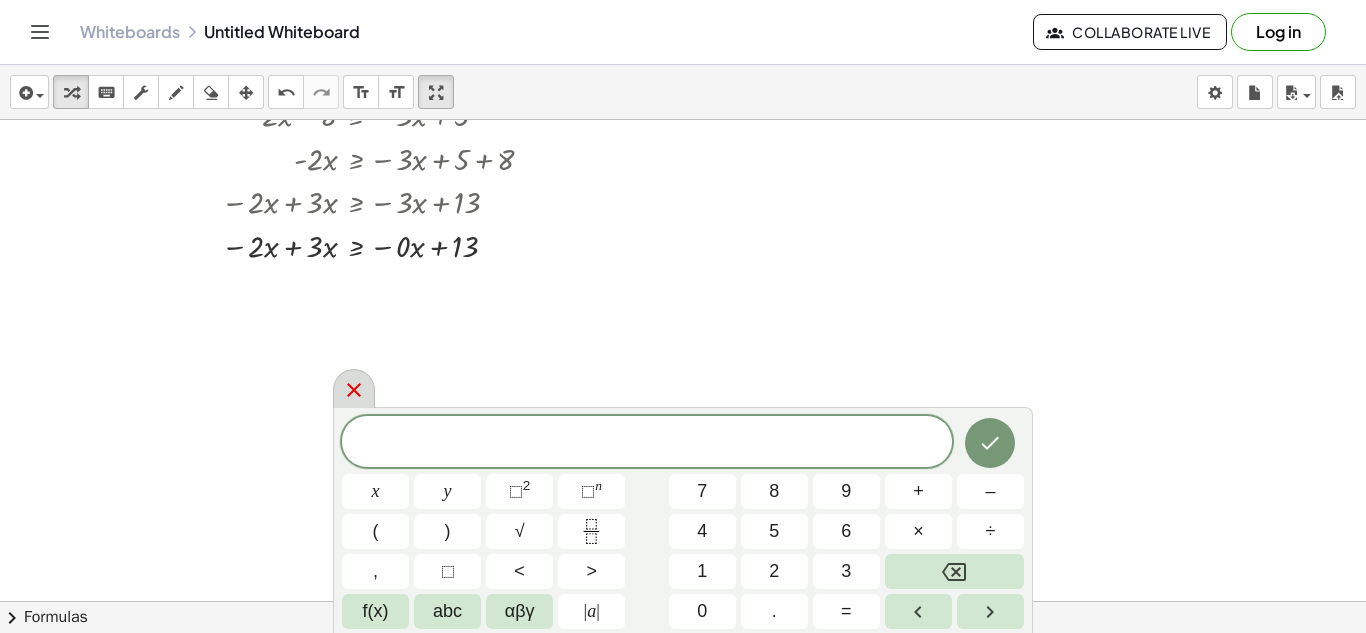 click 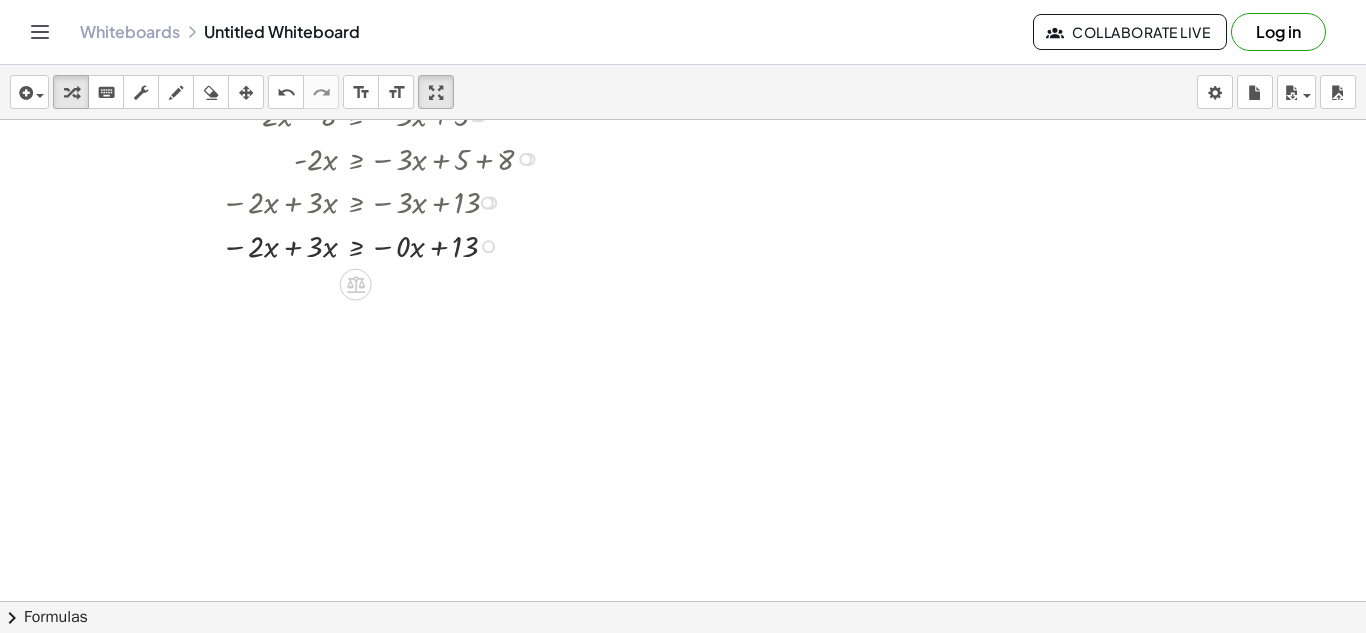 click at bounding box center (356, 245) 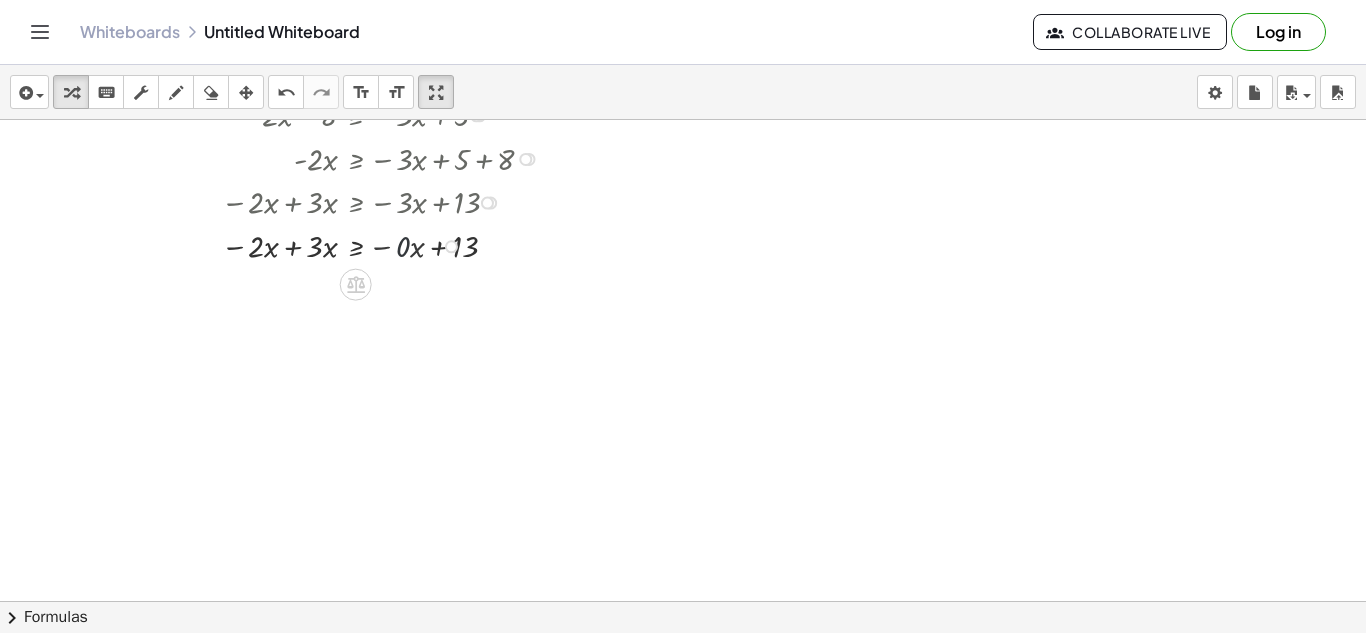 click at bounding box center [356, 245] 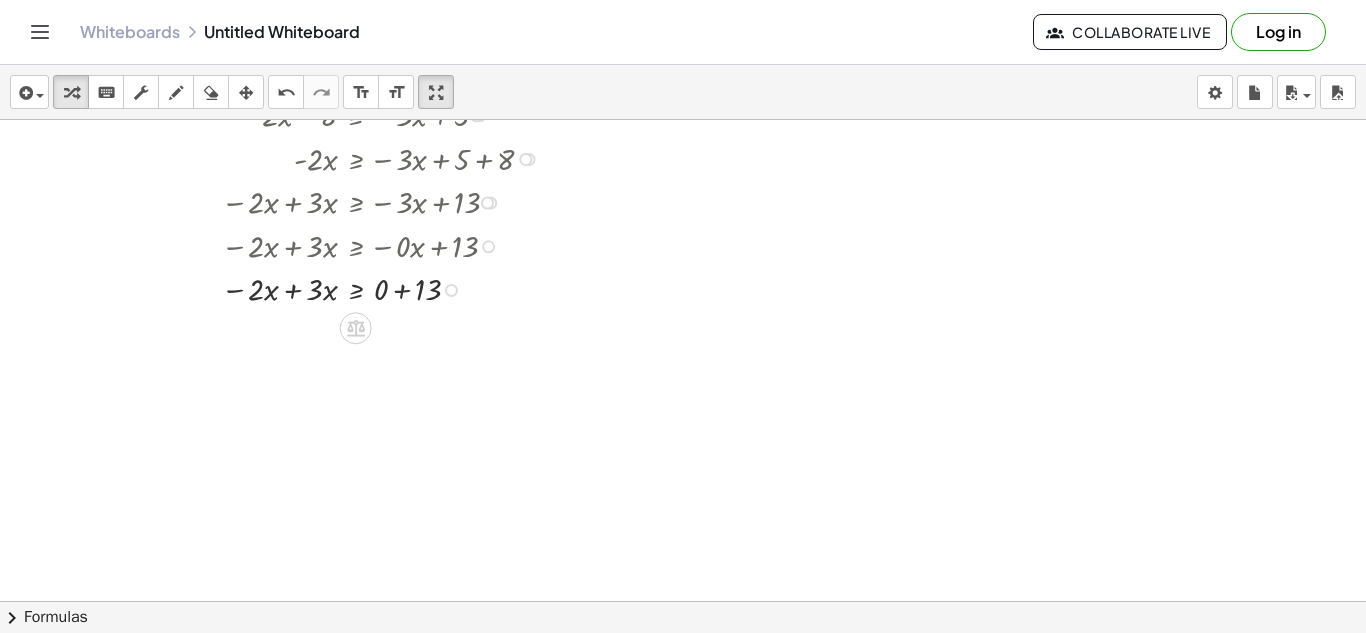 click at bounding box center (356, 288) 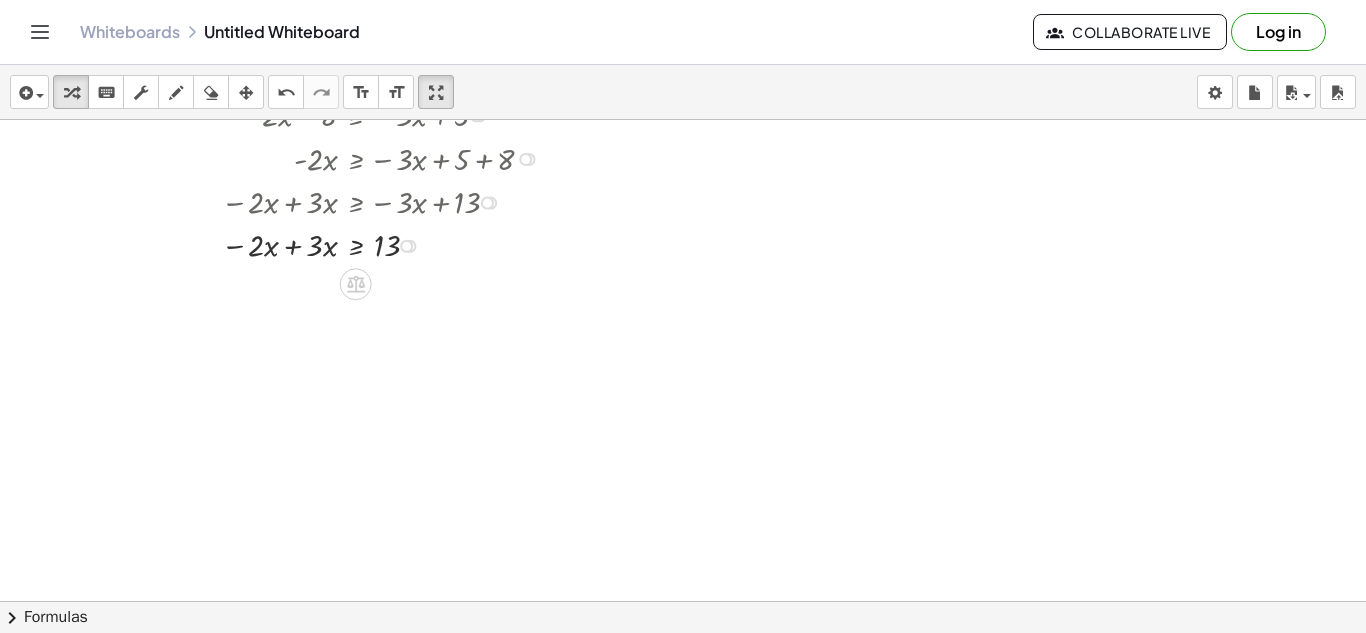 drag, startPoint x: 405, startPoint y: 333, endPoint x: 448, endPoint y: 244, distance: 98.84331 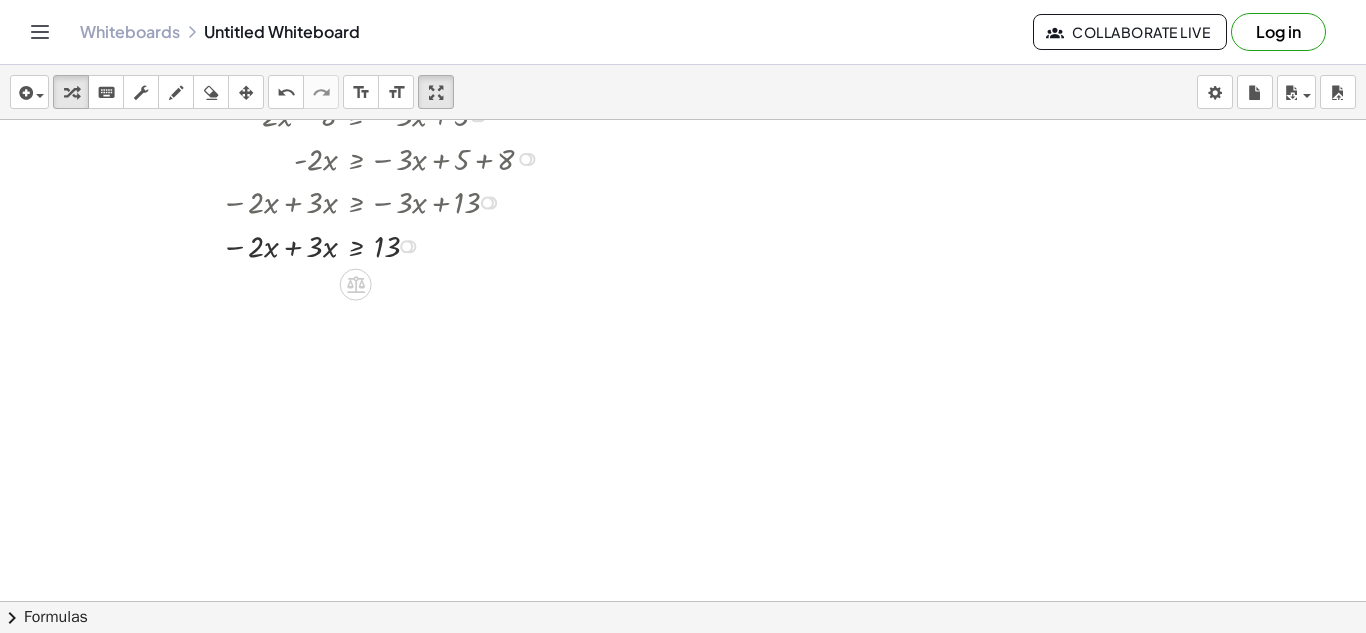 scroll, scrollTop: 2359, scrollLeft: 0, axis: vertical 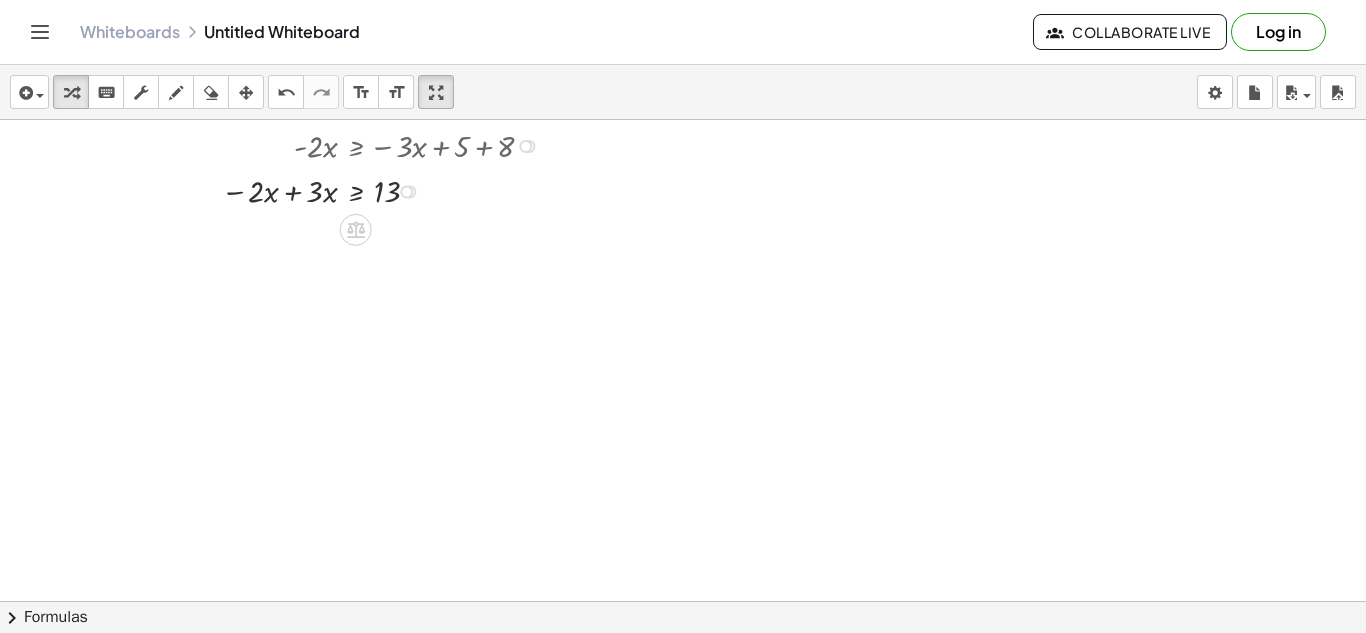 drag, startPoint x: 406, startPoint y: 238, endPoint x: 436, endPoint y: 196, distance: 51.613953 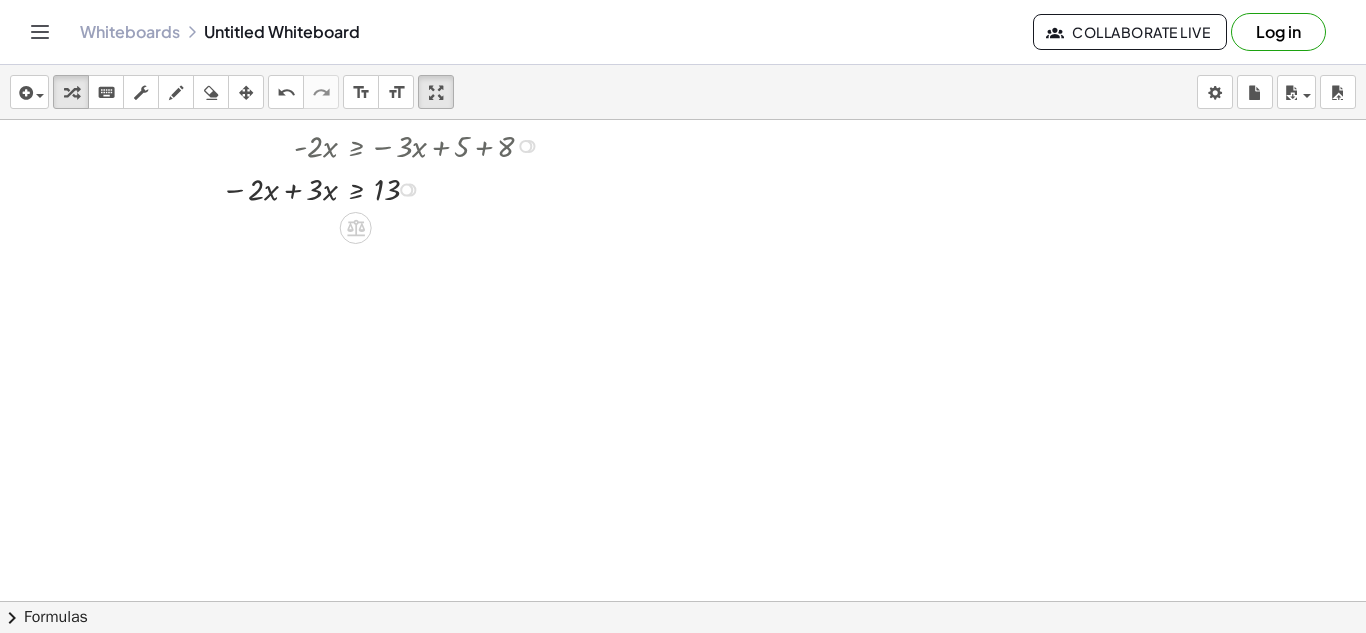 scroll, scrollTop: 2350, scrollLeft: 0, axis: vertical 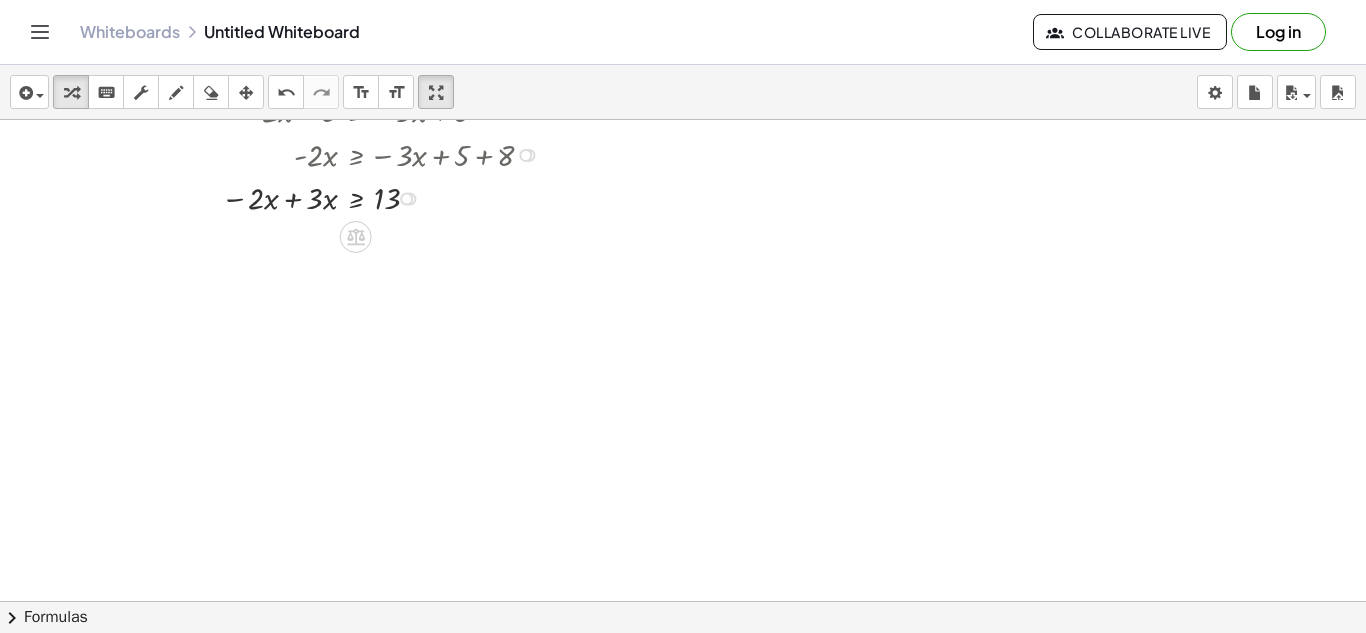 click at bounding box center [356, 197] 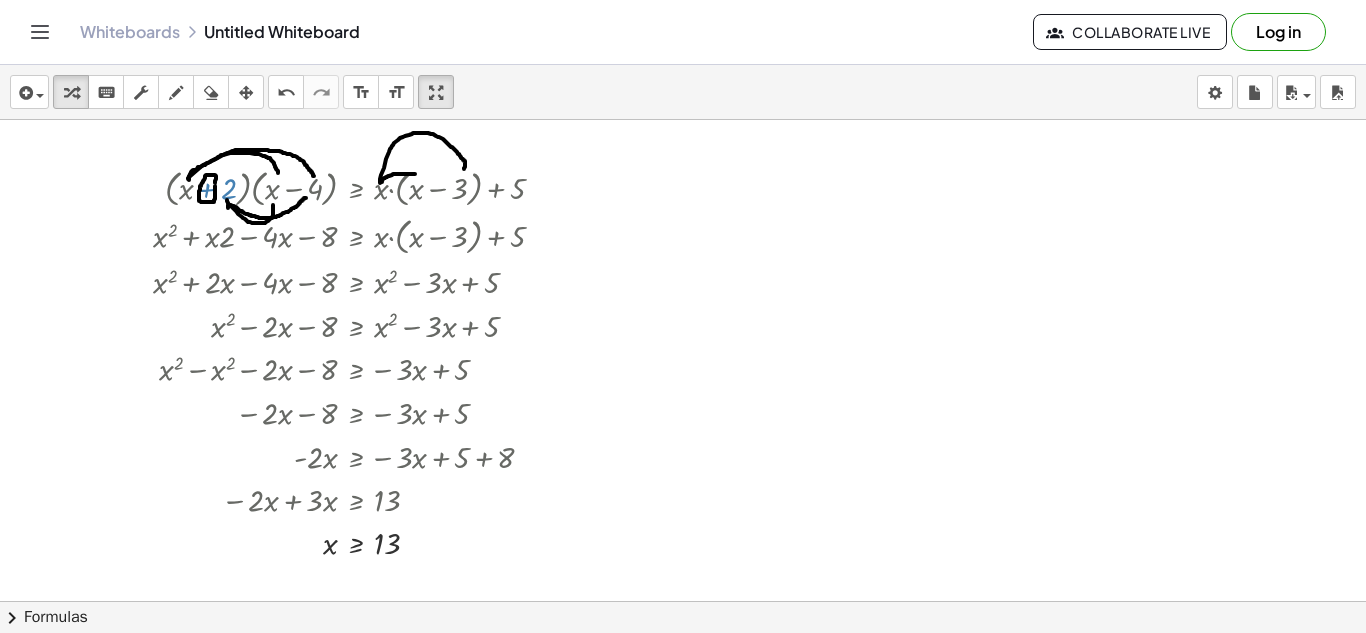 scroll, scrollTop: 2039, scrollLeft: 0, axis: vertical 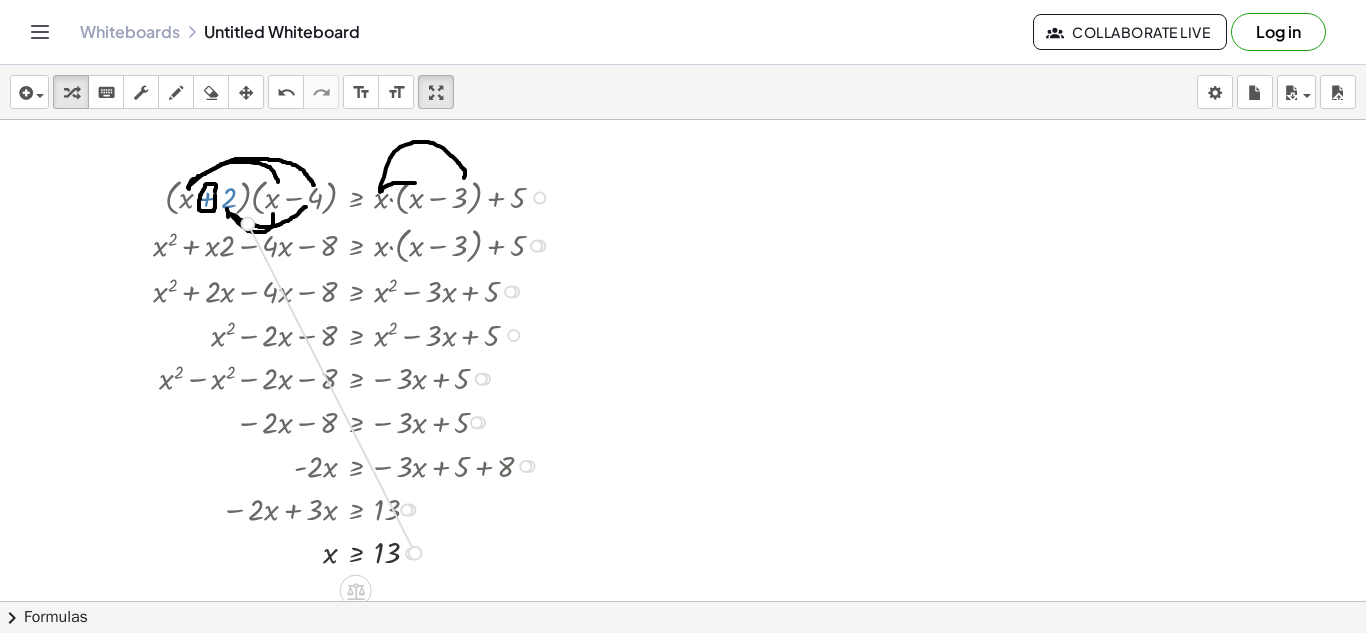 drag, startPoint x: 413, startPoint y: 552, endPoint x: 240, endPoint y: 228, distance: 367.29416 